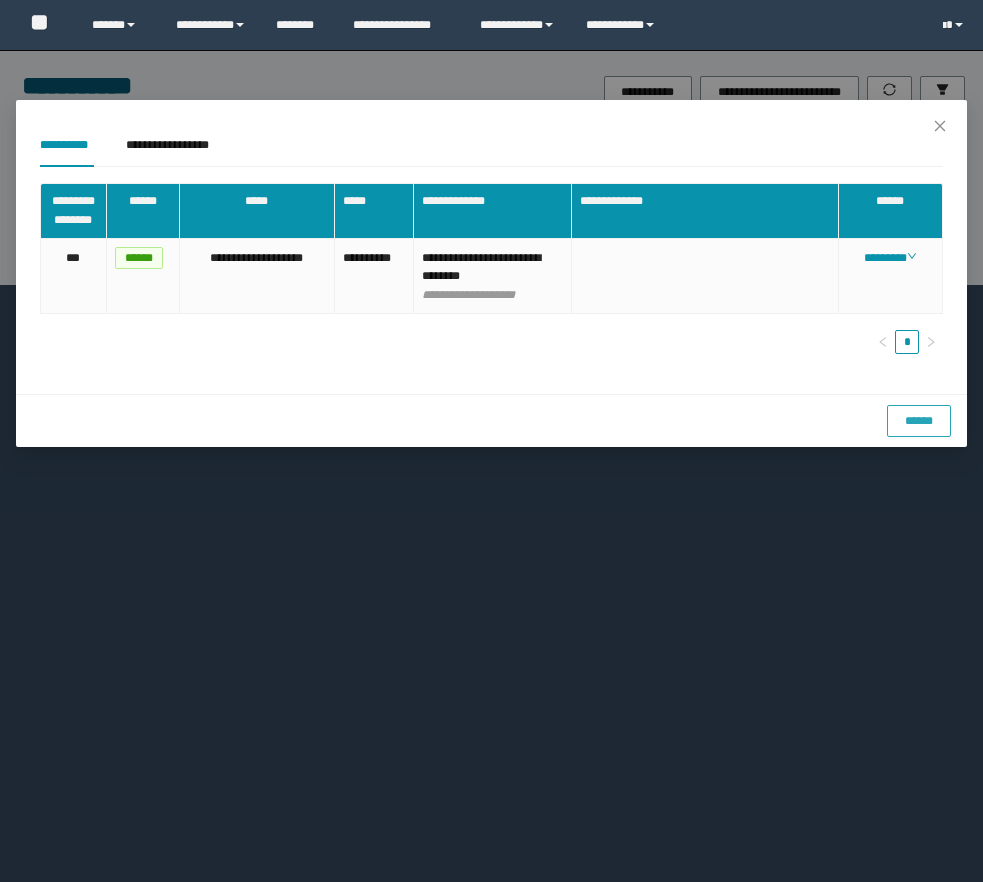 scroll, scrollTop: 0, scrollLeft: 0, axis: both 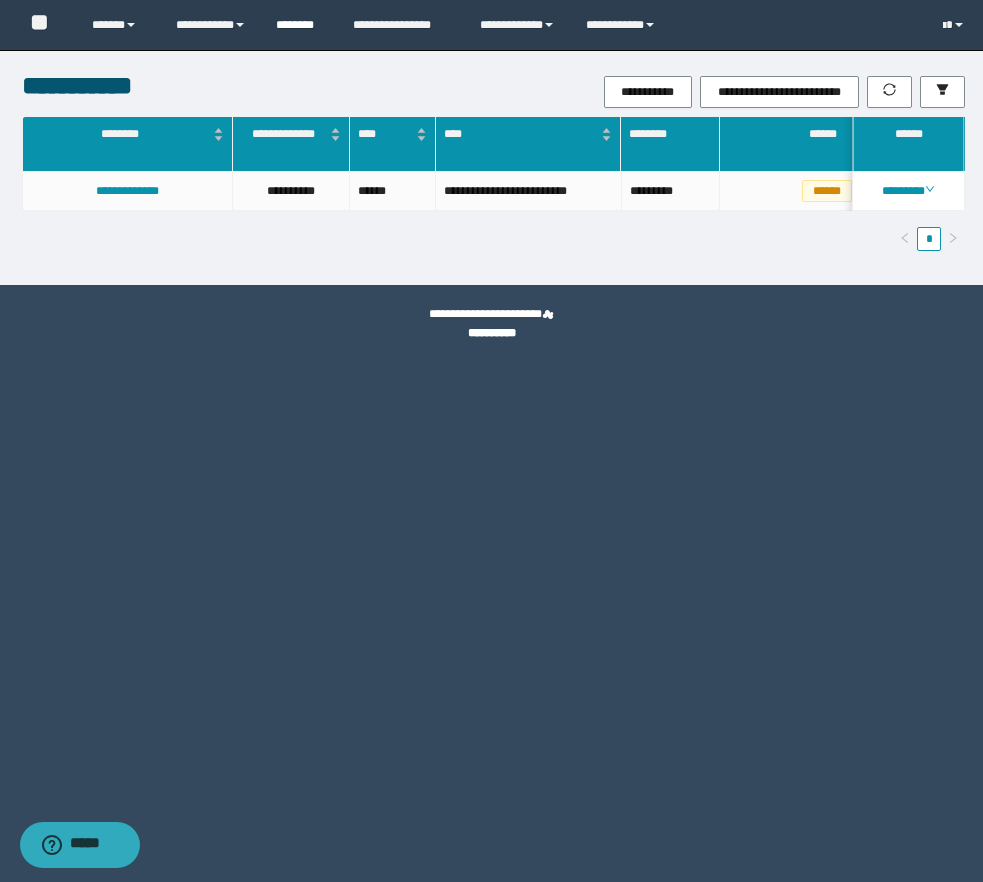 click on "********" at bounding box center [299, 25] 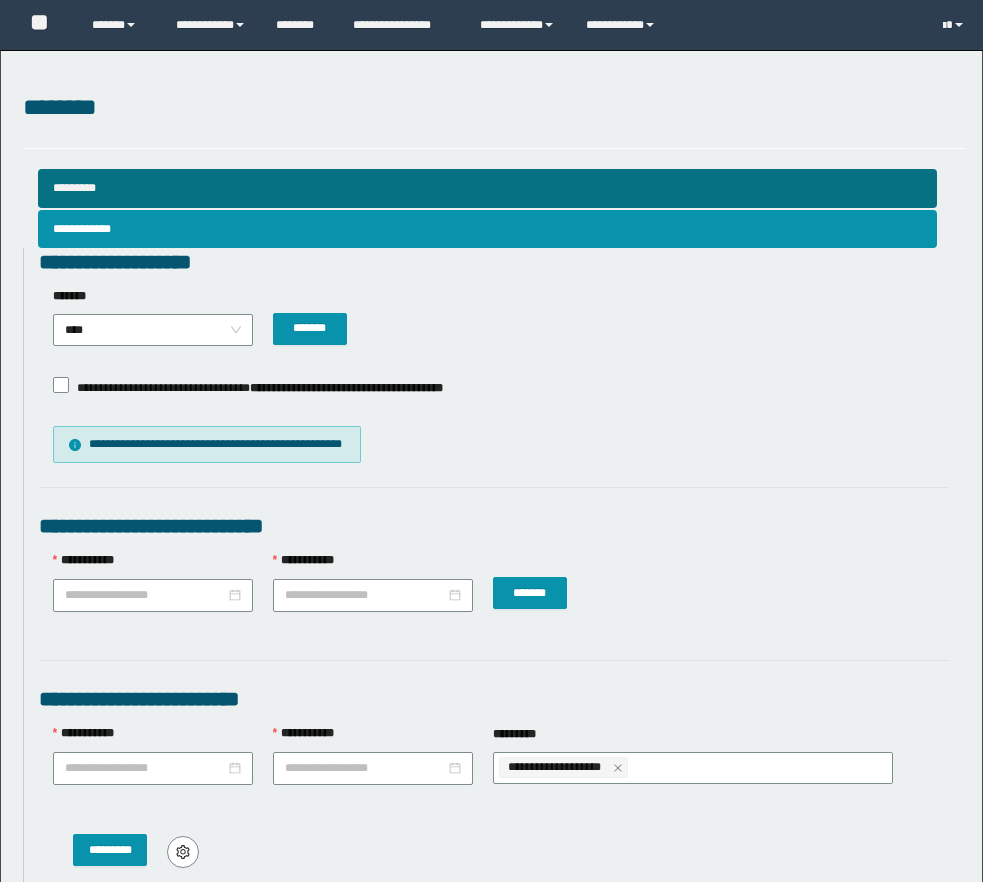 scroll, scrollTop: 0, scrollLeft: 0, axis: both 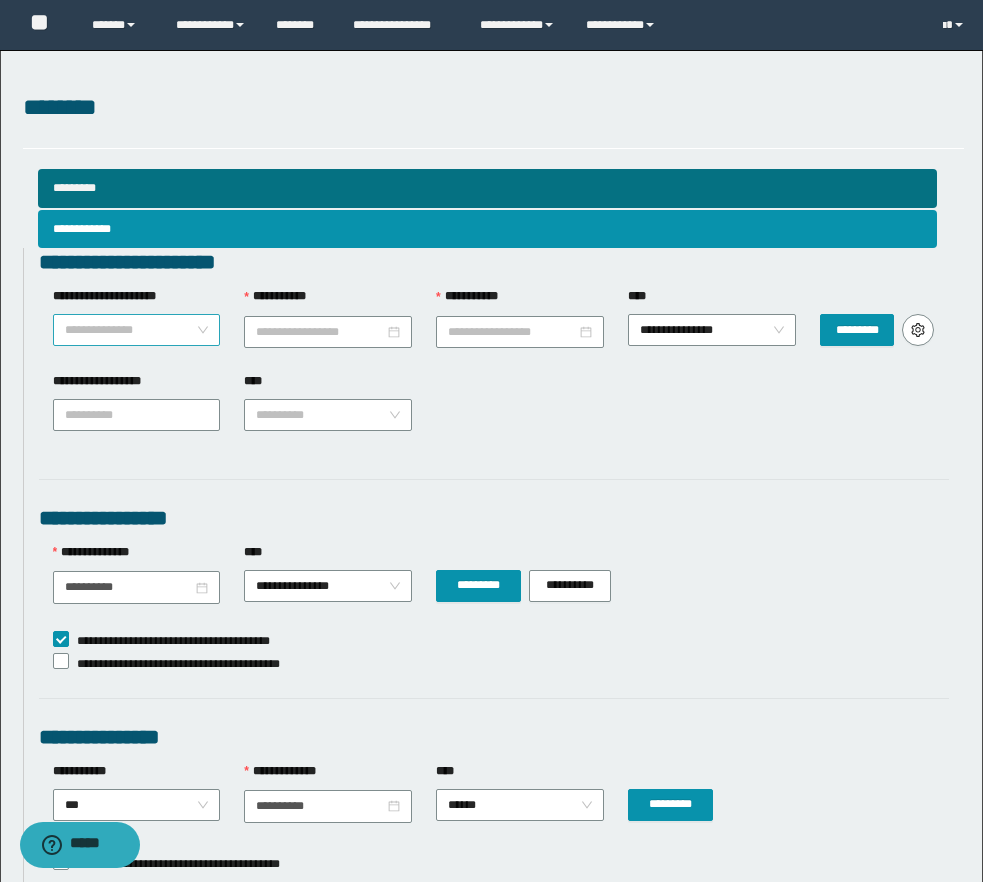 click on "**********" at bounding box center [137, 330] 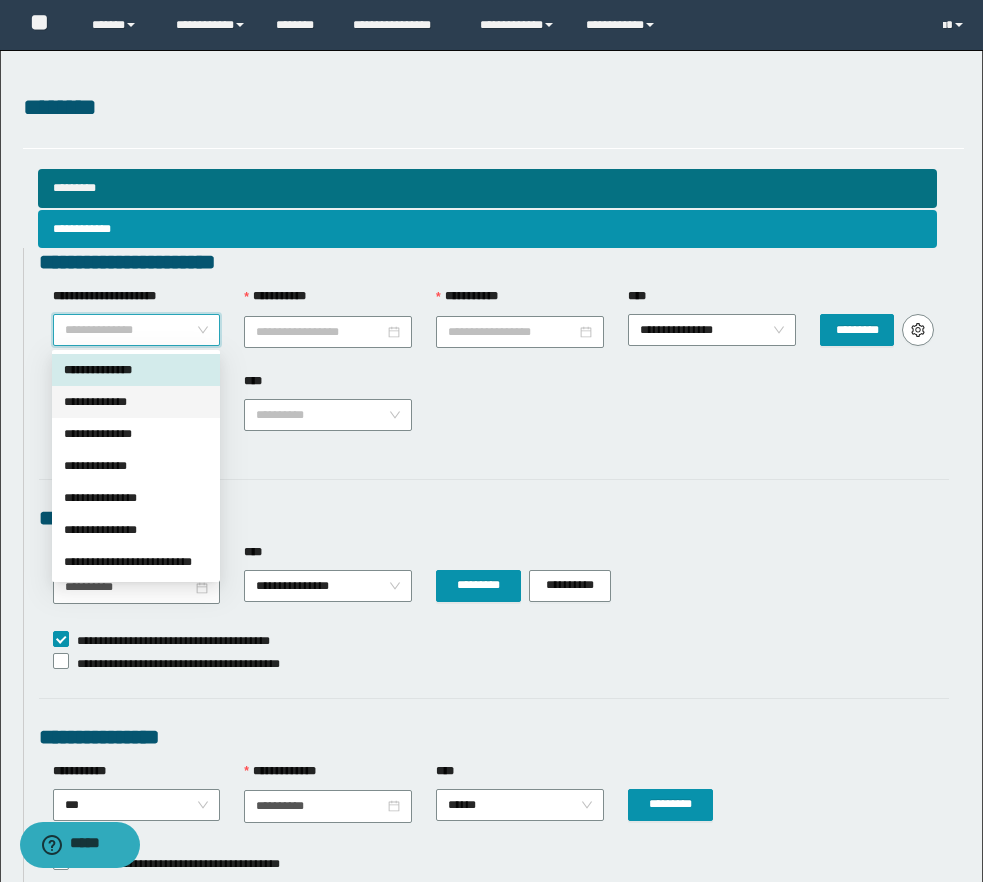 click on "**********" at bounding box center [136, 402] 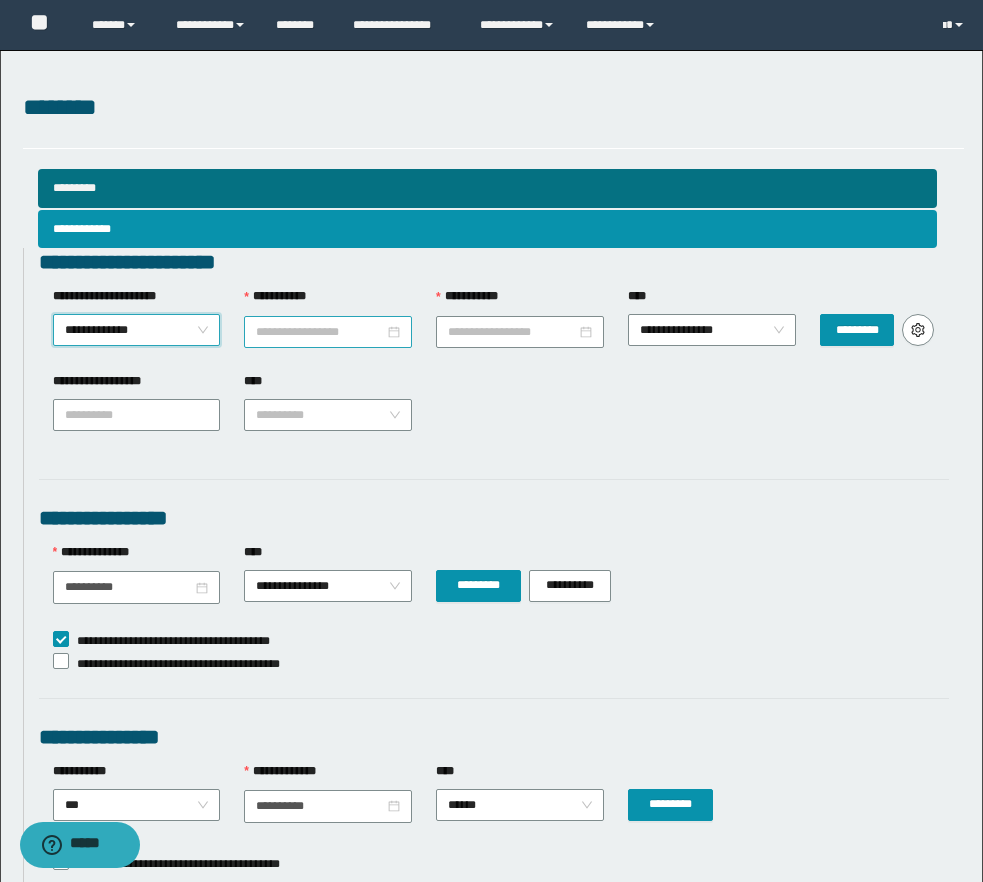 click on "**********" at bounding box center [320, 332] 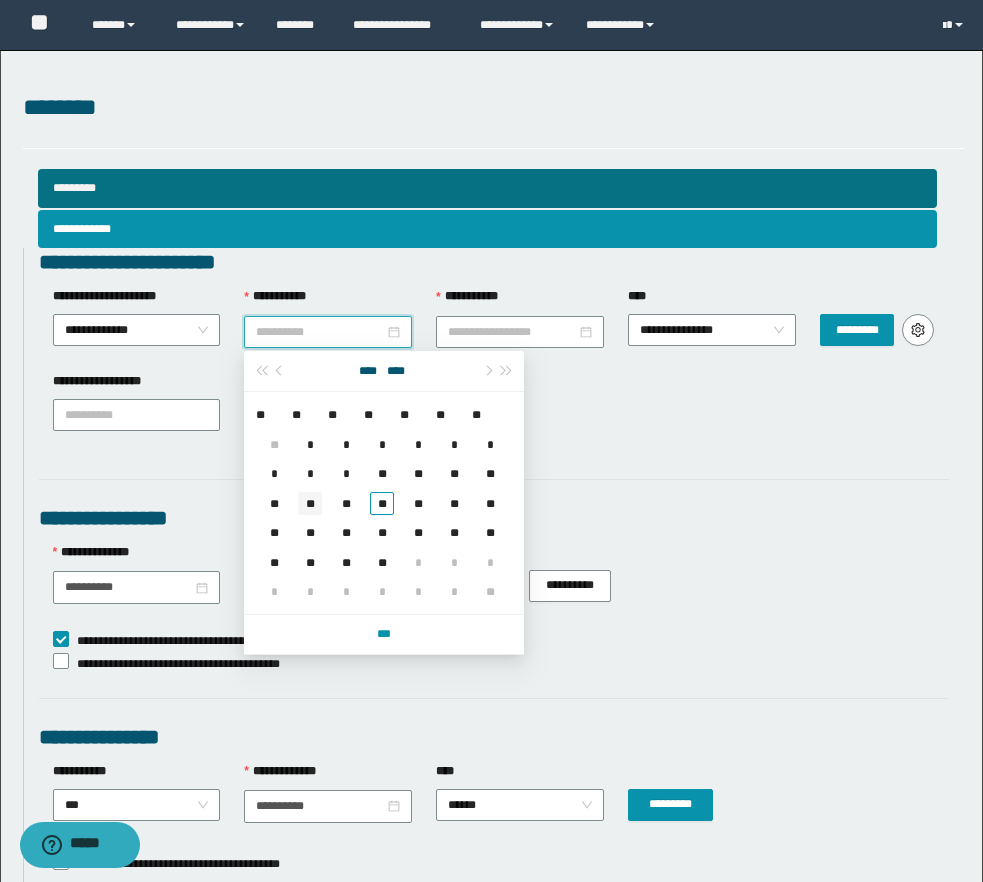 click on "**" at bounding box center [310, 503] 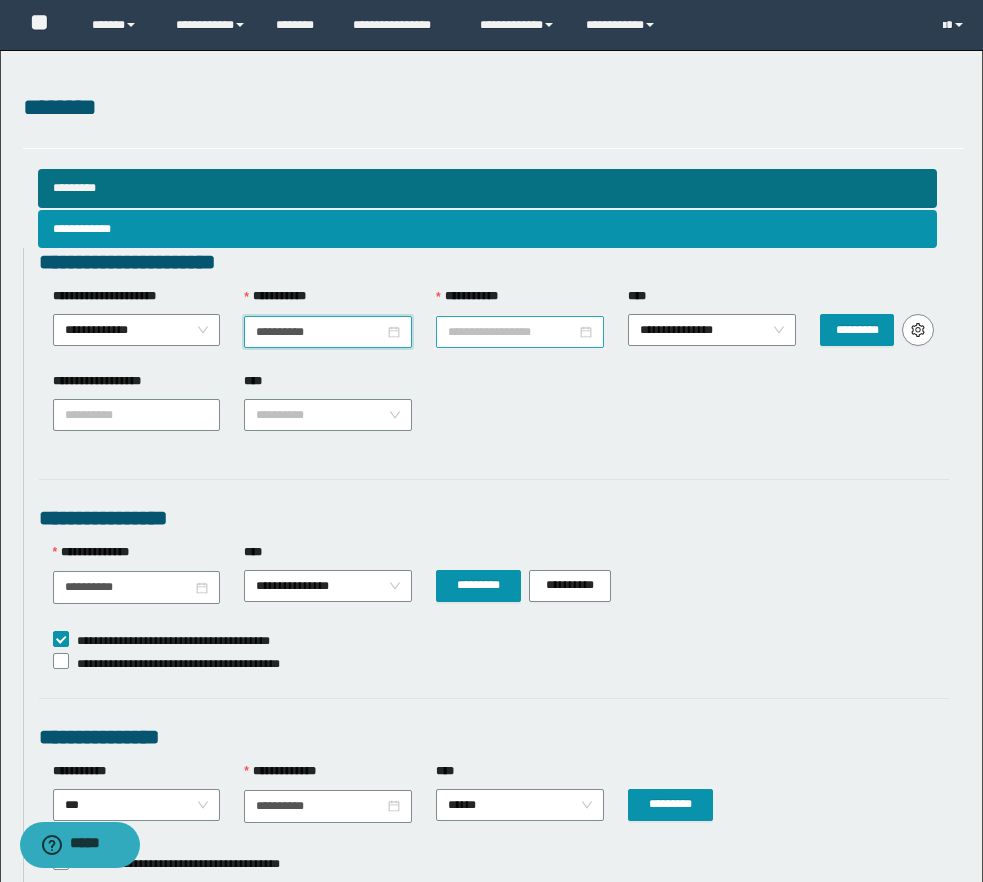 click on "**********" at bounding box center (512, 332) 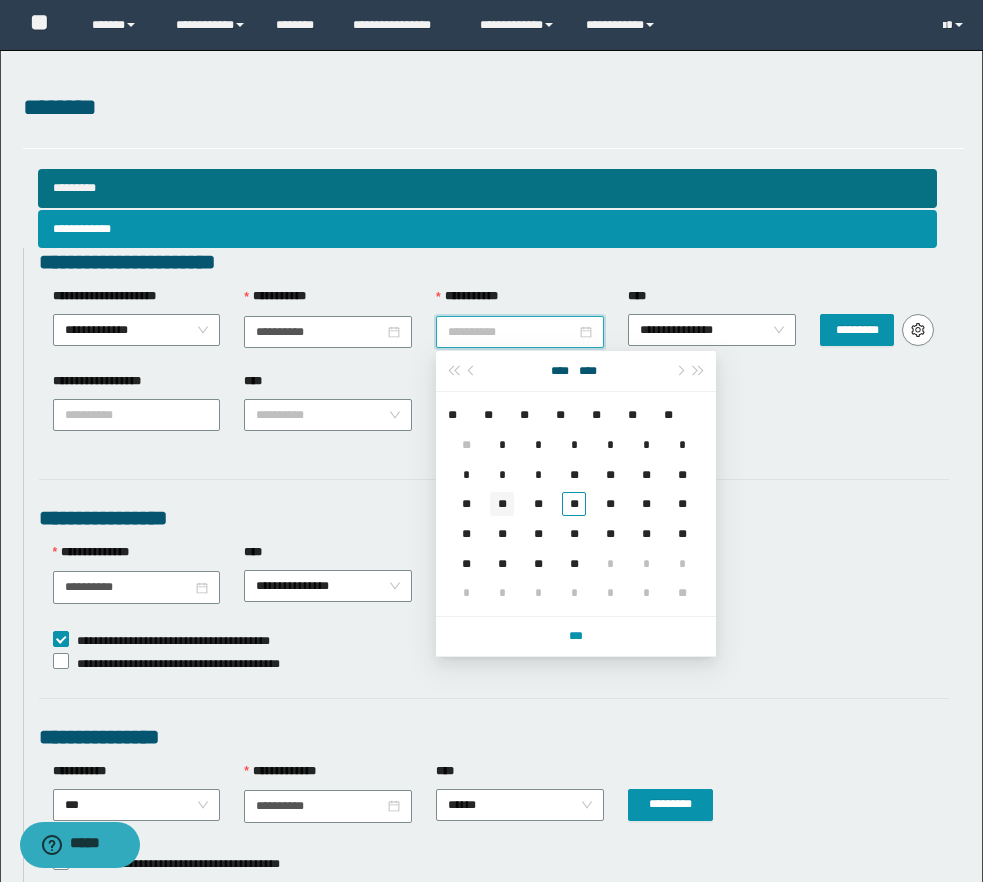 click on "**" at bounding box center (502, 504) 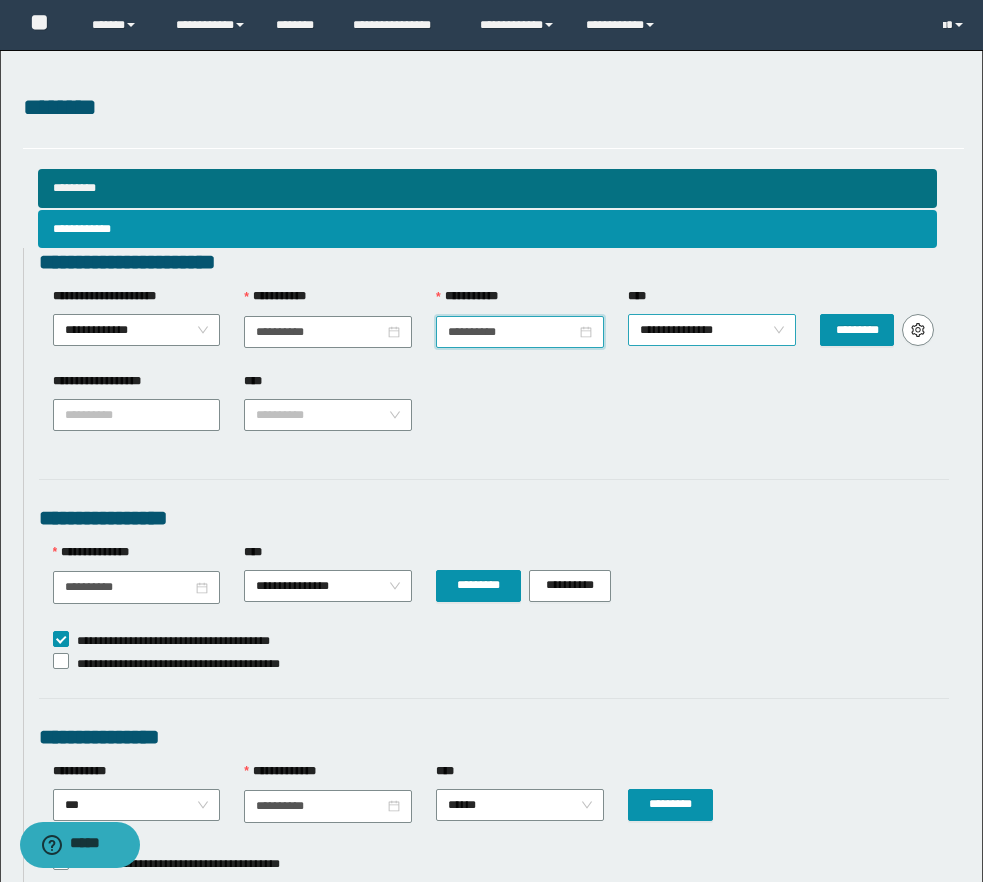 click on "**********" at bounding box center (712, 330) 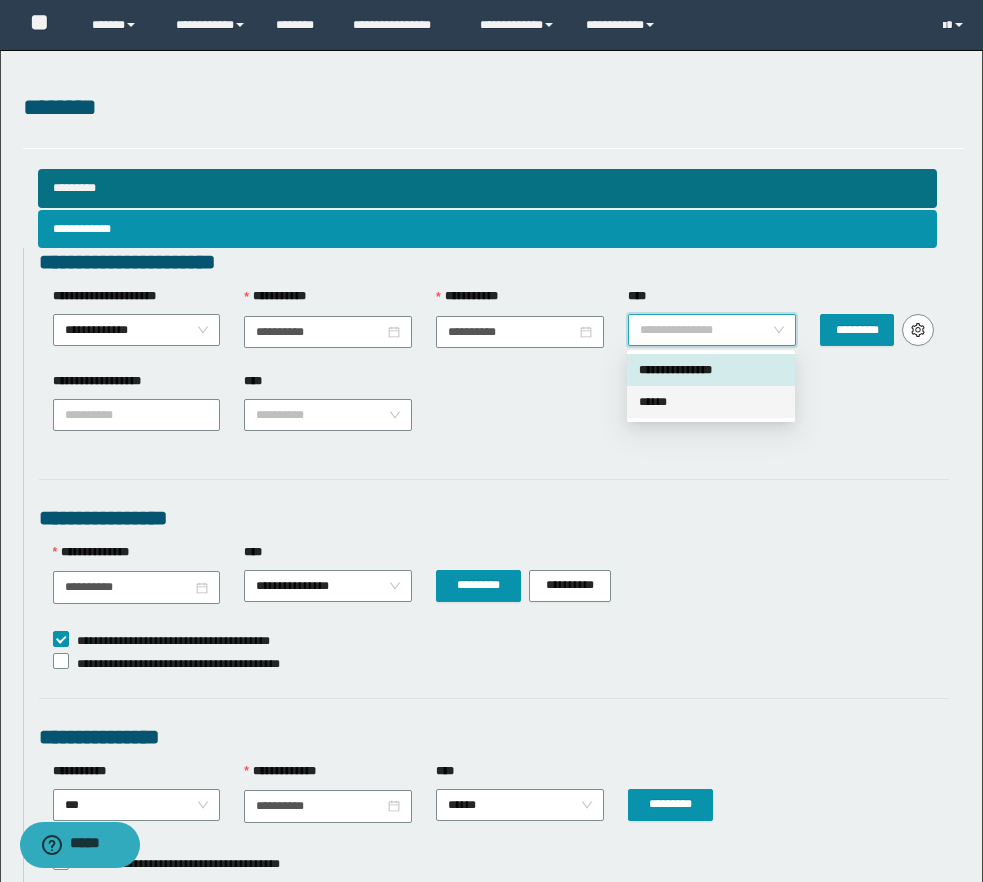 click on "******" at bounding box center (711, 402) 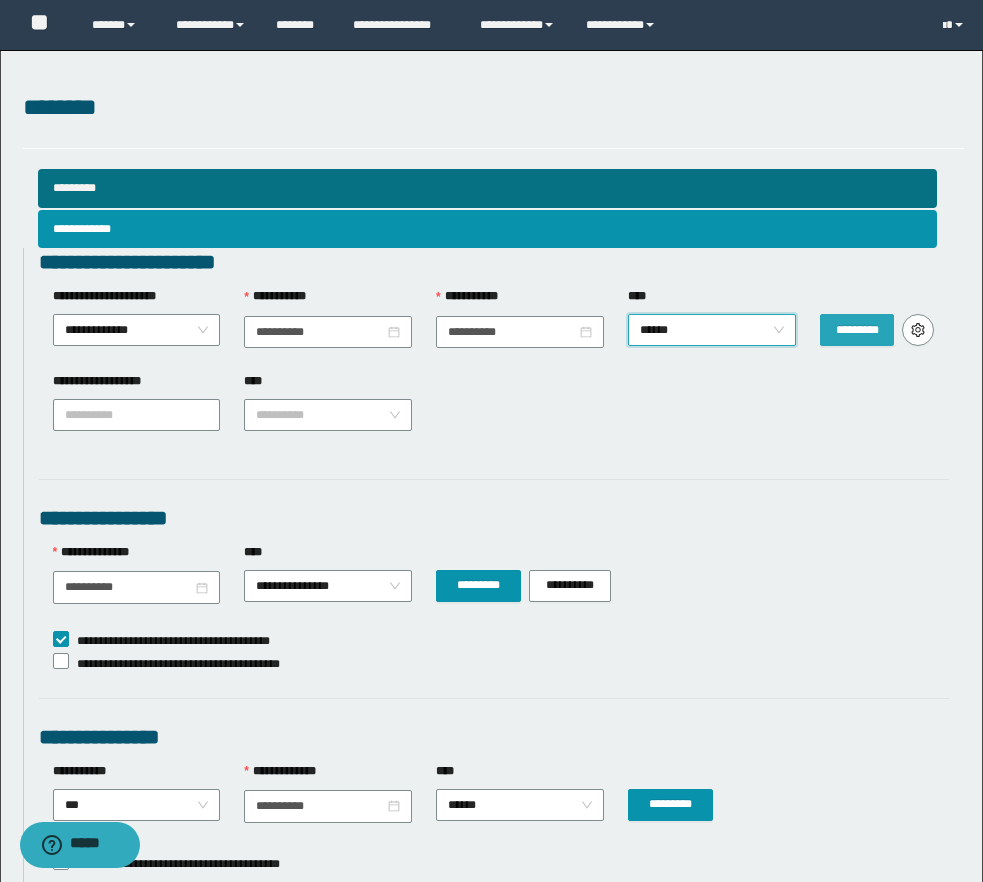 click on "*********" at bounding box center (857, 330) 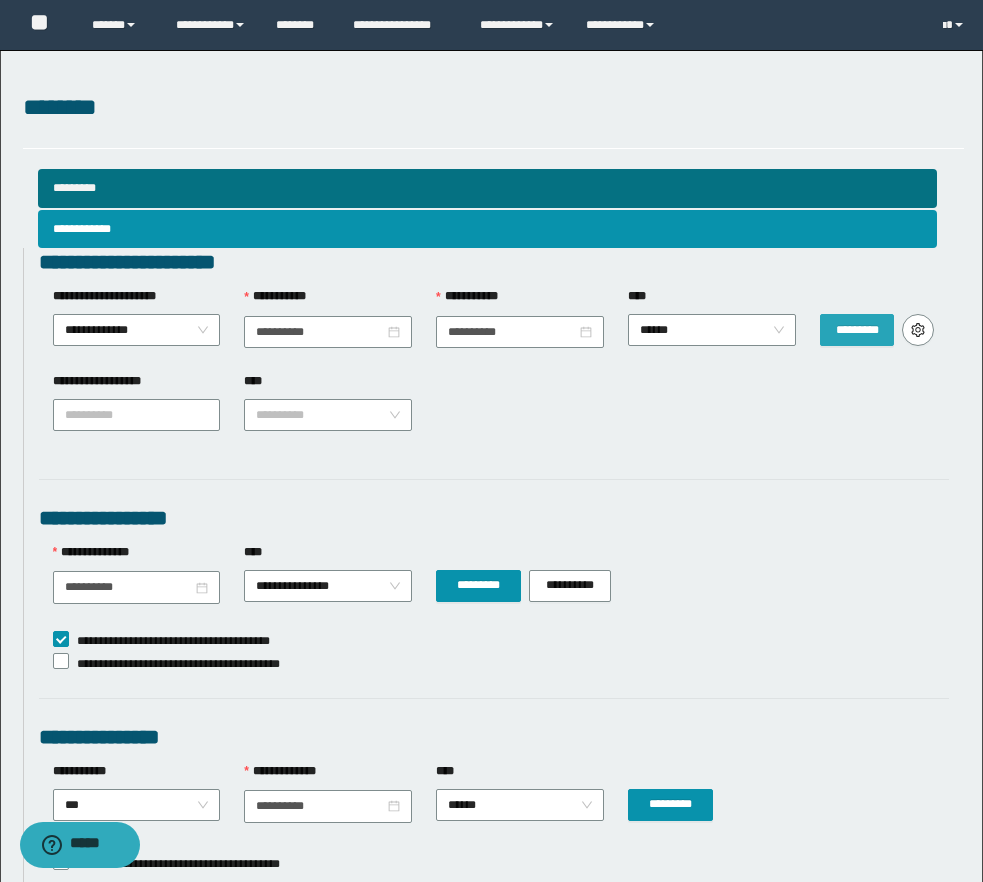type 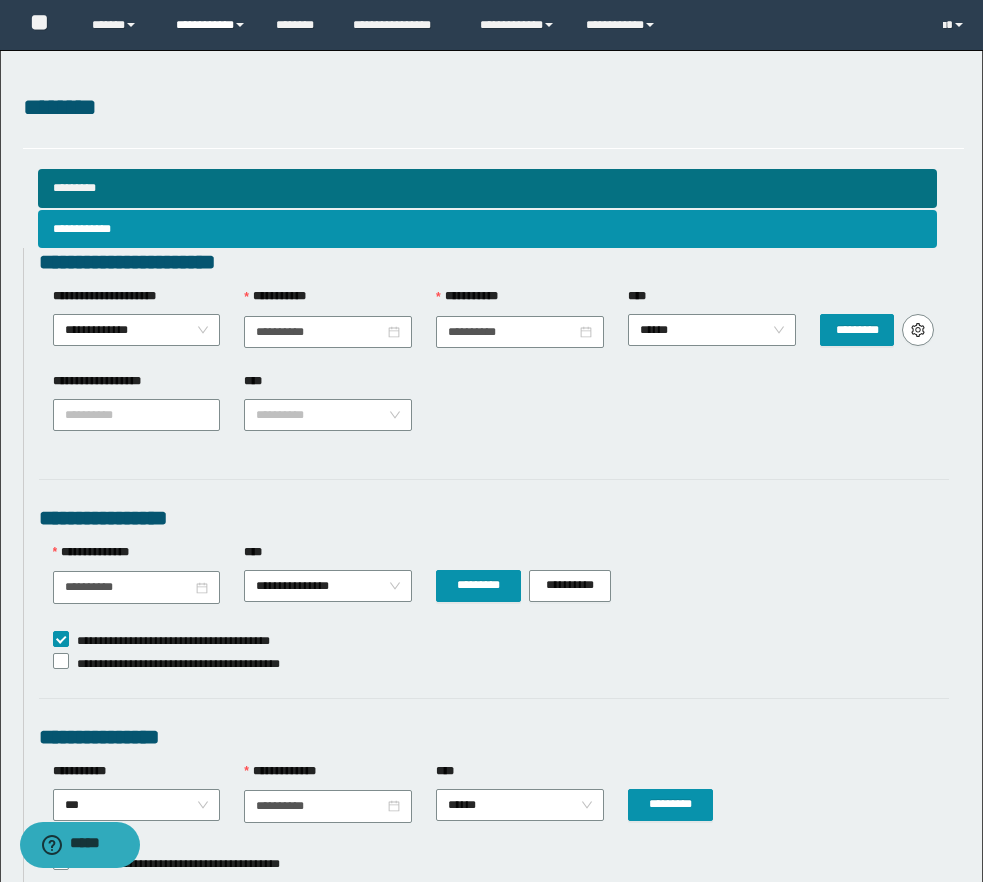 click on "**********" at bounding box center [211, 25] 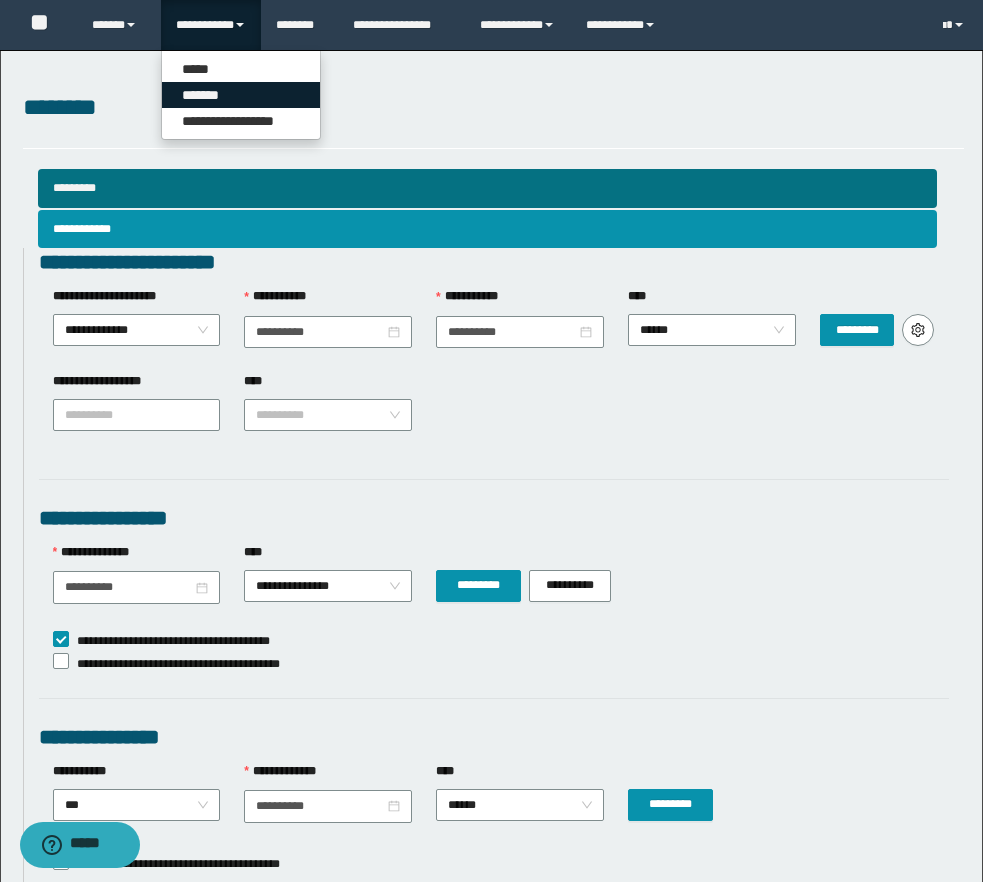 click on "*******" at bounding box center (241, 95) 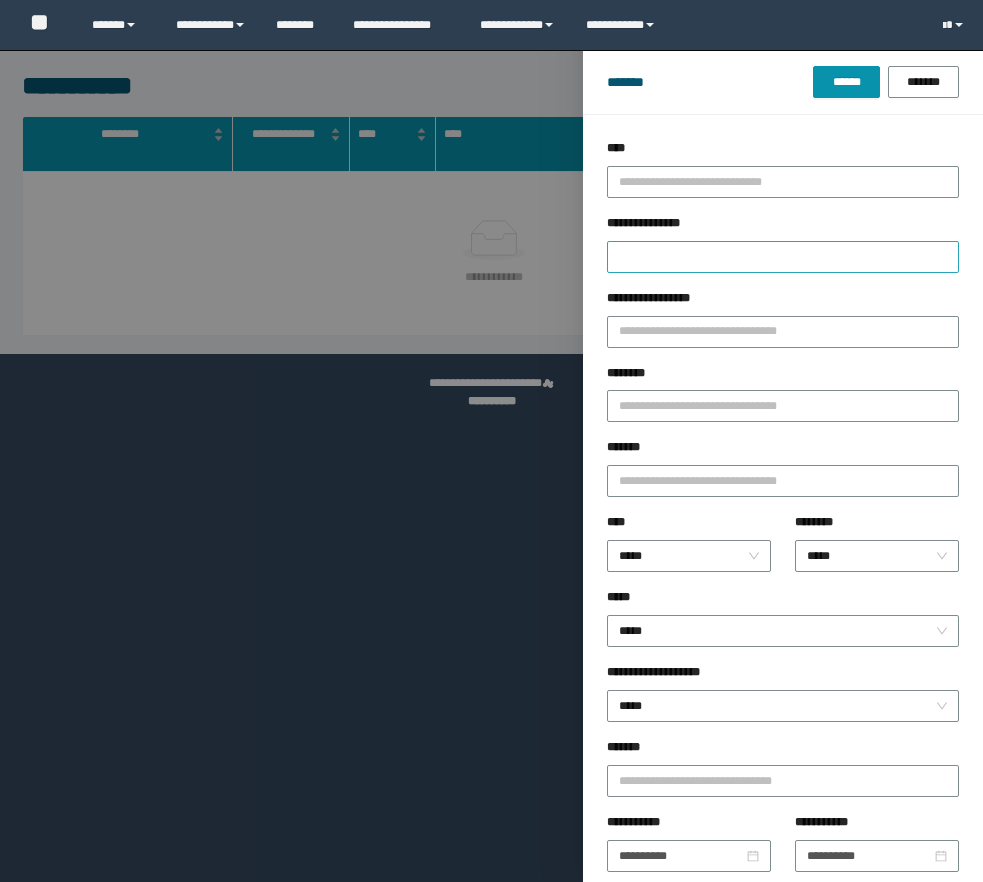 scroll, scrollTop: 0, scrollLeft: 0, axis: both 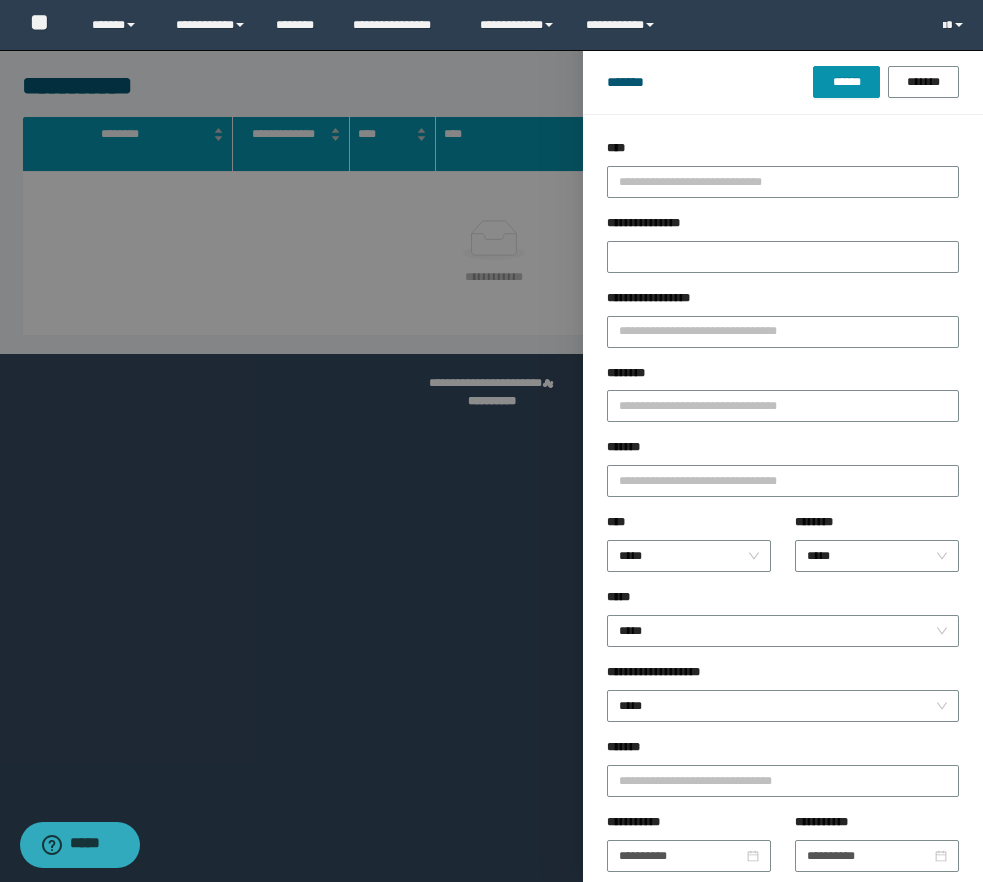 click on "********" at bounding box center (783, 377) 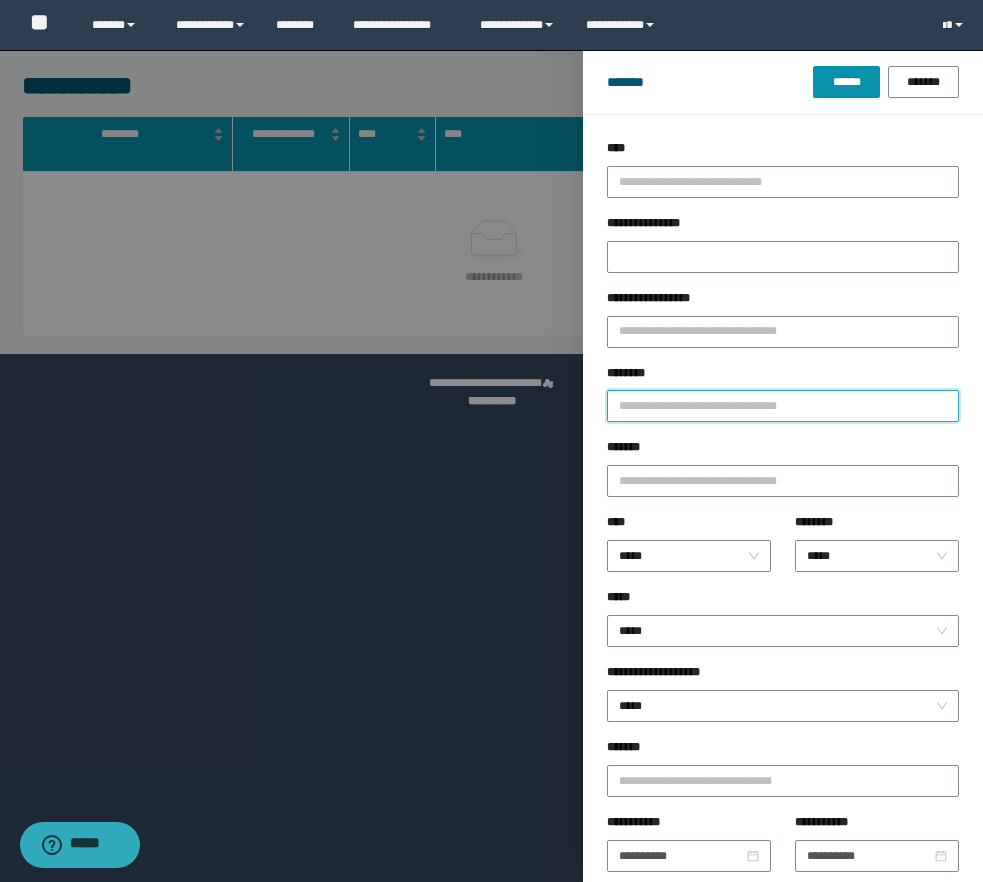 click on "********" at bounding box center (783, 406) 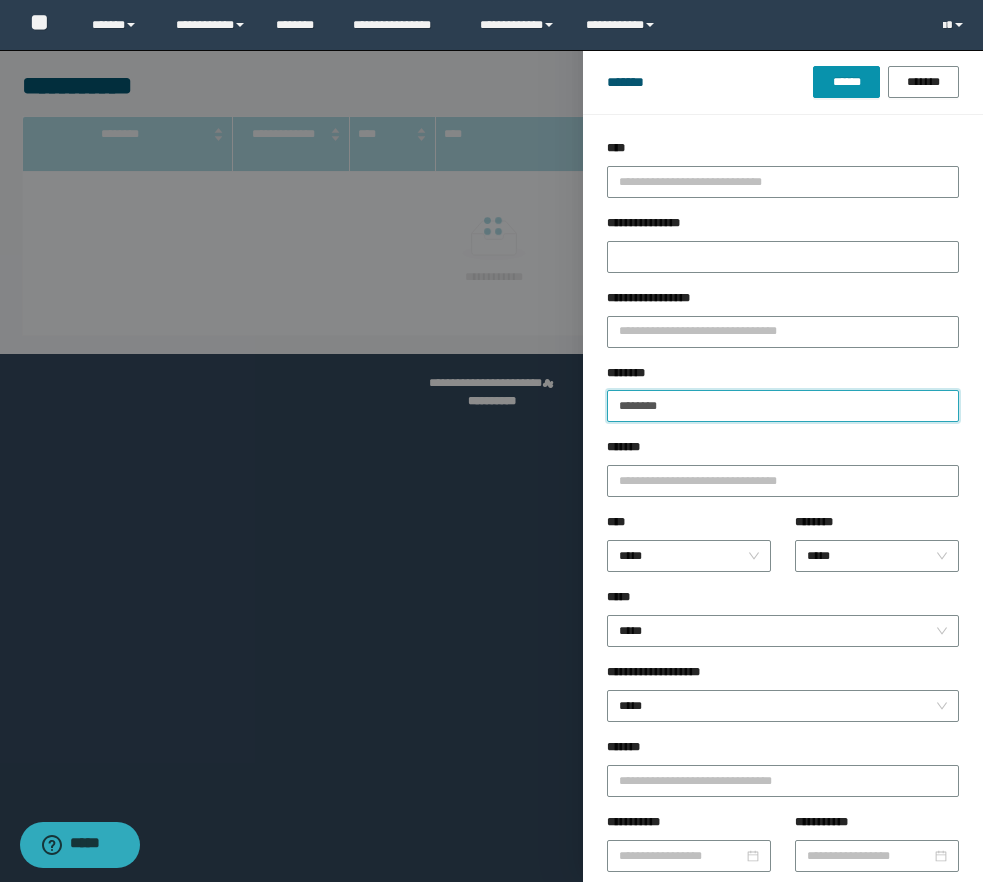 click on "******" at bounding box center [846, 82] 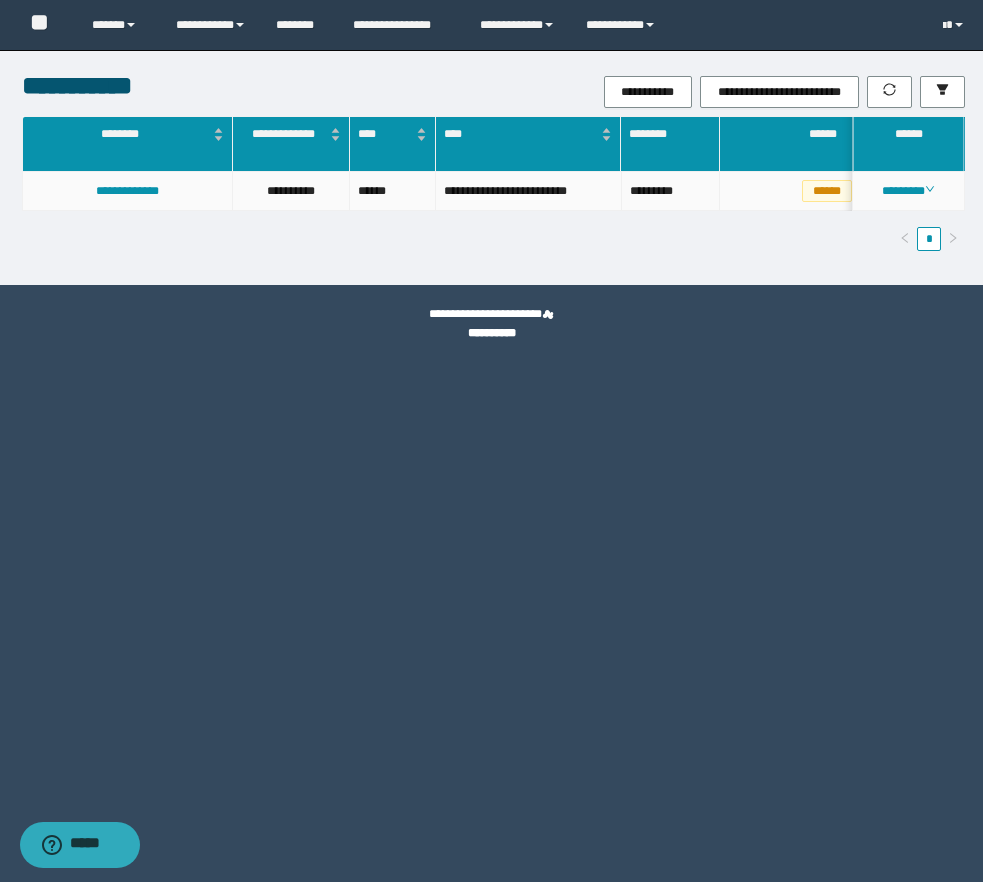 click on "********" at bounding box center (909, 191) 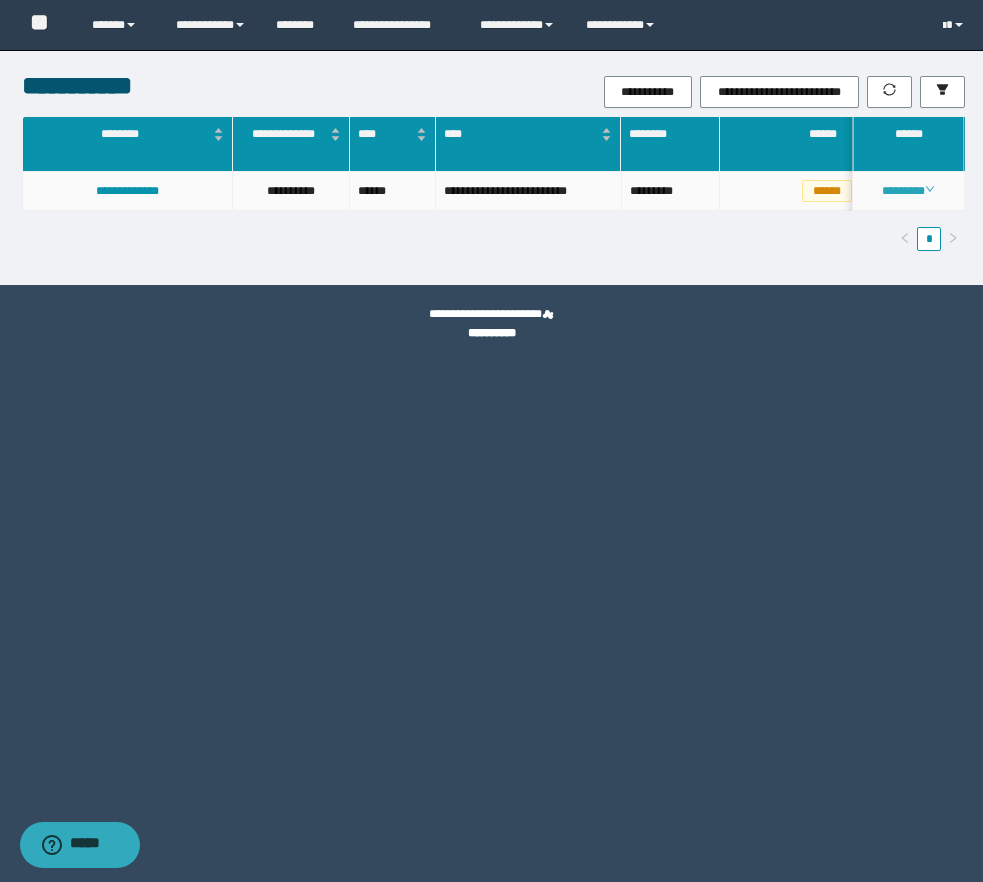 click on "********" at bounding box center [908, 191] 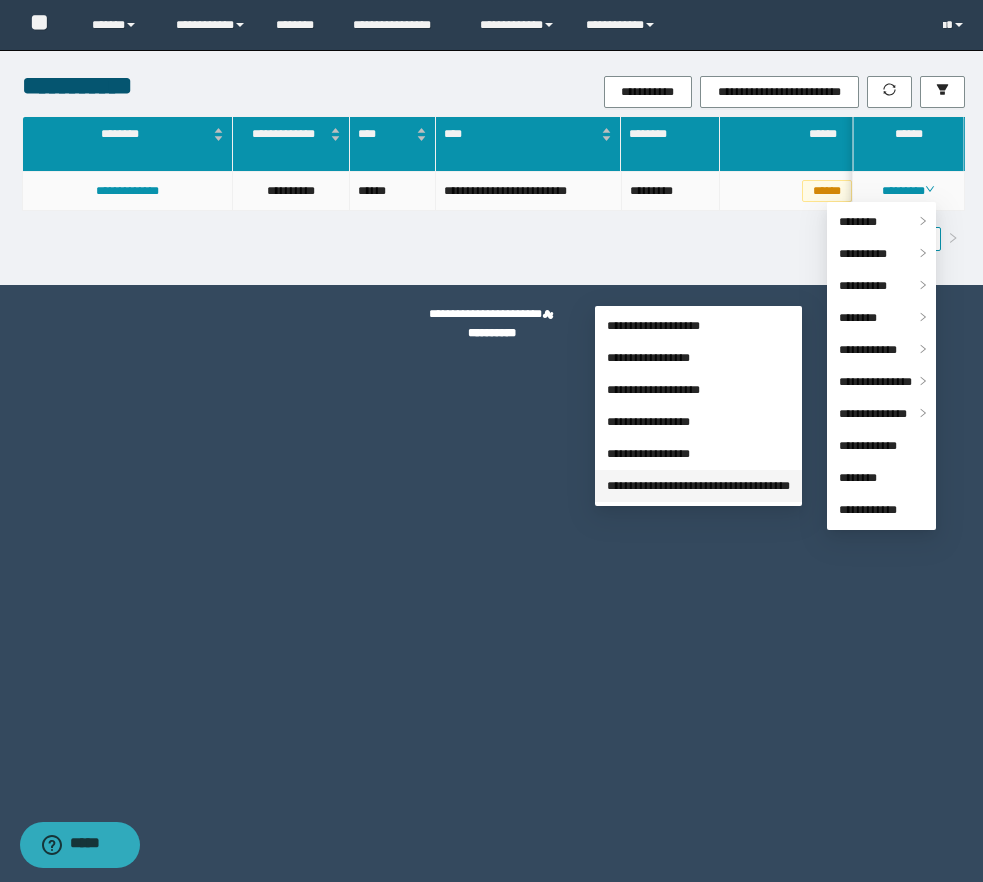 click on "**********" at bounding box center [698, 486] 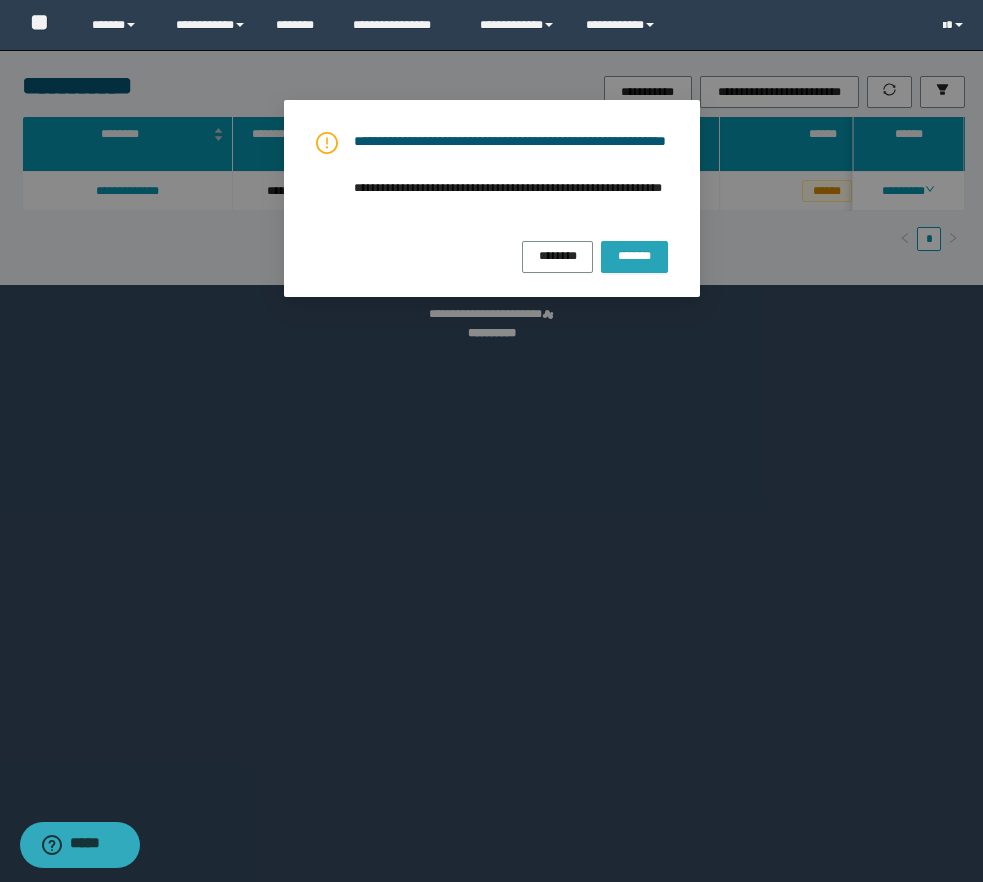 click on "*******" at bounding box center (634, 257) 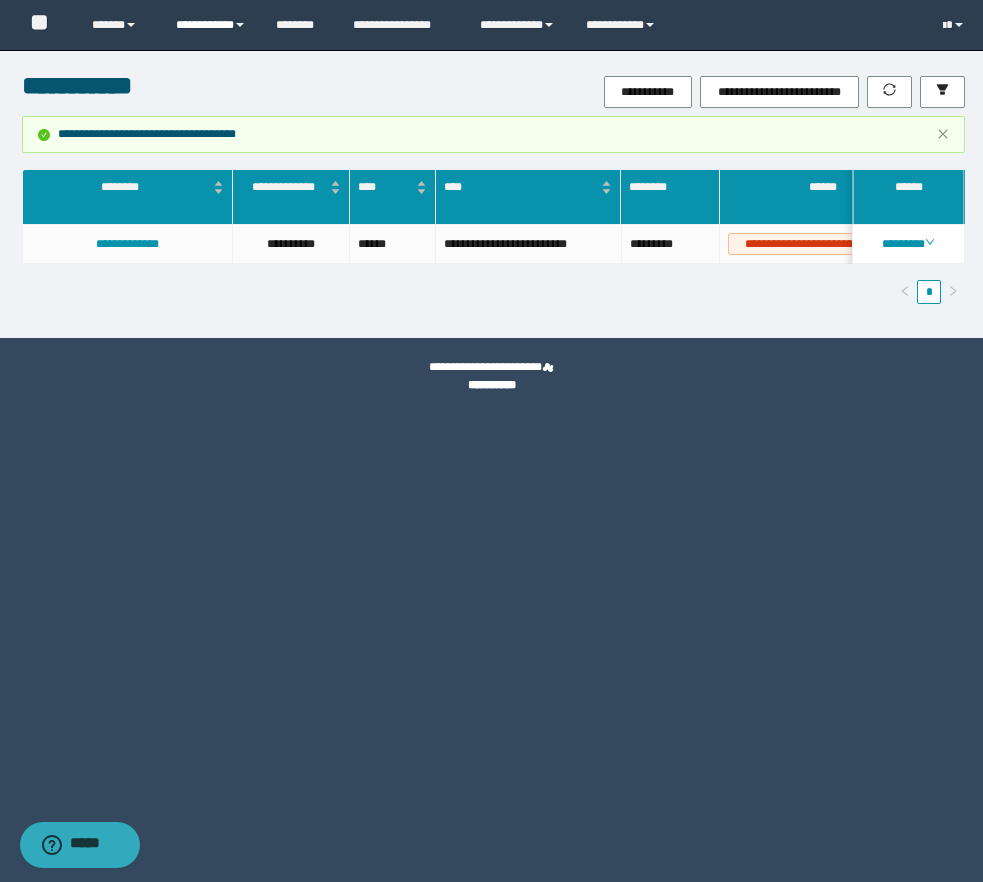 click on "**********" at bounding box center [211, 25] 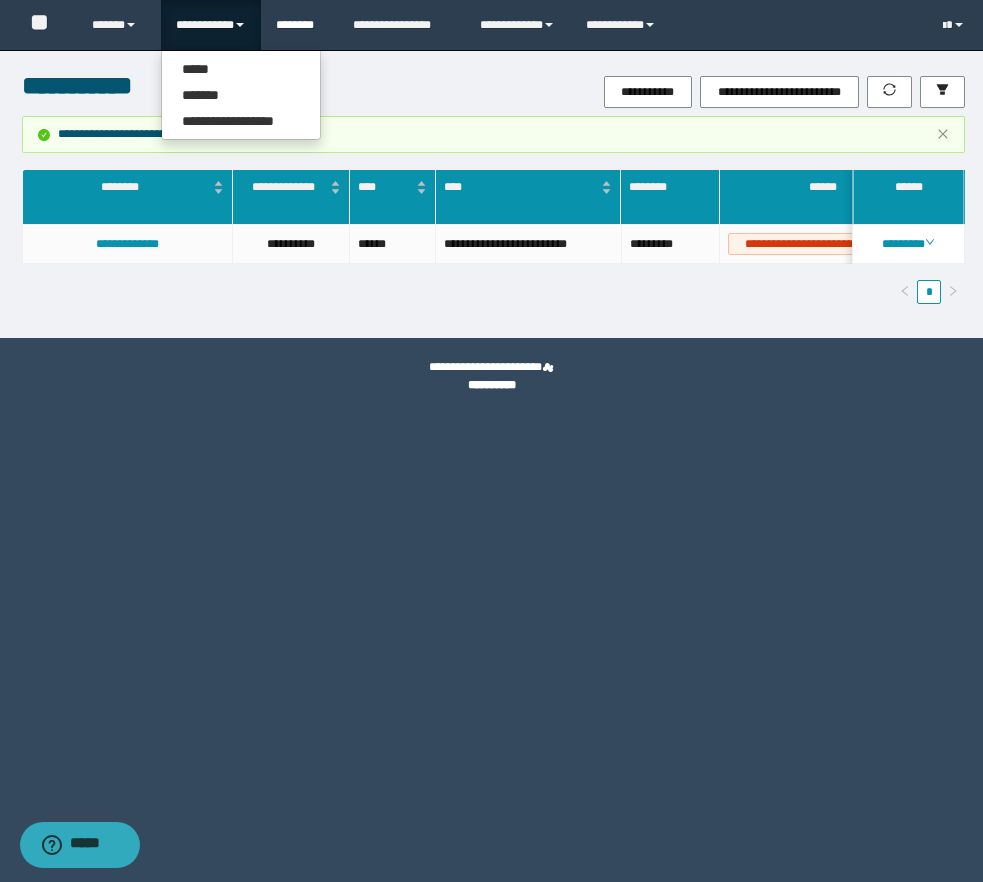 click on "********" at bounding box center [299, 25] 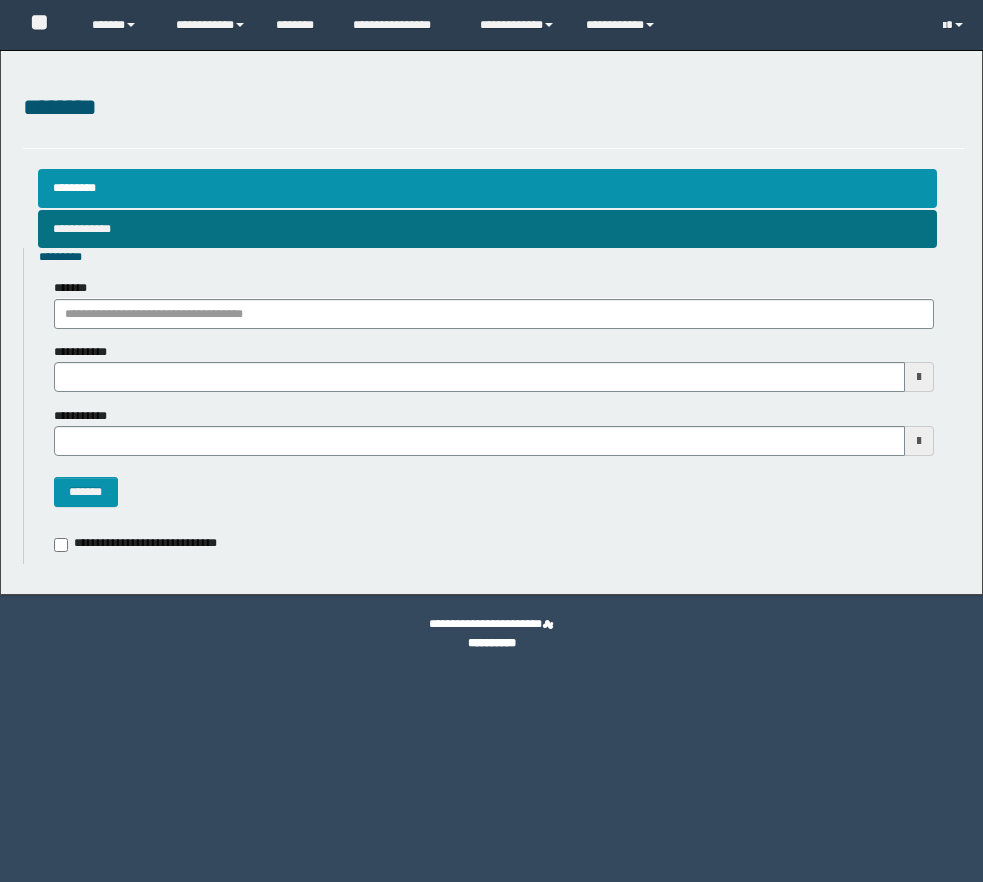 scroll, scrollTop: 0, scrollLeft: 0, axis: both 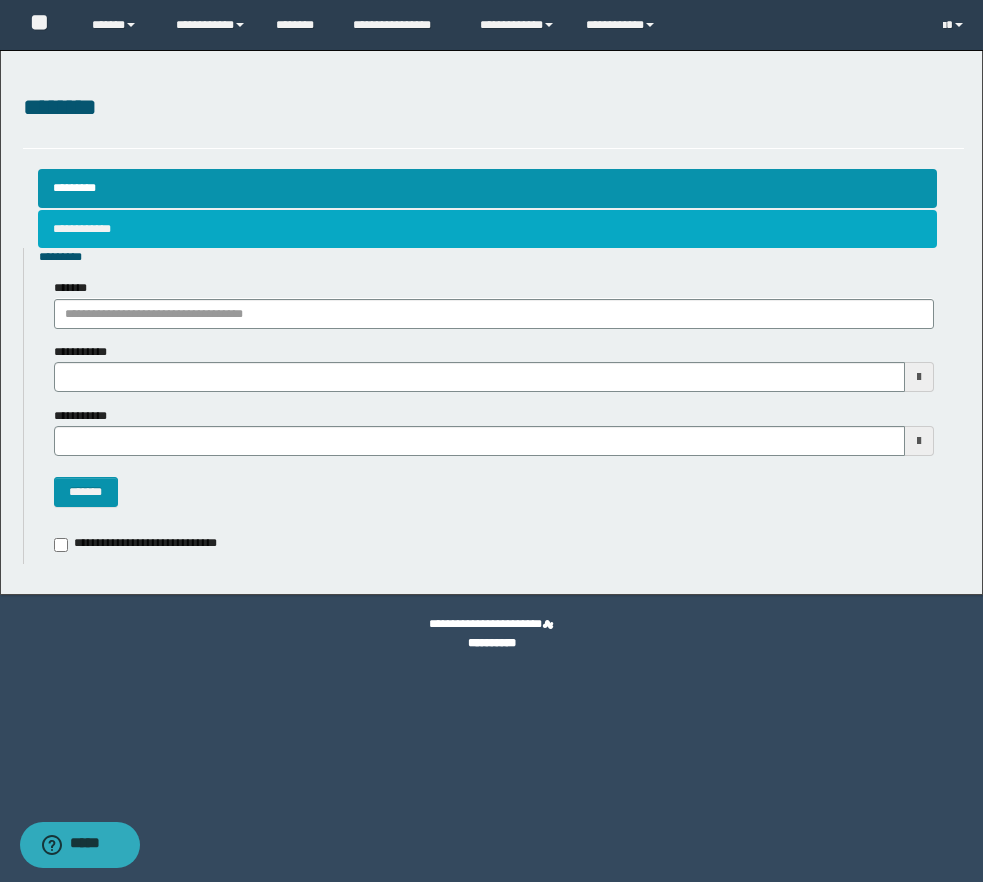 click on "**********" at bounding box center [487, 229] 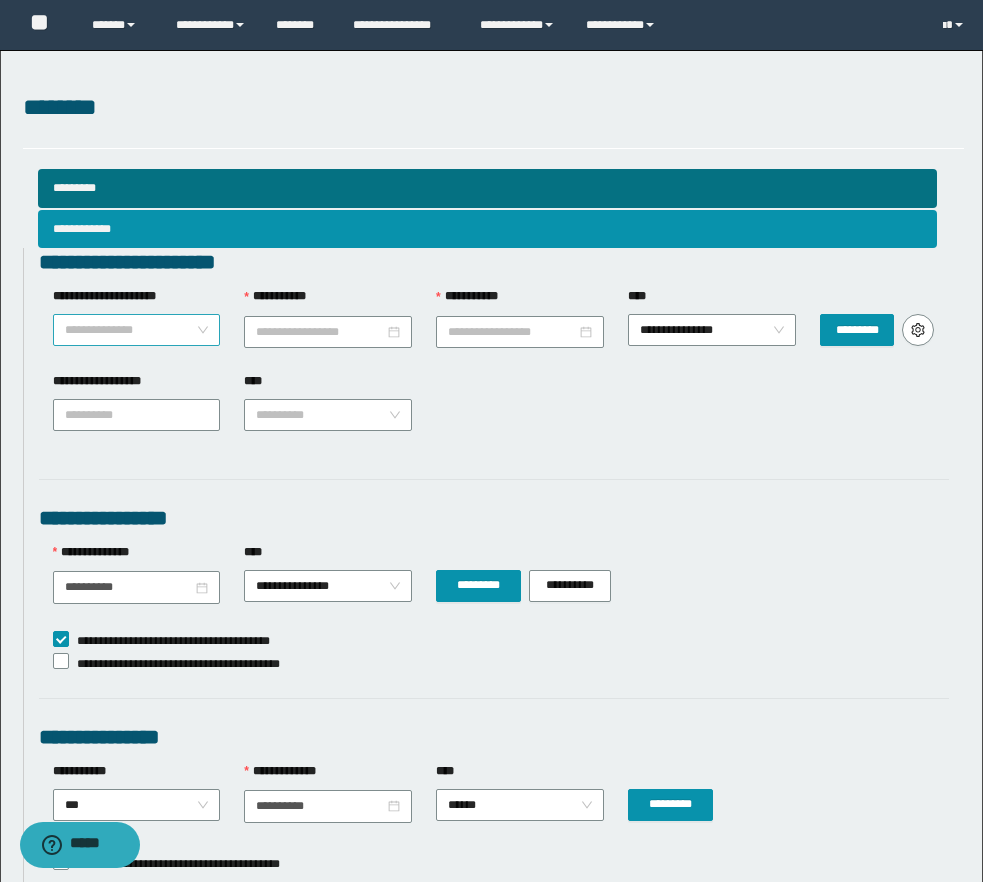 click on "**********" at bounding box center (137, 330) 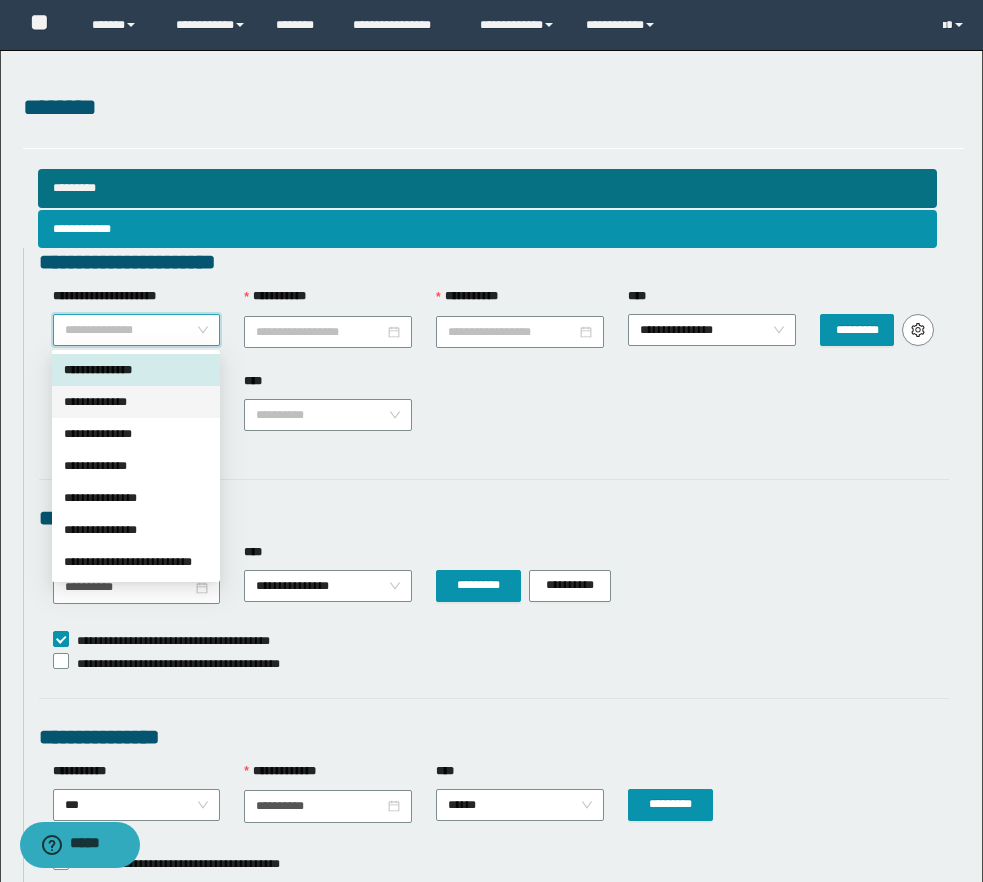 click on "**********" at bounding box center (136, 402) 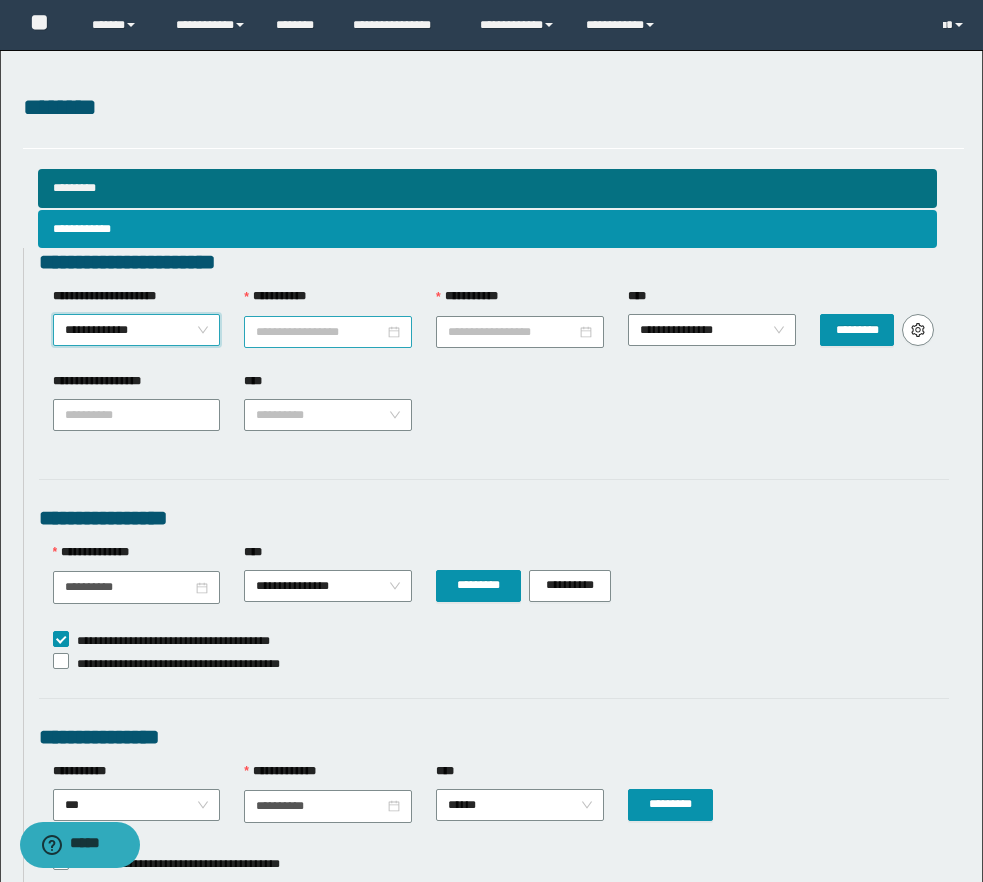 click on "**********" at bounding box center [320, 332] 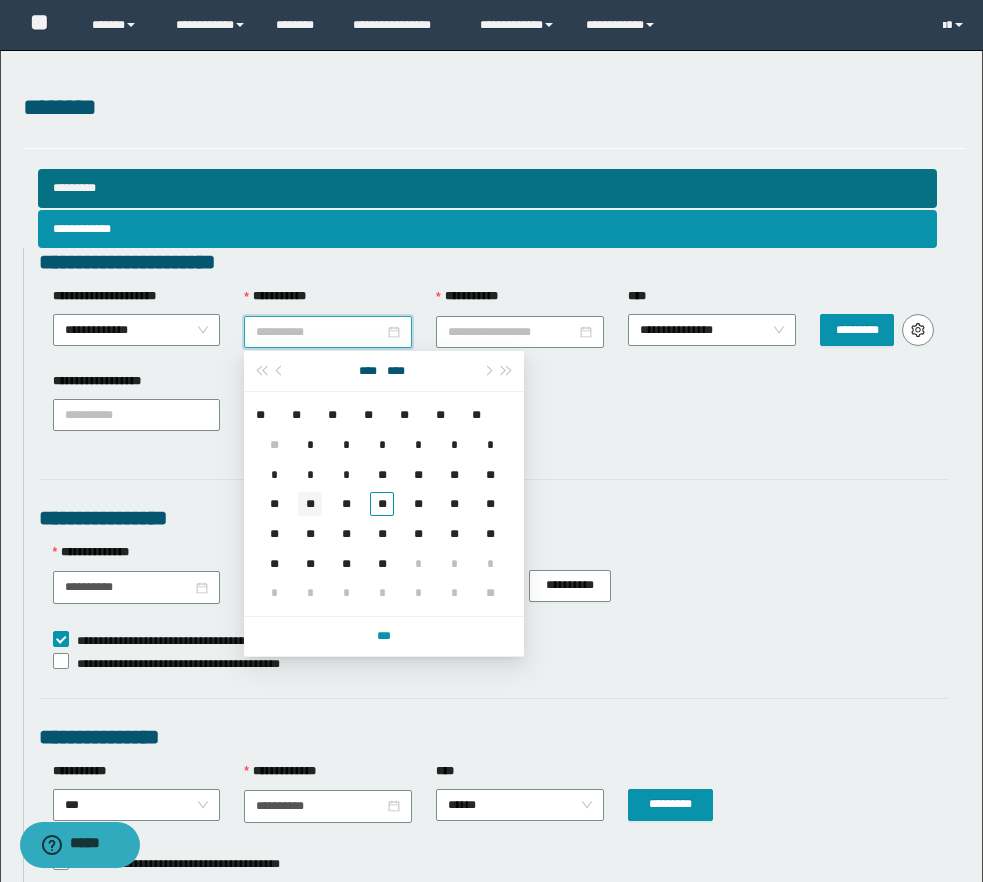 click on "**" at bounding box center (310, 504) 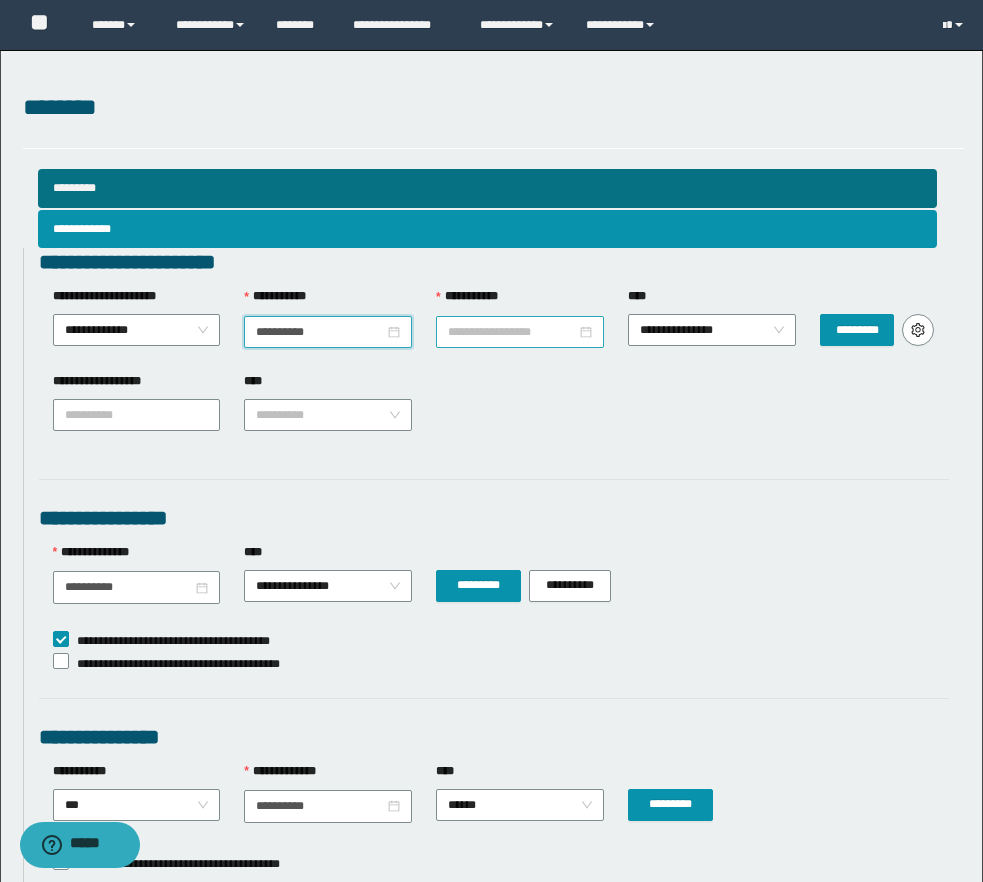 click on "**********" at bounding box center (512, 332) 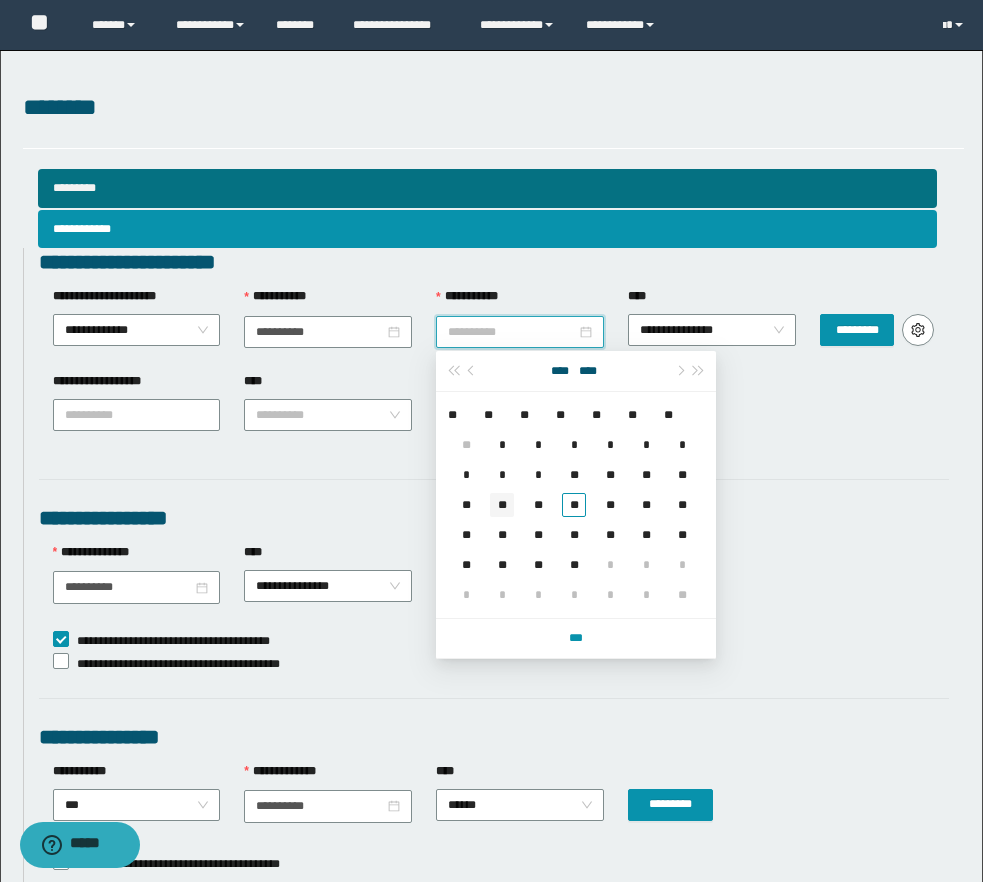click on "**" at bounding box center [502, 505] 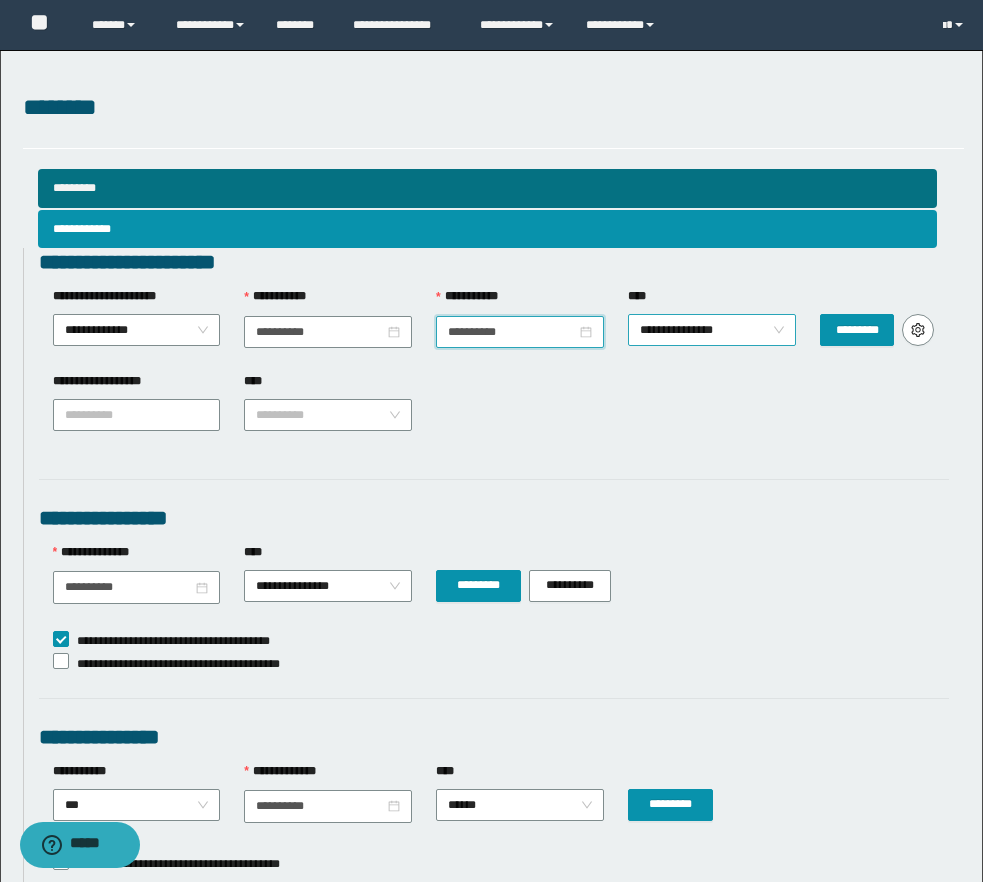 click on "**********" at bounding box center [712, 330] 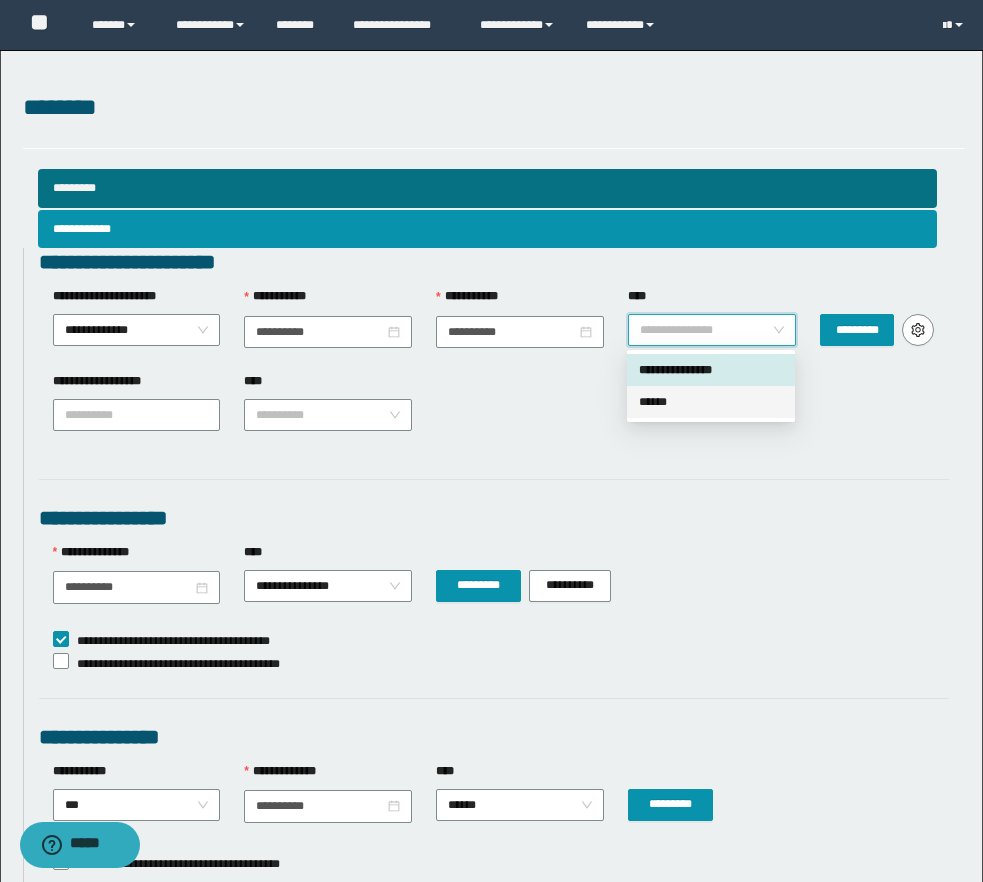 click on "******" at bounding box center (711, 402) 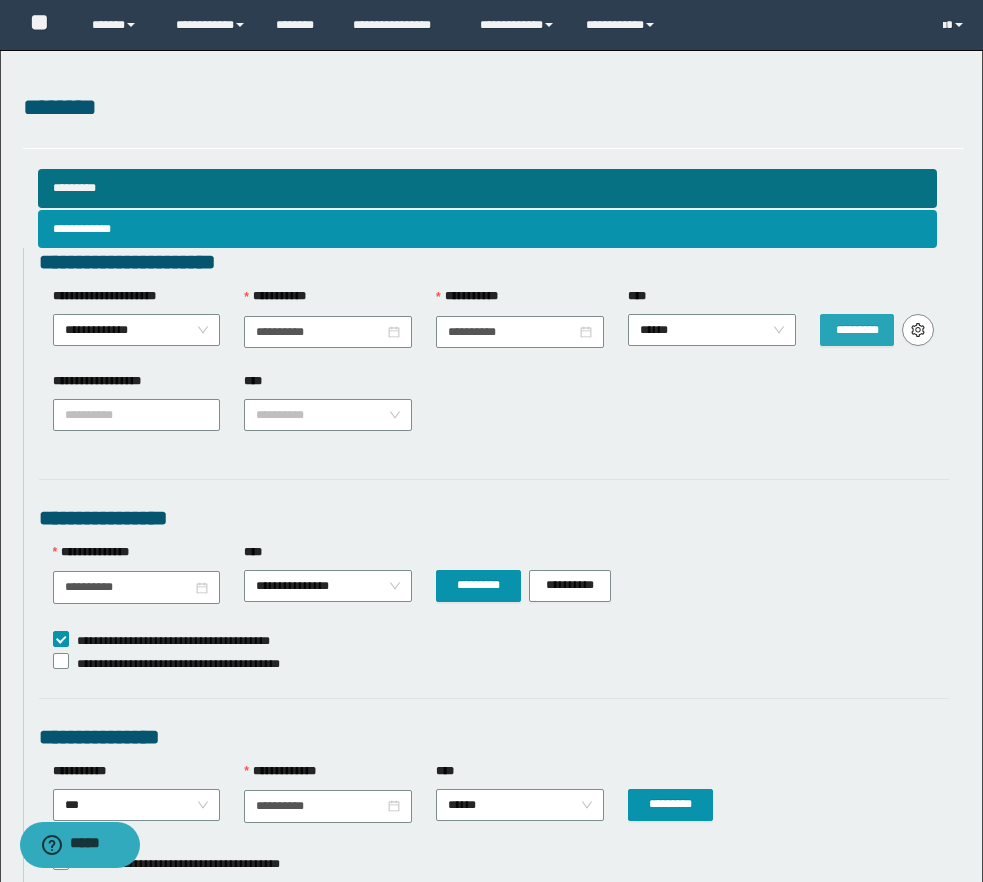 click on "*********" at bounding box center (857, 330) 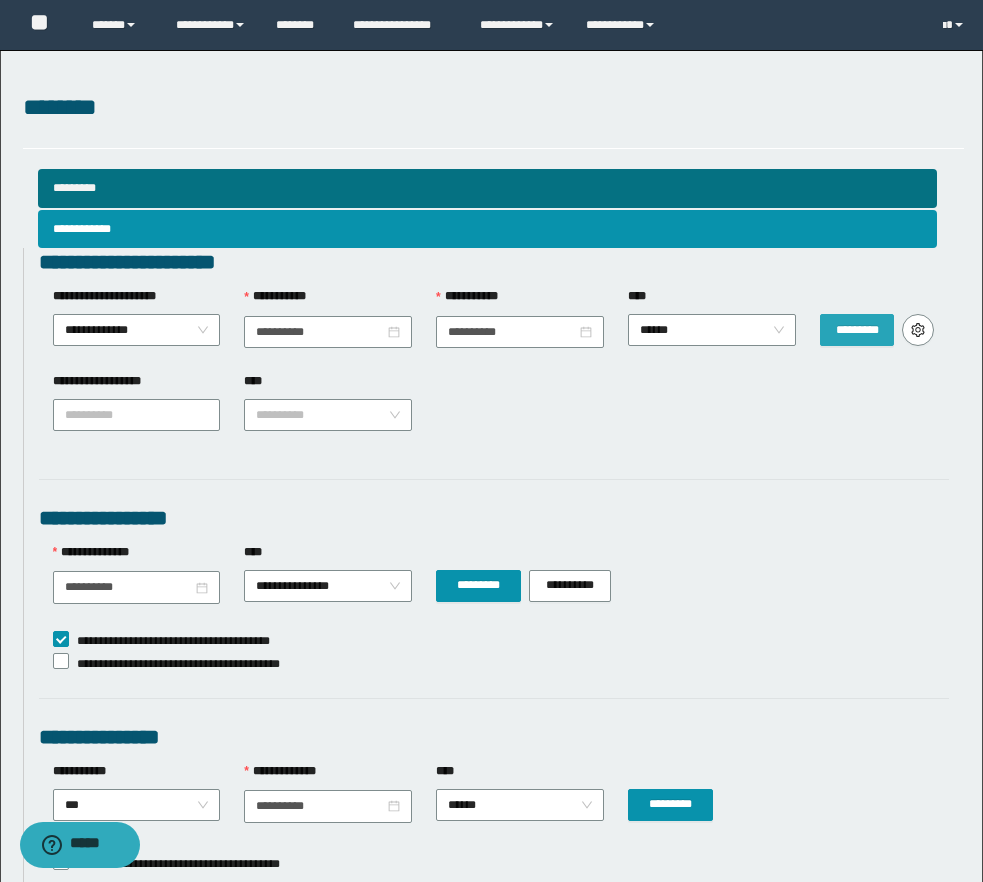 click on "*********" at bounding box center (857, 330) 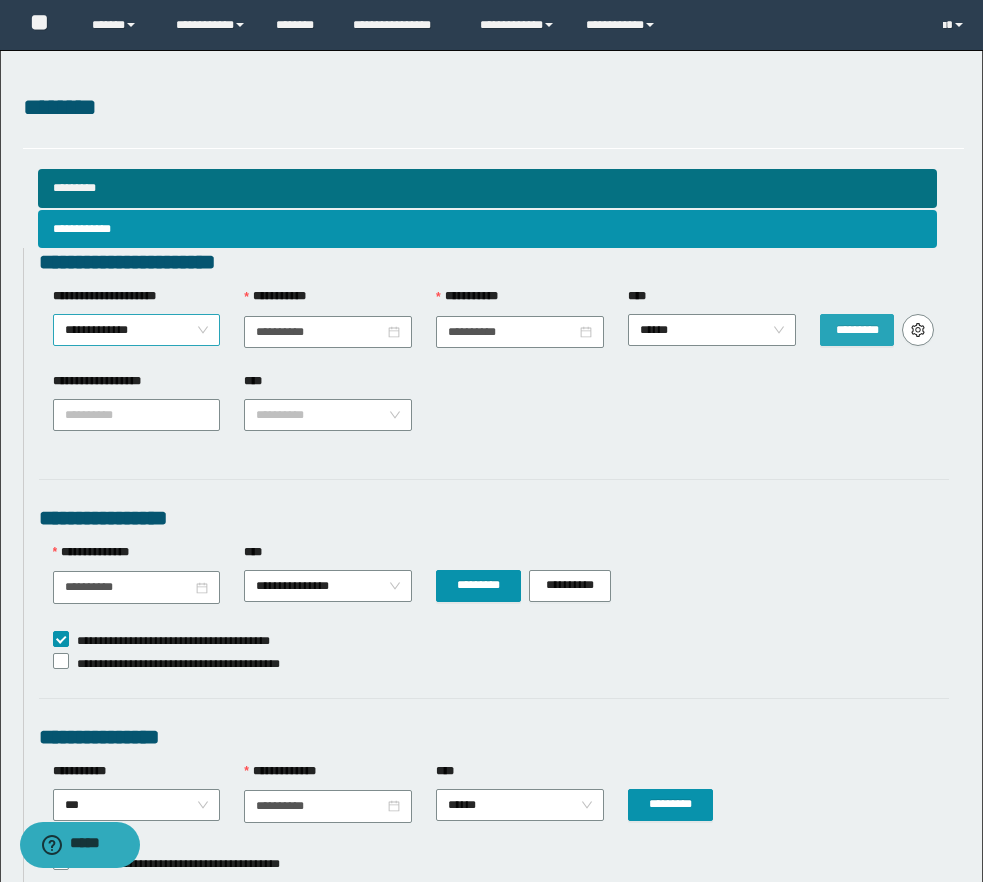 click on "**********" at bounding box center [137, 330] 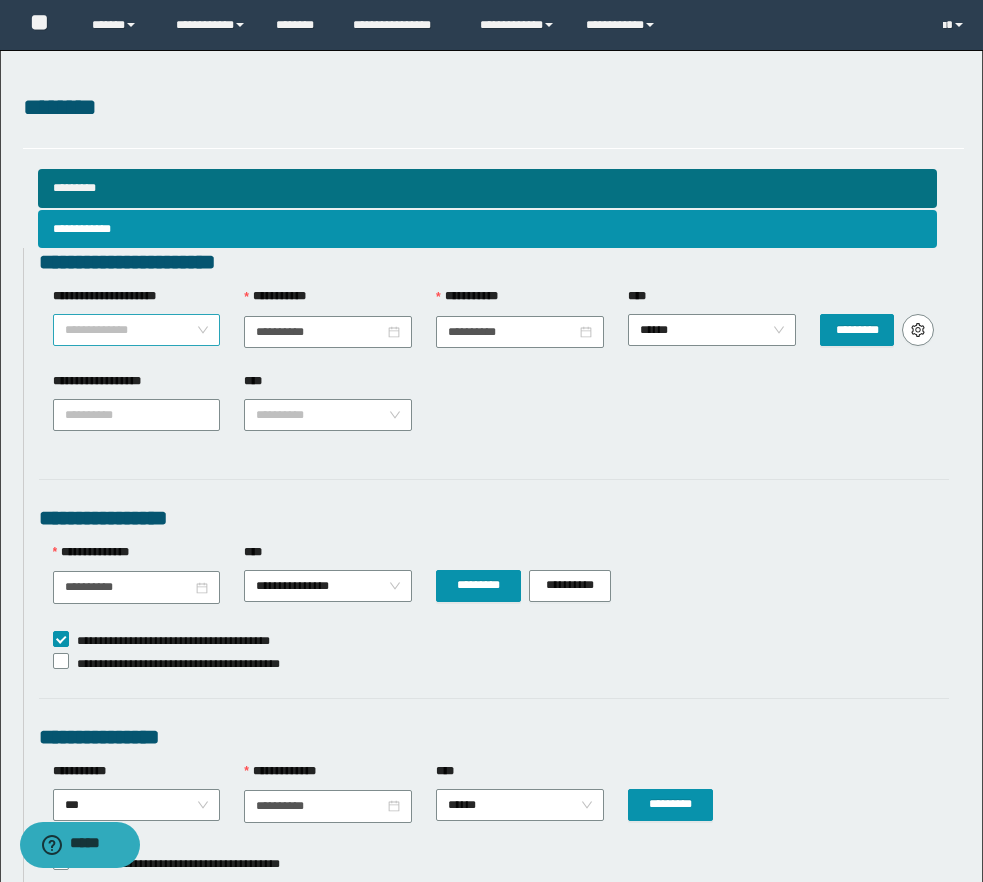 click on "**********" at bounding box center [137, 330] 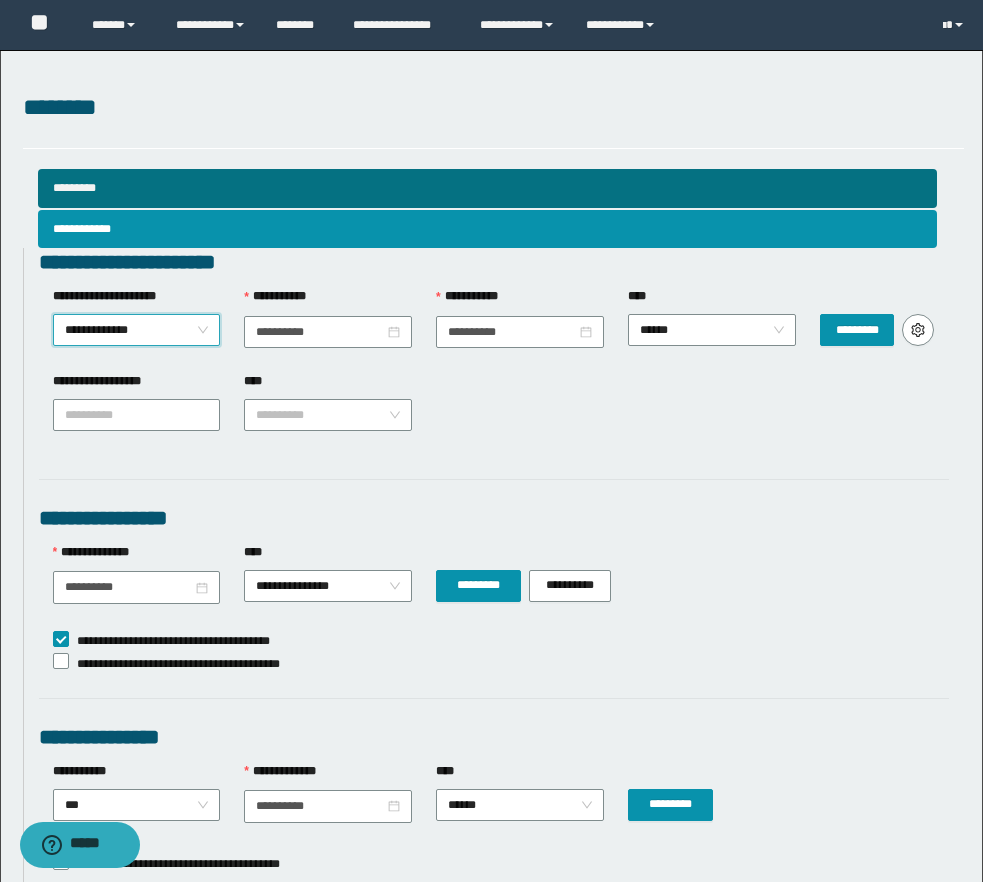 click on "**********" at bounding box center [137, 330] 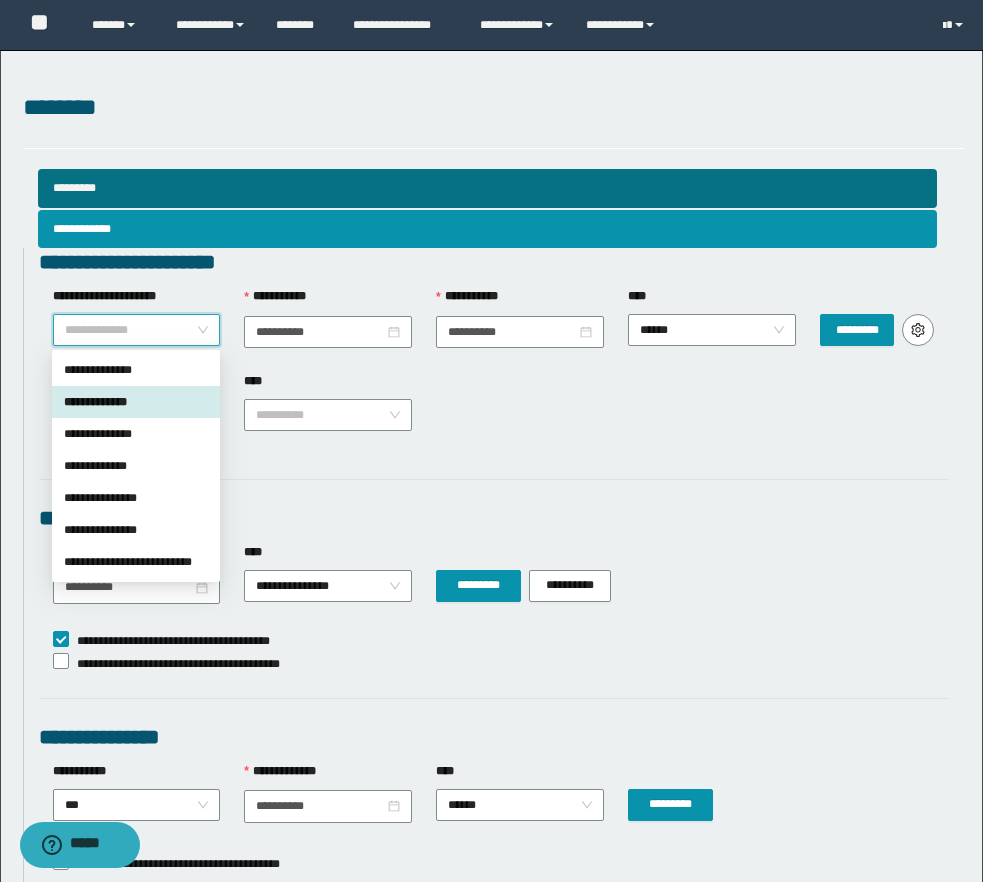click on "**********" at bounding box center [136, 402] 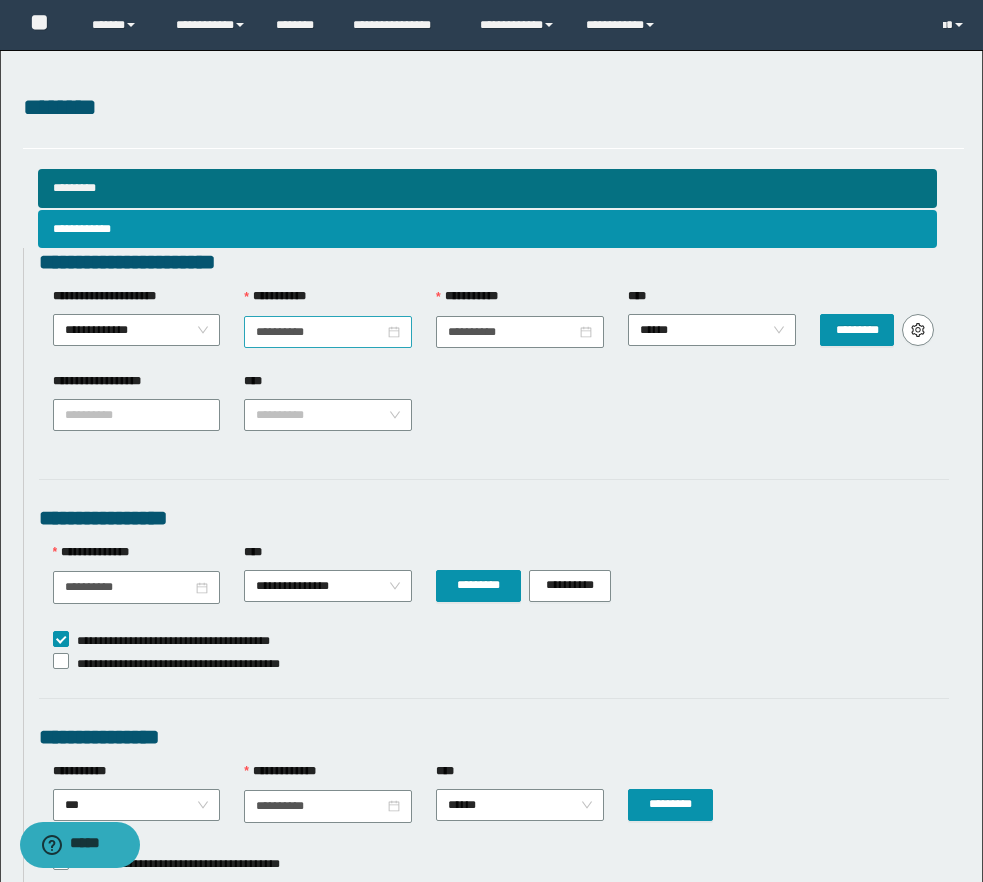 click at bounding box center (328, 332) 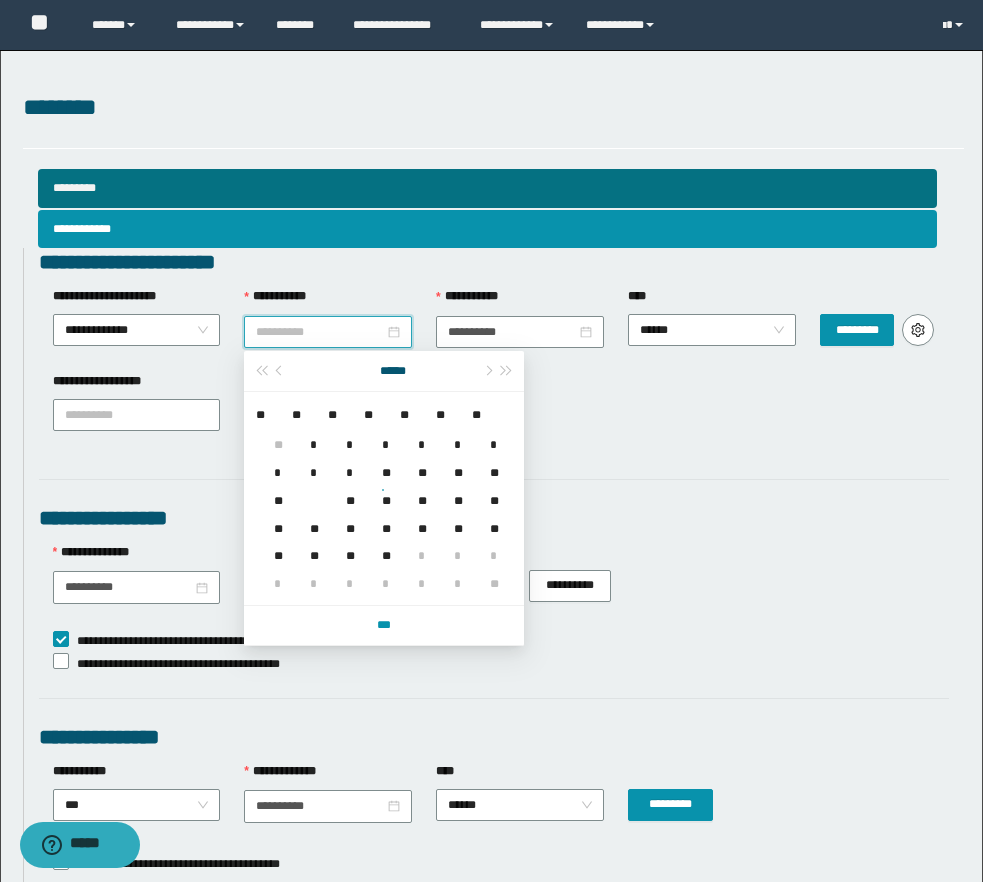 click on "**" at bounding box center (310, 489) 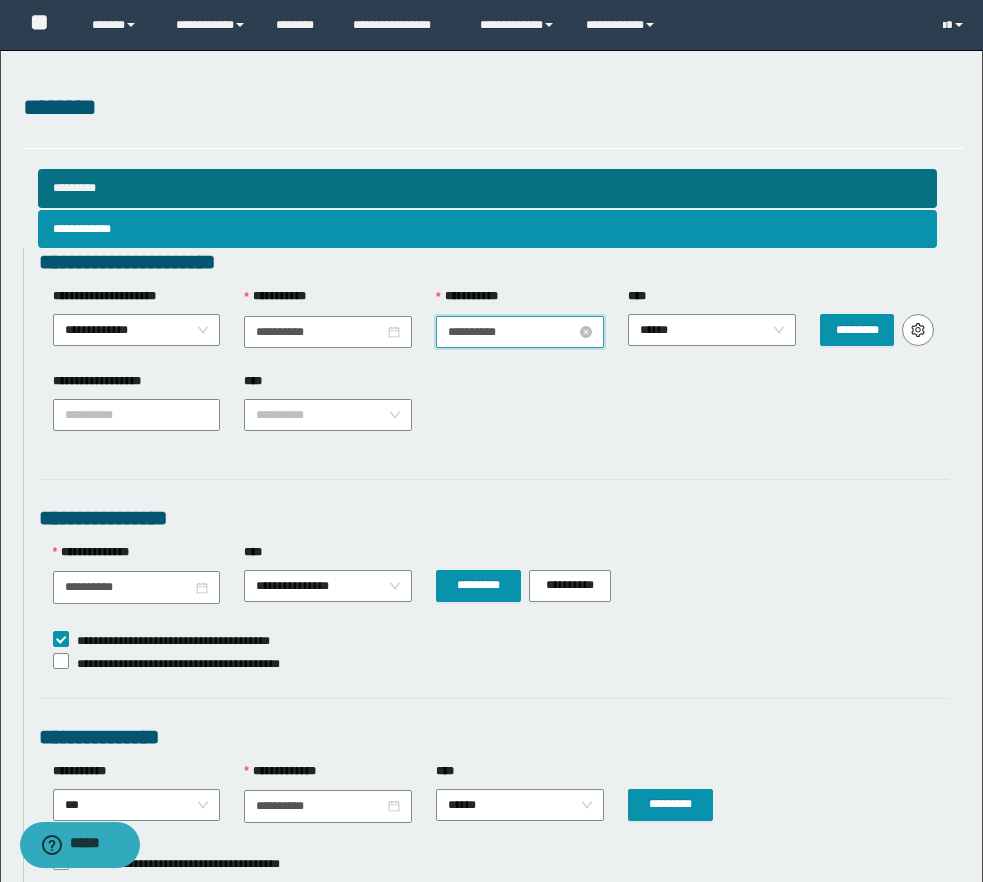 click on "**********" at bounding box center (512, 332) 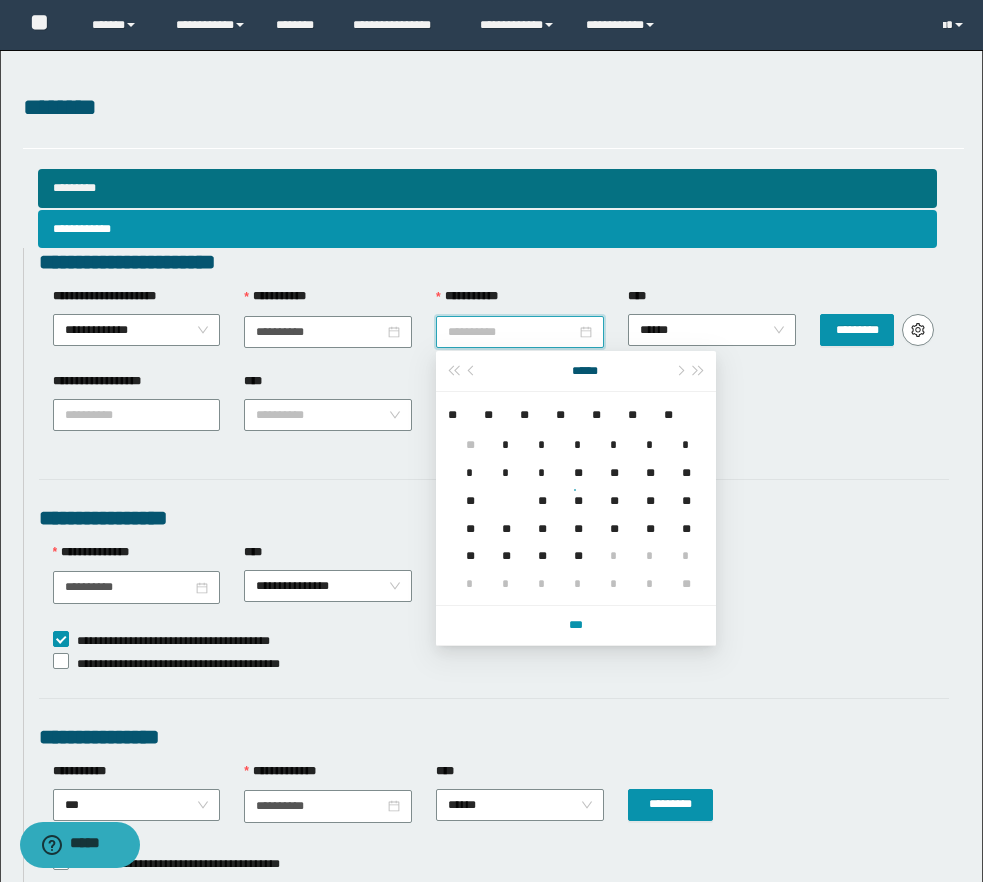 drag, startPoint x: 495, startPoint y: 505, endPoint x: 505, endPoint y: 482, distance: 25.079872 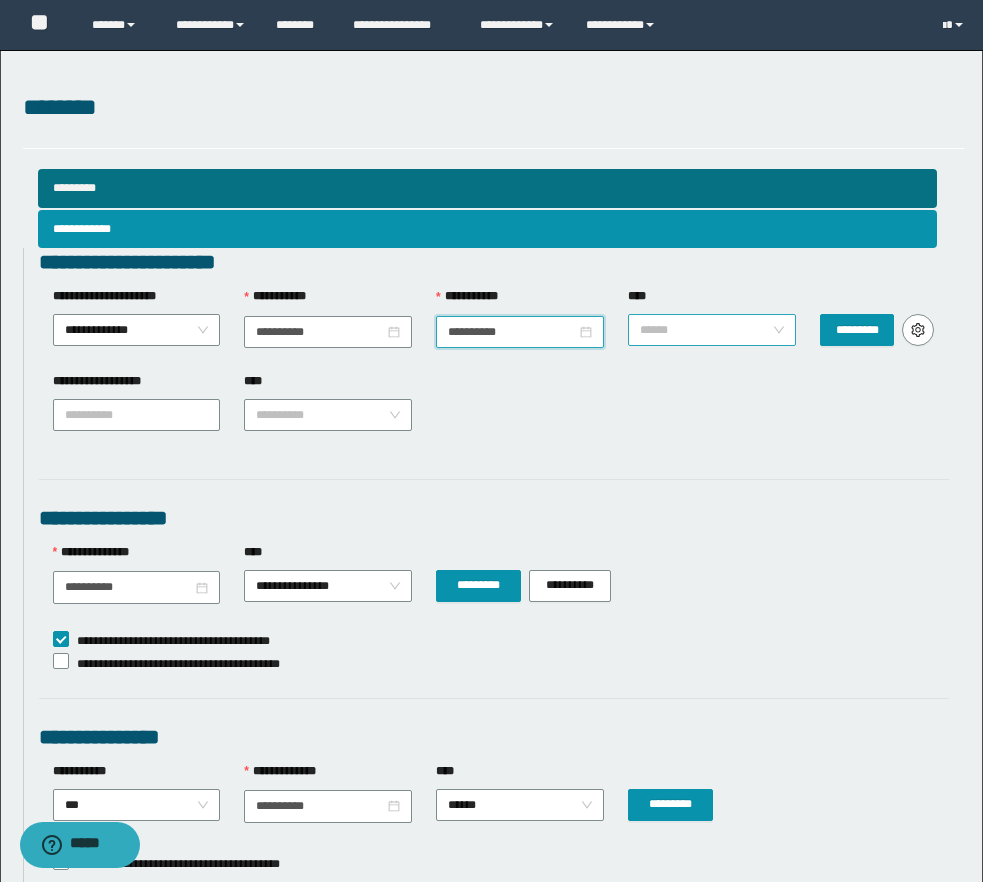 click on "******" at bounding box center [712, 330] 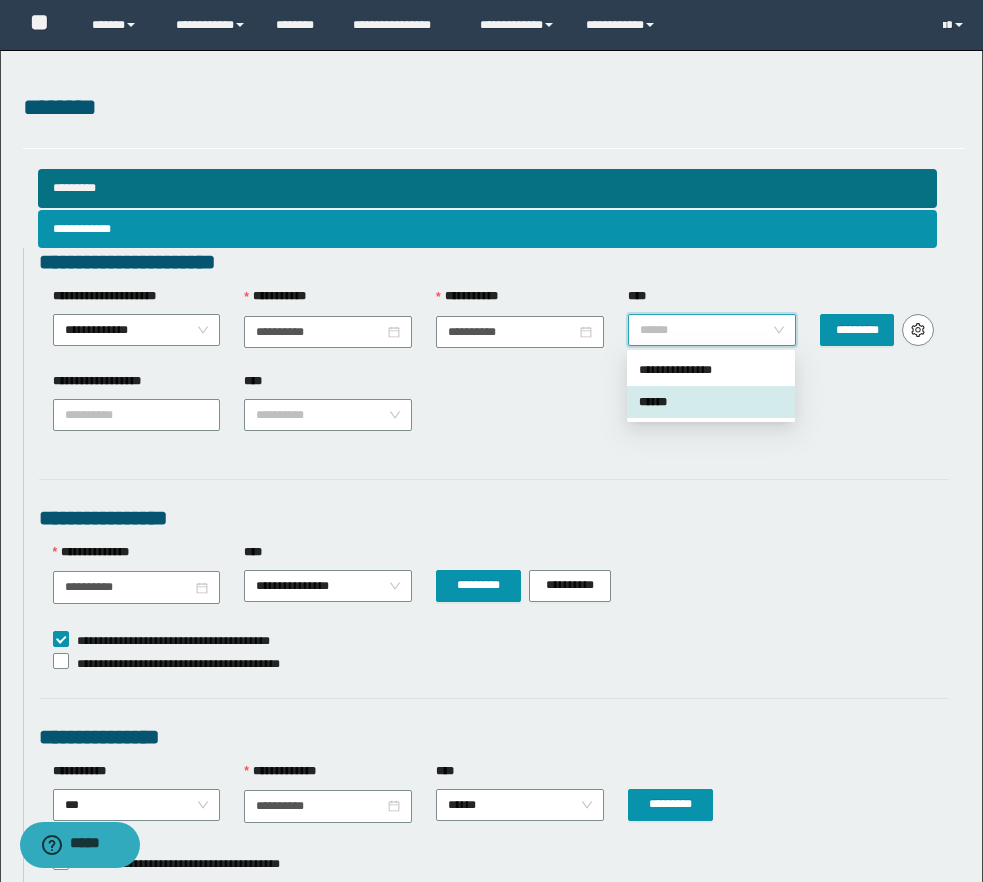 click on "******" at bounding box center [711, 402] 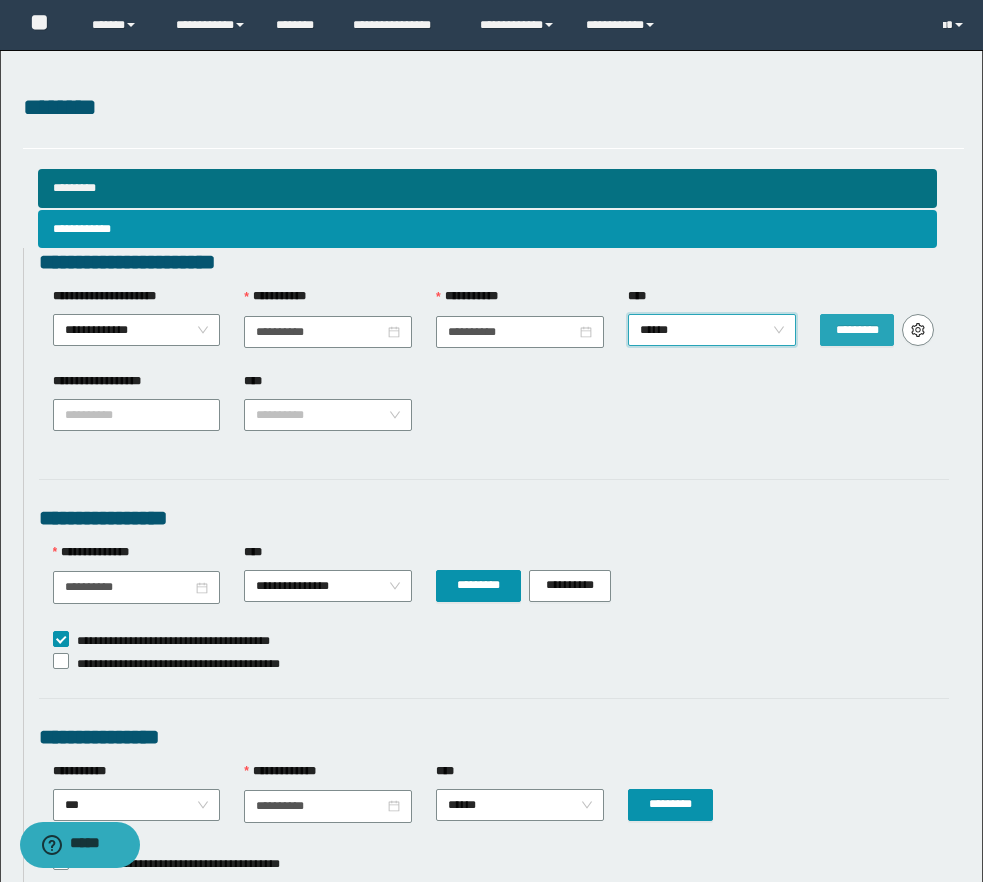 click on "*********" at bounding box center (857, 330) 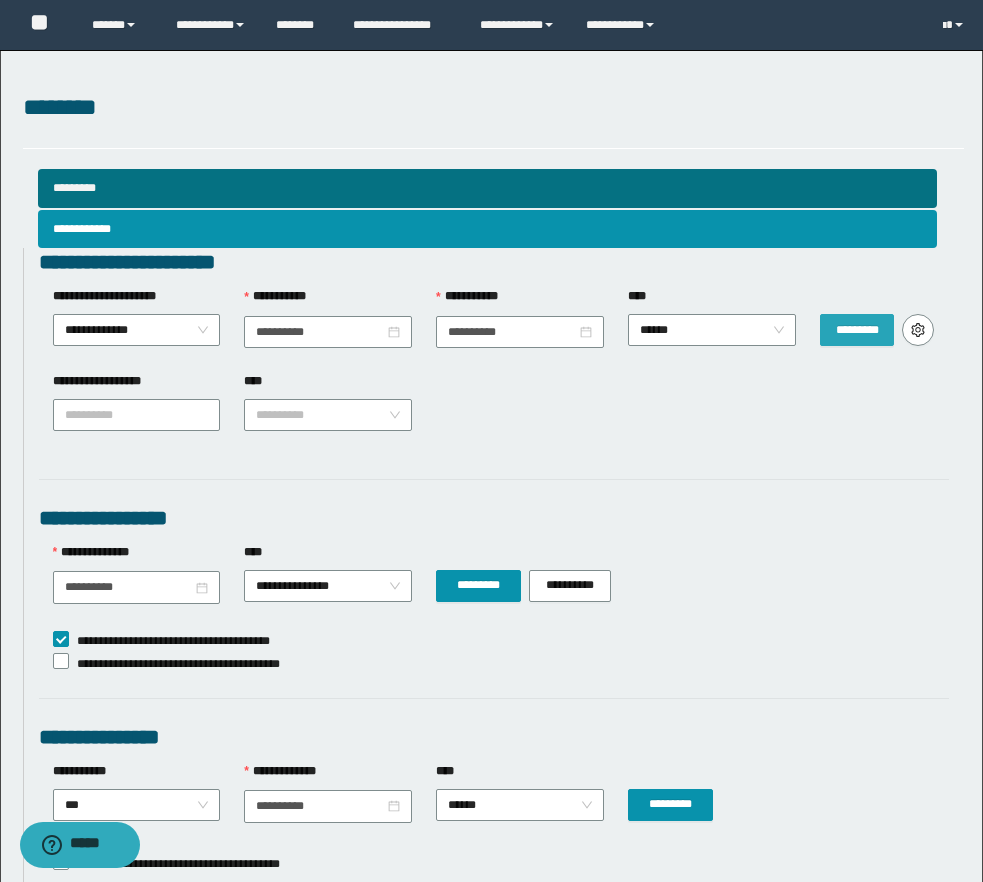 click on "*********" at bounding box center (857, 330) 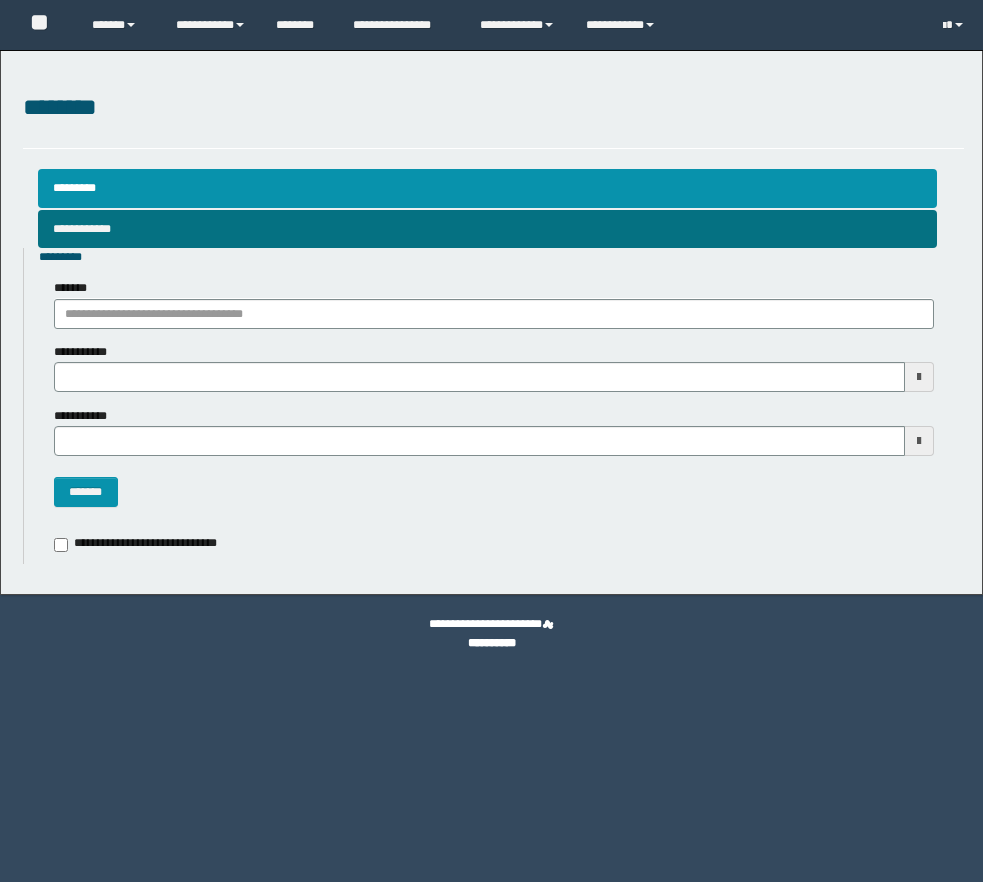 scroll, scrollTop: 0, scrollLeft: 0, axis: both 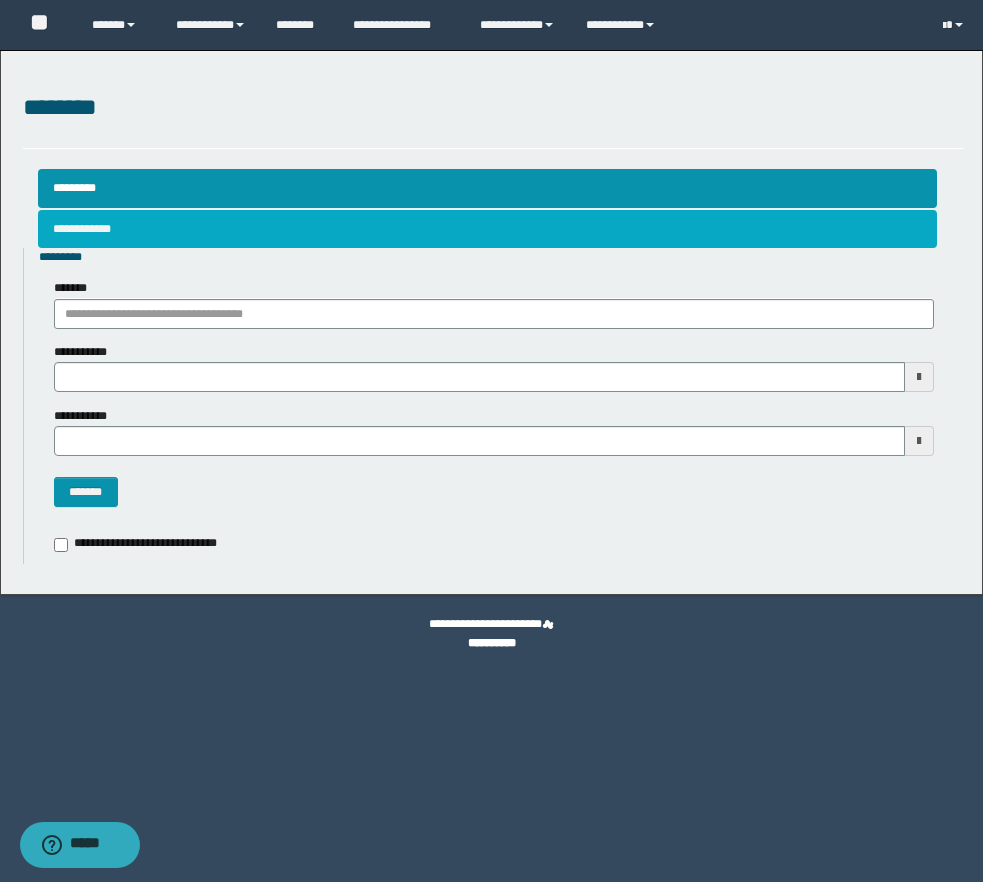 click on "**********" at bounding box center [487, 229] 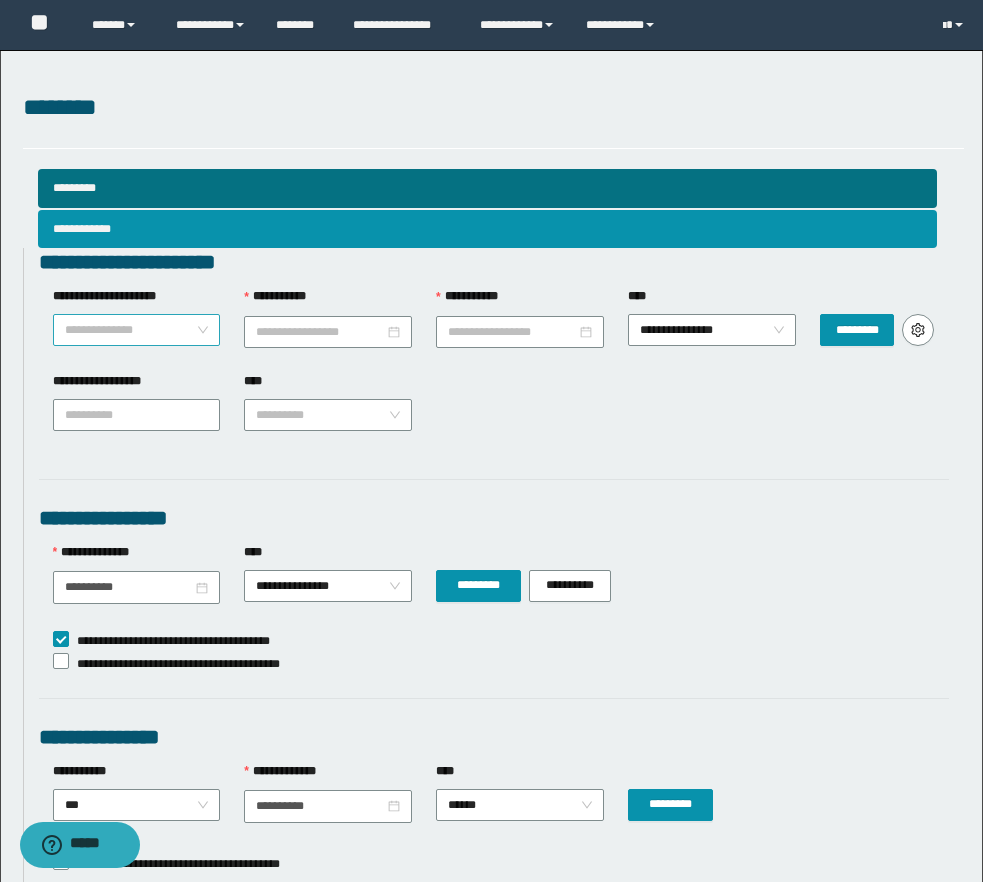 click on "**********" at bounding box center (137, 330) 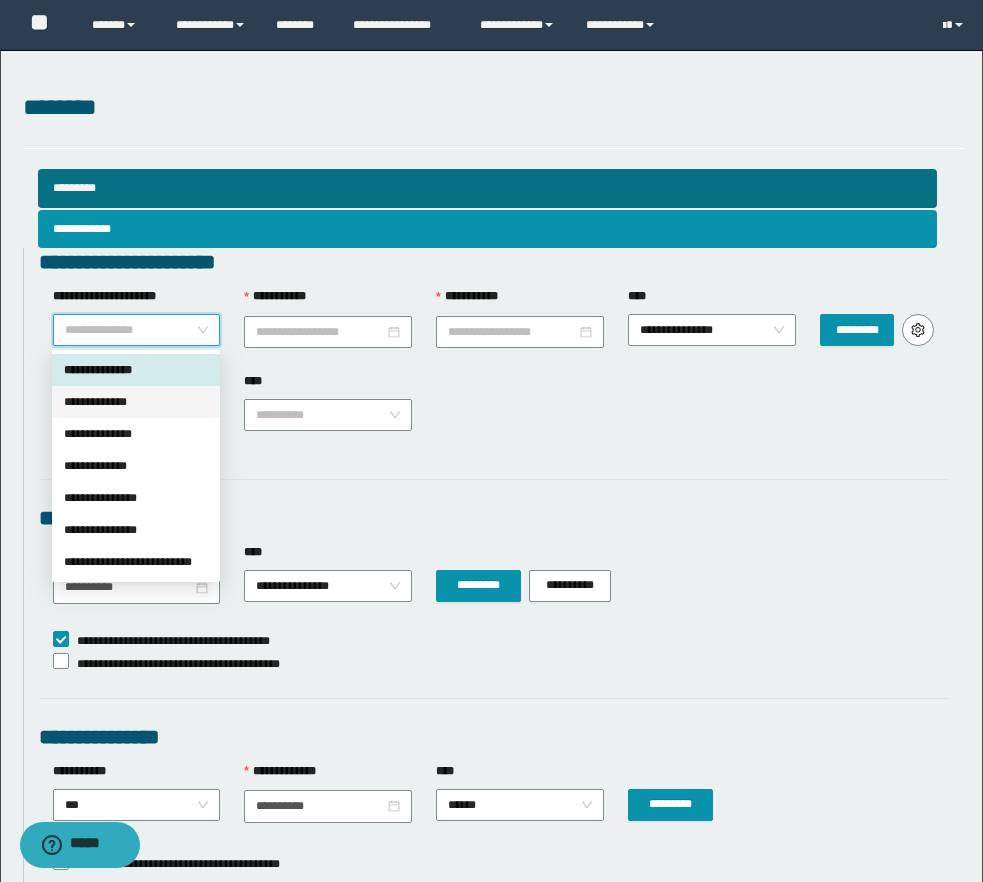 click on "**********" at bounding box center (136, 402) 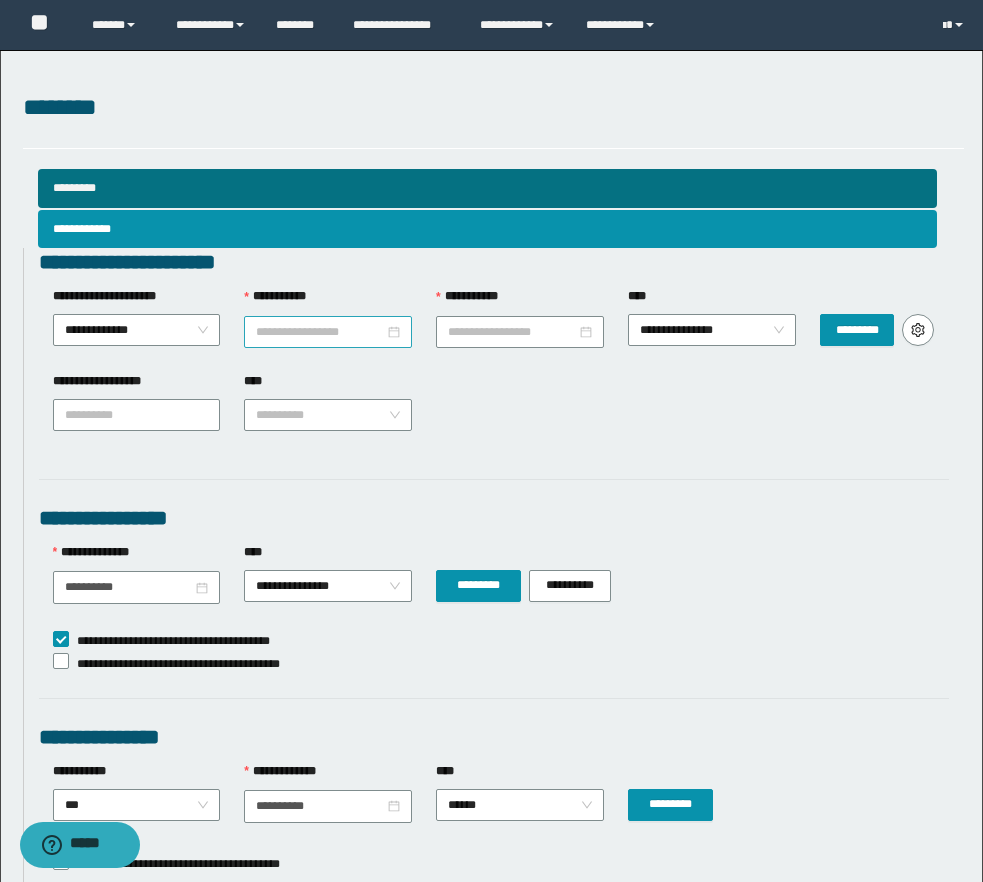 click at bounding box center (328, 332) 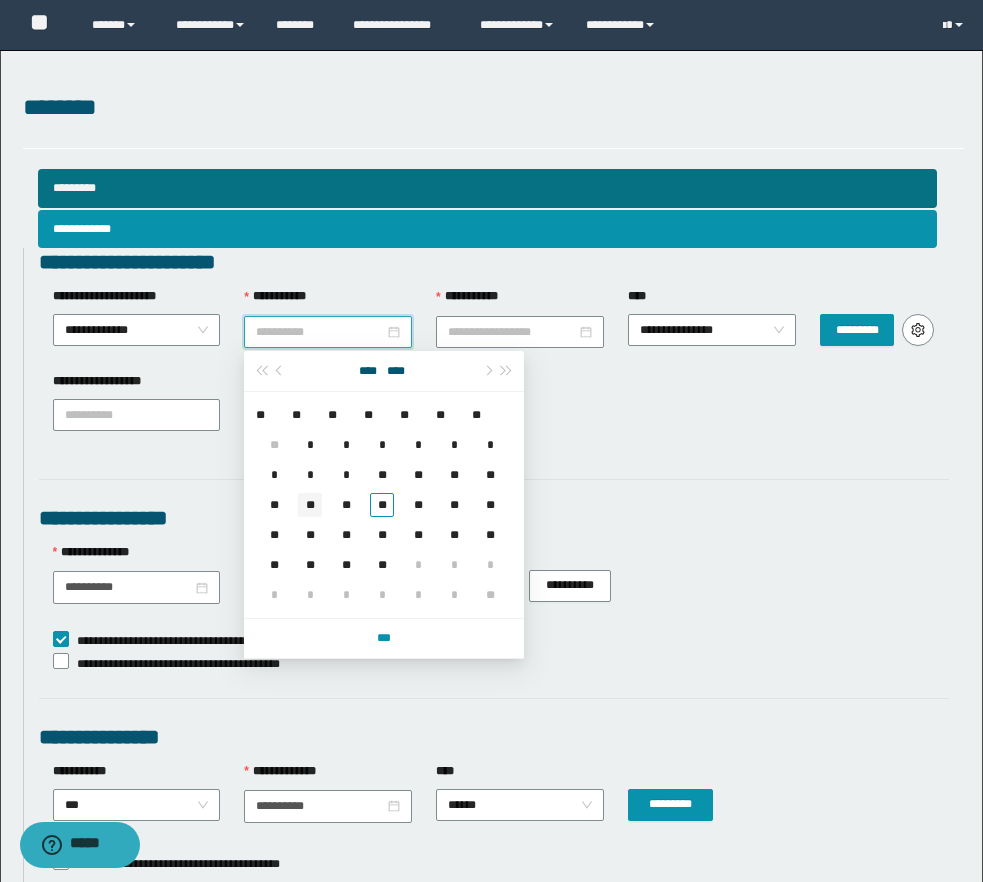 click on "**" at bounding box center [310, 505] 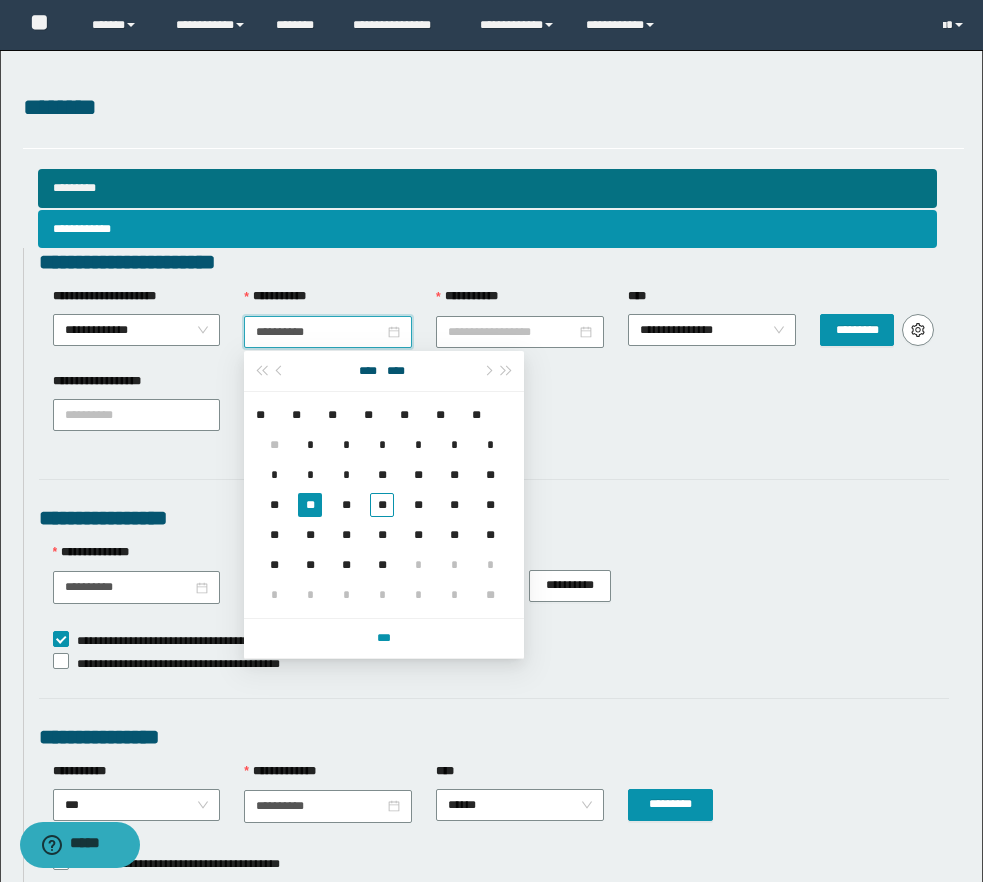 click on "**********" at bounding box center (494, 518) 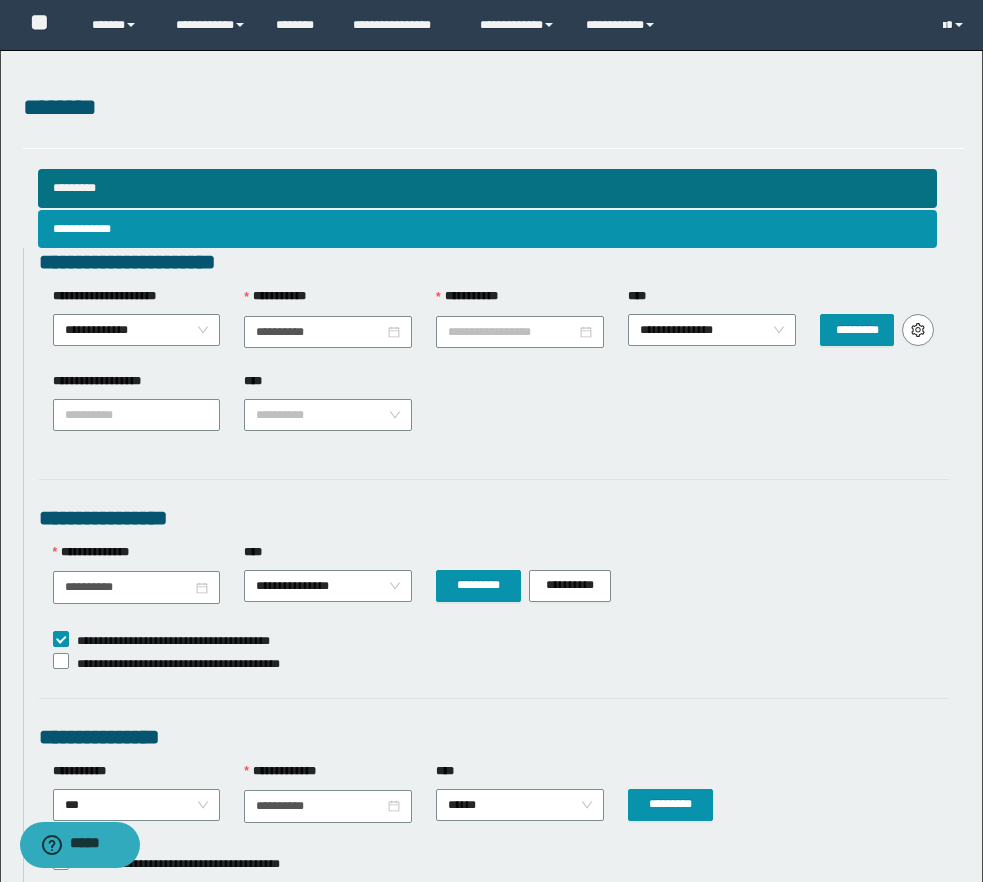 click on "********" at bounding box center [493, 108] 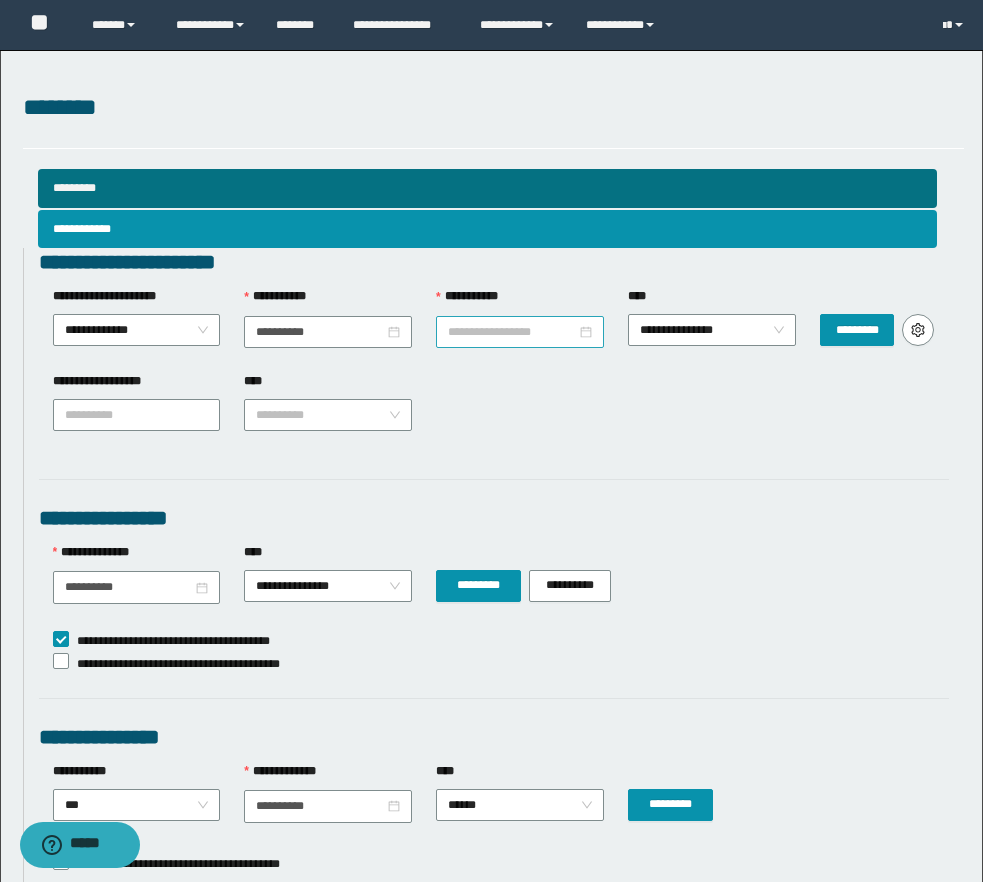 click on "**********" at bounding box center [512, 332] 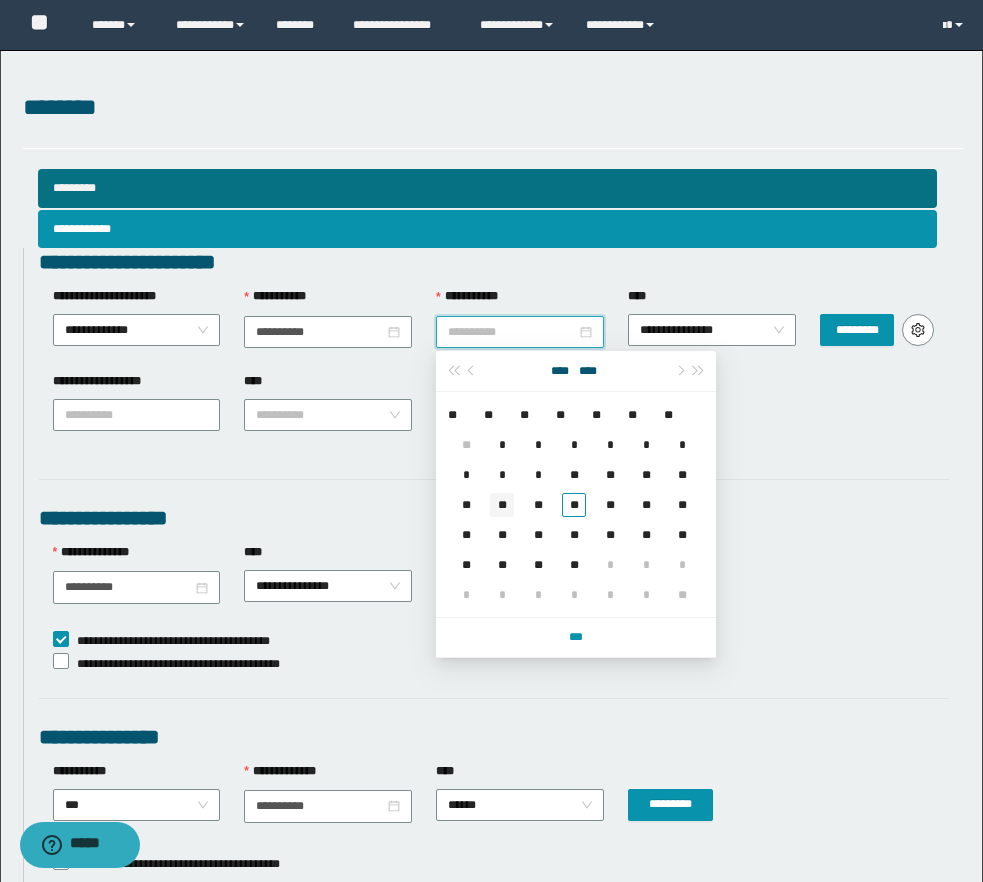 click on "**" at bounding box center [502, 505] 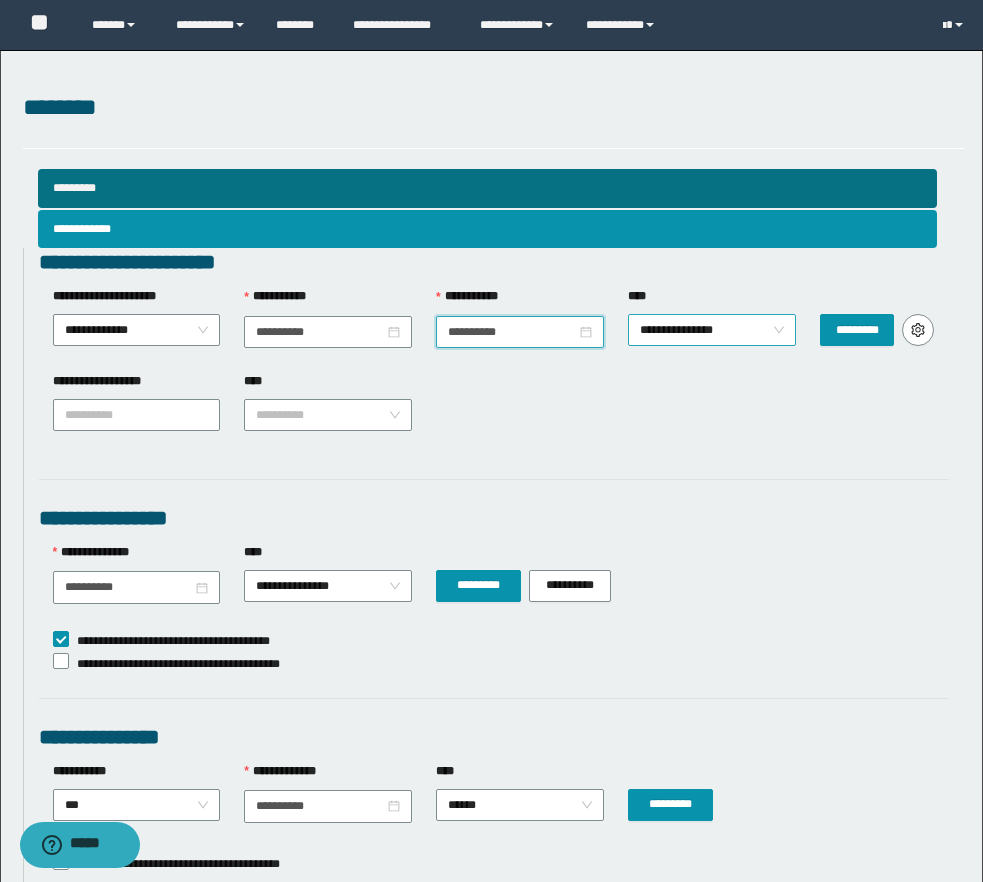 click on "**********" at bounding box center [712, 330] 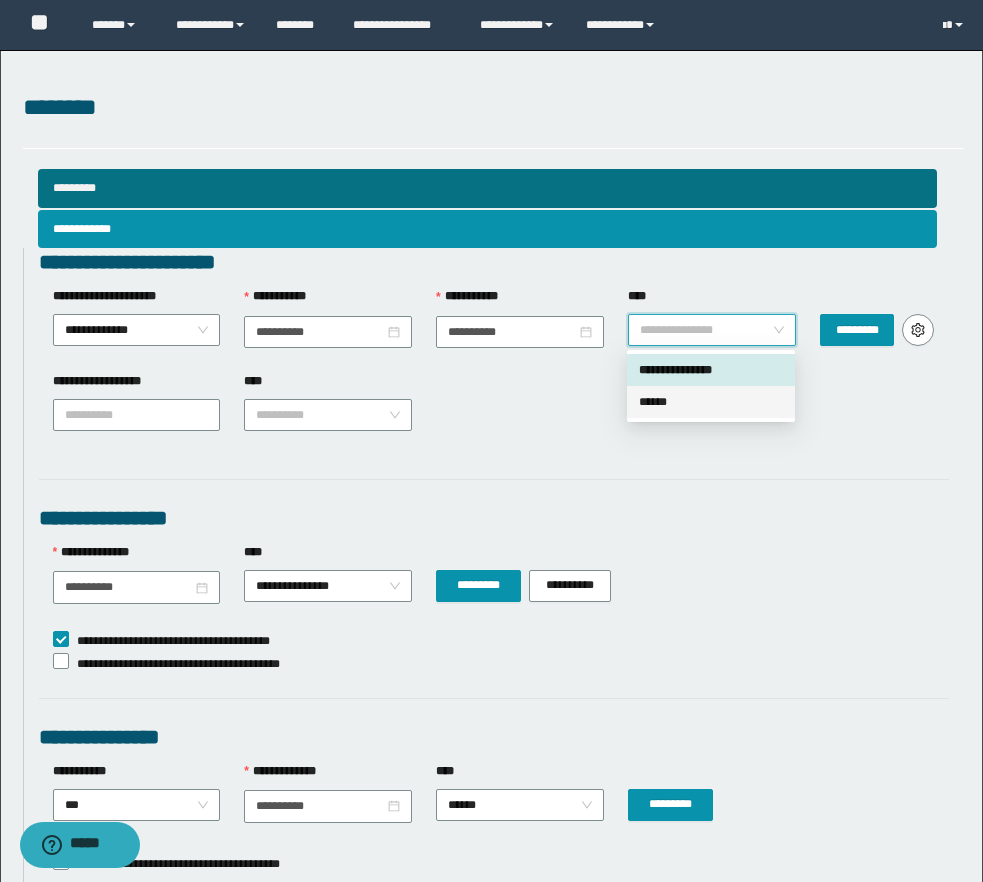 click on "******" at bounding box center [711, 402] 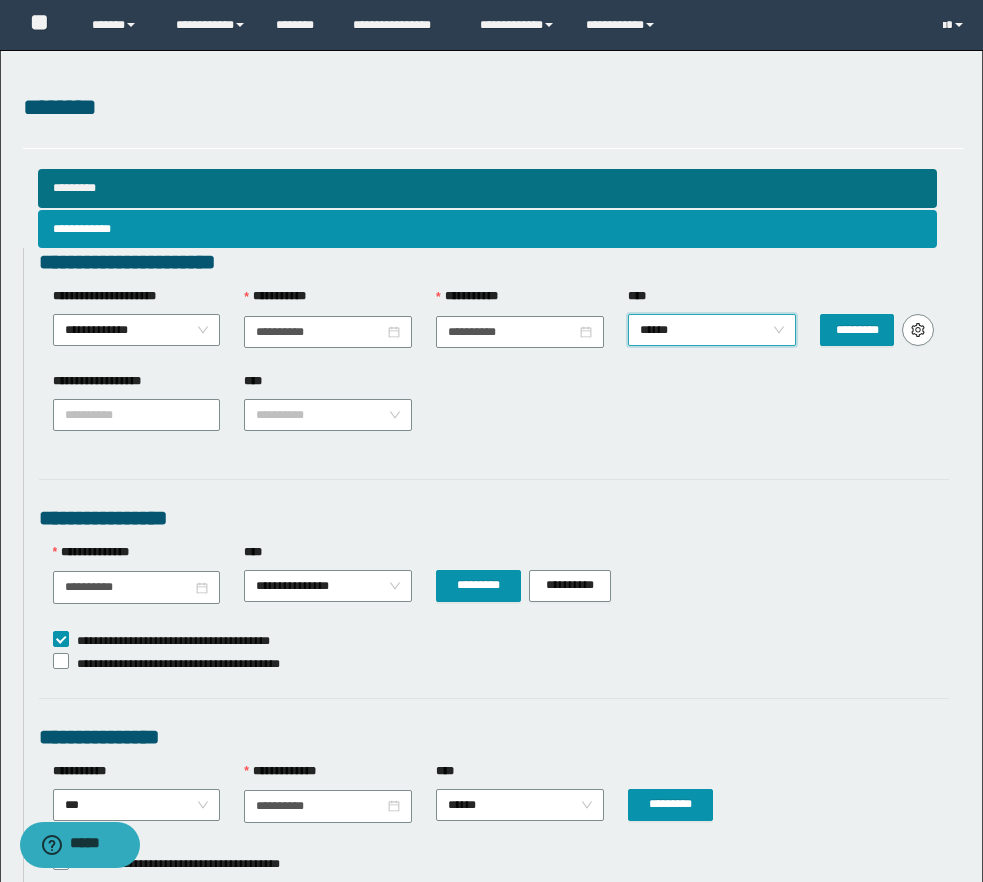 click on "*********" at bounding box center [846, 329] 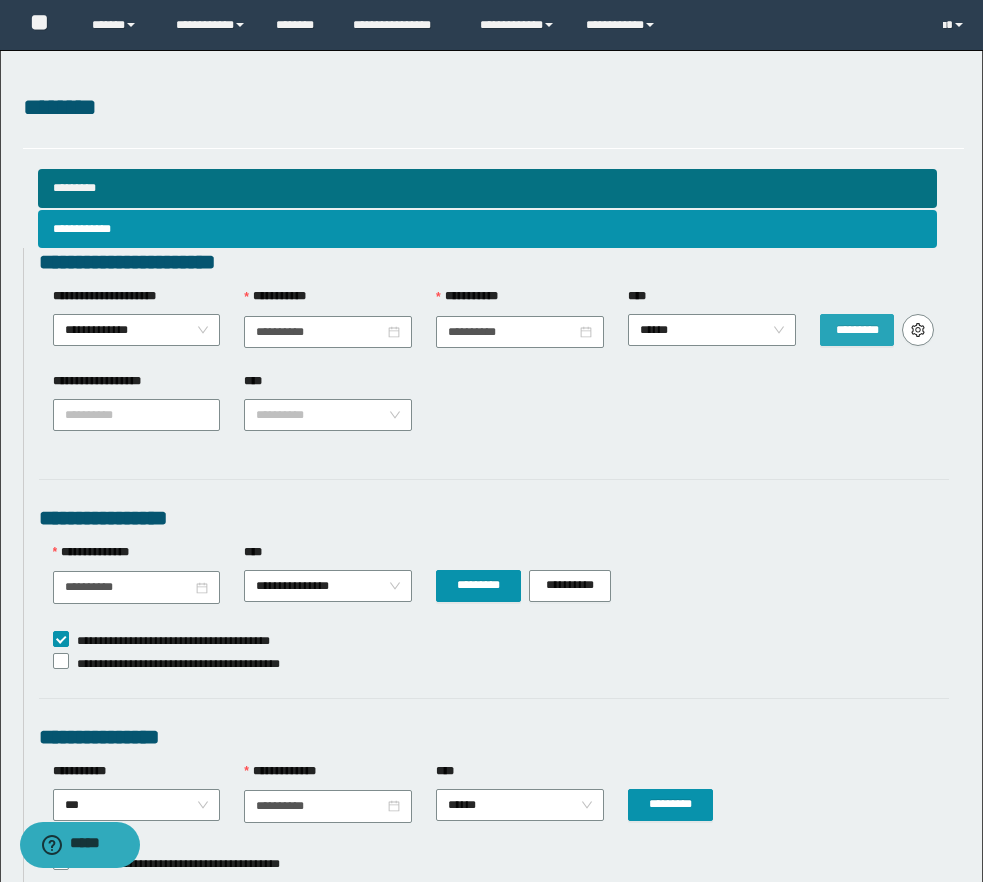 click on "*********" at bounding box center (857, 330) 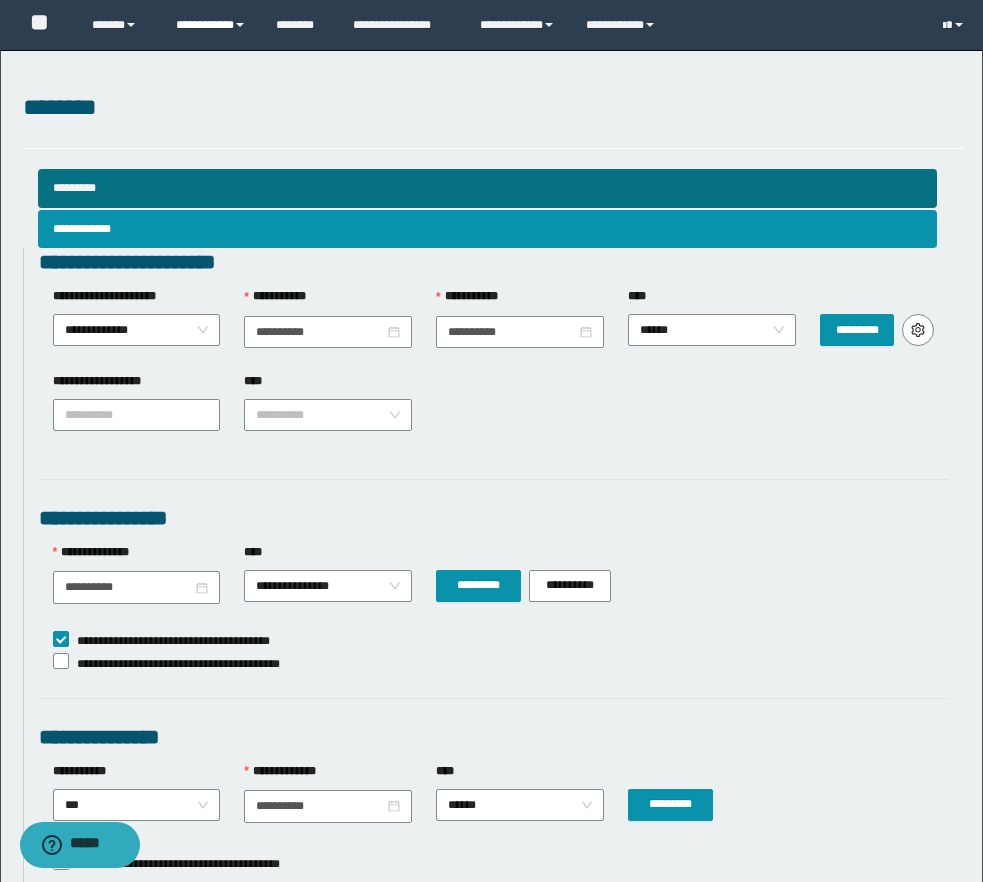 click on "**********" at bounding box center [211, 25] 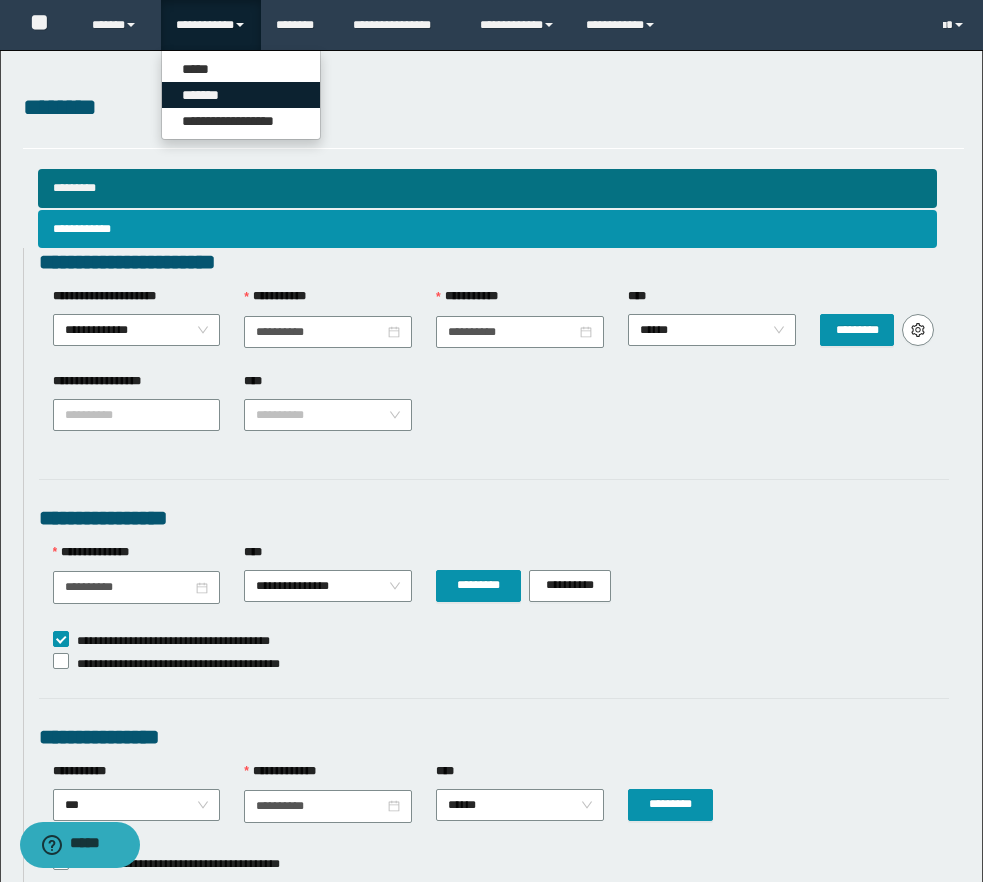 click on "*******" at bounding box center (241, 95) 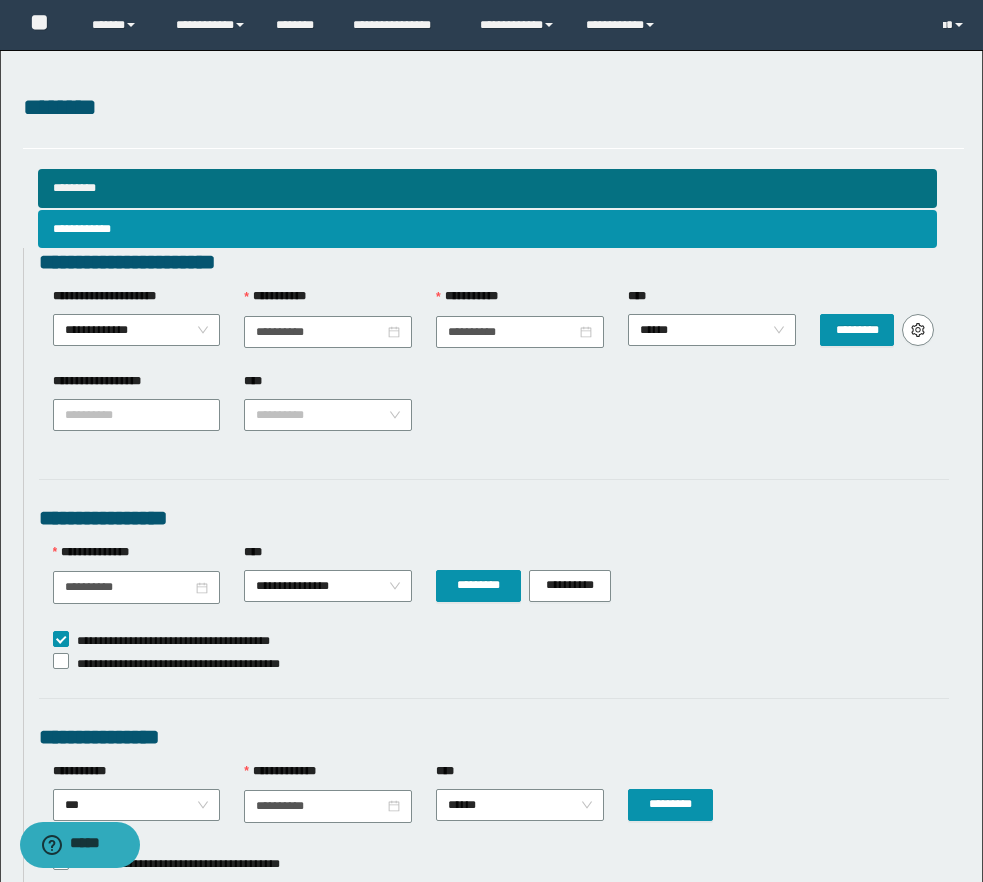 click on "********" at bounding box center (493, 108) 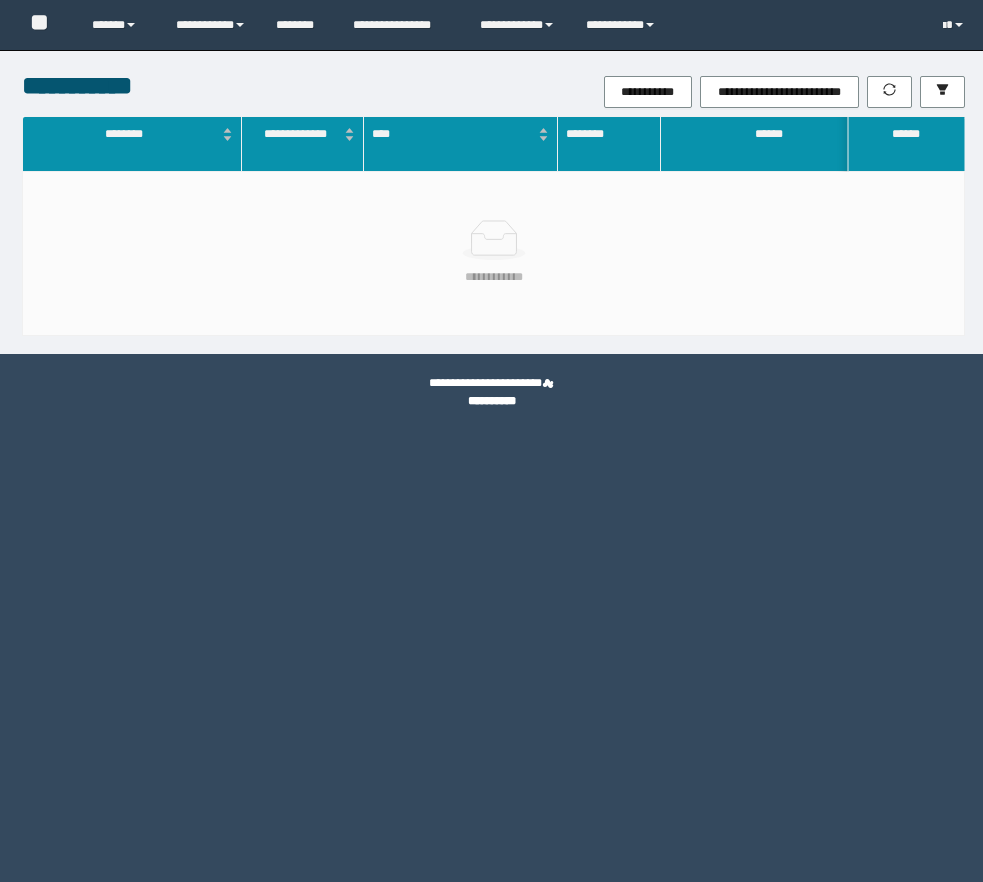 scroll, scrollTop: 0, scrollLeft: 0, axis: both 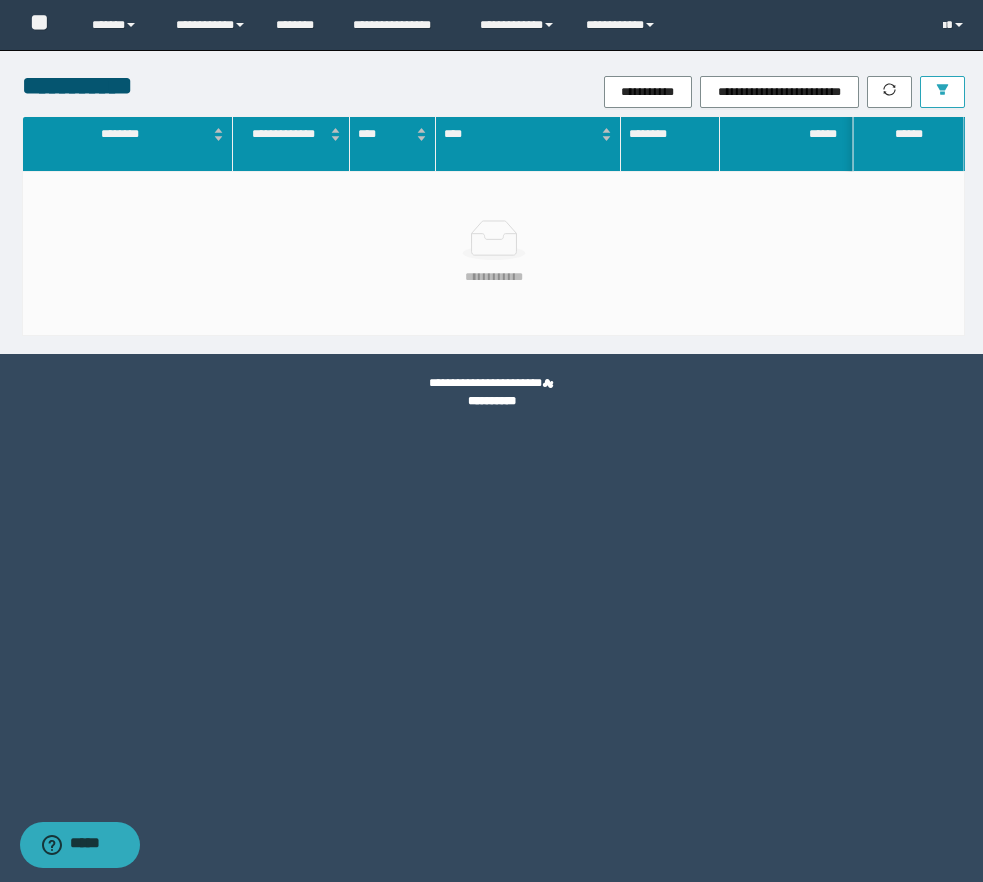 click 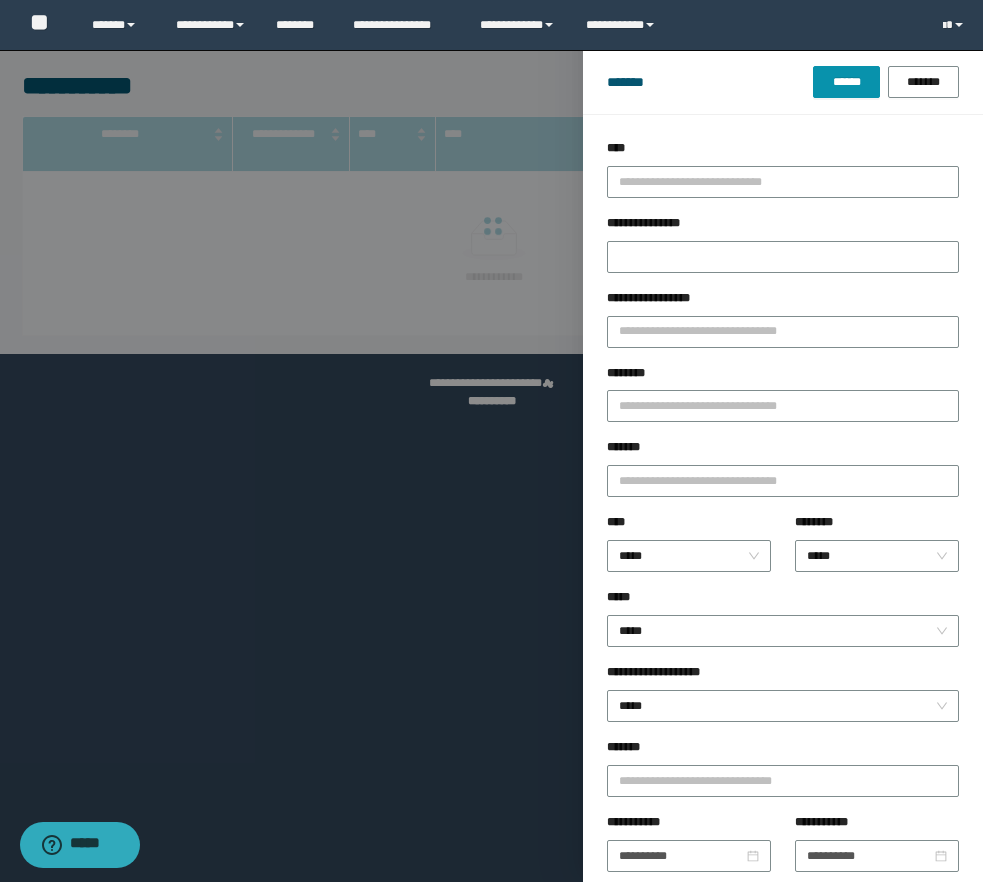 click on "********" at bounding box center [783, 377] 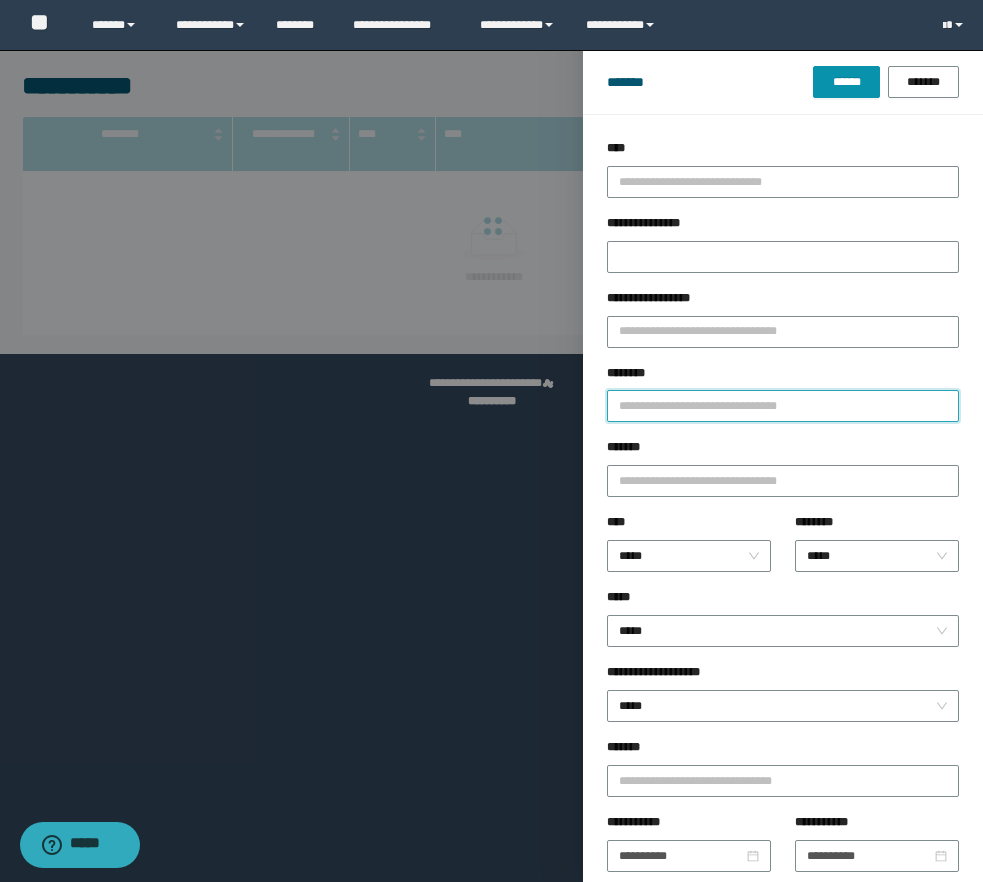 click on "********" at bounding box center (783, 406) 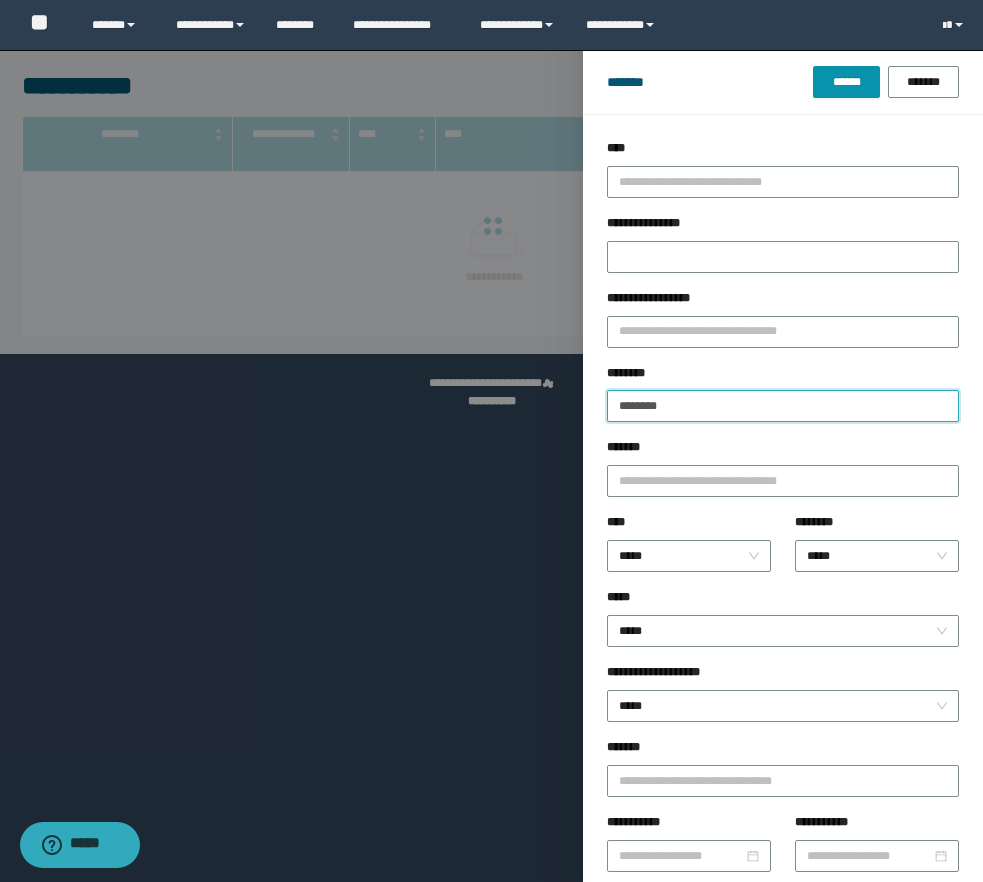 type on "********" 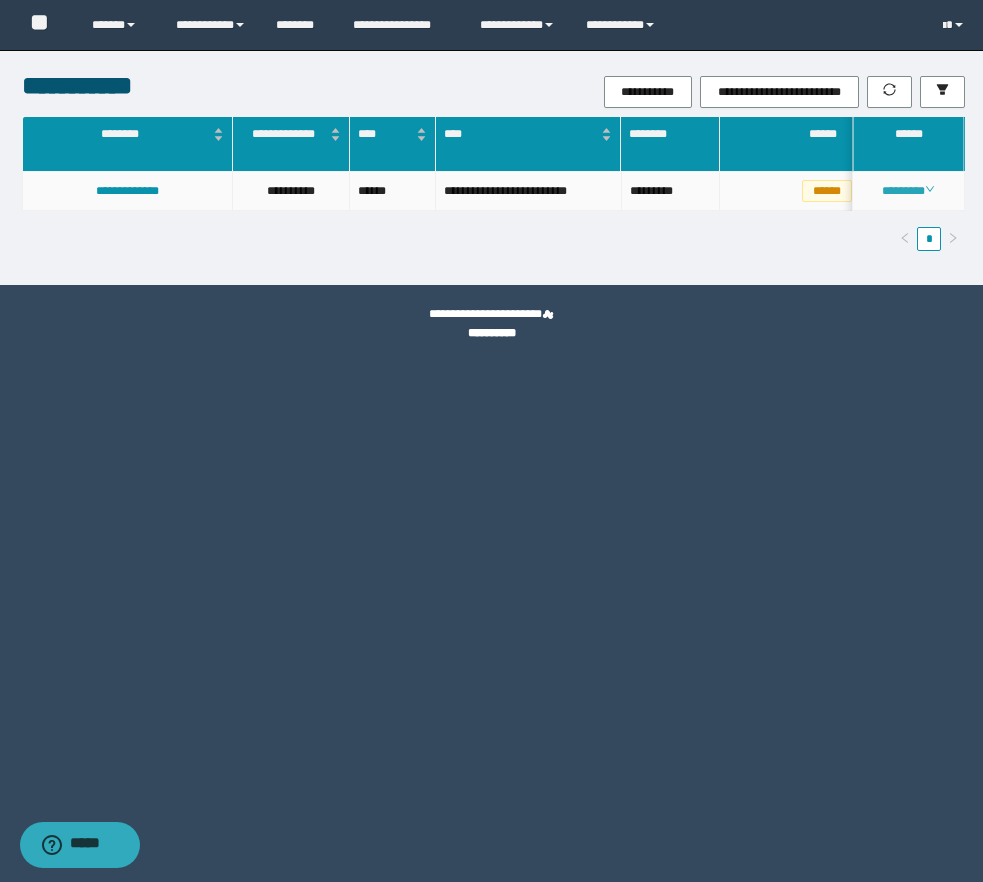 click on "********" at bounding box center (908, 191) 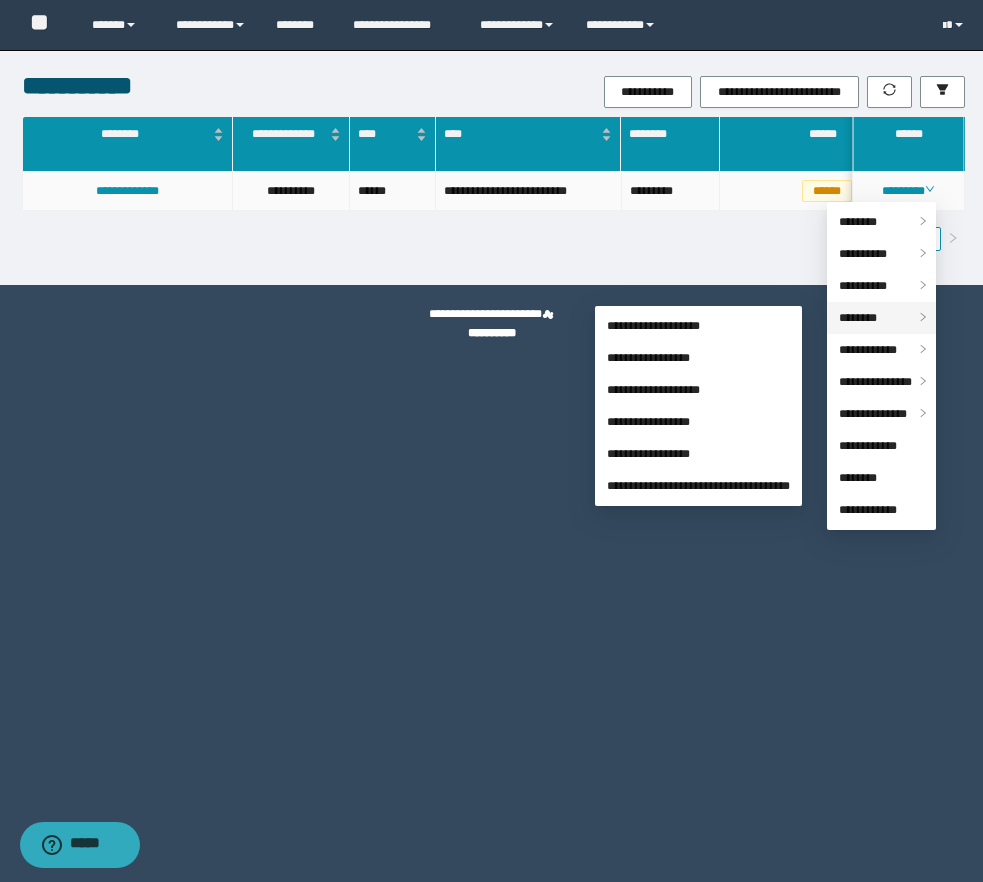 click on "********" at bounding box center (858, 318) 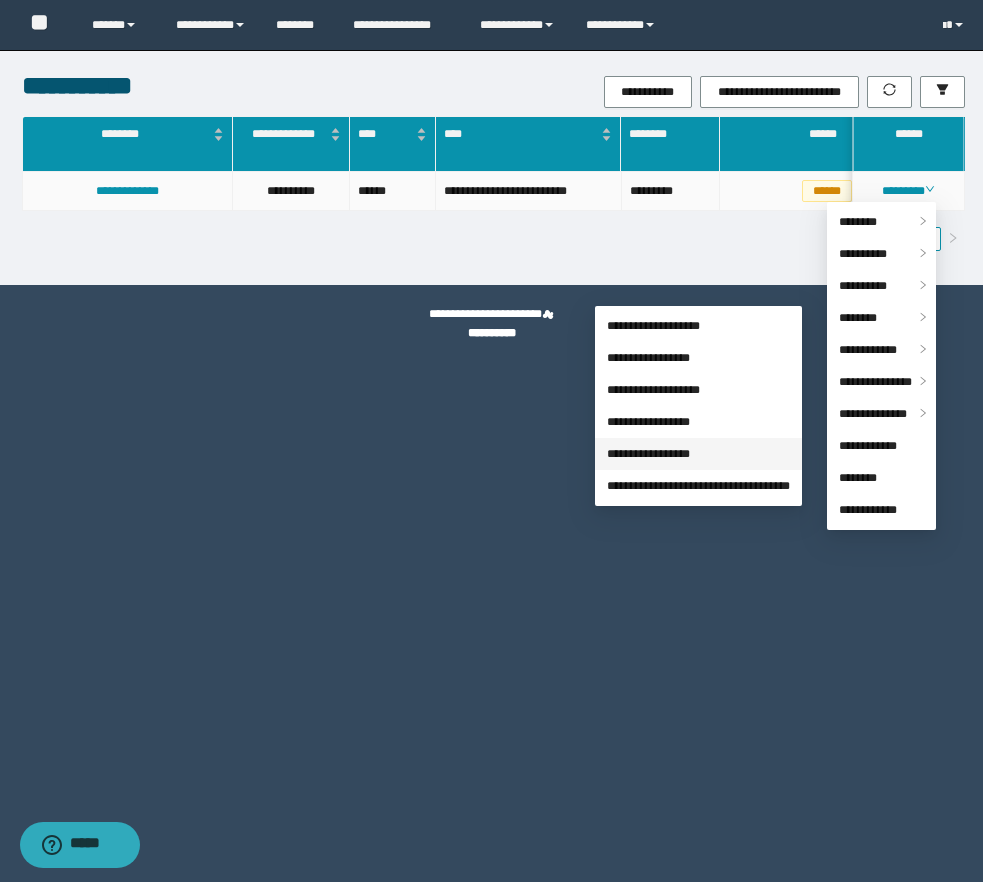 click on "**********" at bounding box center [648, 454] 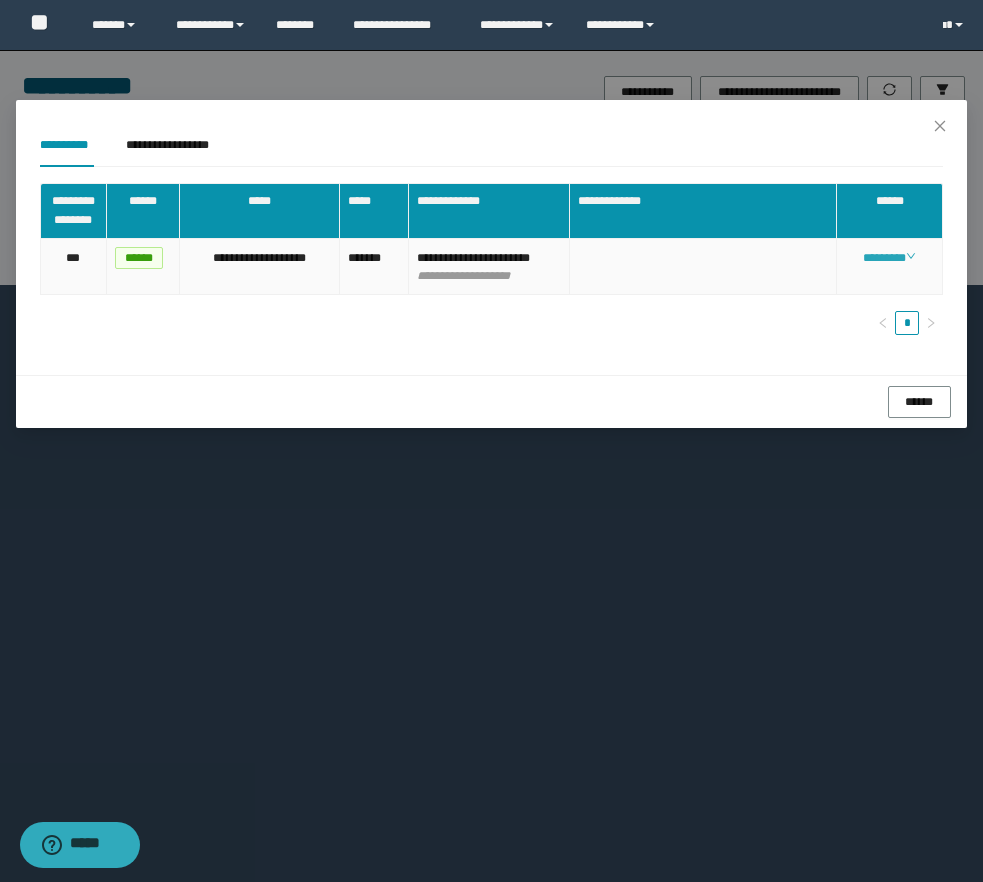 click on "********" at bounding box center (889, 258) 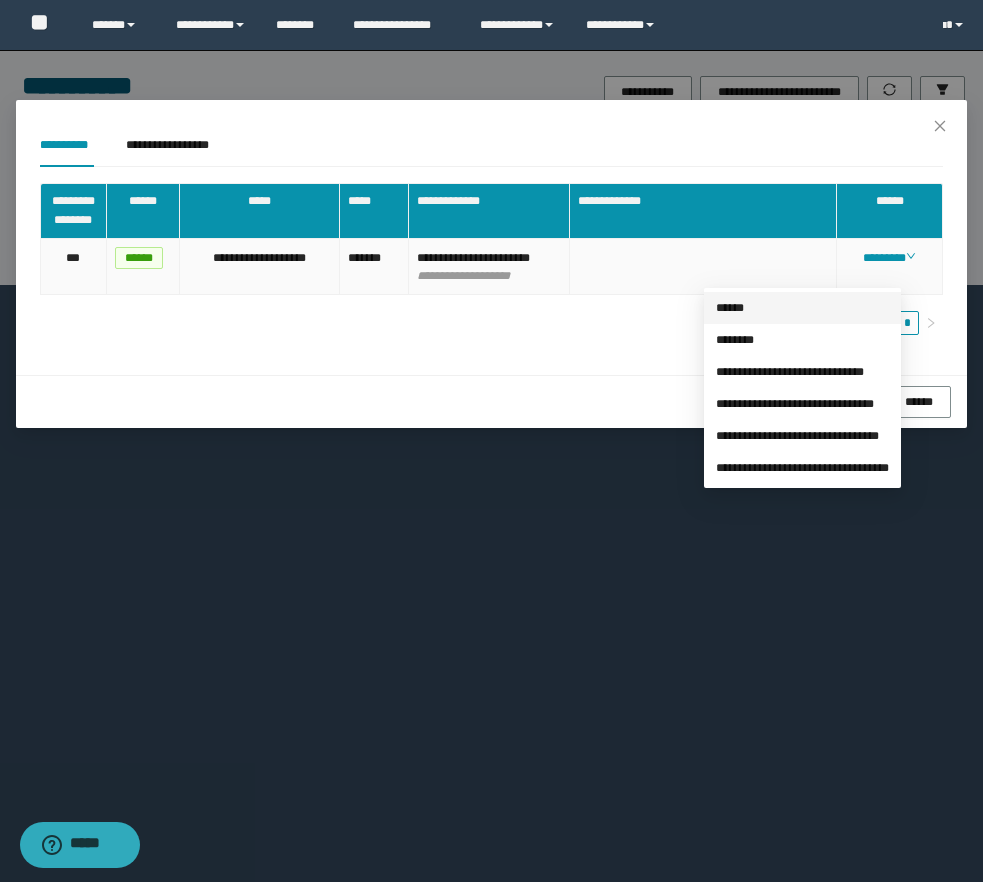 click on "******" at bounding box center [730, 308] 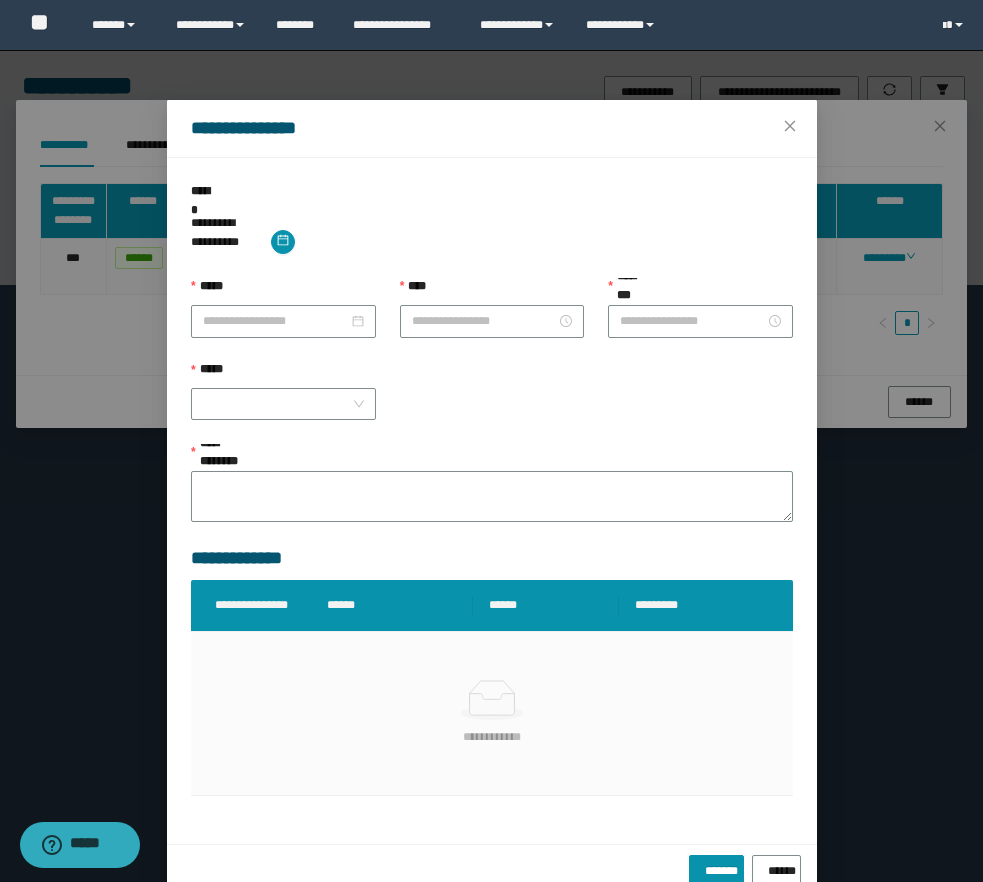 type on "**********" 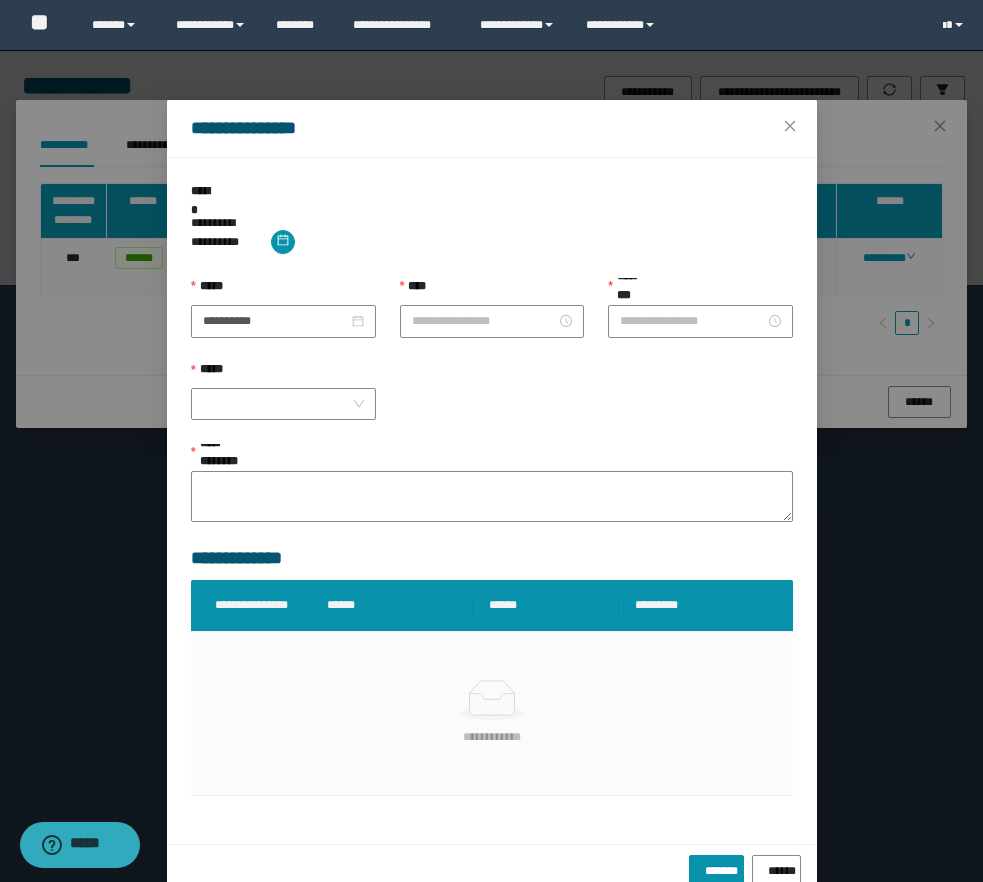 type on "*******" 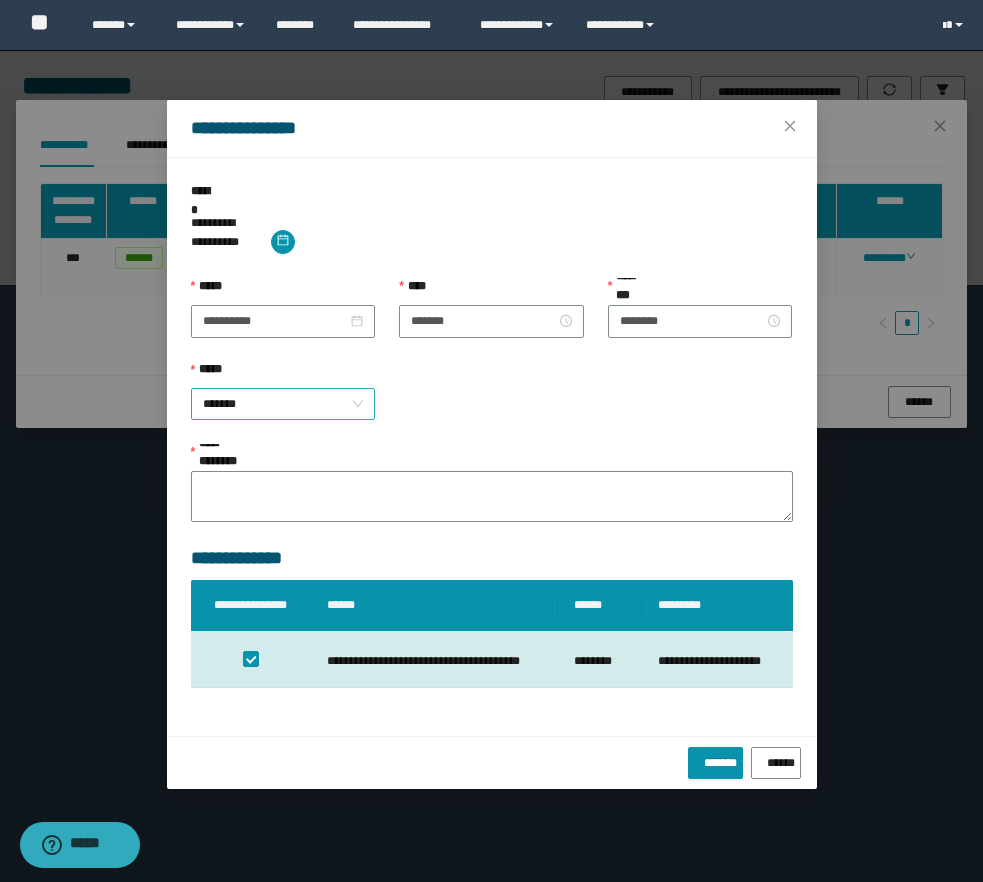 click on "*******" at bounding box center (283, 404) 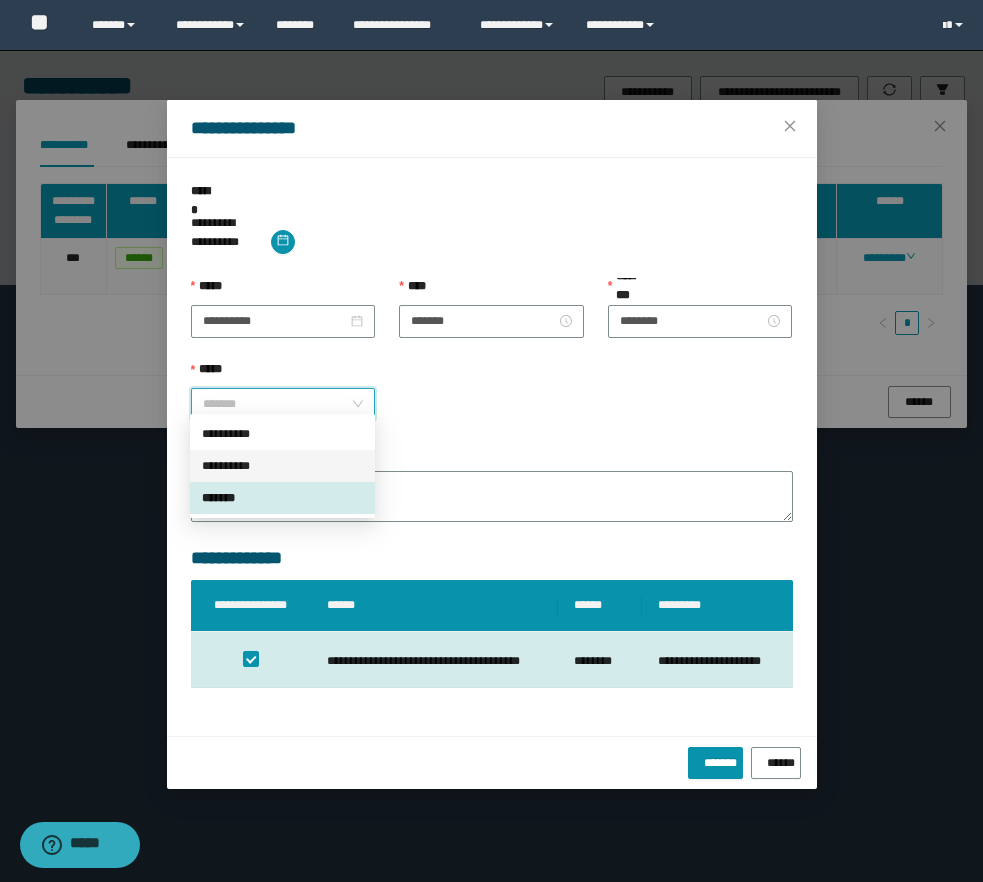 click on "**********" at bounding box center (282, 466) 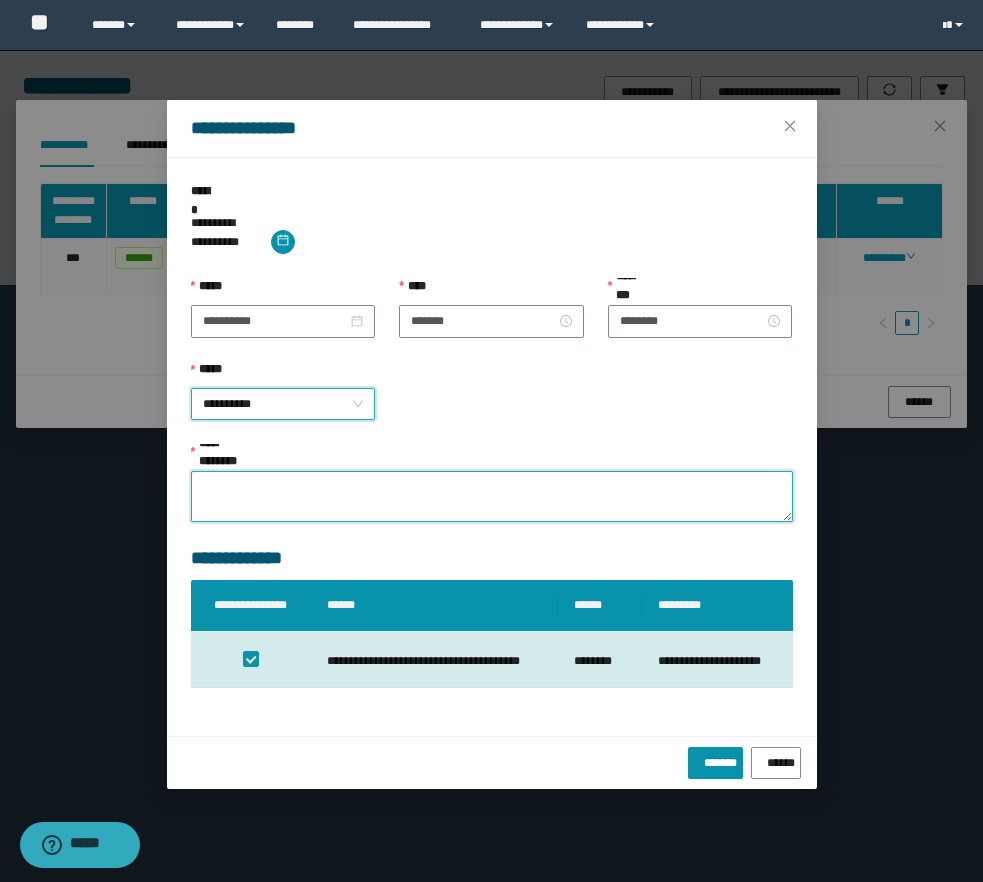 click on "**********" at bounding box center (492, 496) 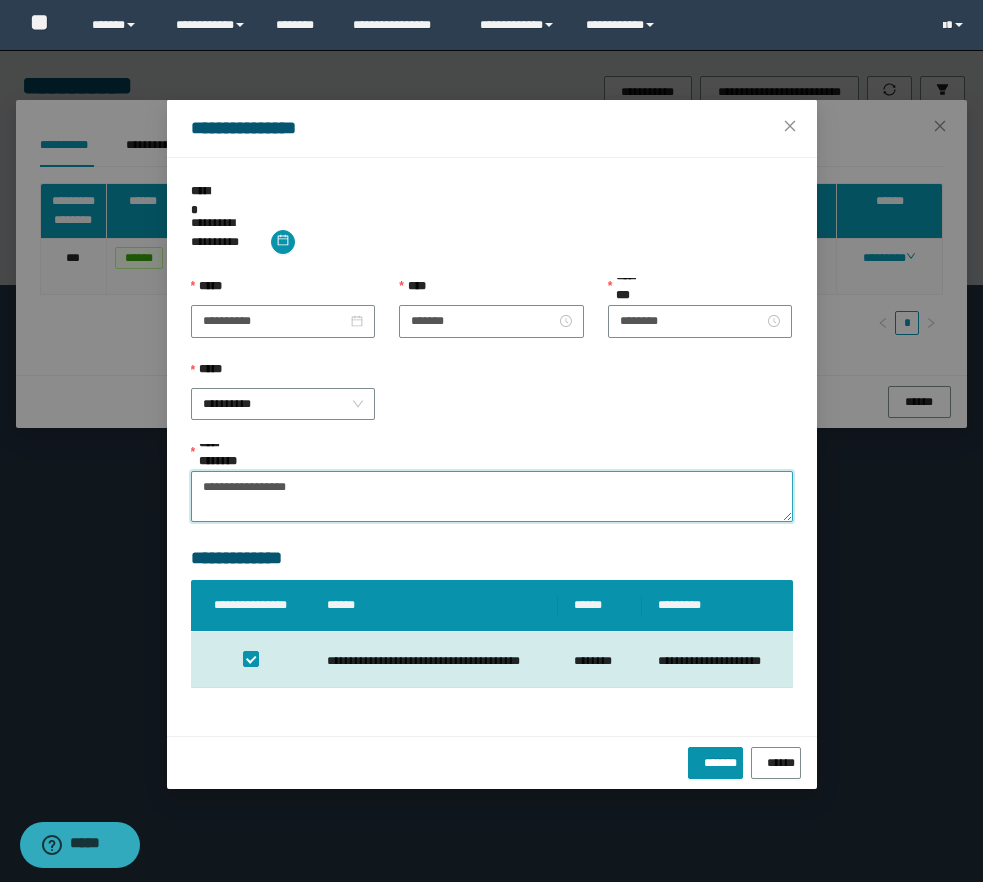 type on "**********" 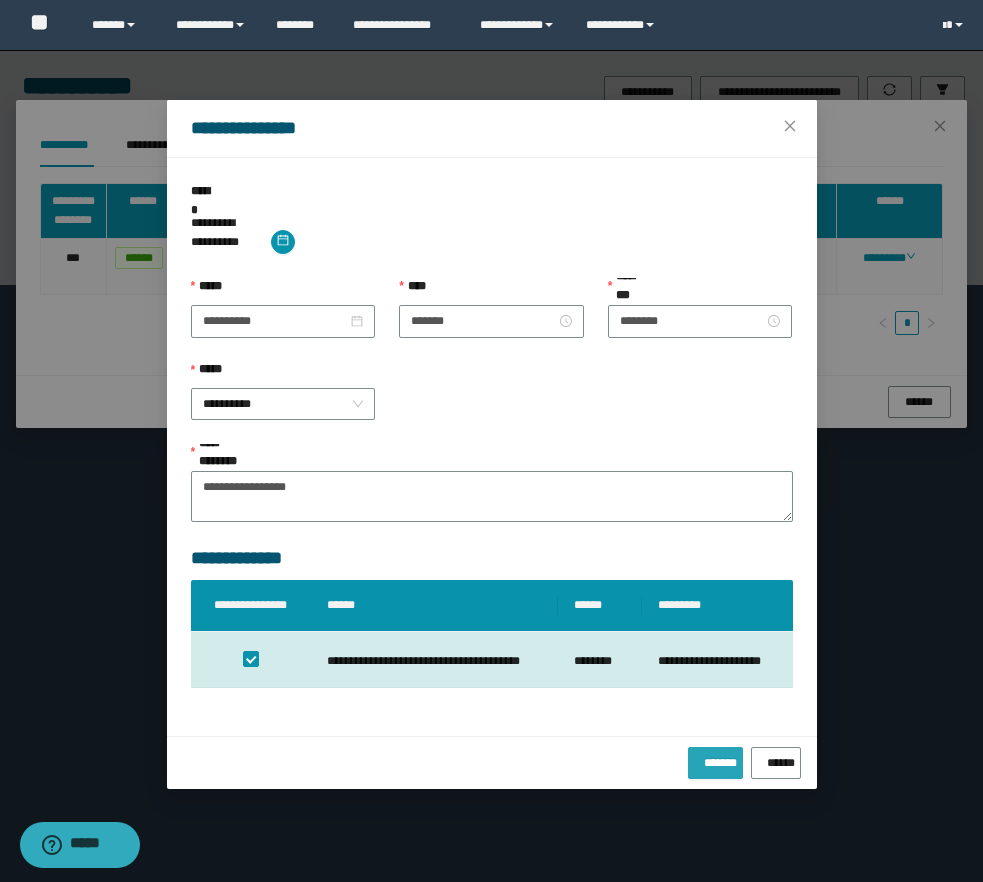 click on "*******" at bounding box center [715, 759] 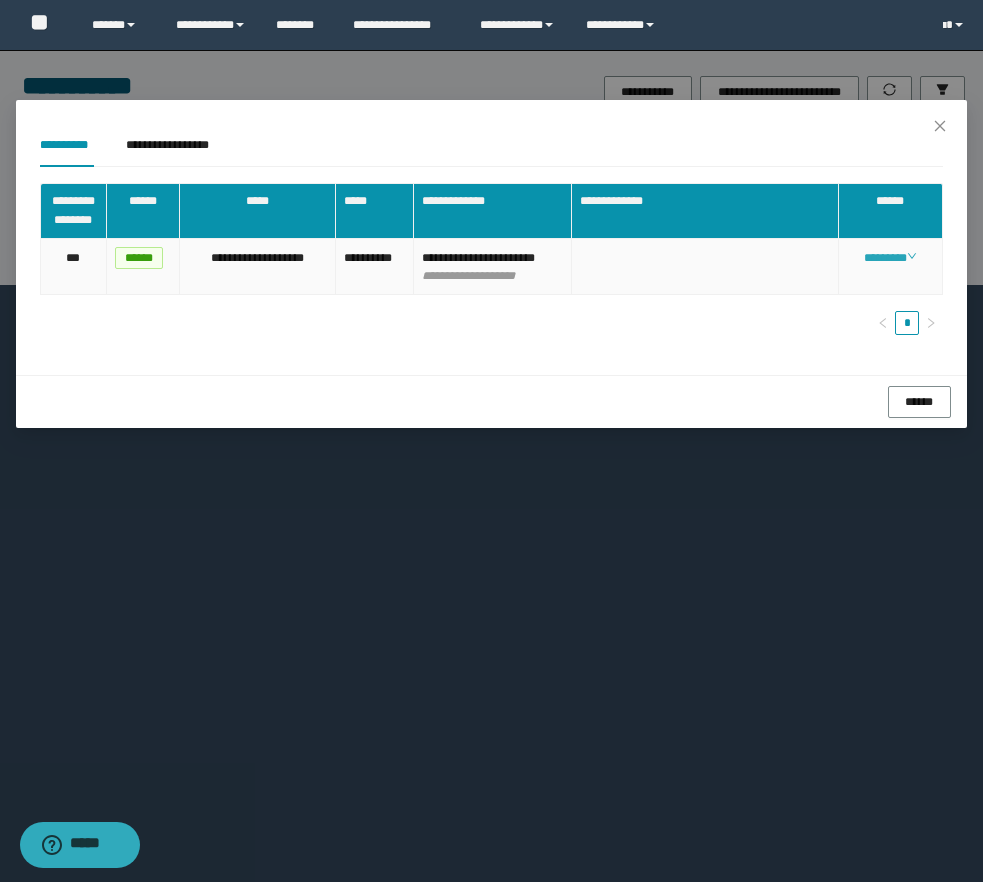 click on "********" at bounding box center (890, 258) 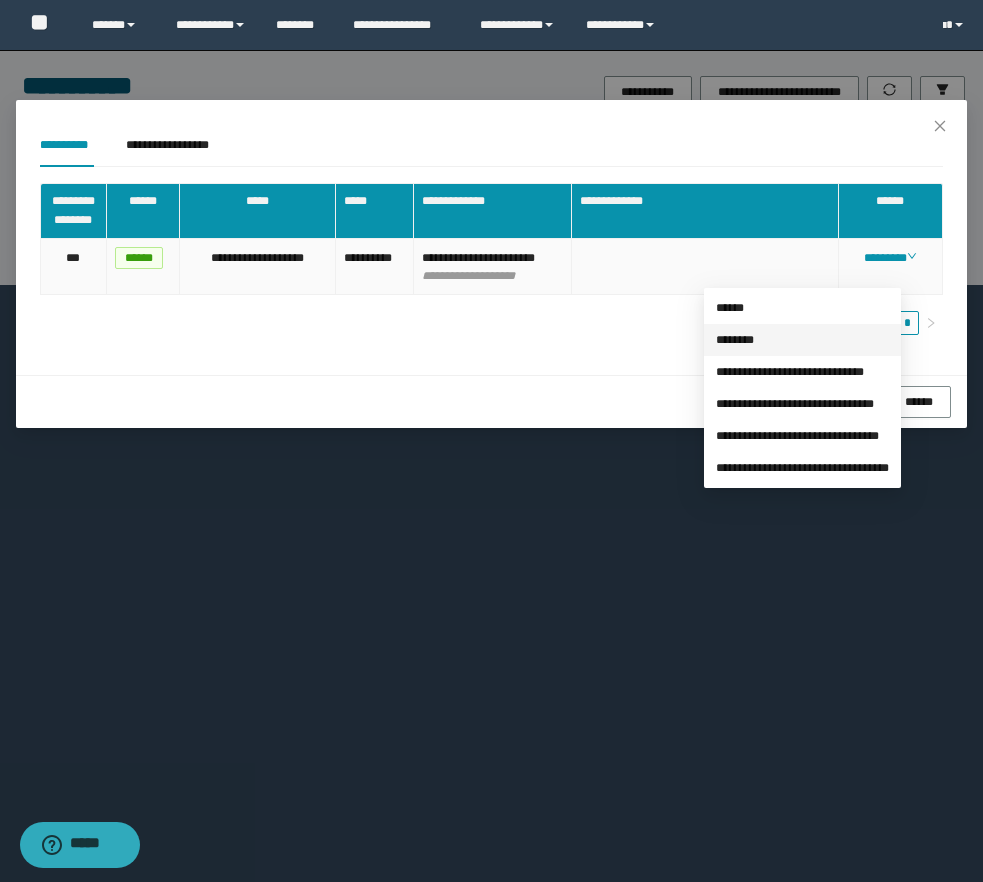 click on "********" at bounding box center (735, 340) 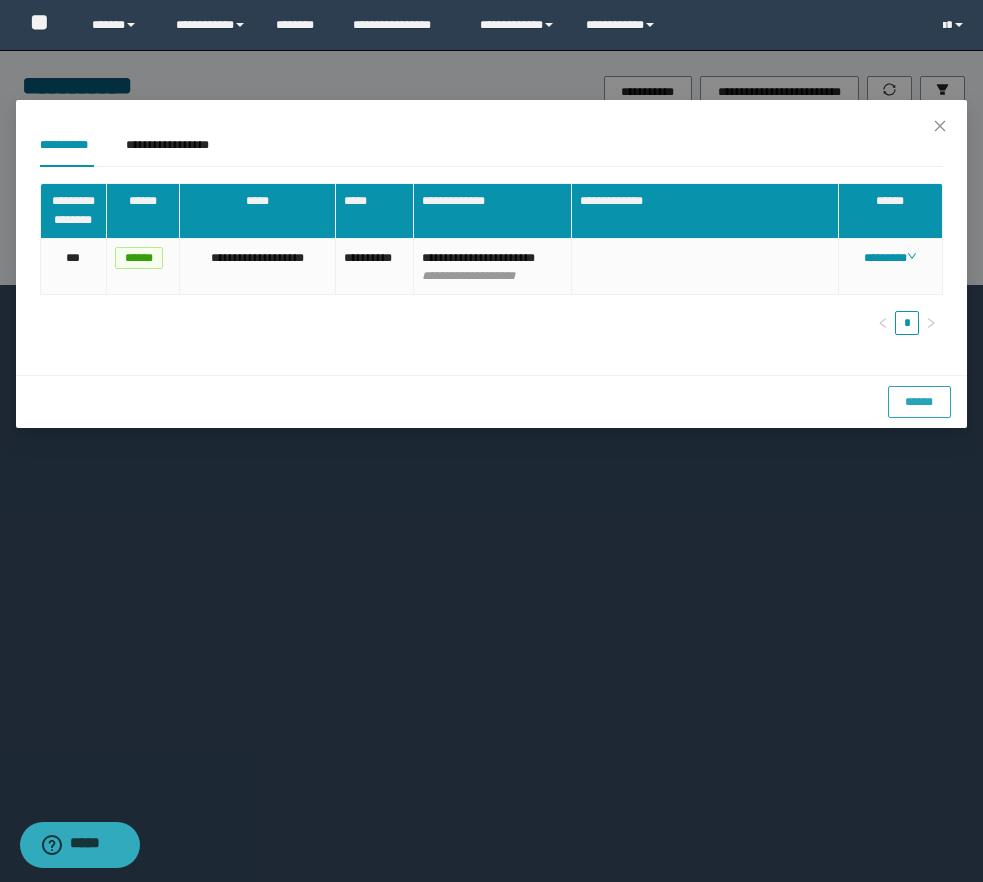 click on "******" at bounding box center (919, 402) 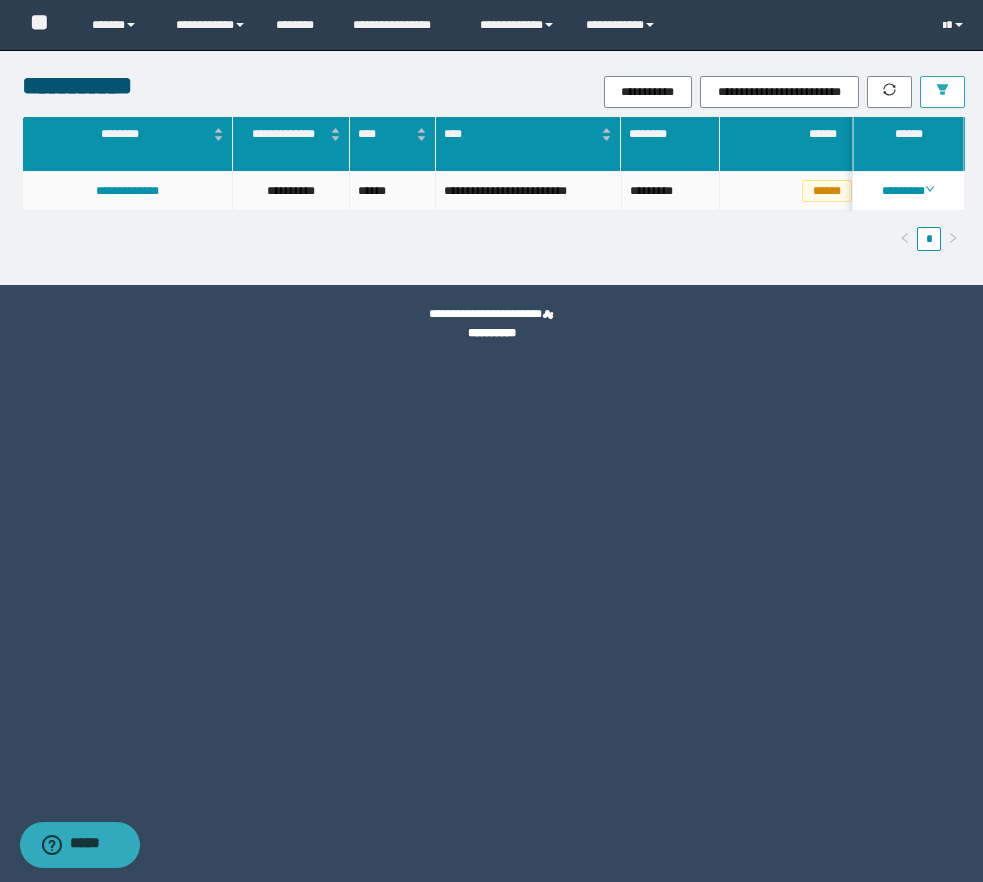 click 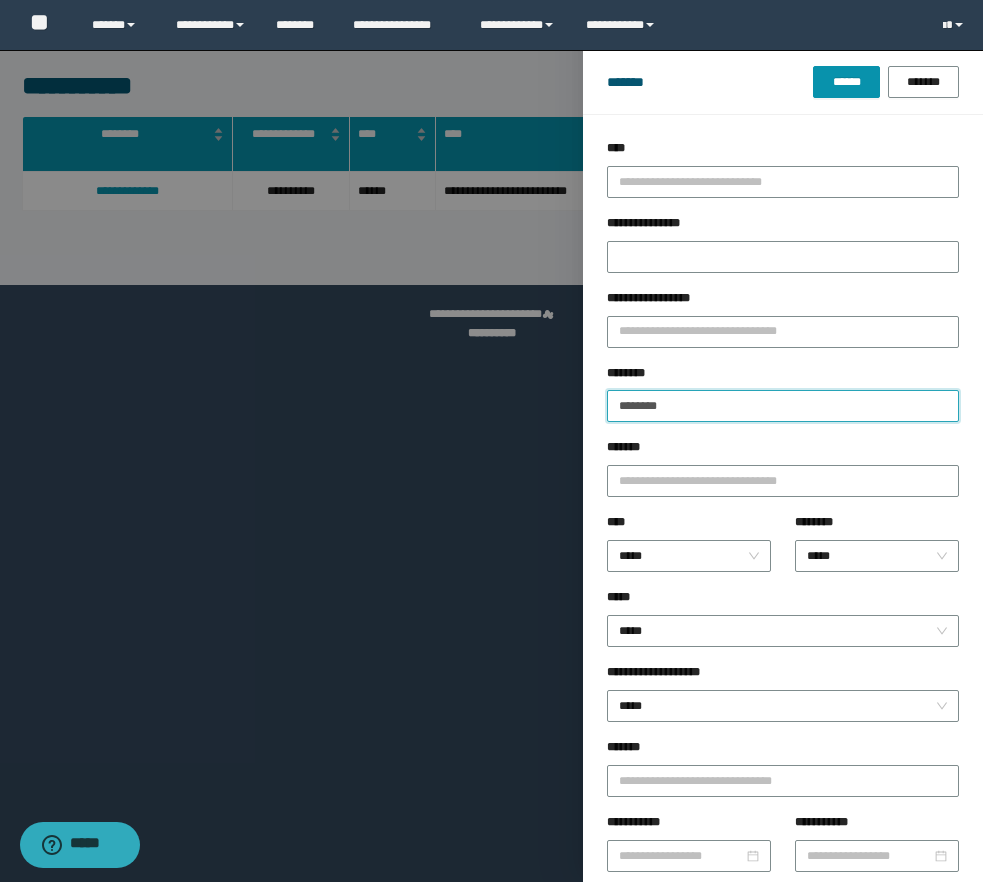 click on "********" at bounding box center (783, 406) 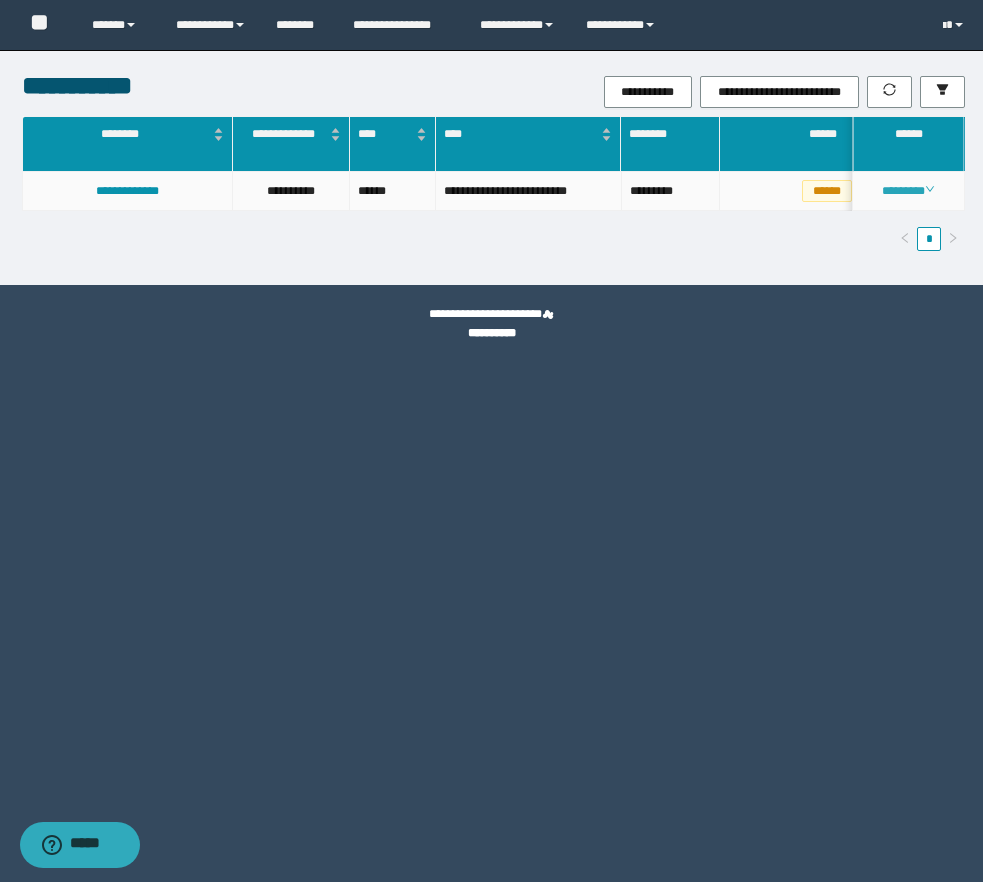 click on "********" at bounding box center [908, 191] 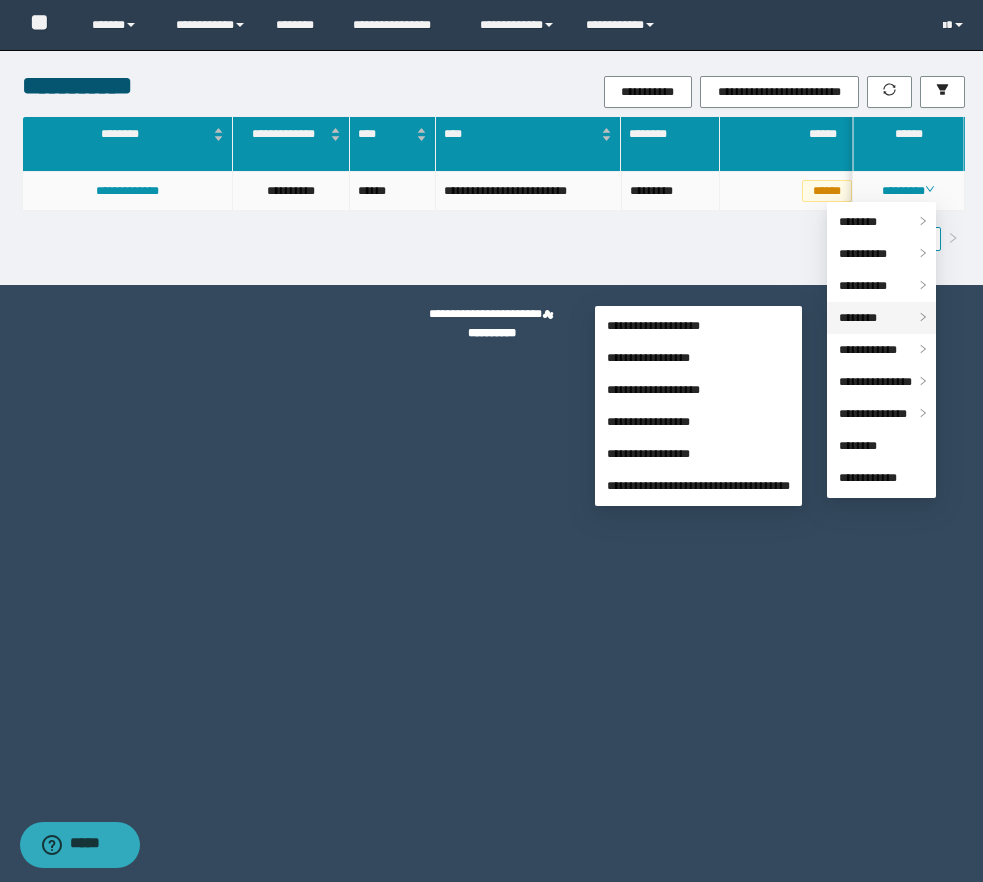 click on "********" at bounding box center [881, 318] 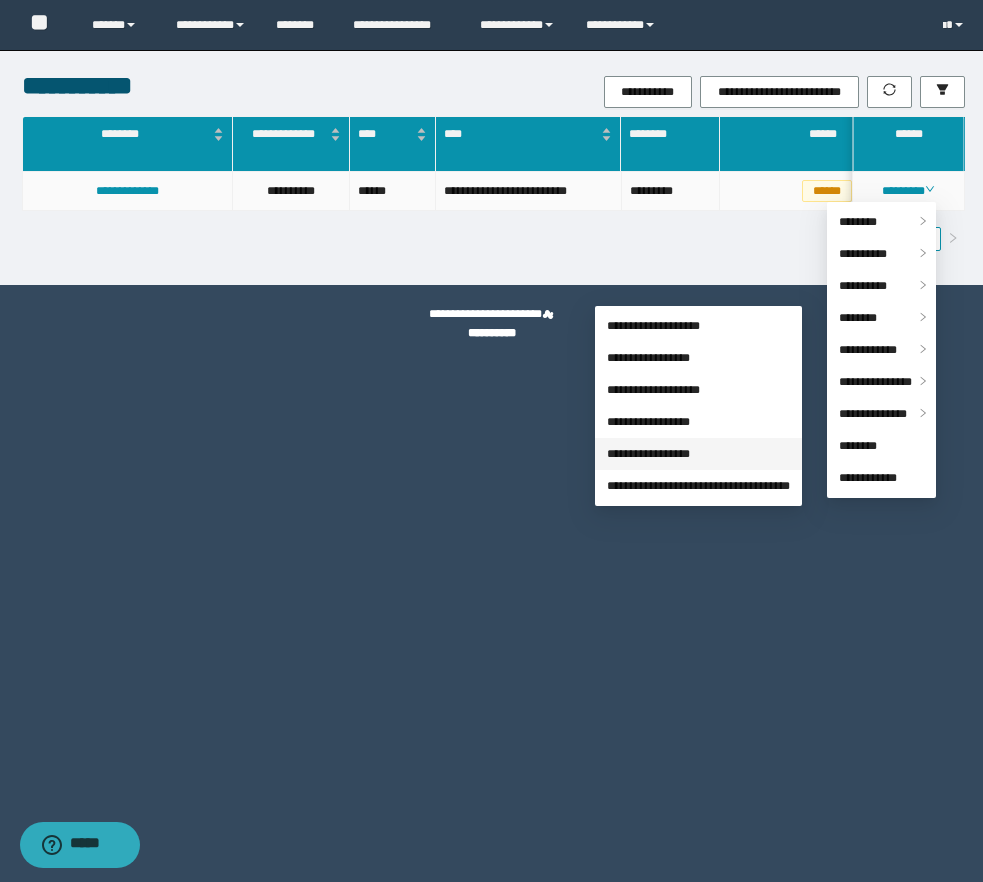 click on "**********" at bounding box center [648, 454] 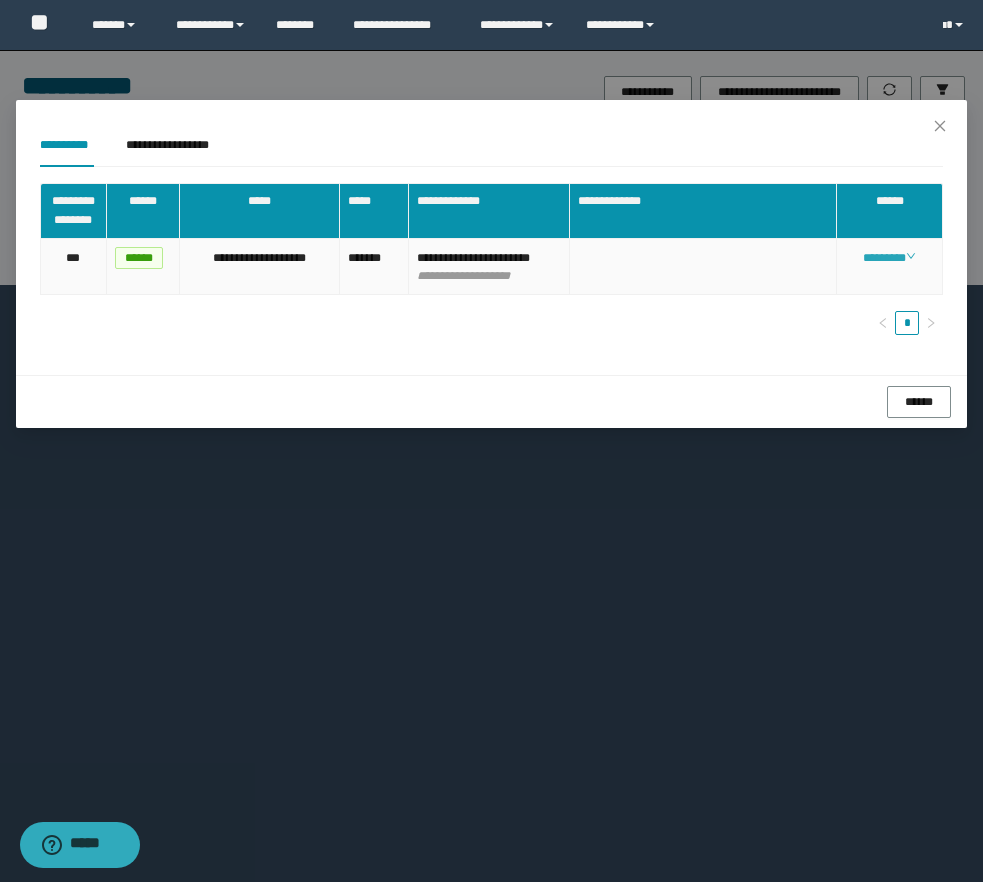 click on "********" at bounding box center (889, 258) 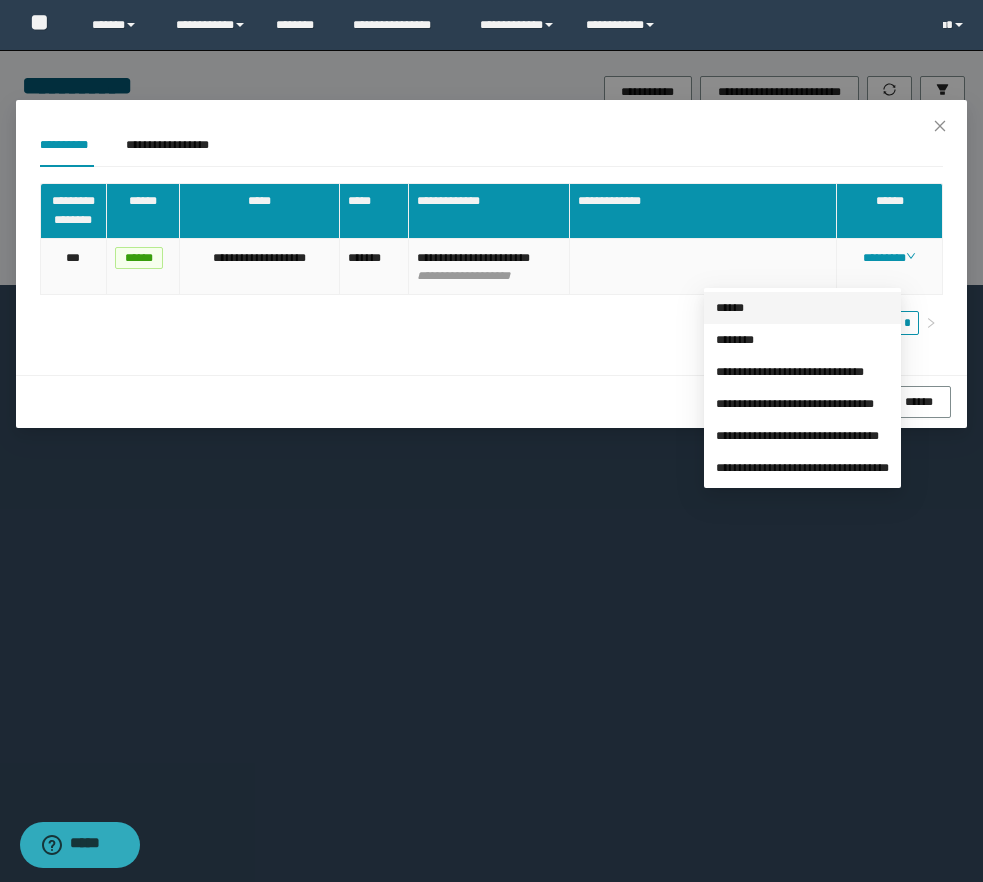 click on "******" at bounding box center (730, 308) 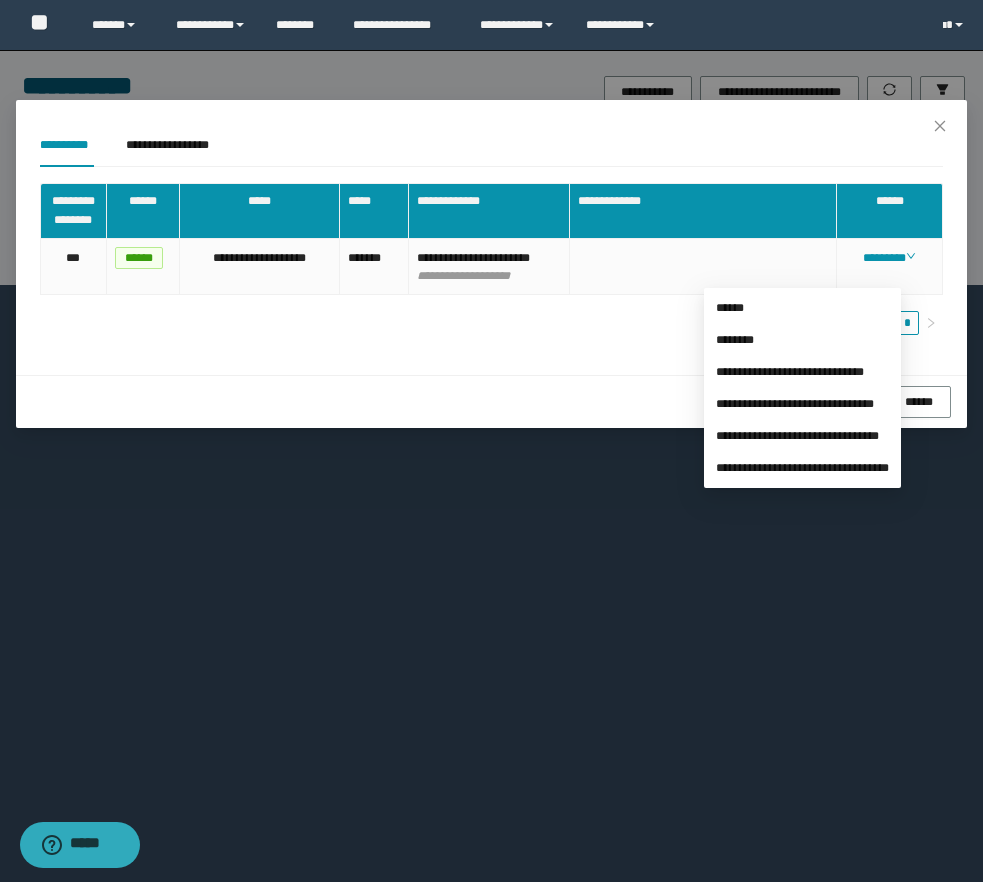 type on "**********" 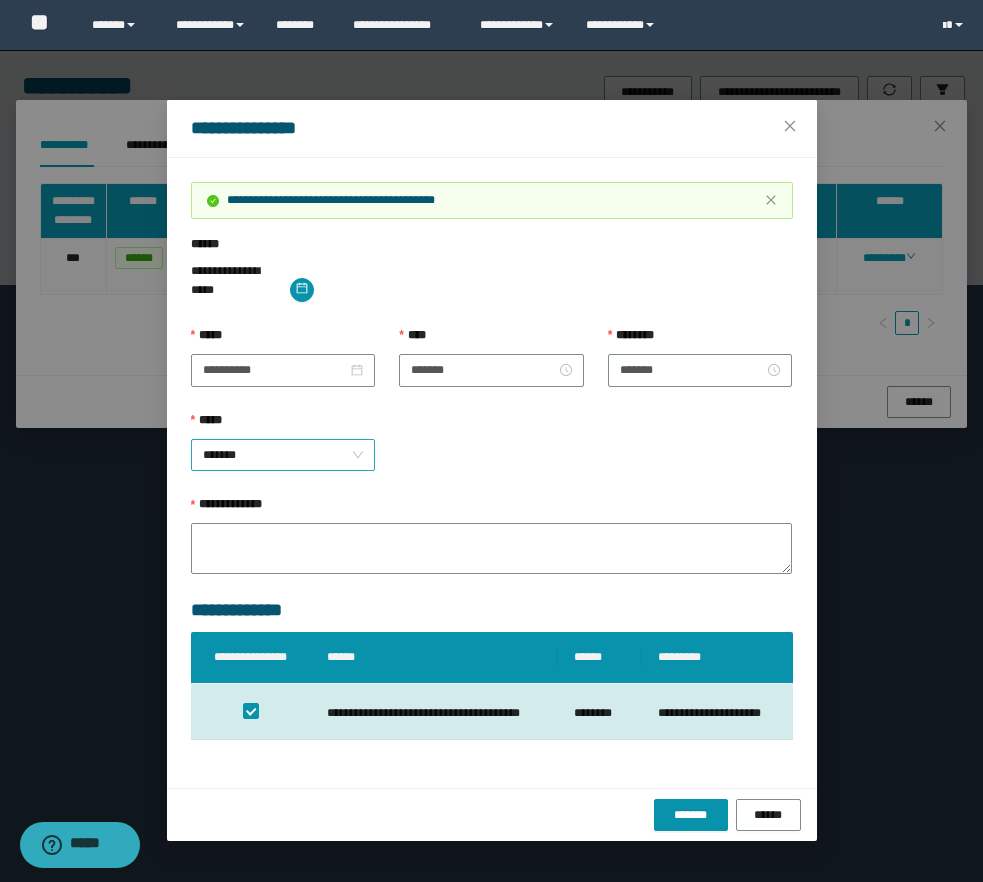 click on "*******" at bounding box center [283, 455] 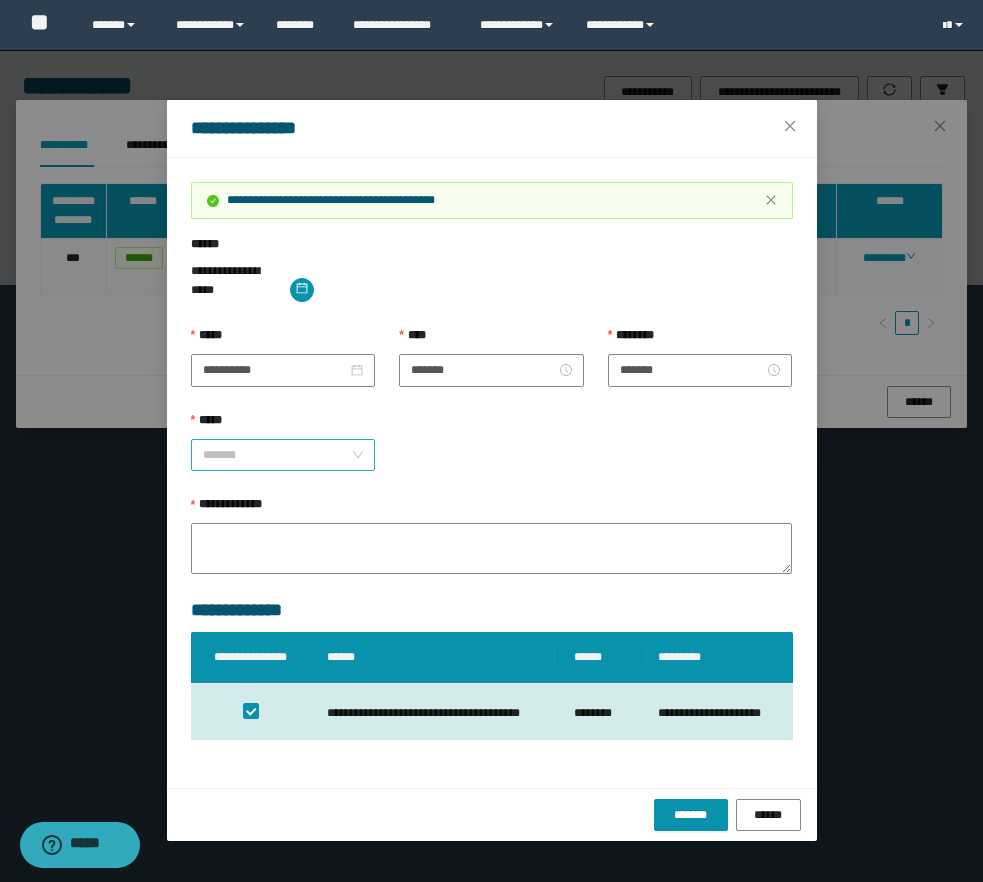 click on "*******" at bounding box center (283, 455) 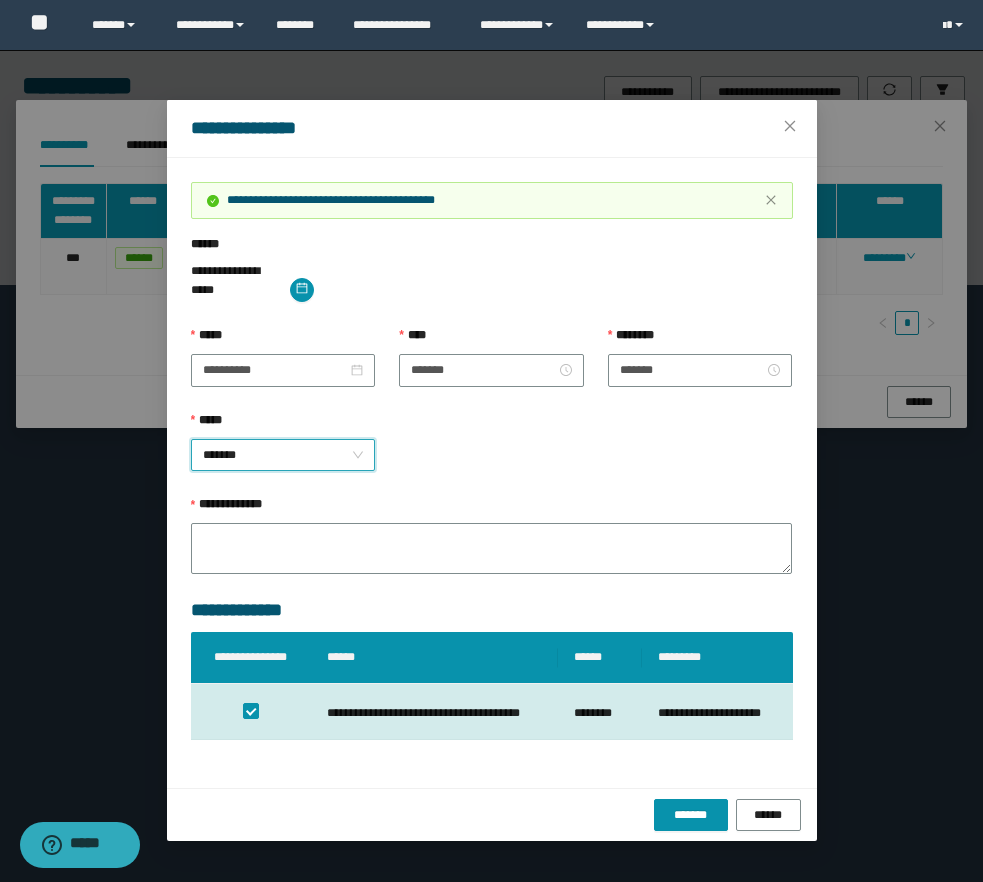 click on "*******" at bounding box center (283, 455) 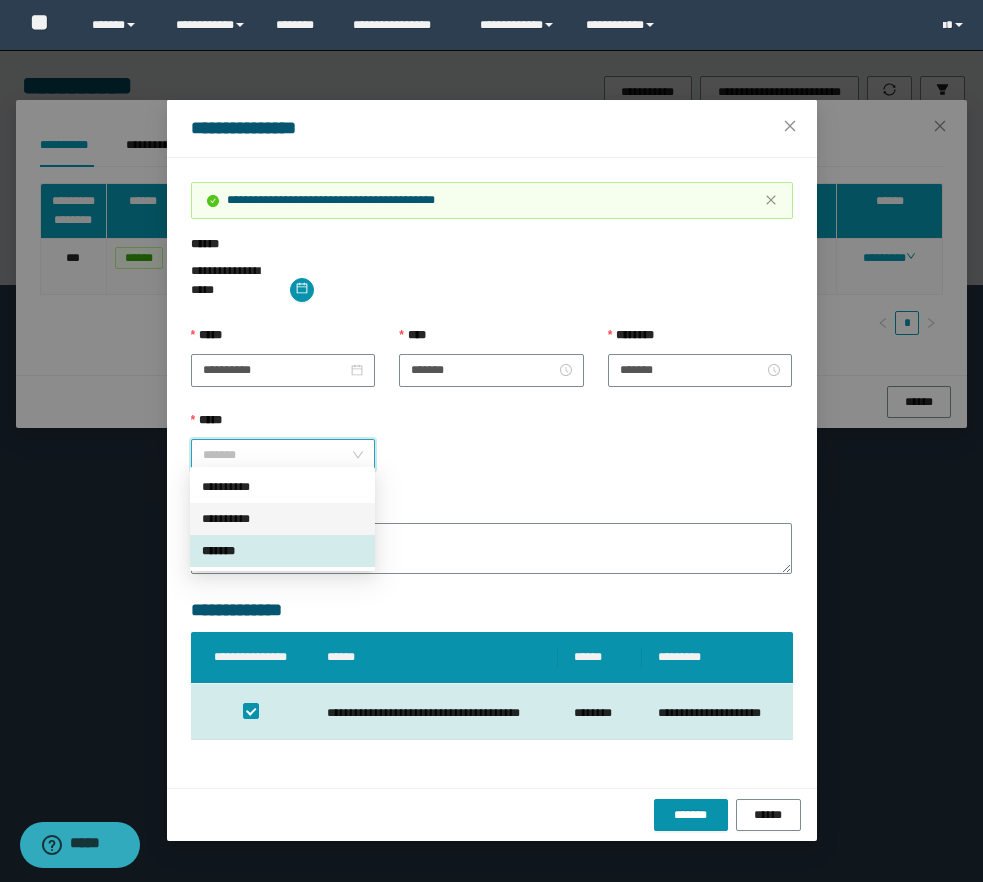 click on "**********" at bounding box center (282, 519) 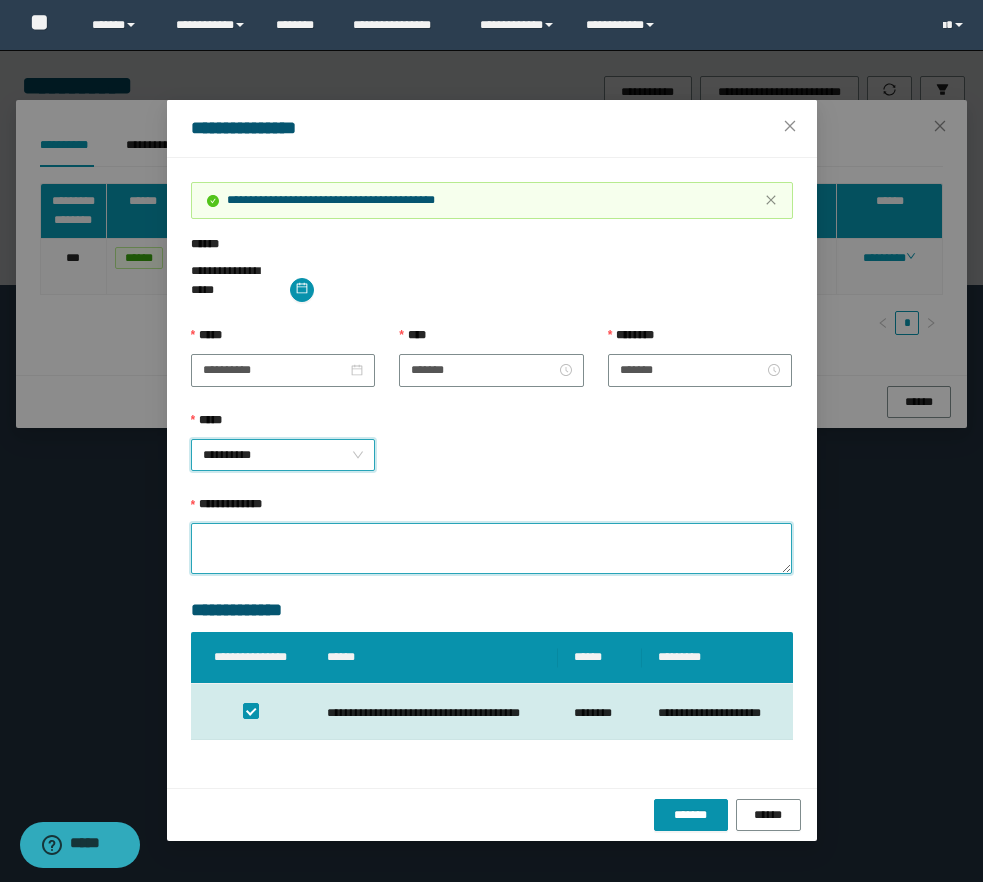 click on "**********" at bounding box center (491, 548) 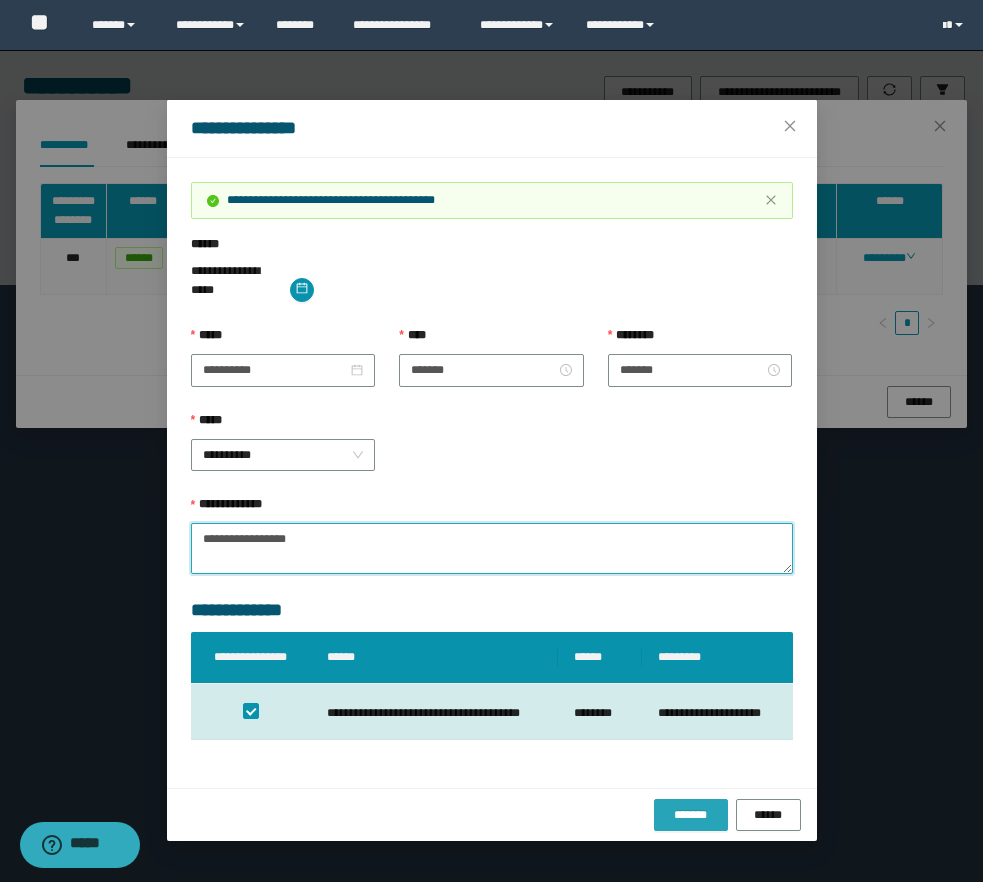 type on "**********" 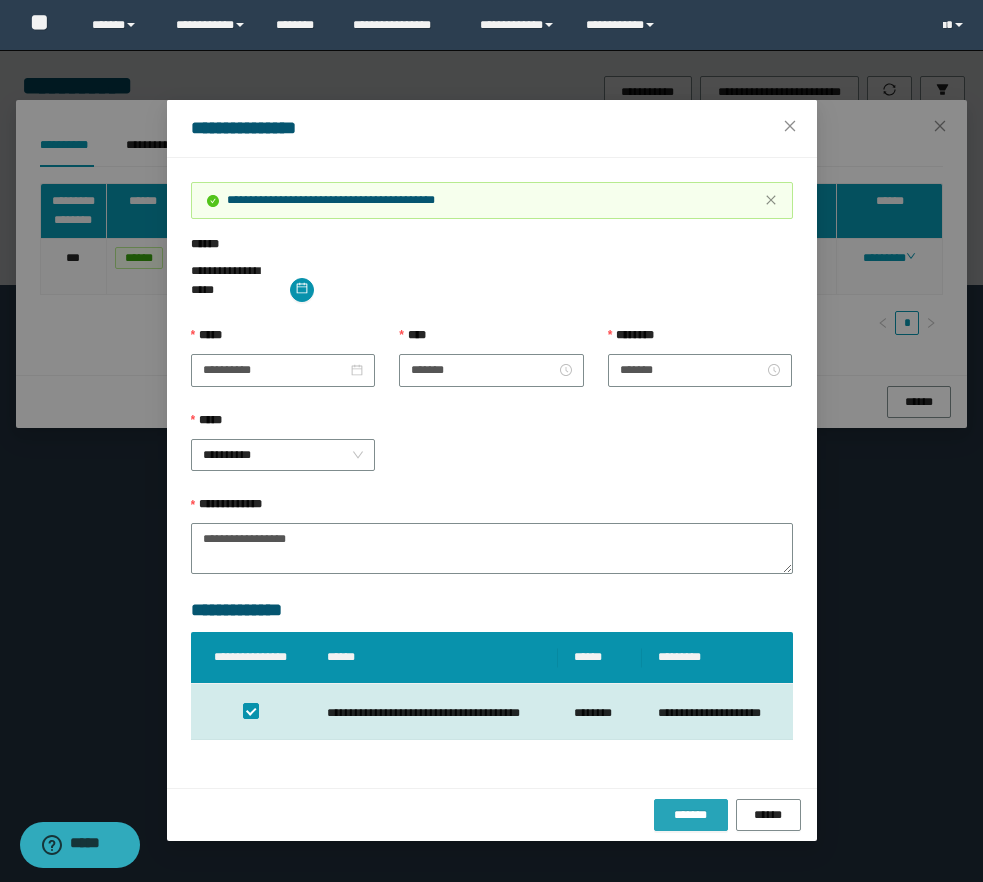 click on "*******" at bounding box center (691, 815) 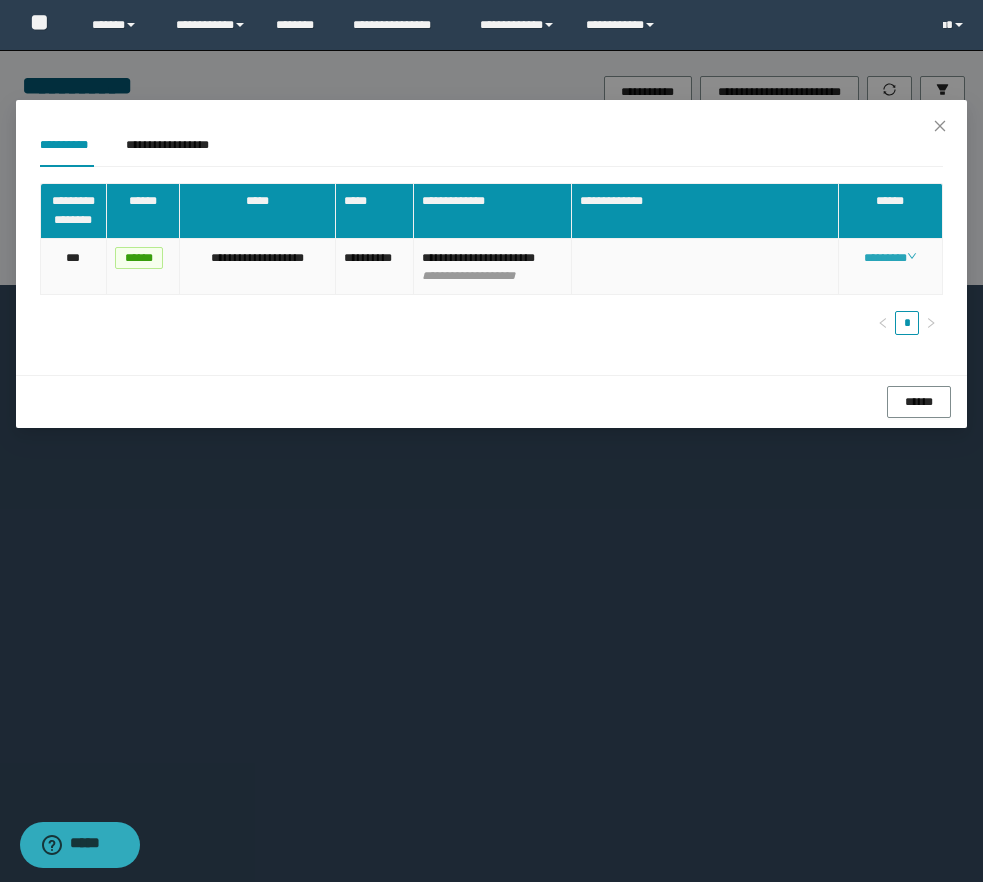 click on "********" at bounding box center (890, 258) 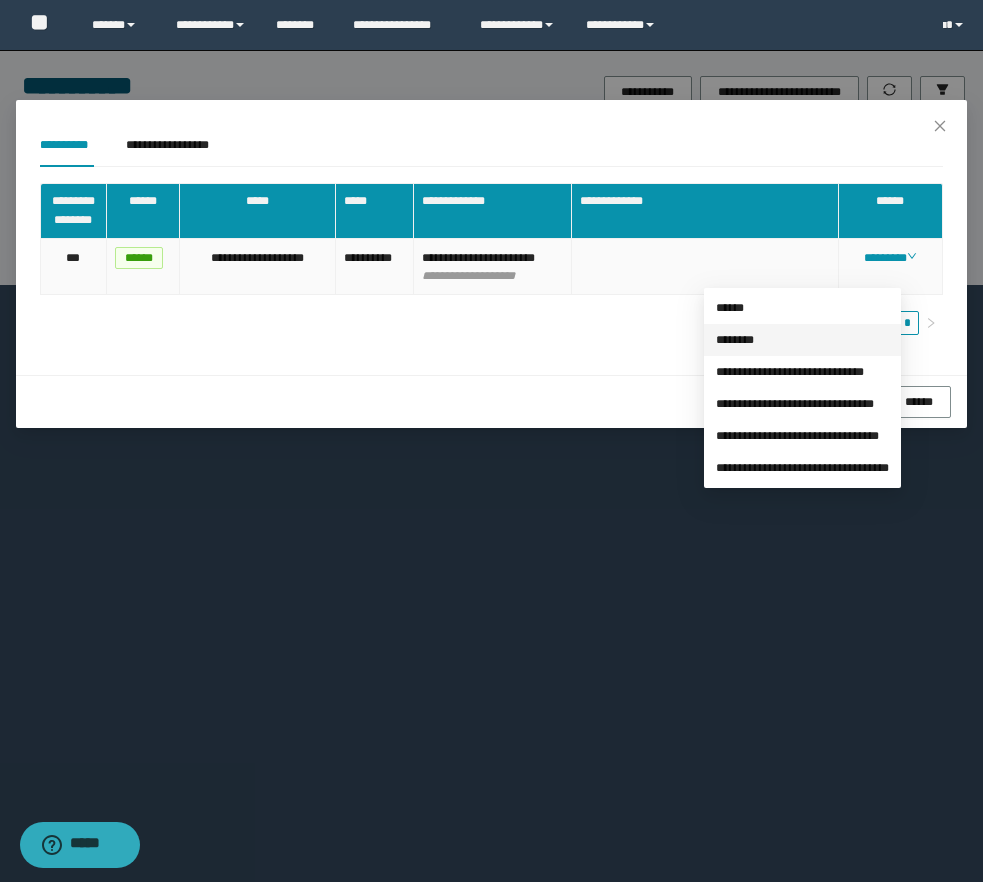 click on "********" at bounding box center (735, 340) 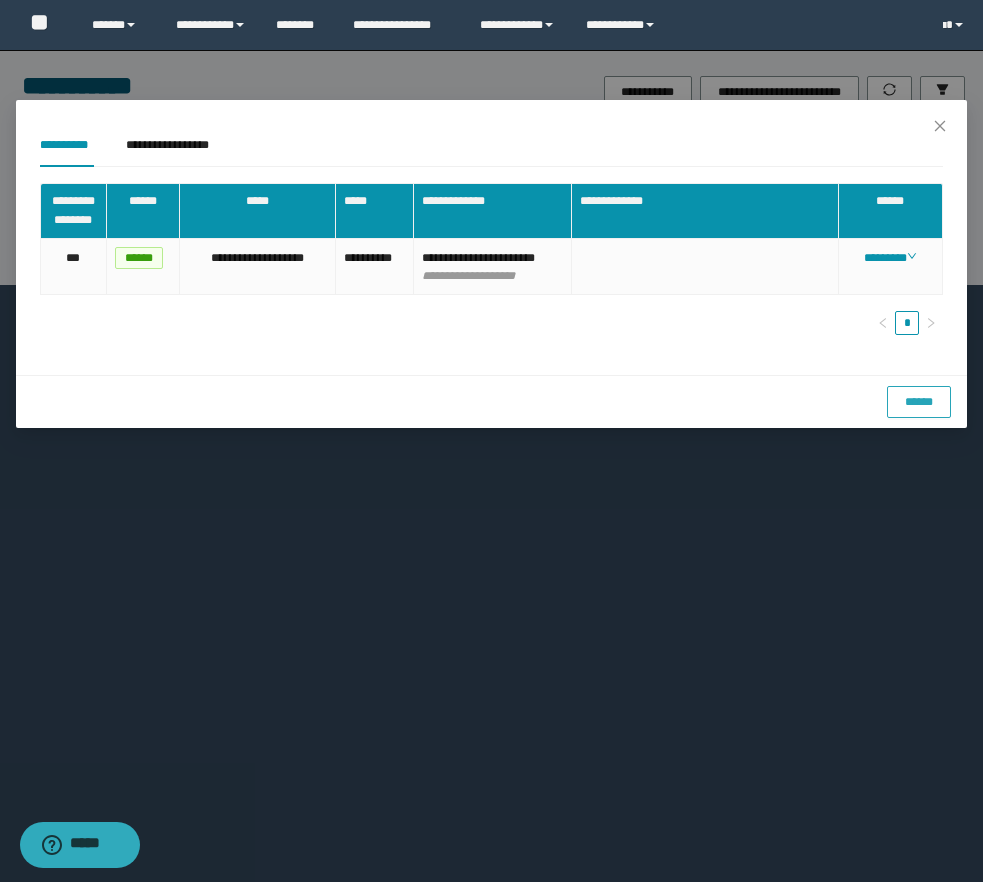 click on "******" at bounding box center (919, 402) 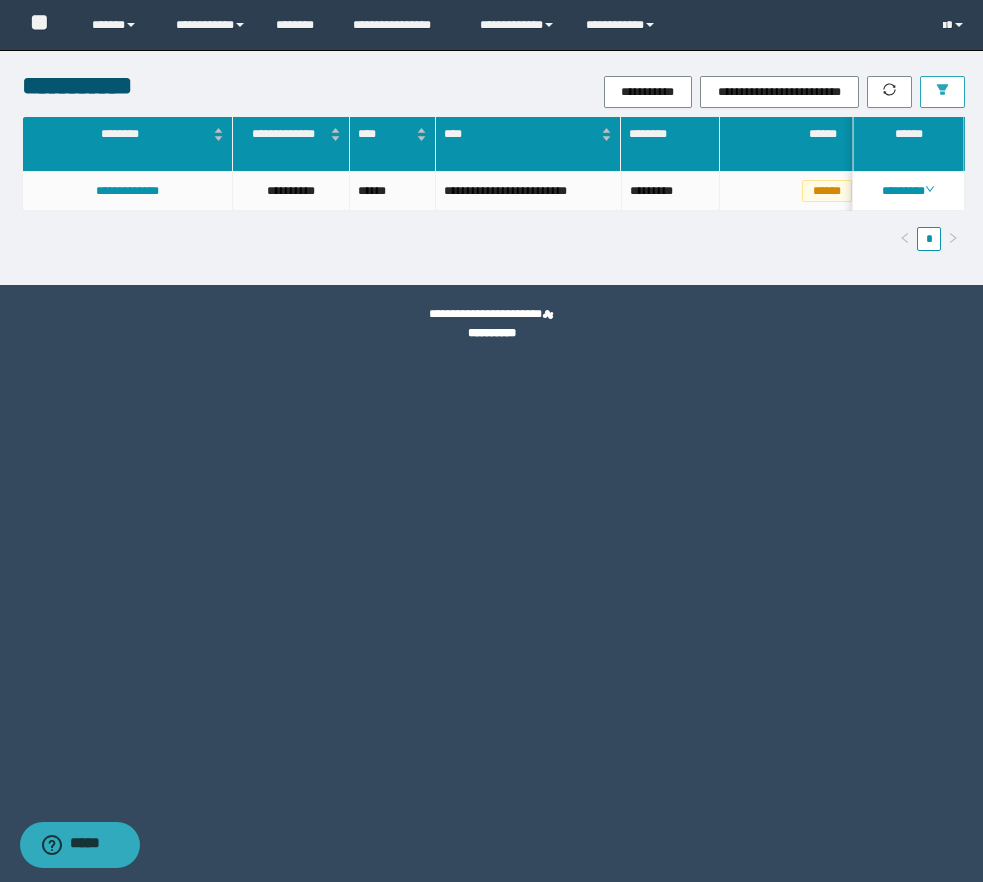 click at bounding box center [942, 92] 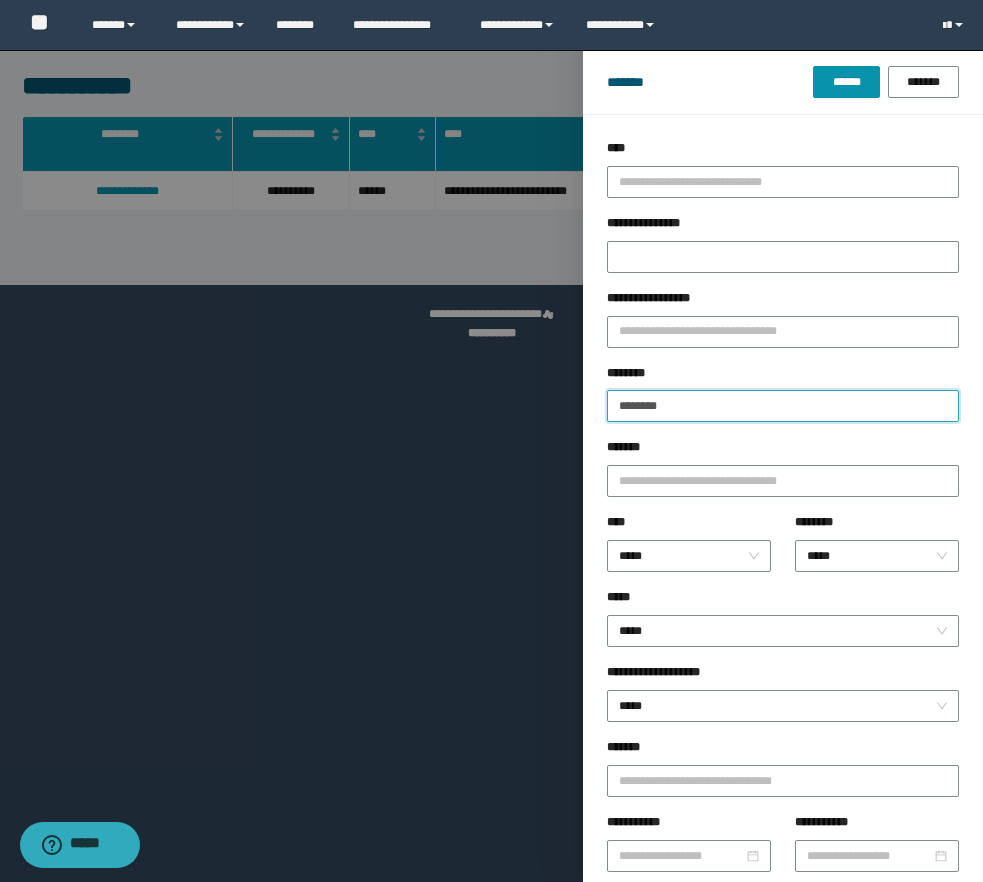 click on "********" at bounding box center [783, 406] 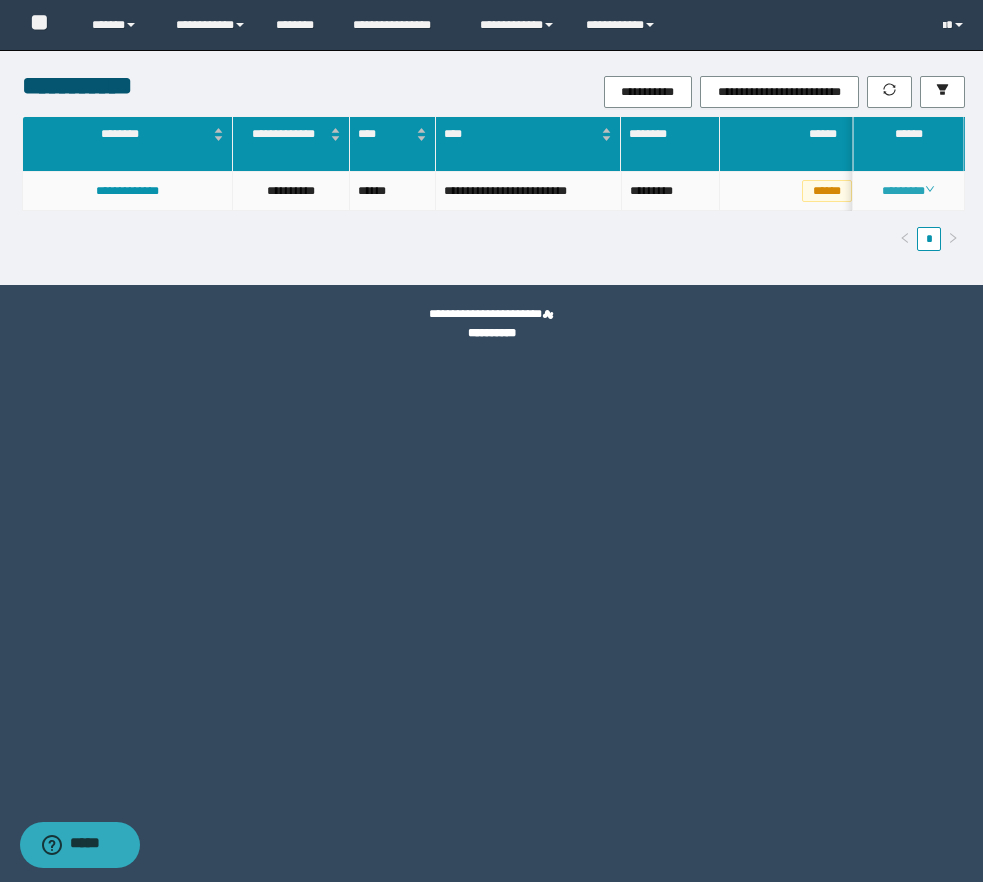 click on "********" at bounding box center [908, 191] 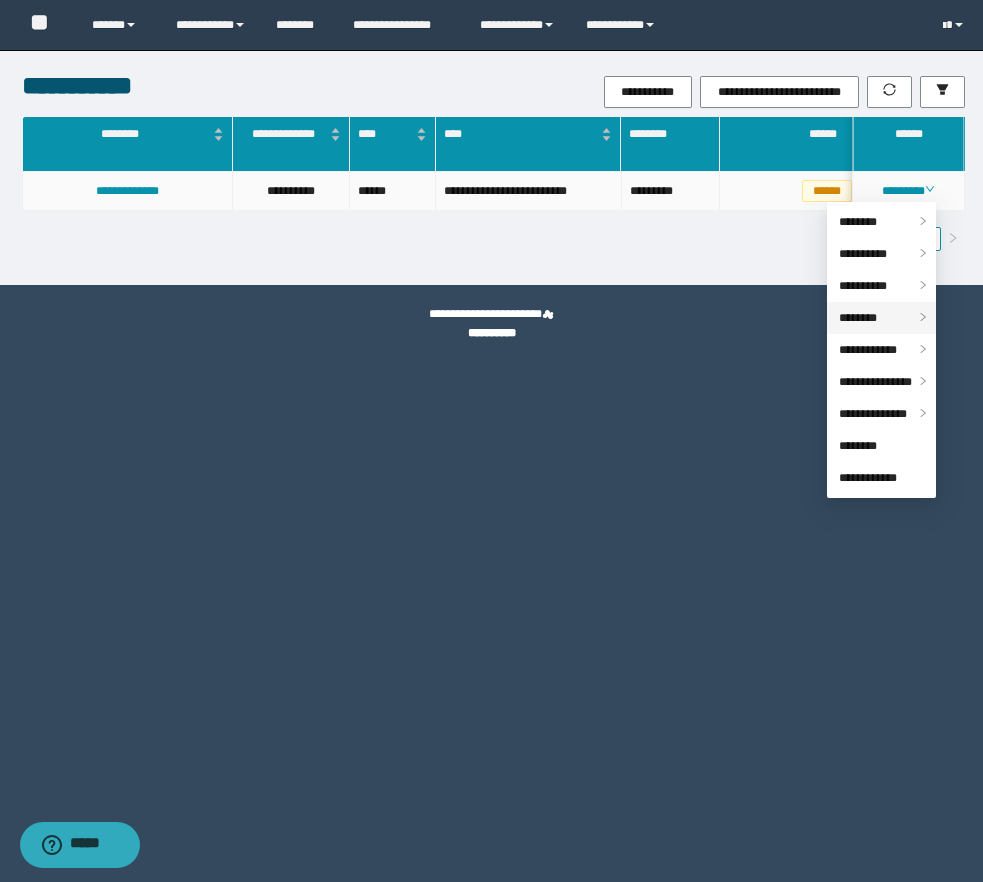 click on "********" at bounding box center (858, 318) 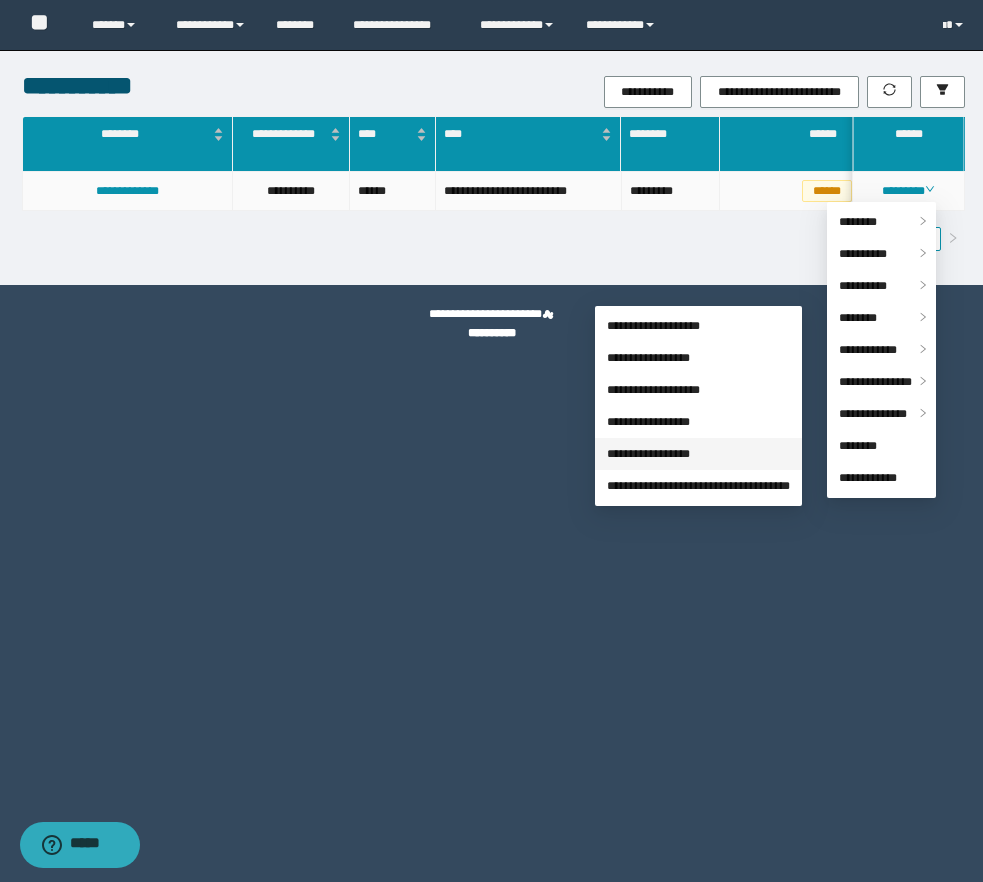 click on "**********" at bounding box center (648, 454) 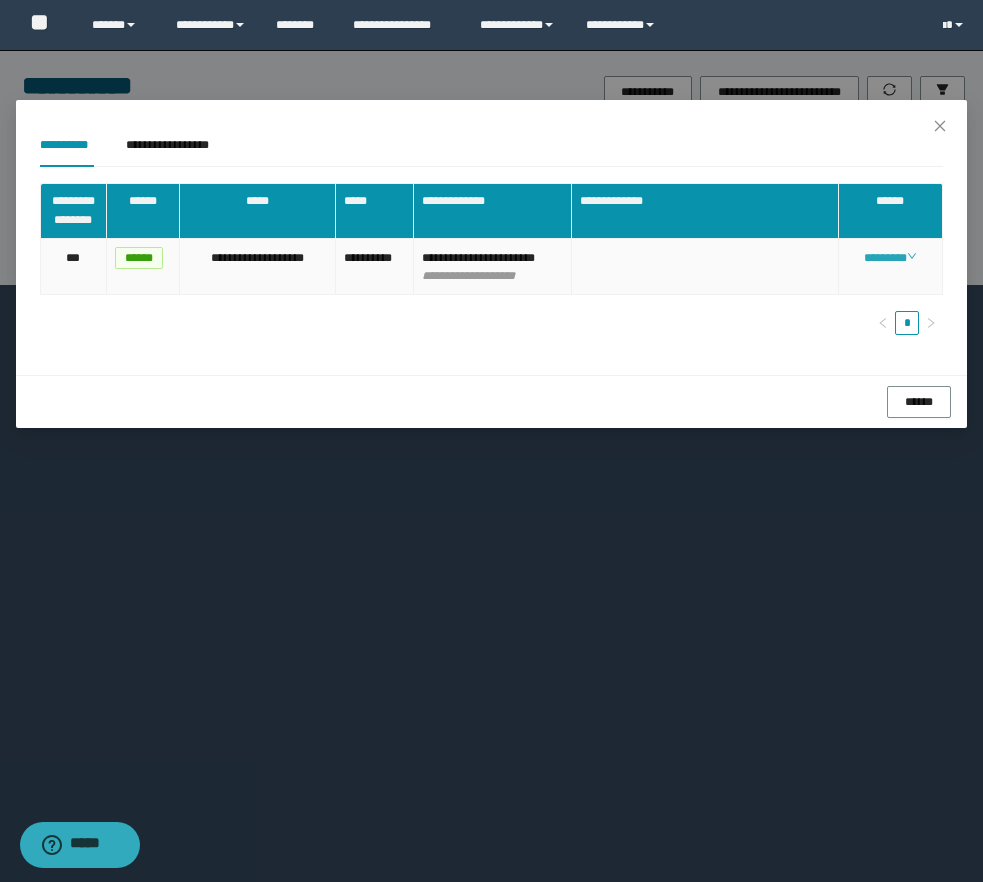click on "********" at bounding box center (890, 258) 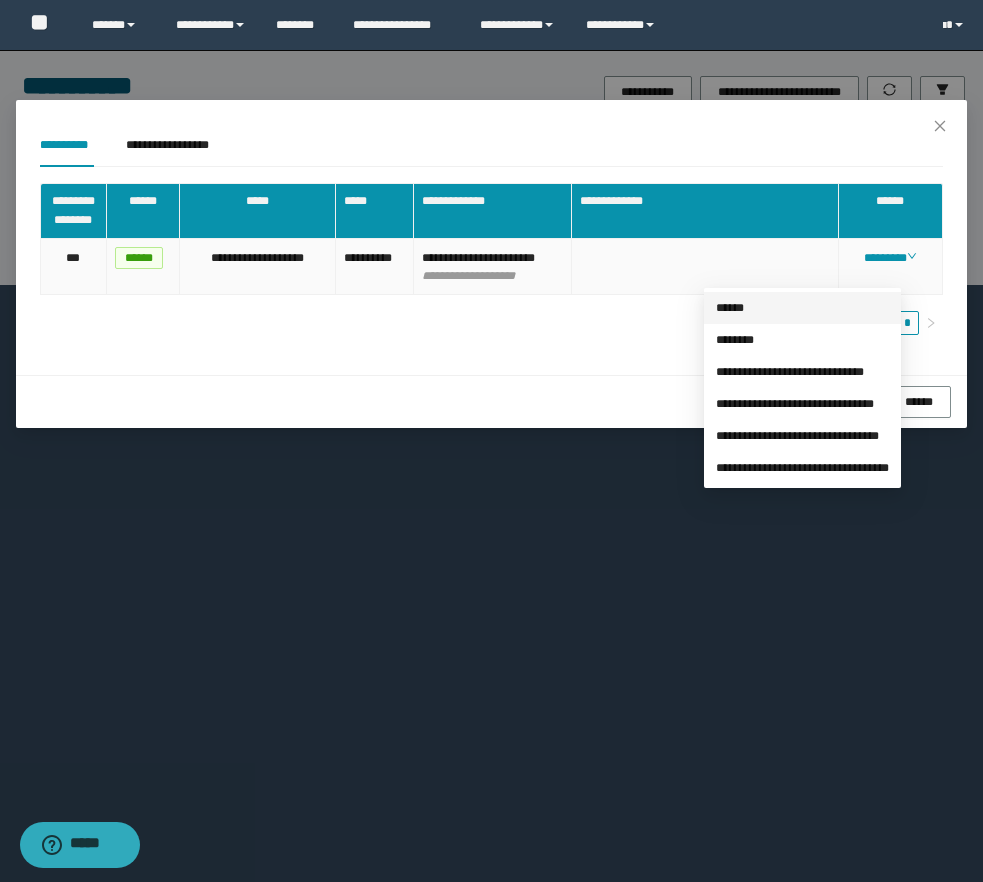 click on "******" at bounding box center (730, 308) 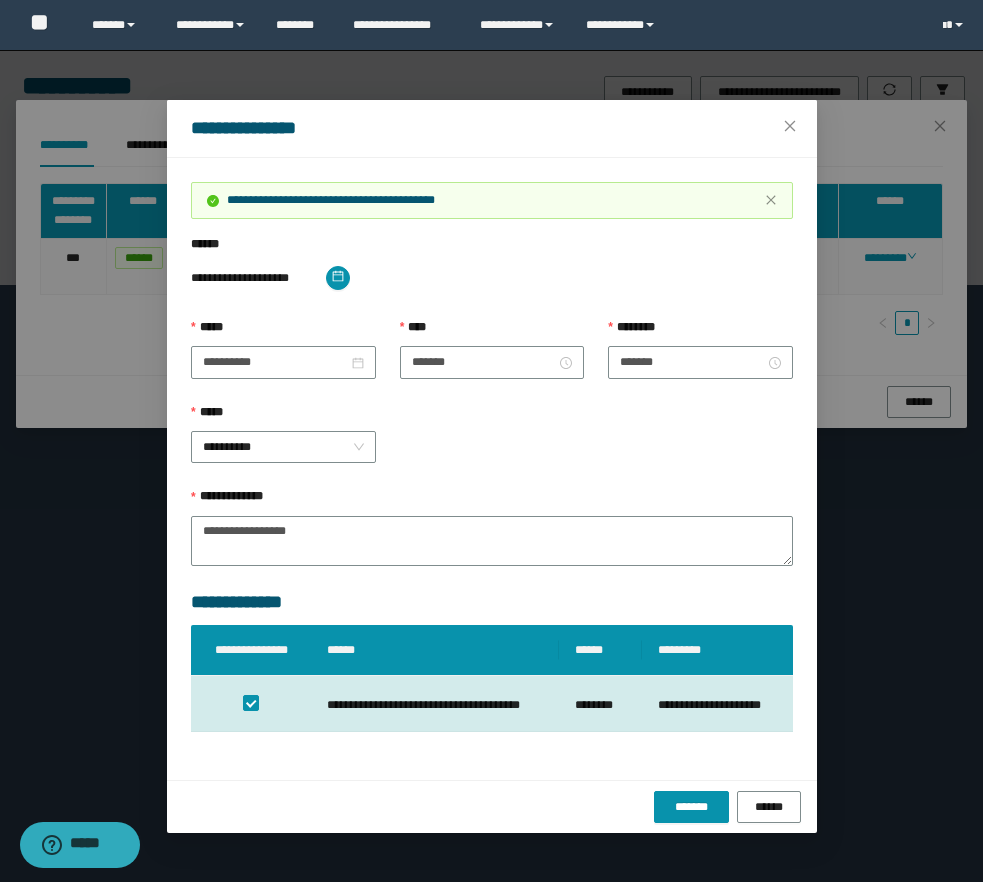 type 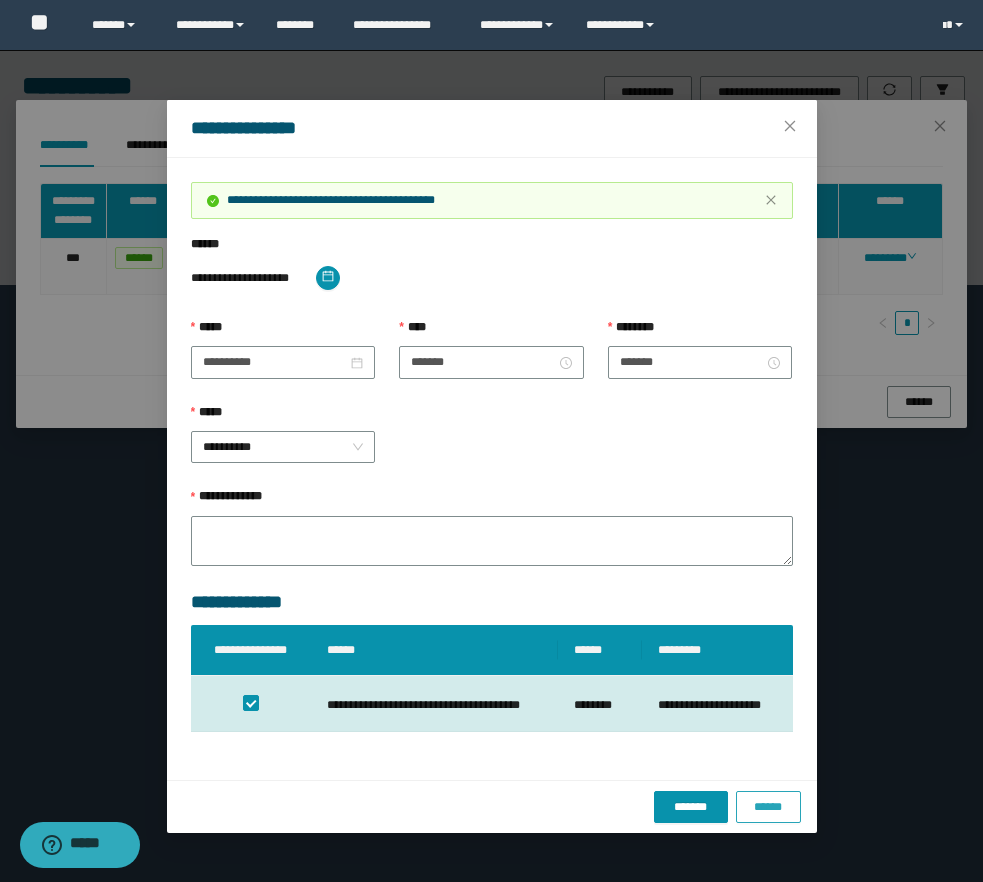 click on "******" at bounding box center [768, 807] 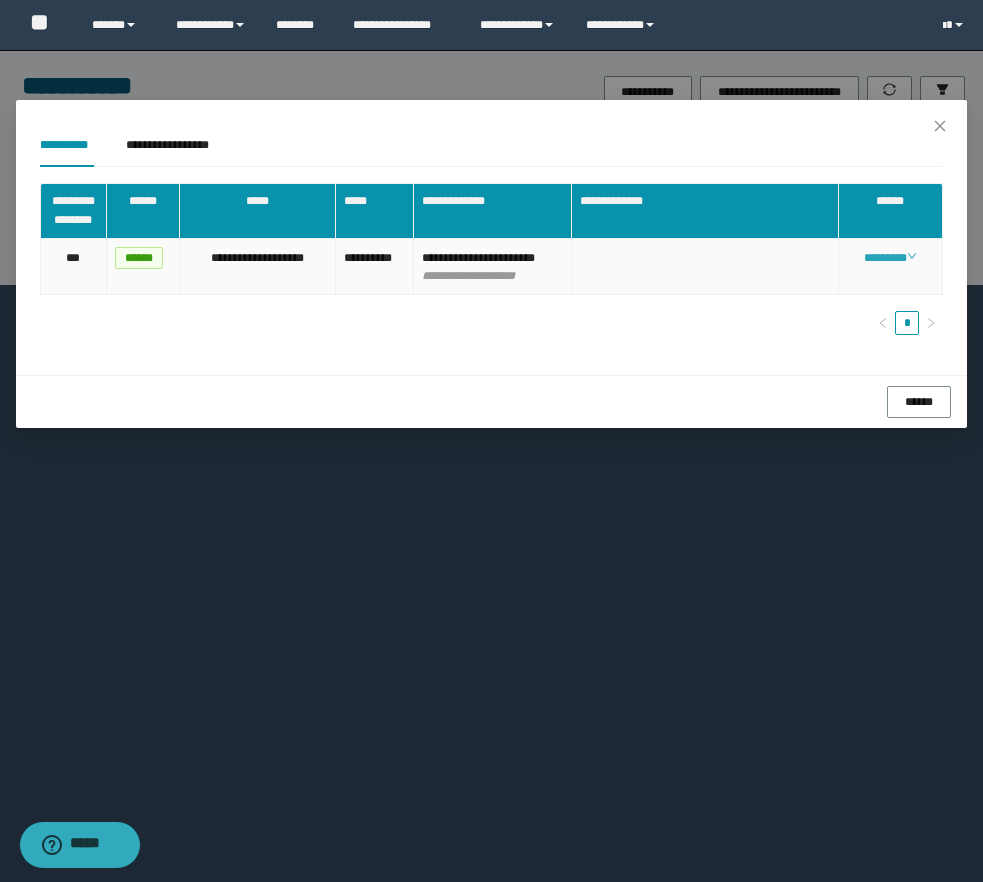click on "********" at bounding box center [890, 258] 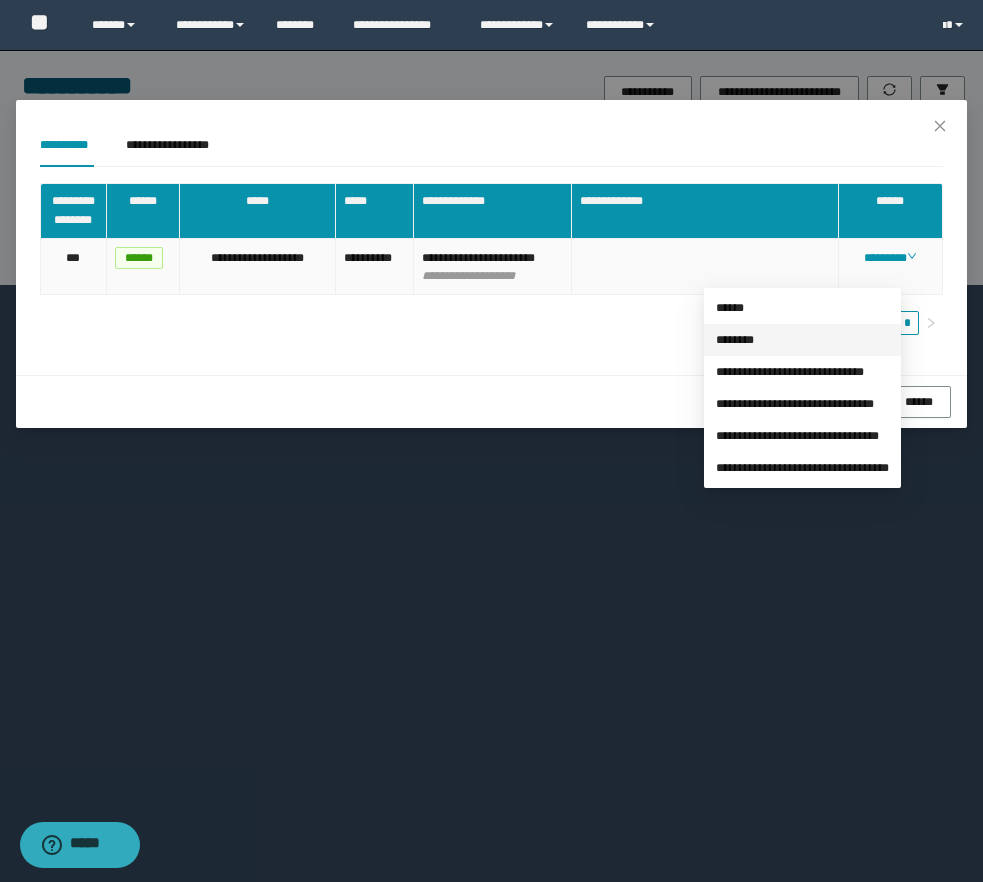 click on "********" at bounding box center (735, 340) 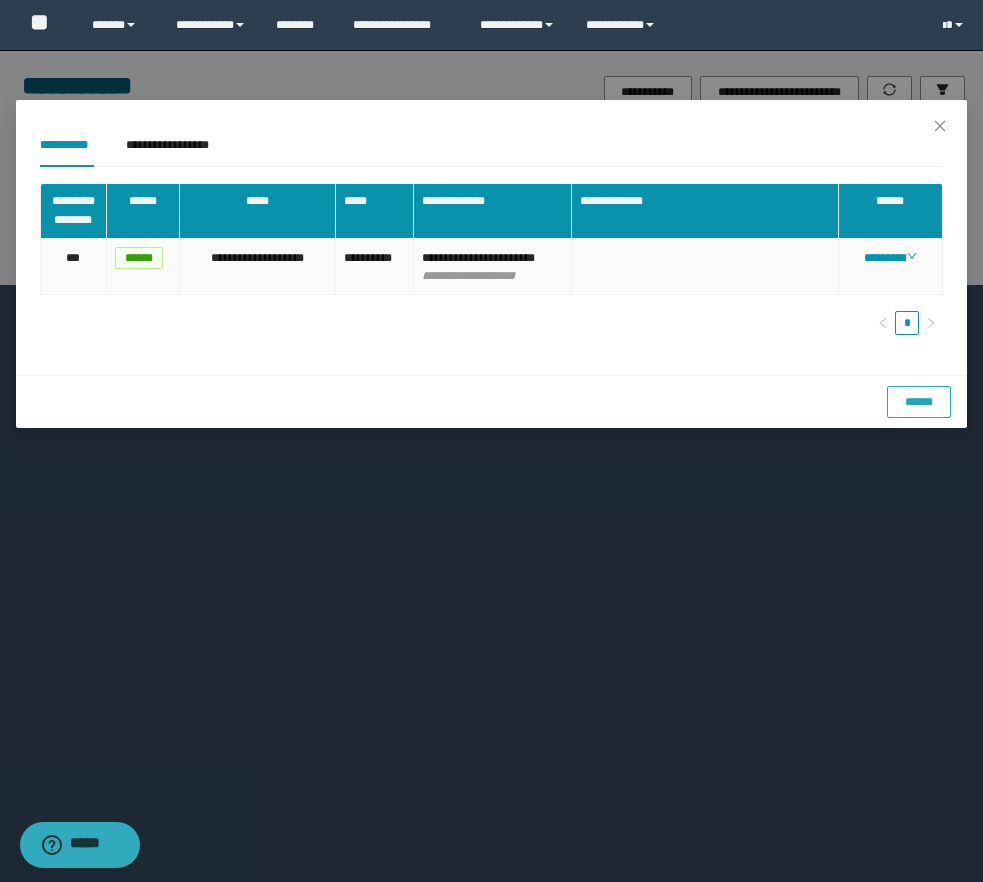 click on "******" at bounding box center [919, 402] 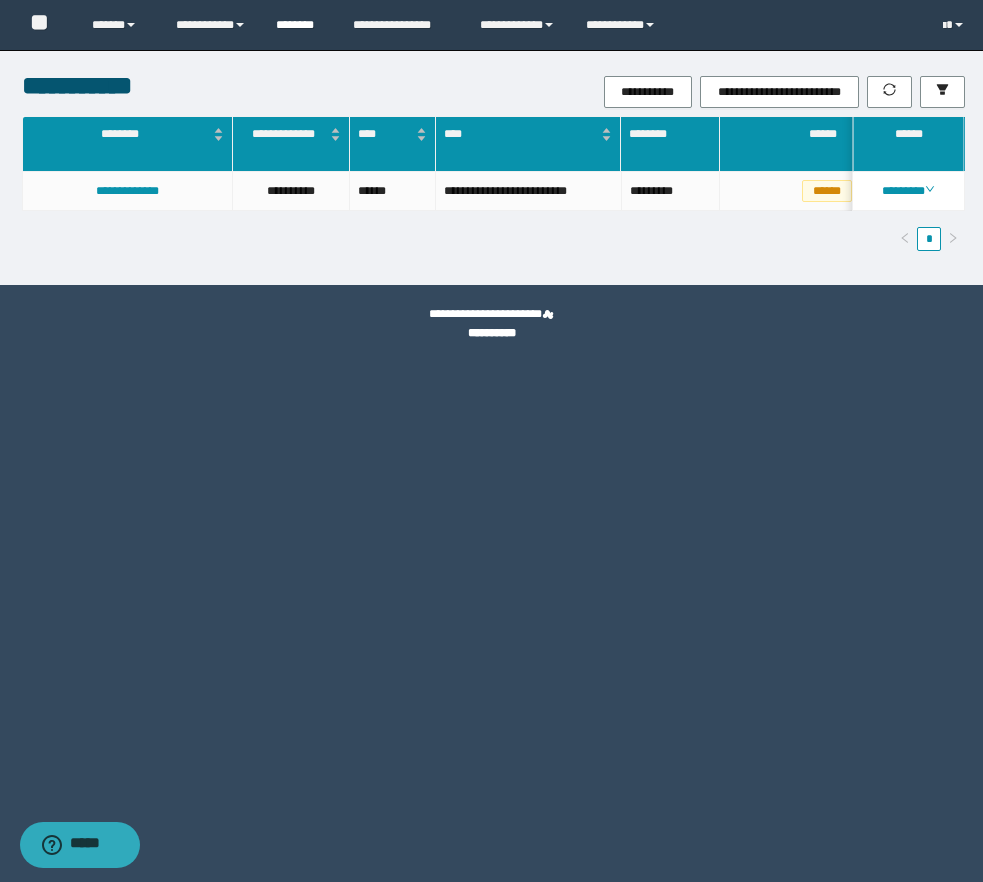 click on "********" at bounding box center (299, 25) 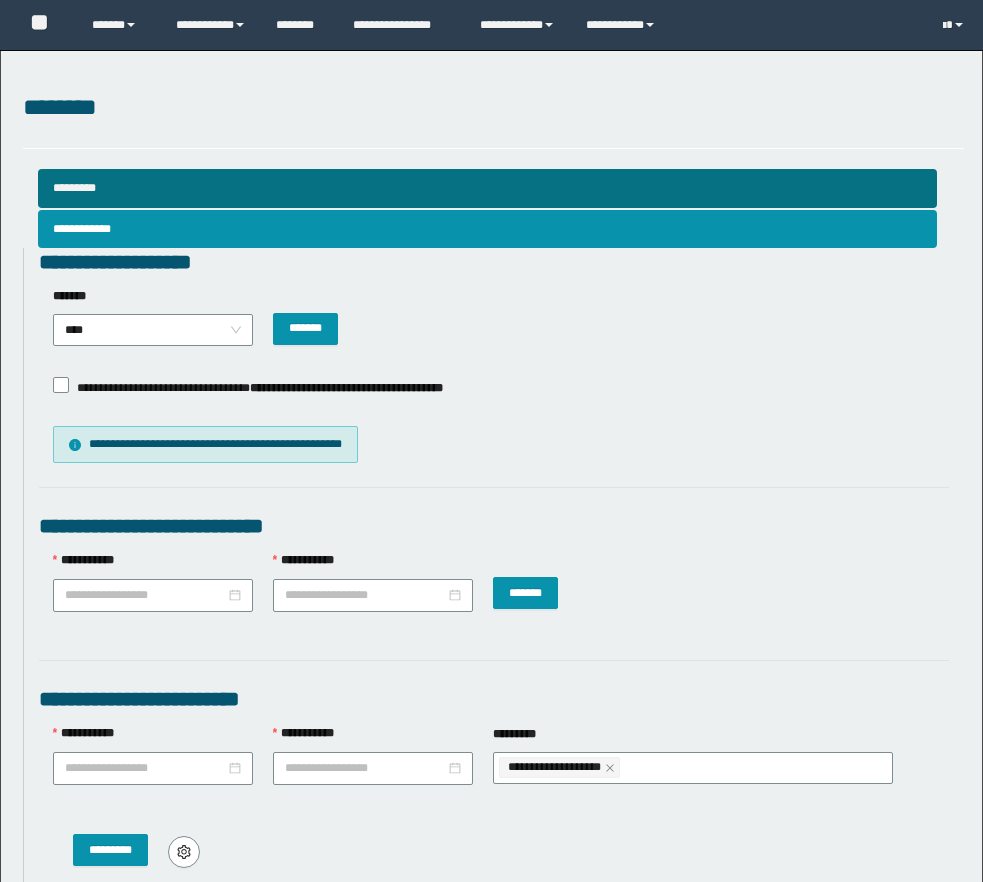 scroll, scrollTop: 0, scrollLeft: 0, axis: both 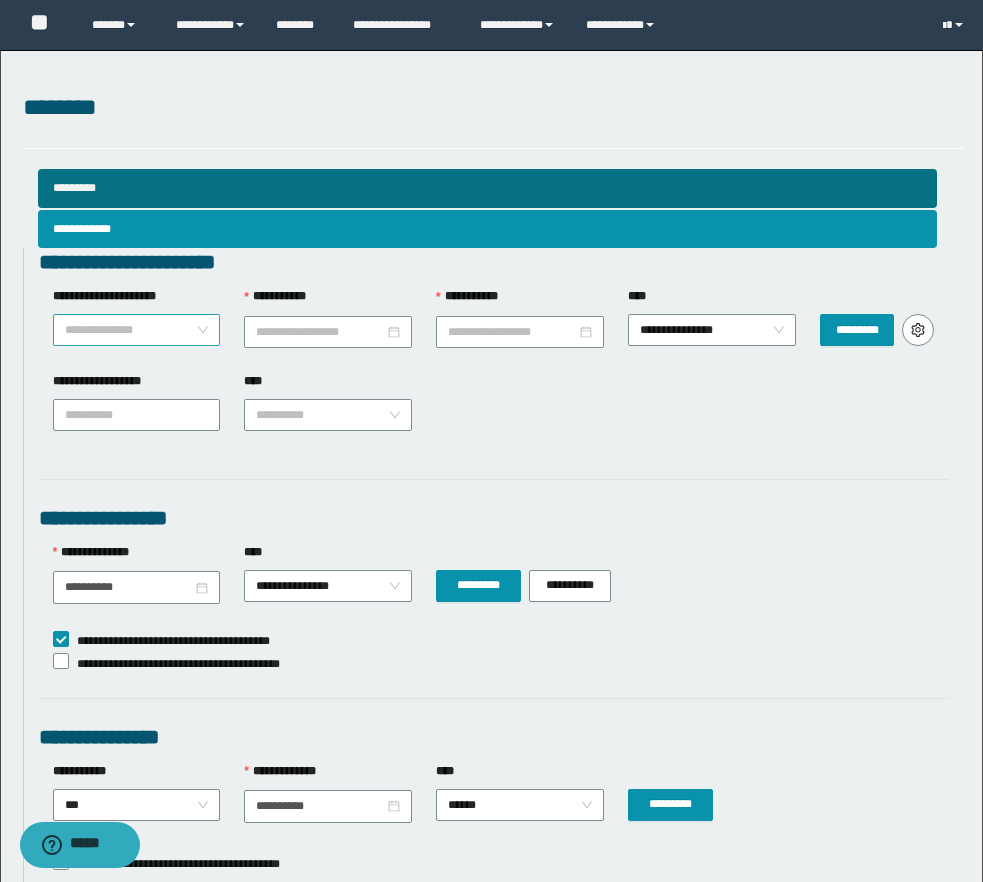 click on "**********" at bounding box center (137, 330) 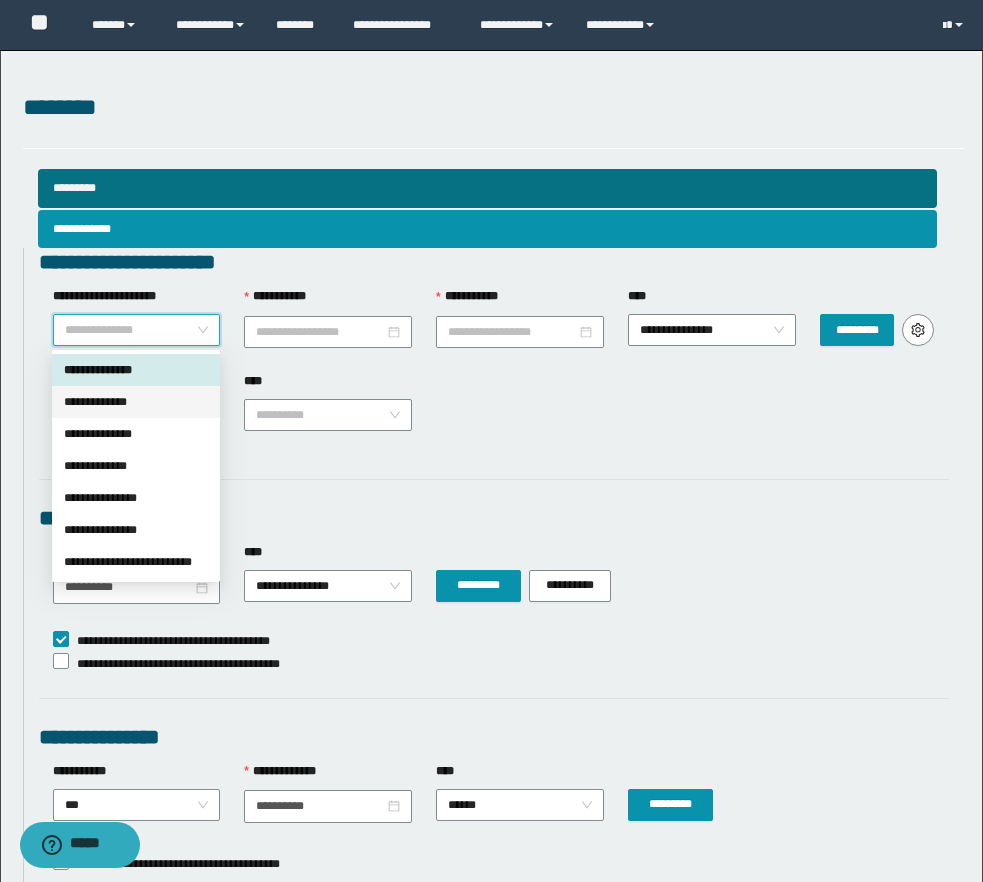 click on "**********" at bounding box center [136, 402] 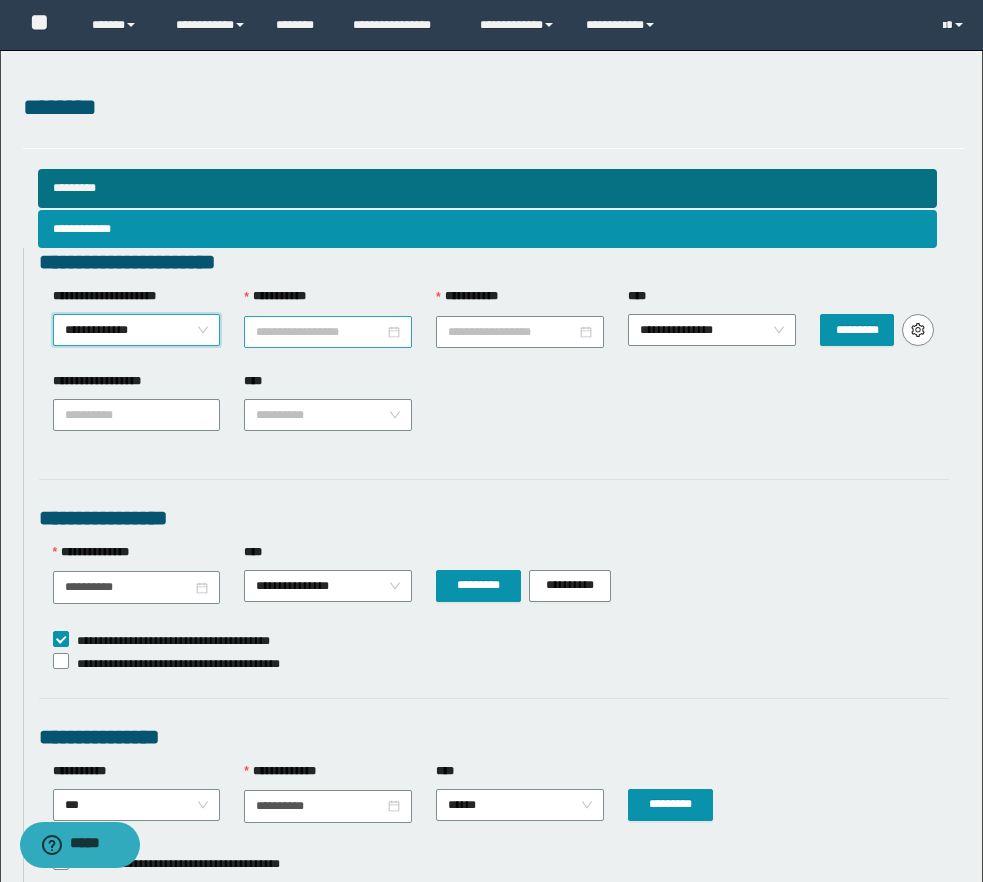 click on "**********" at bounding box center (320, 332) 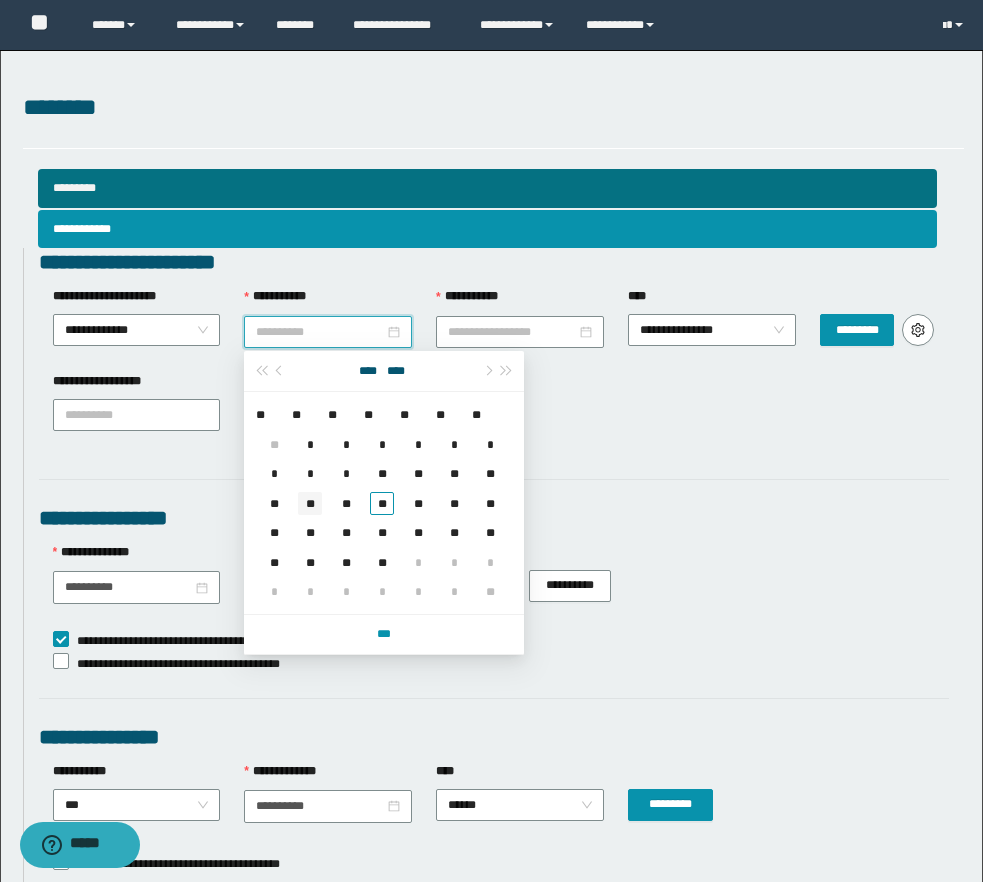 click on "**" at bounding box center [310, 503] 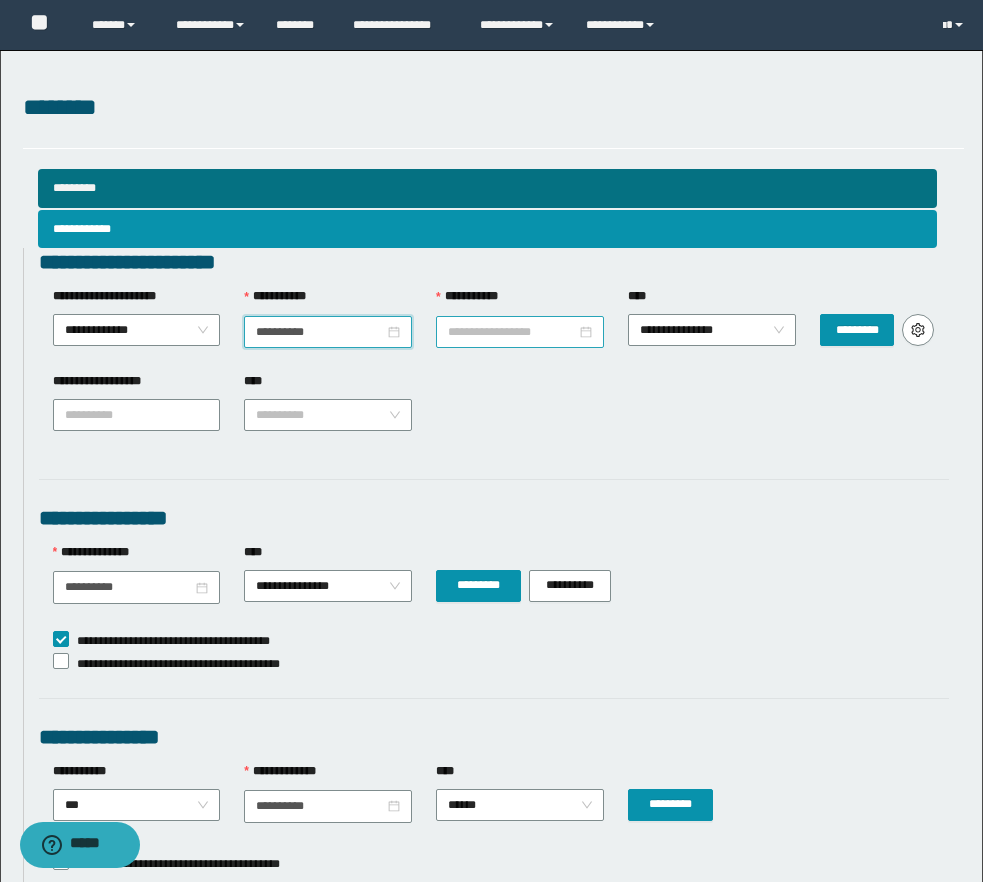 click on "**********" at bounding box center (512, 332) 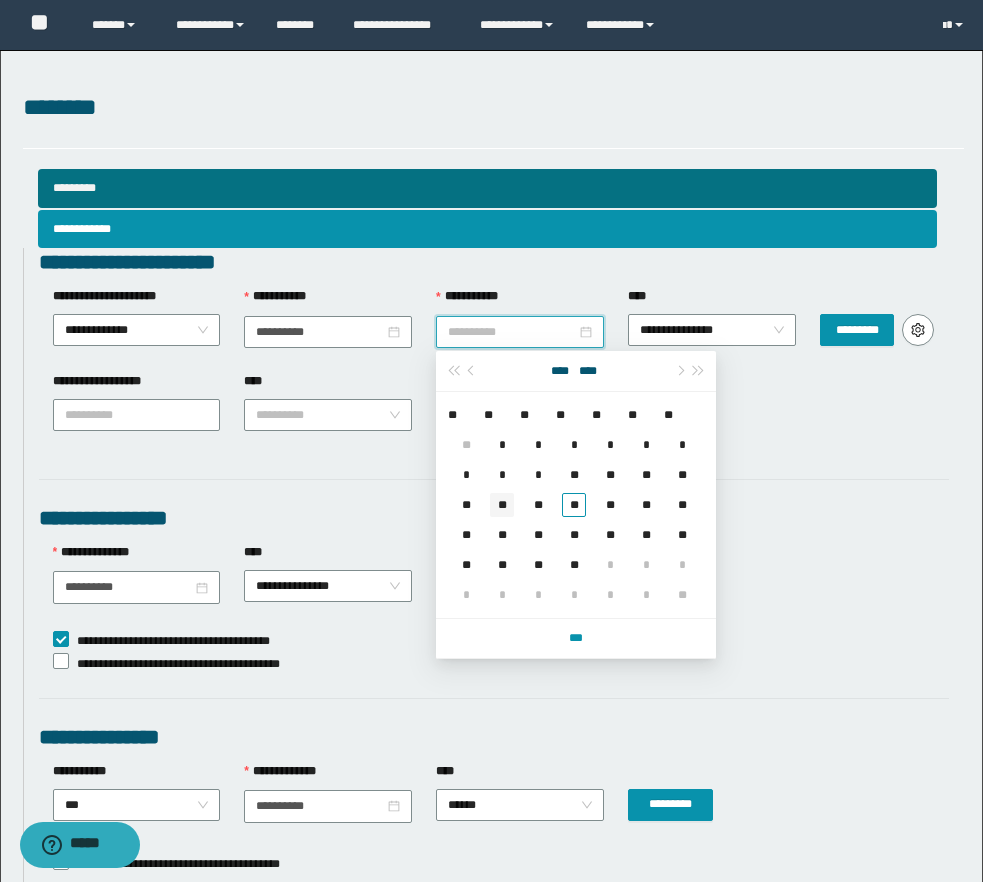 click on "**" at bounding box center [502, 505] 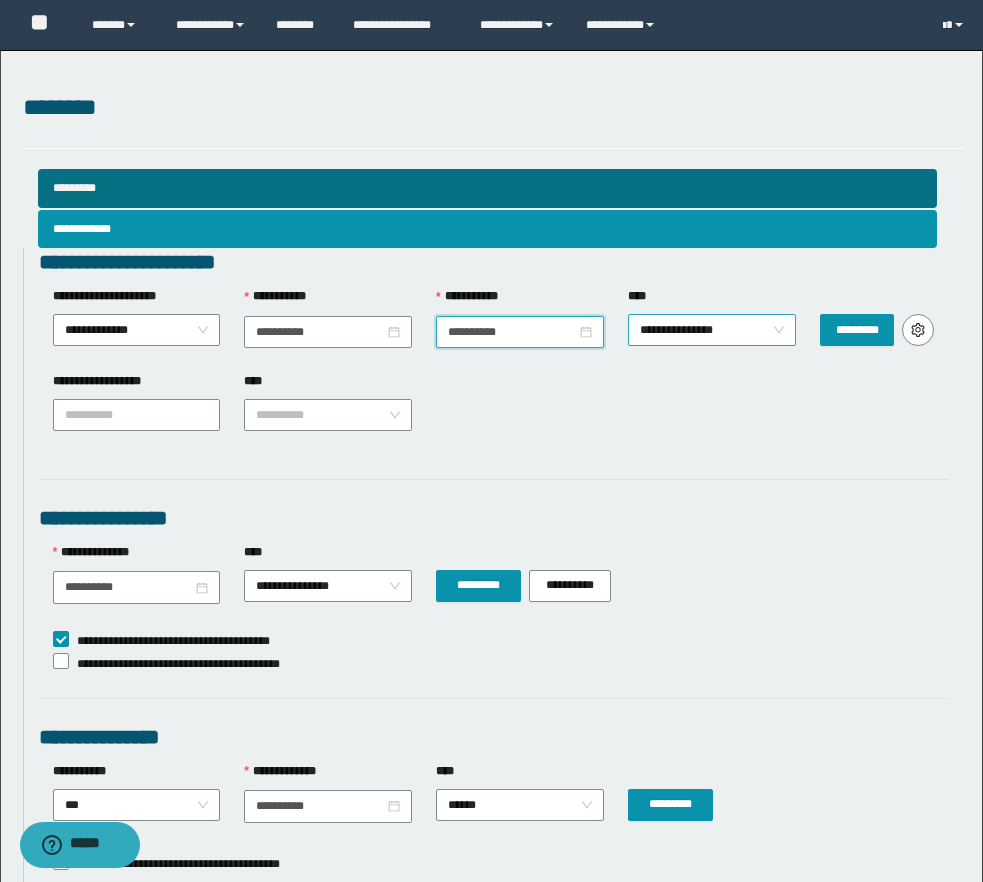 click on "**********" at bounding box center [712, 330] 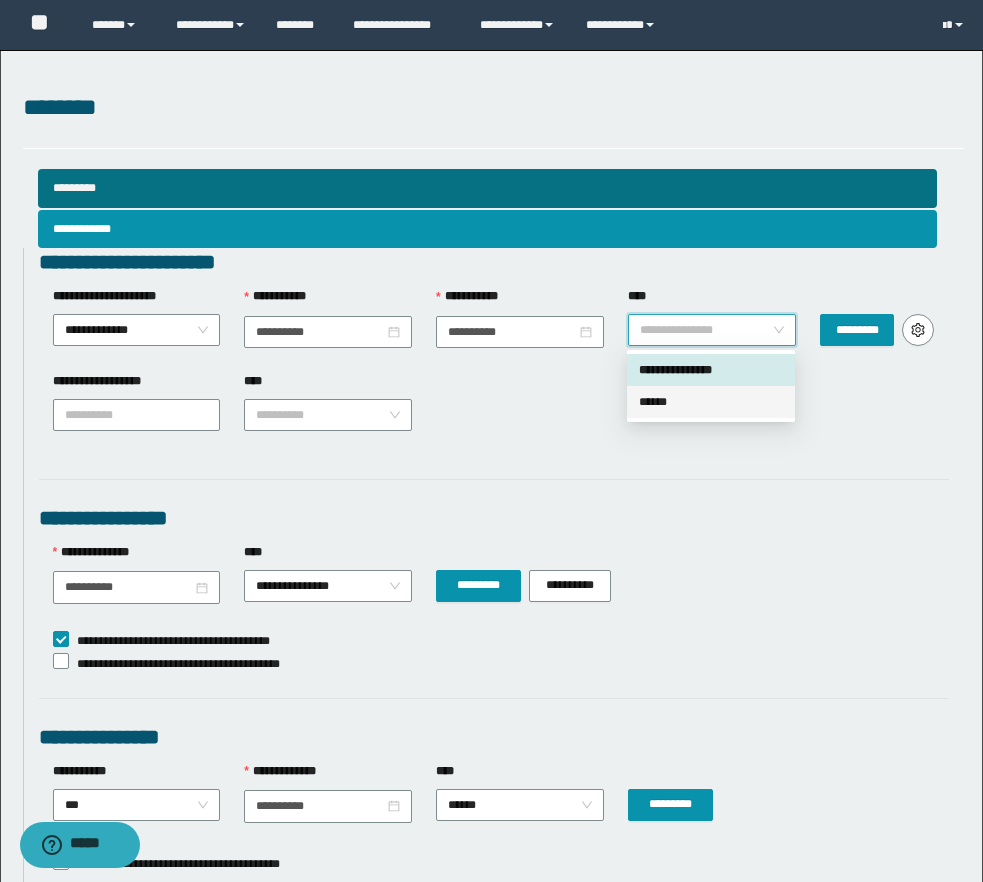 click on "******" at bounding box center [711, 402] 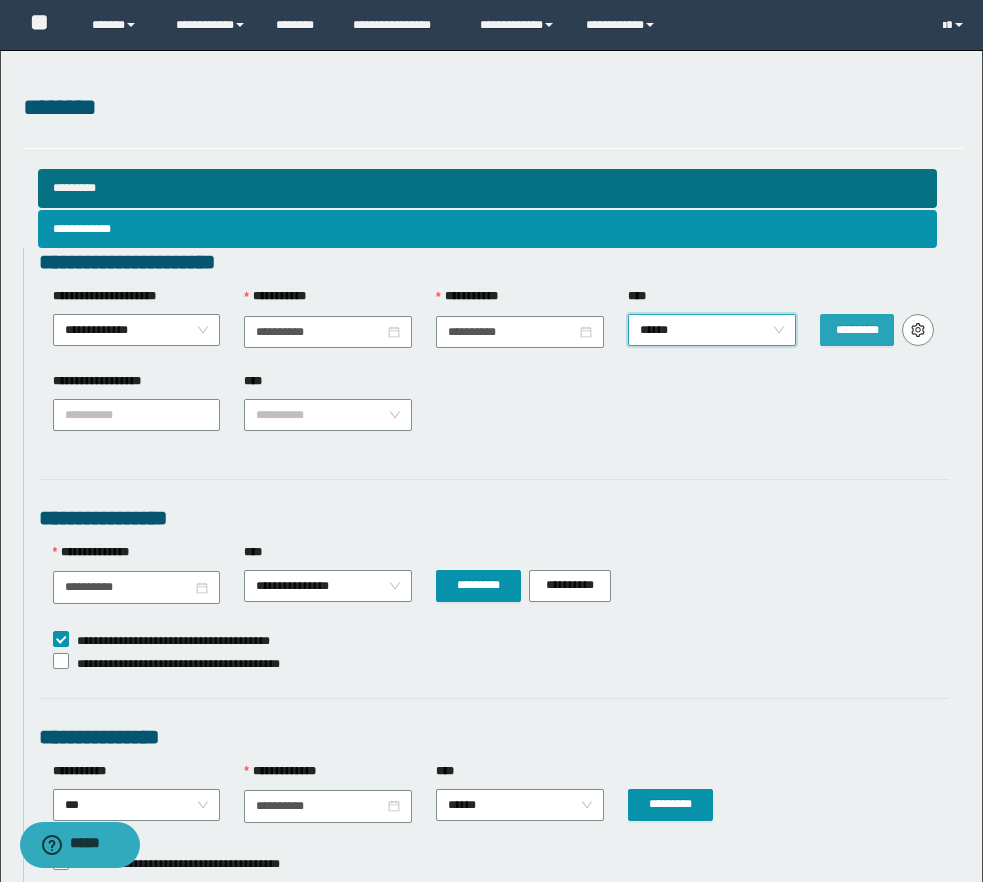 click on "*********" at bounding box center [857, 330] 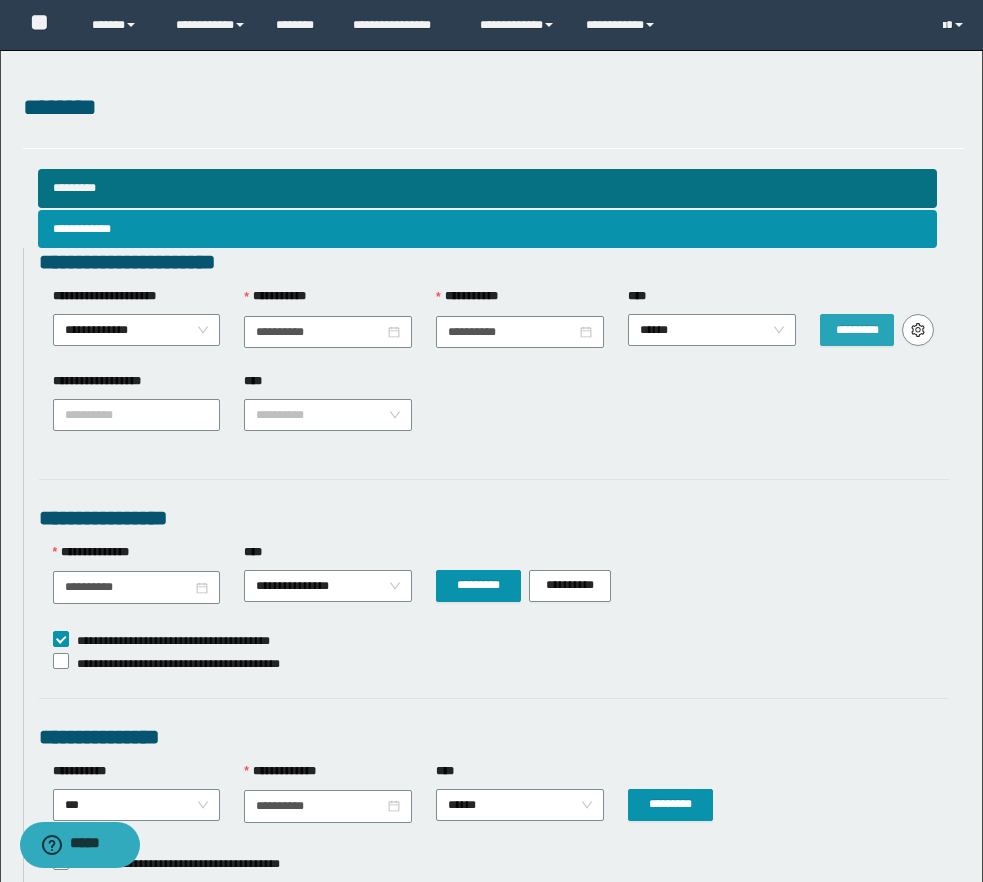type 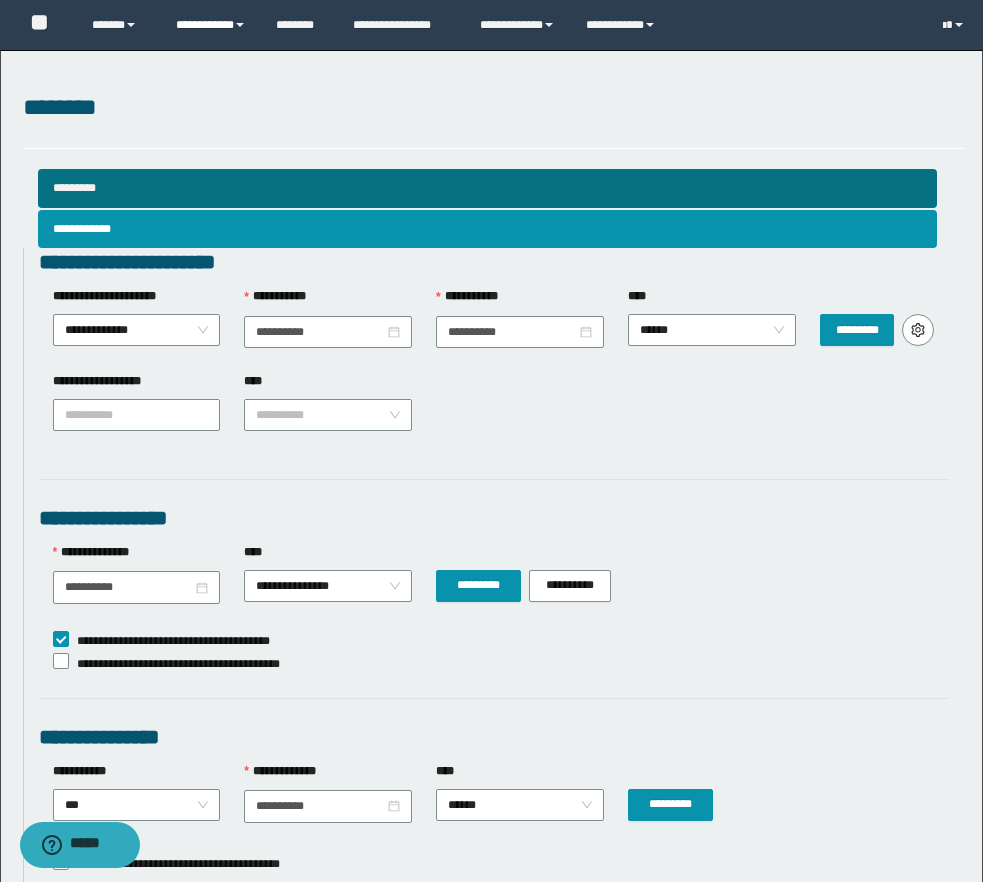 click on "**********" at bounding box center [211, 25] 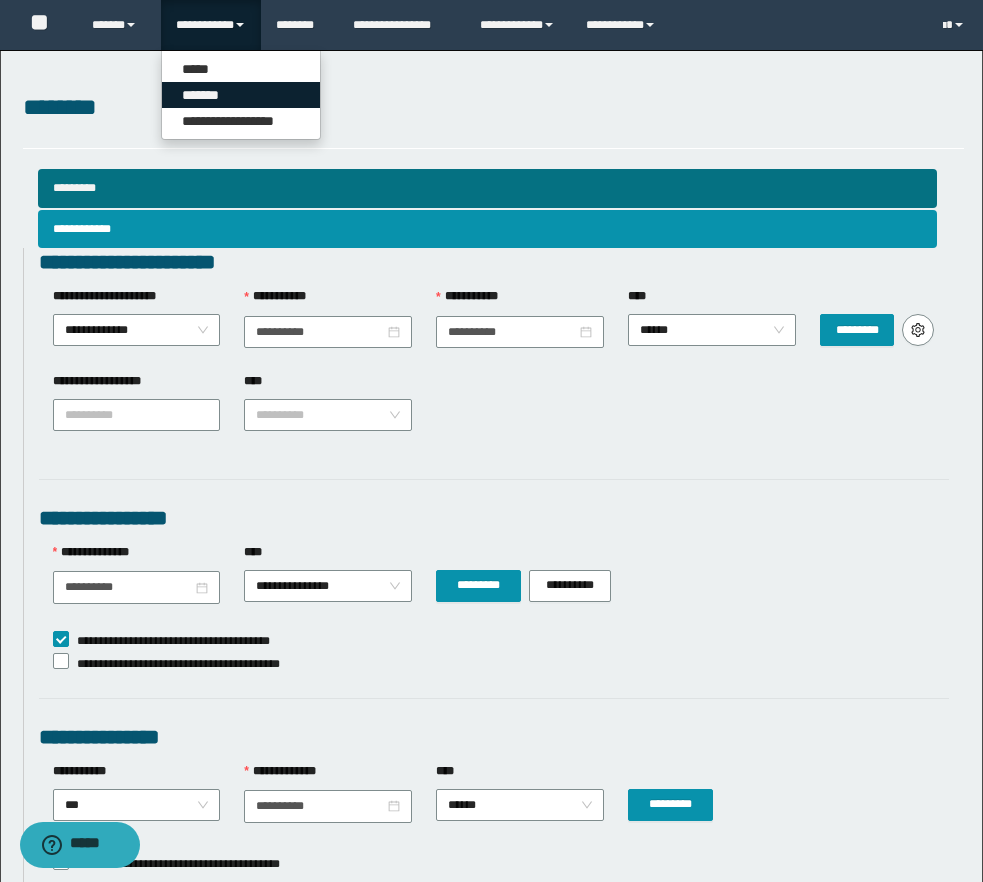 click on "*******" at bounding box center (241, 95) 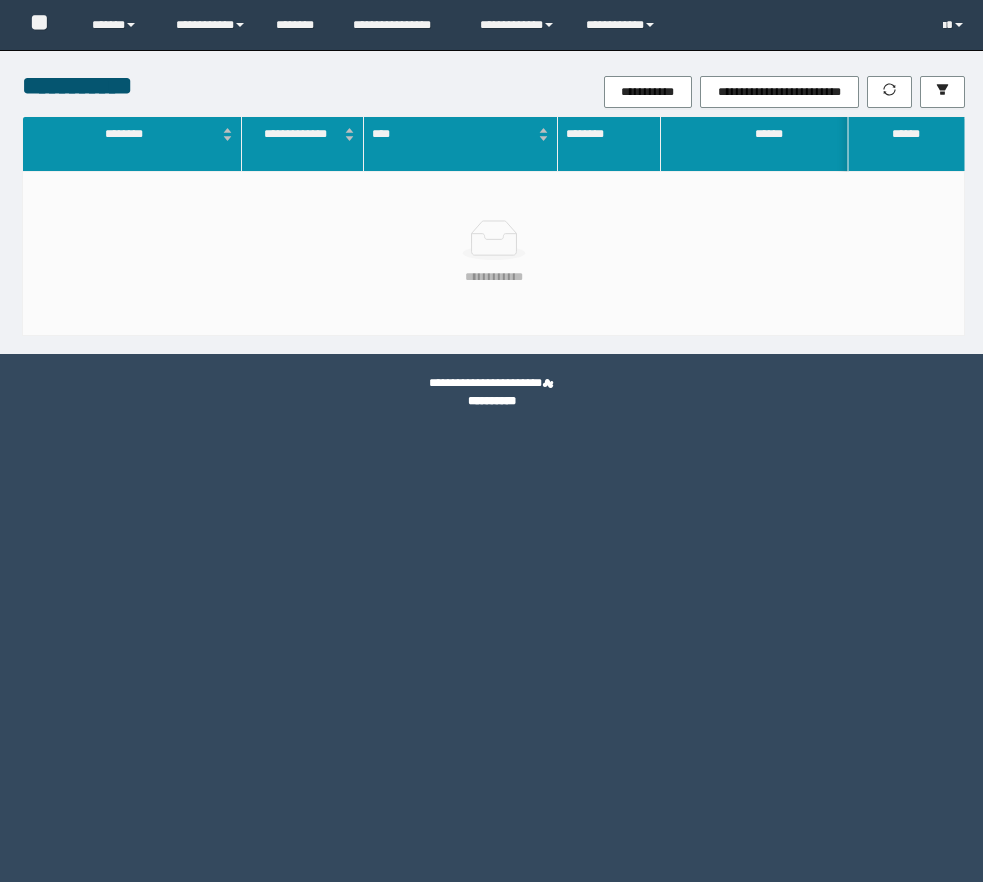 click 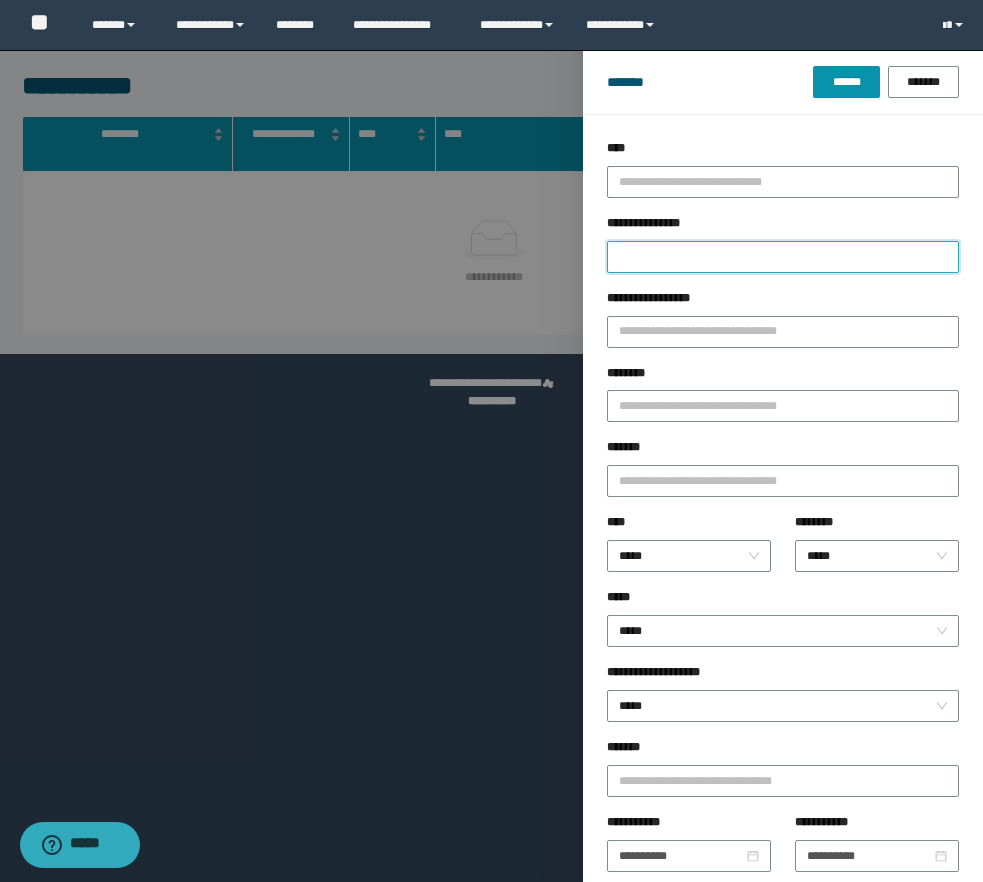 click on "**********" at bounding box center (783, 257) 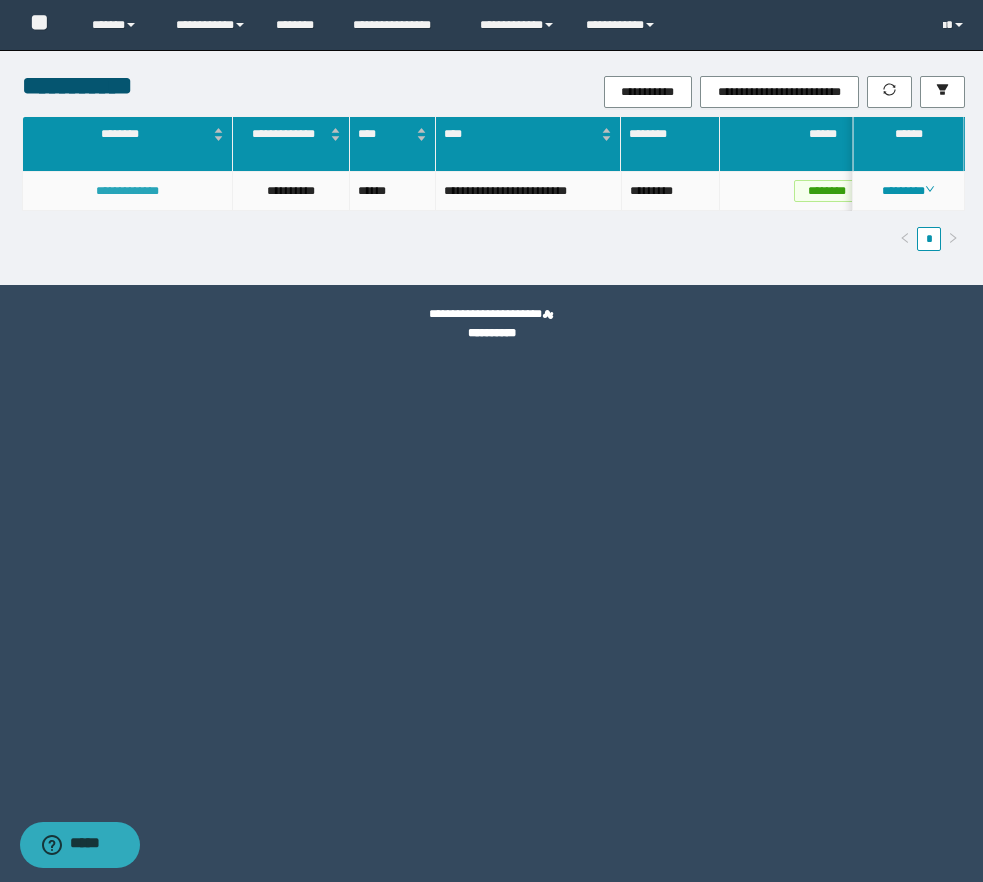 click on "**********" at bounding box center [127, 191] 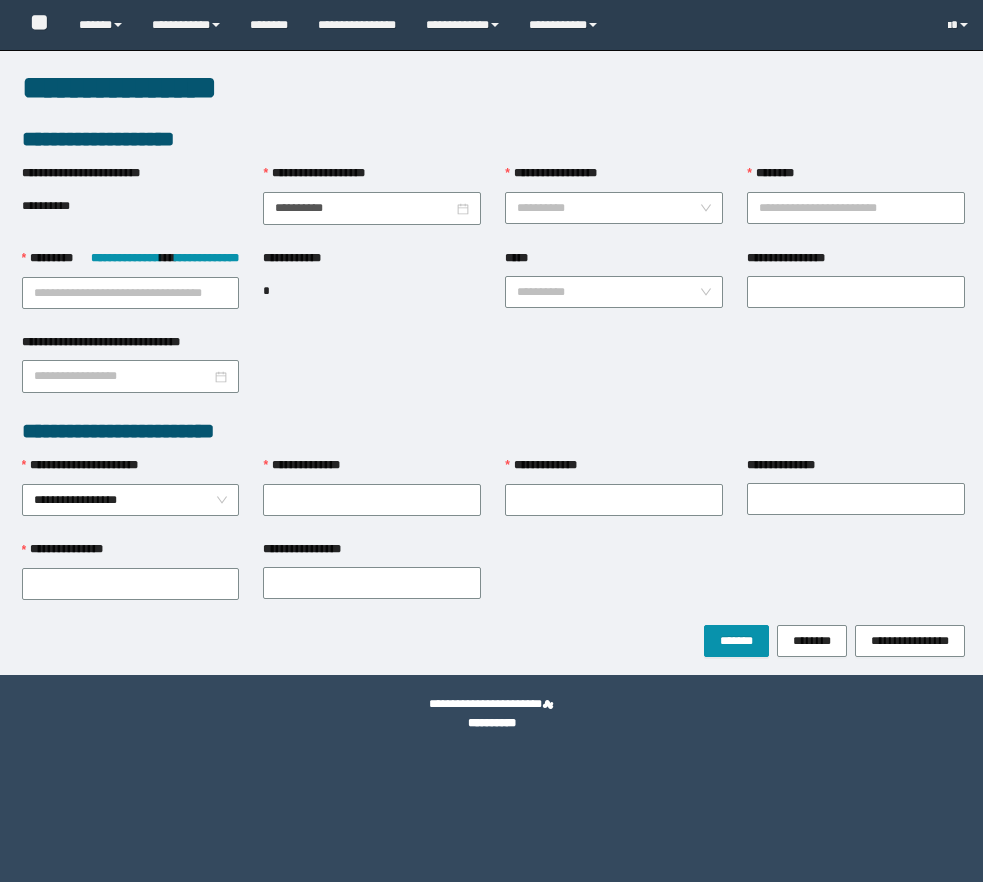 scroll, scrollTop: 0, scrollLeft: 0, axis: both 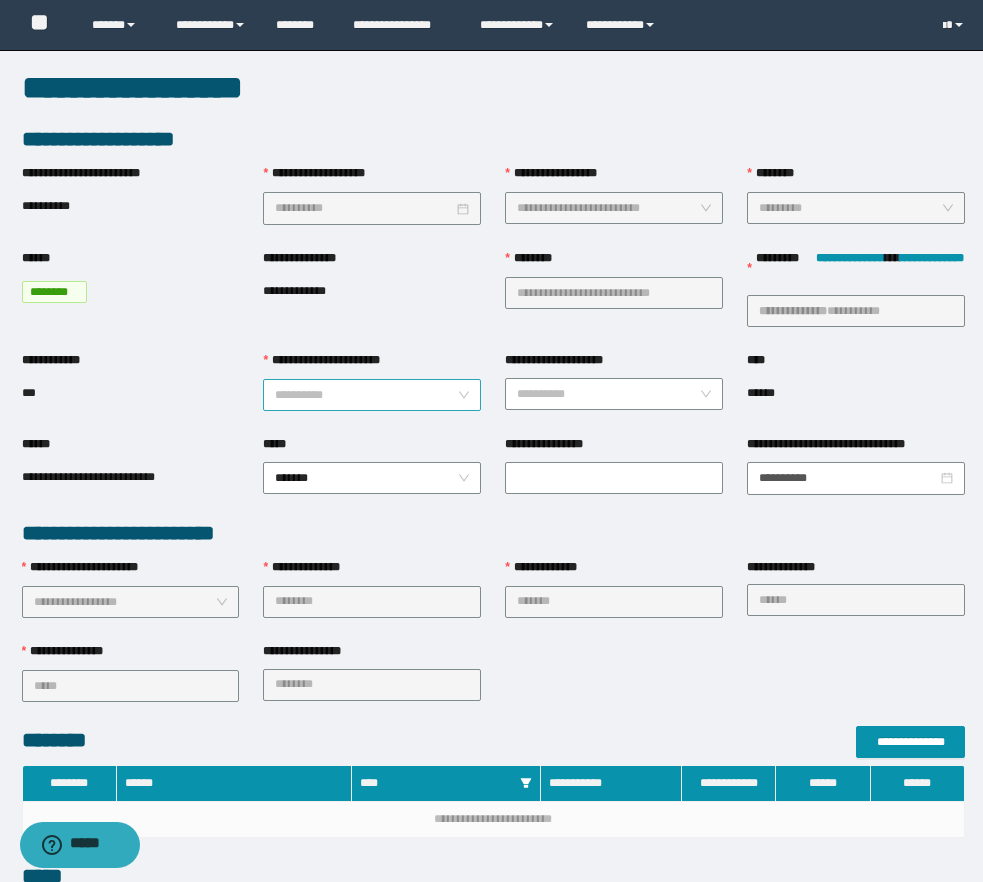 click on "**********" at bounding box center (366, 395) 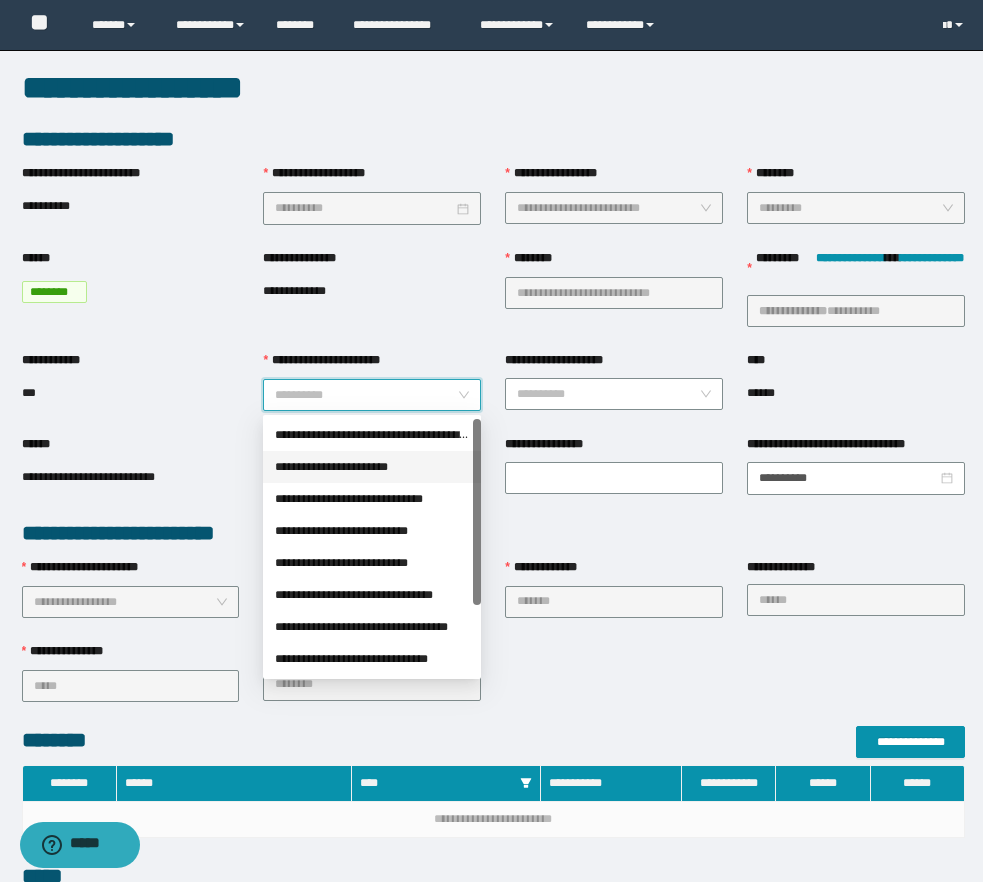 click on "**********" at bounding box center [372, 467] 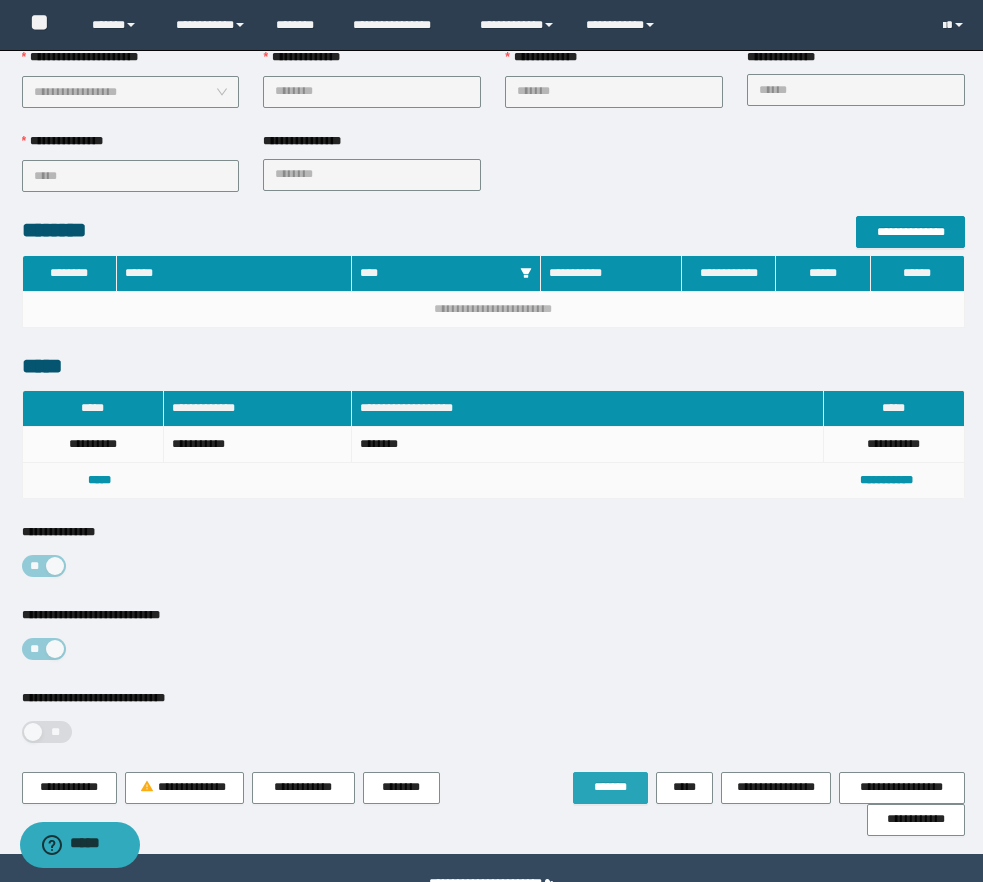 click on "*******" at bounding box center (610, 788) 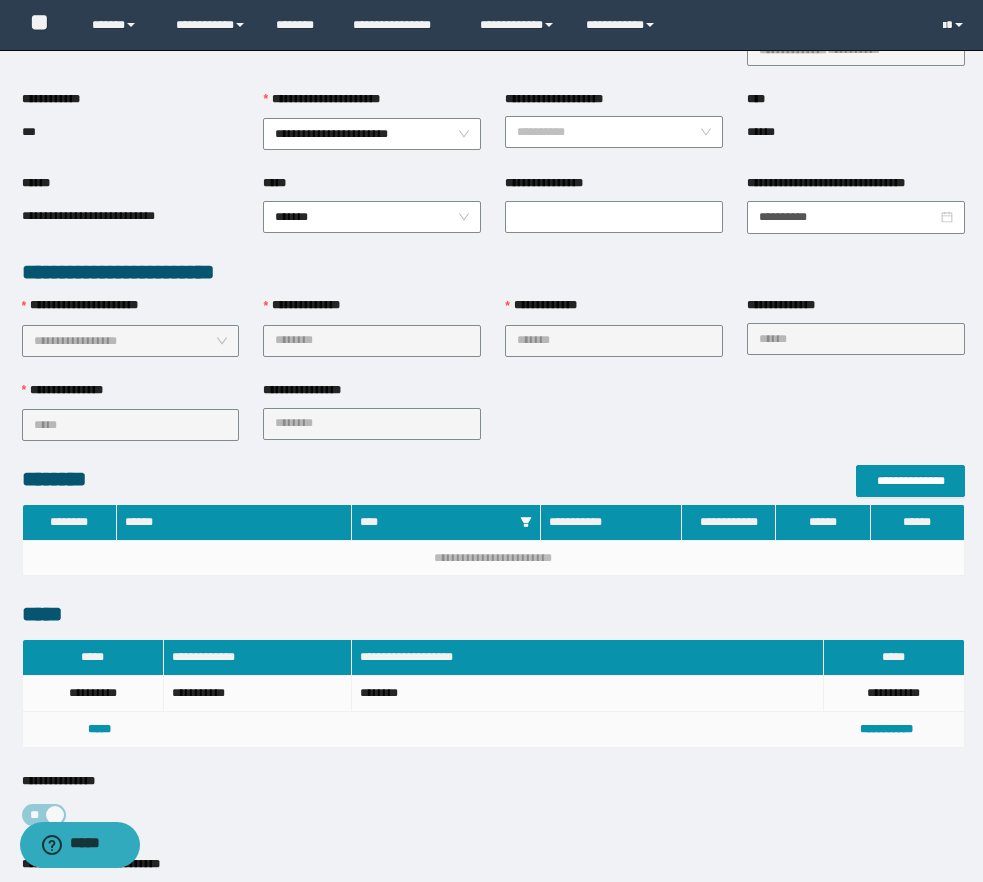 scroll, scrollTop: 0, scrollLeft: 0, axis: both 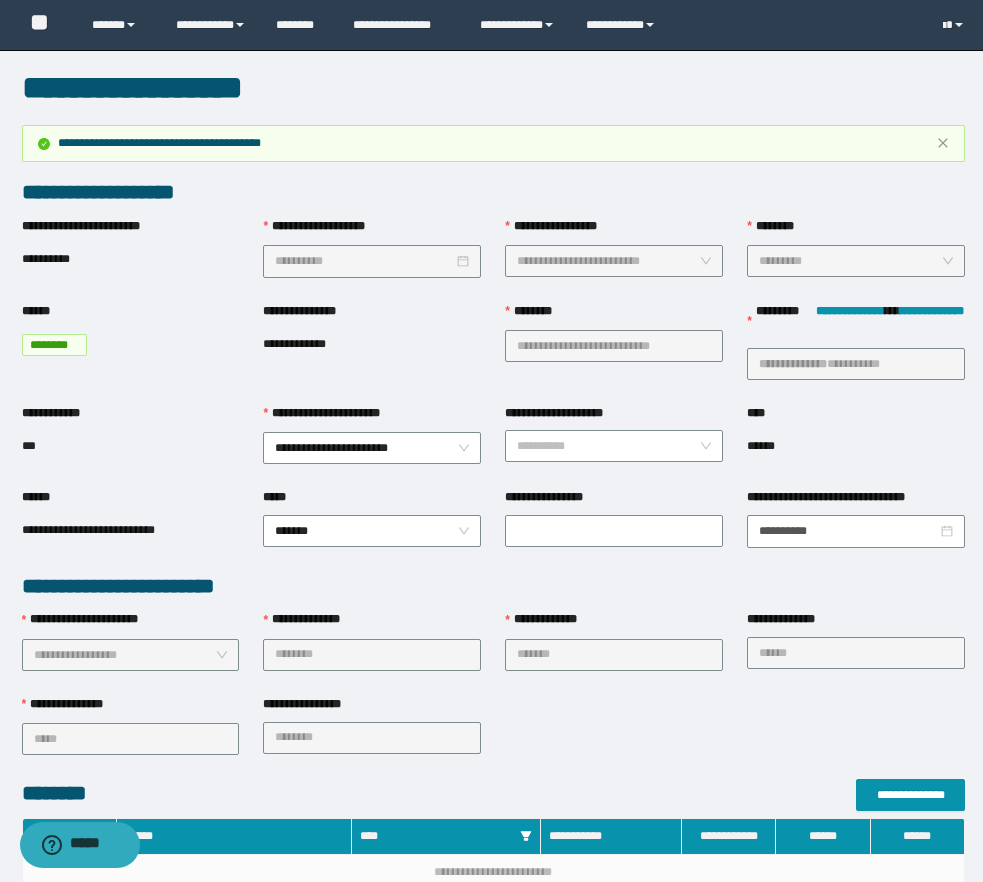 click on "**********" at bounding box center [493, 737] 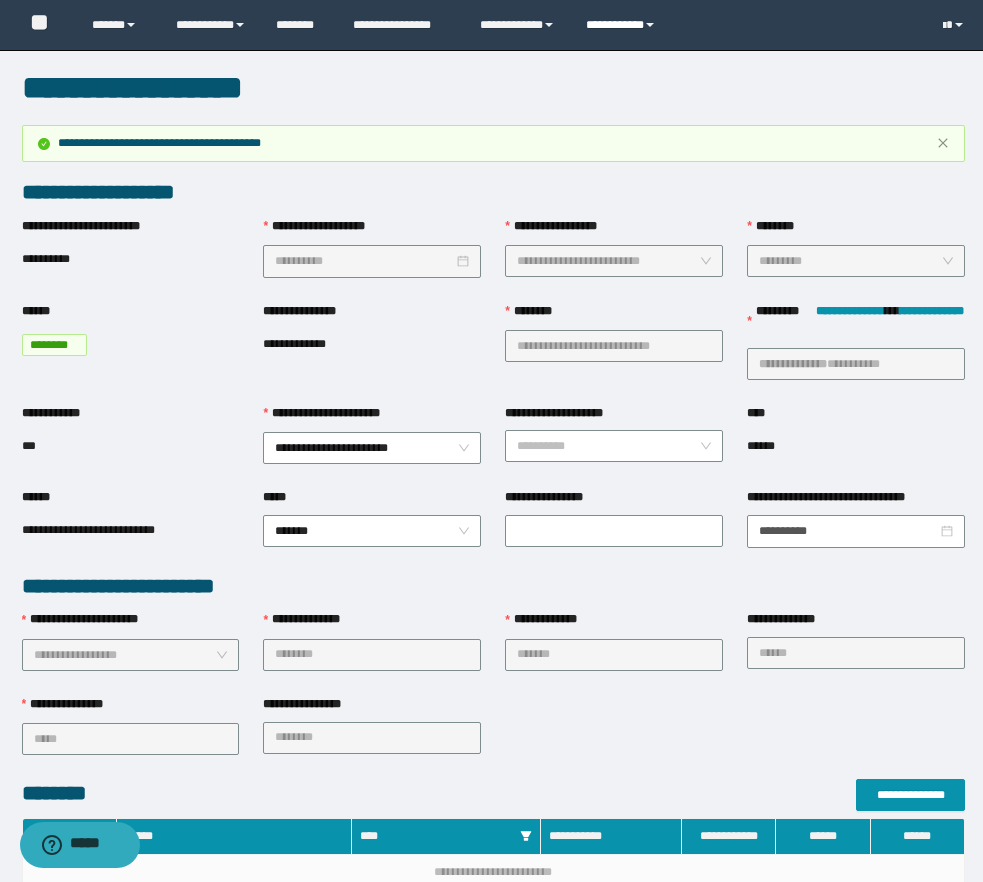 click on "**********" at bounding box center [623, 25] 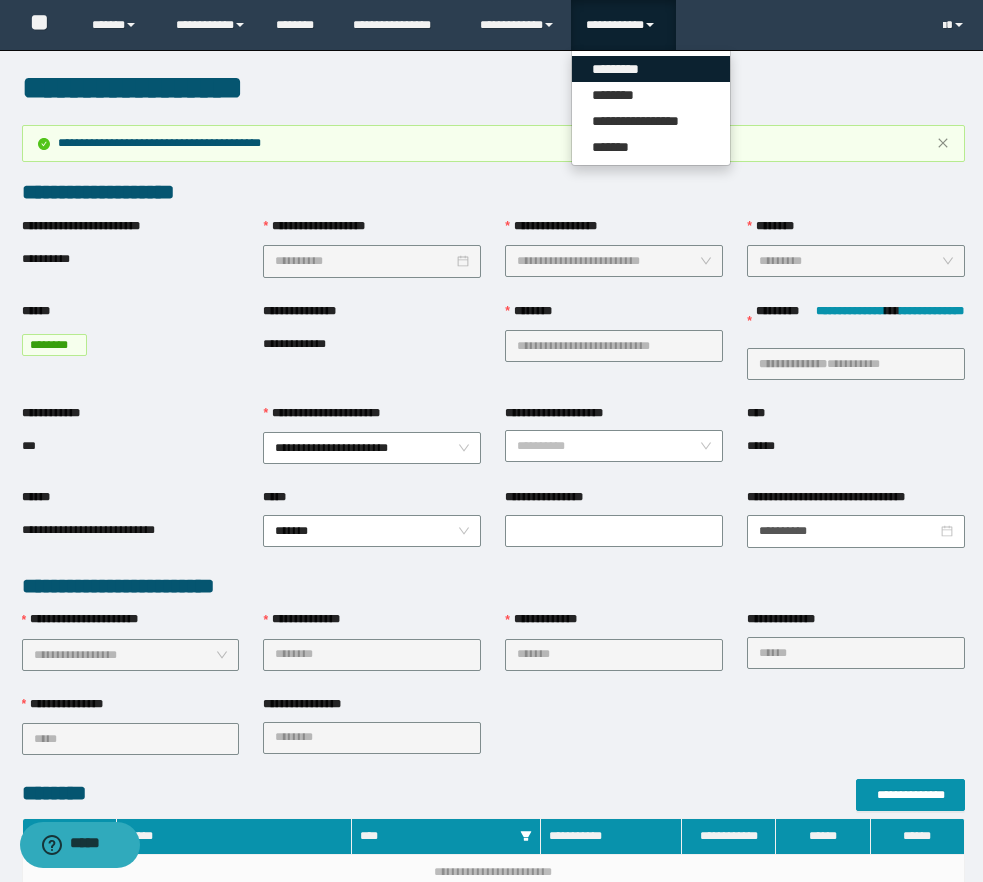 click on "*********" at bounding box center (651, 69) 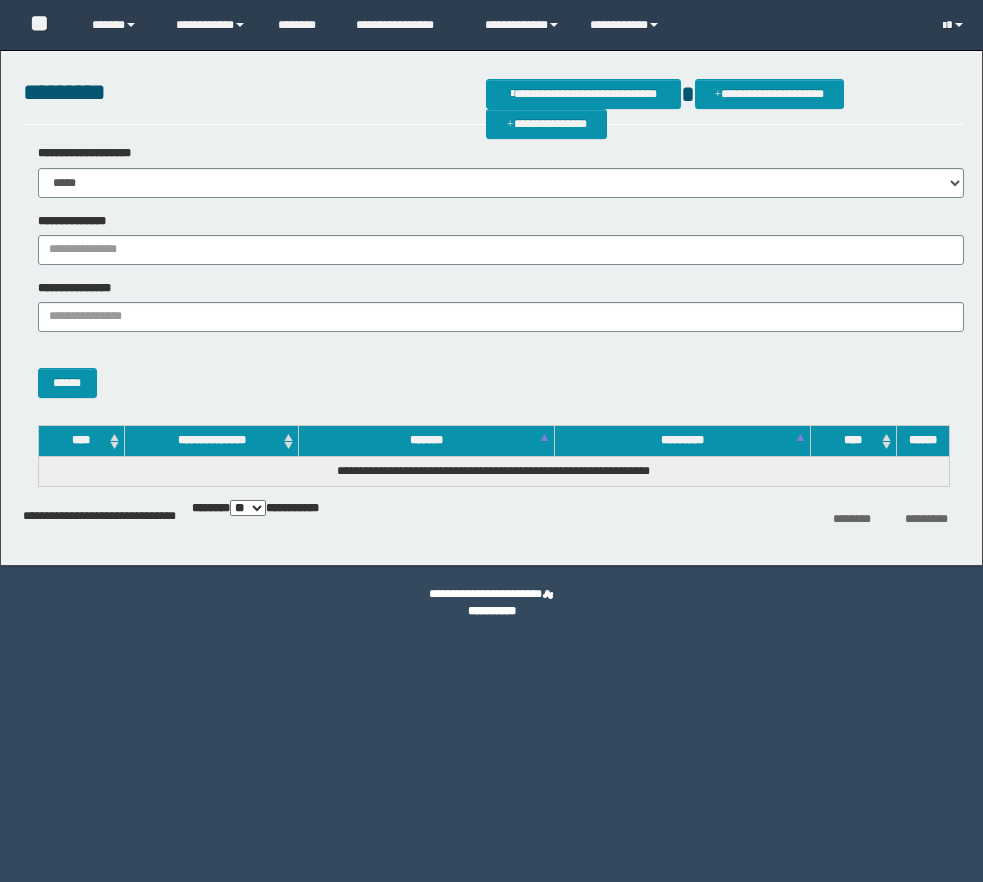 scroll, scrollTop: 0, scrollLeft: 0, axis: both 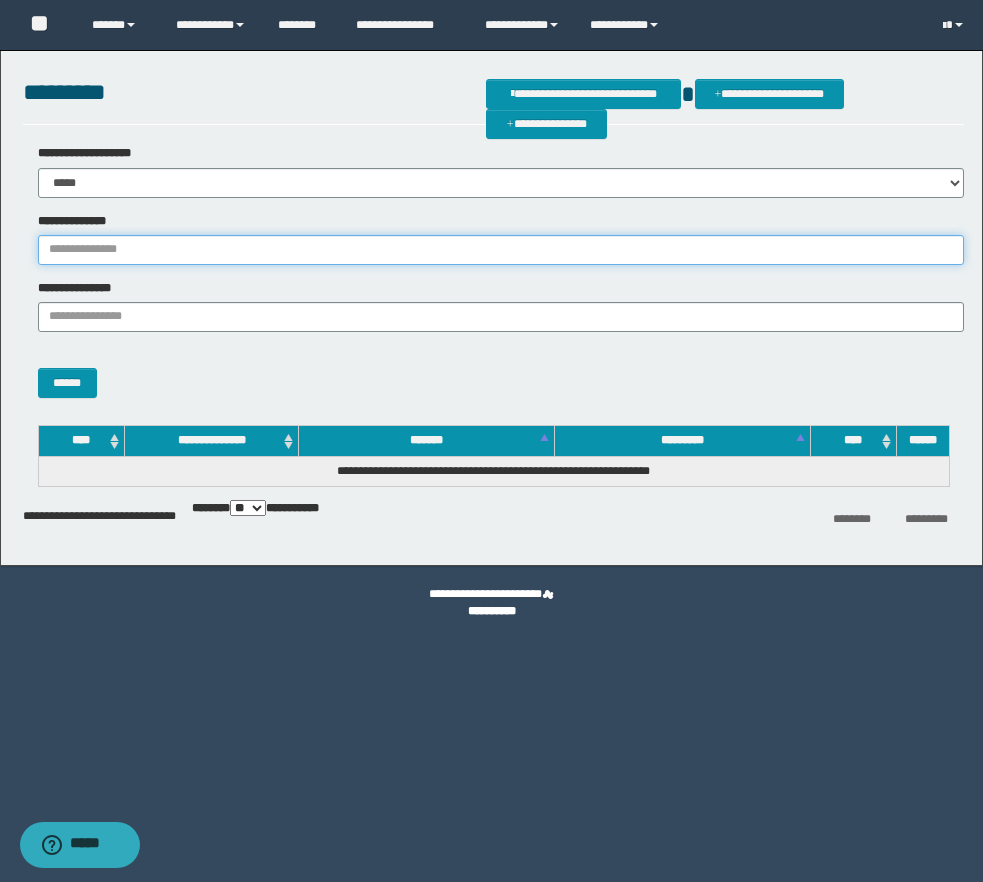 click on "**********" at bounding box center (501, 250) 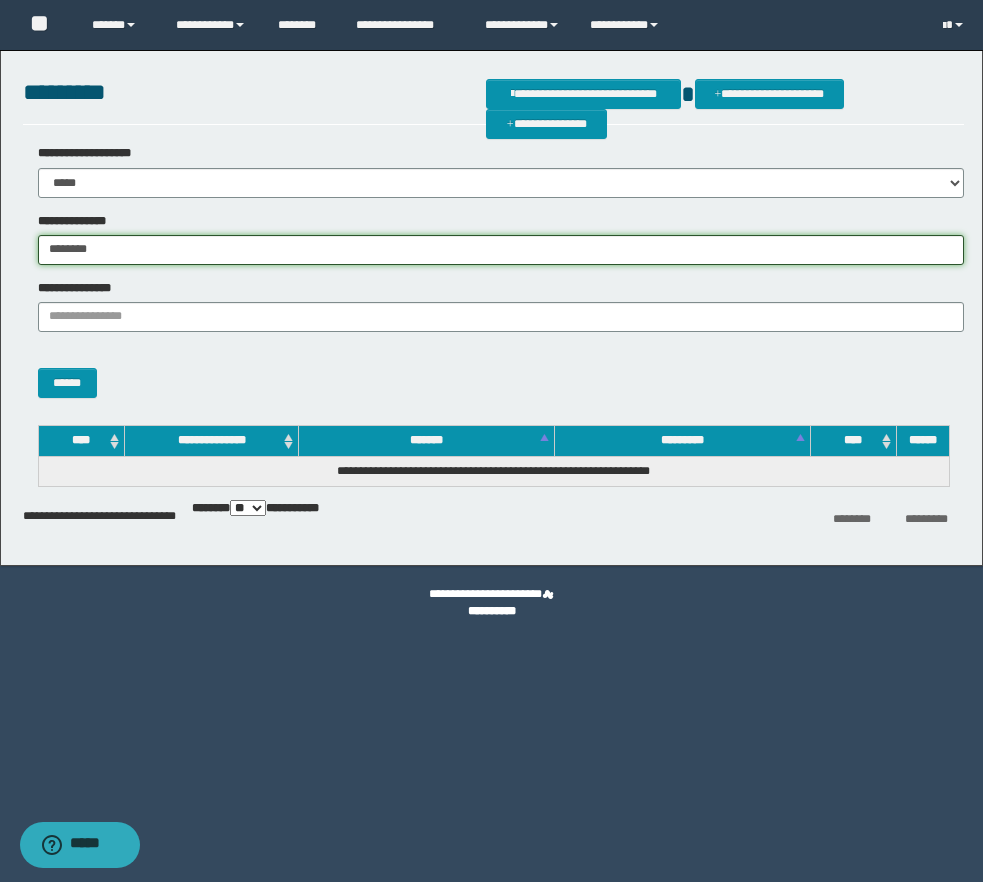 type on "********" 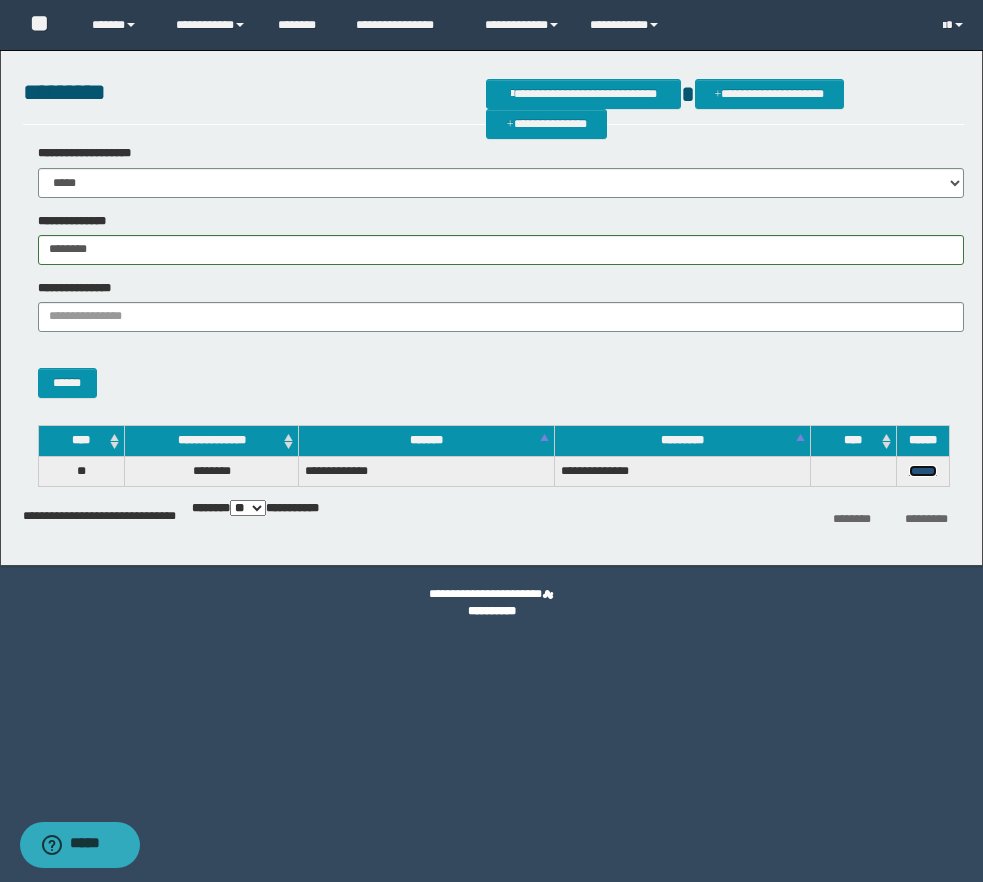 click on "******" at bounding box center (923, 471) 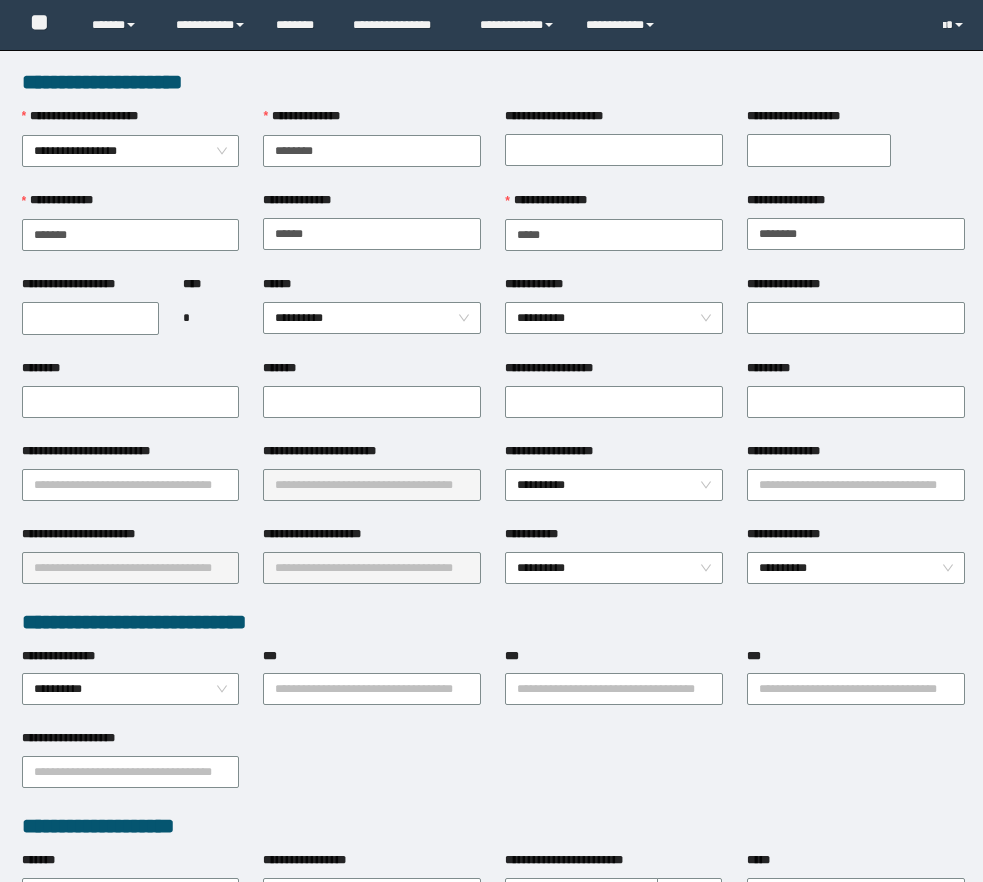 scroll, scrollTop: 0, scrollLeft: 0, axis: both 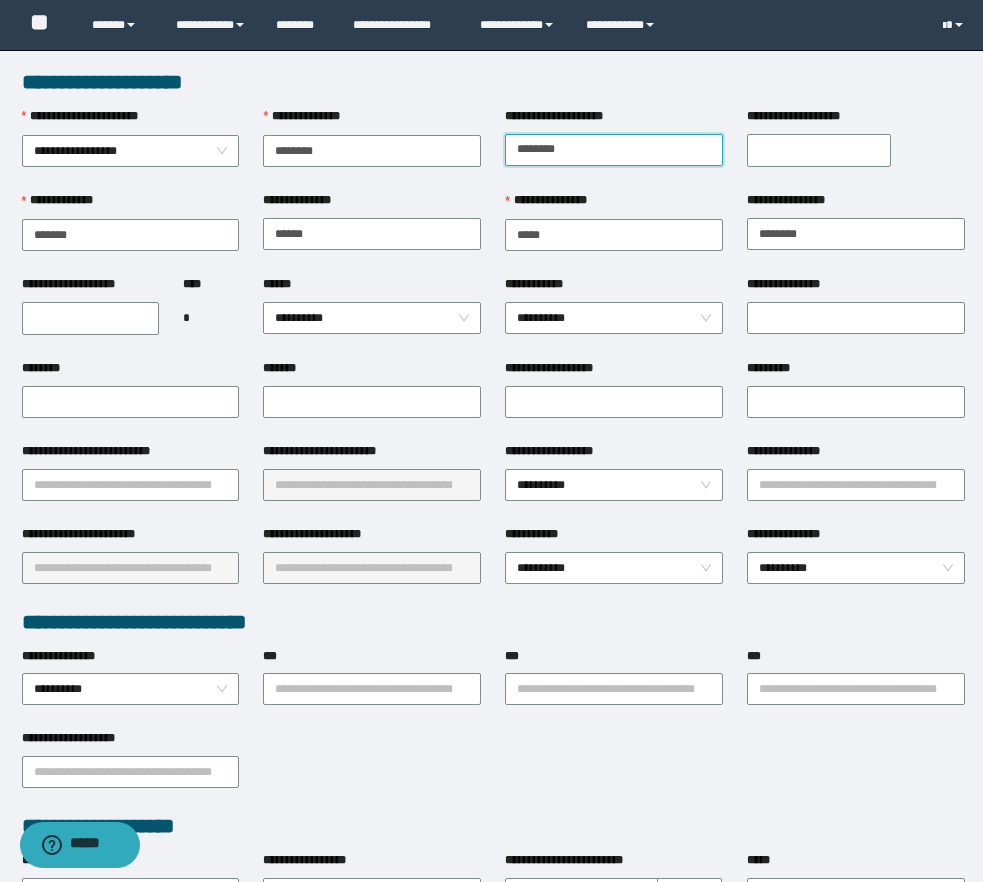 type on "********" 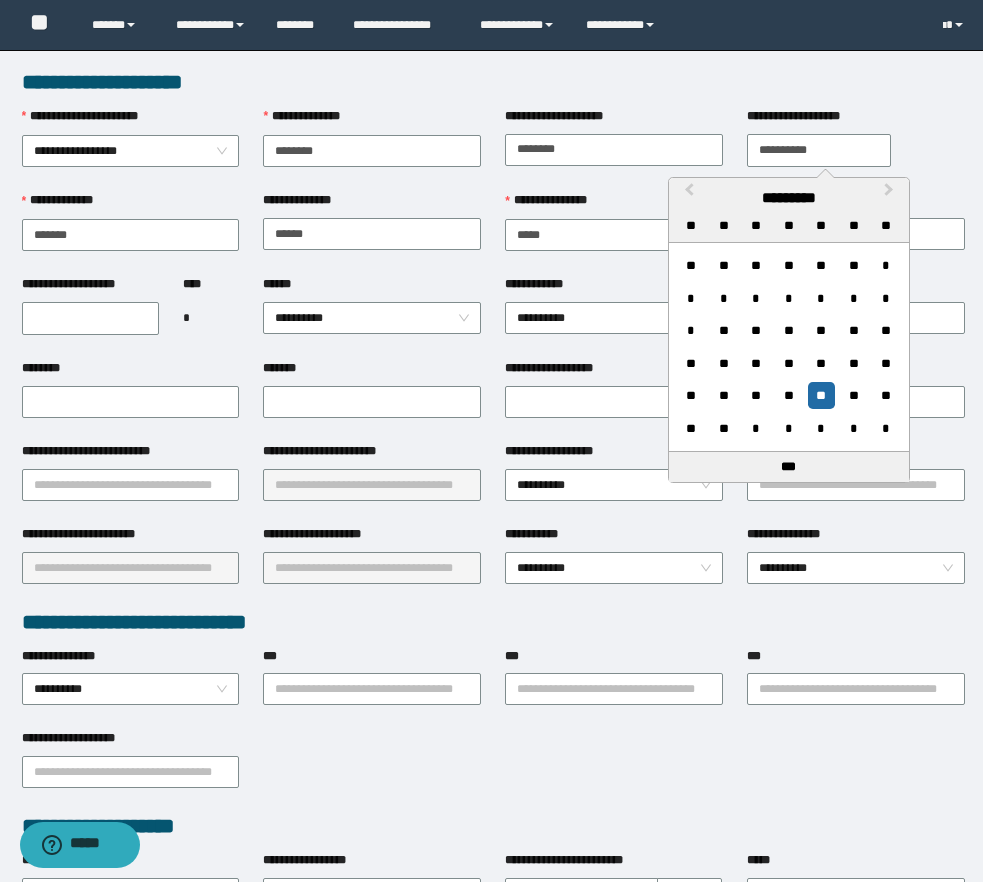 type on "**********" 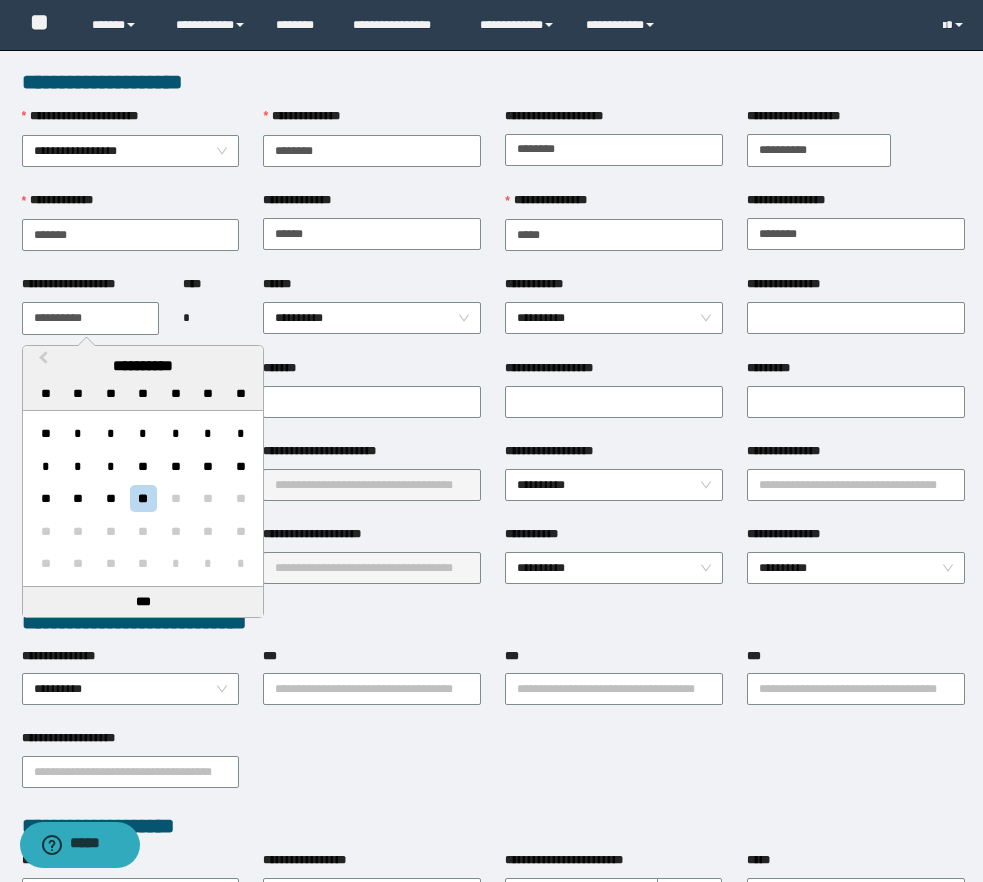 click on "**********" at bounding box center [90, 318] 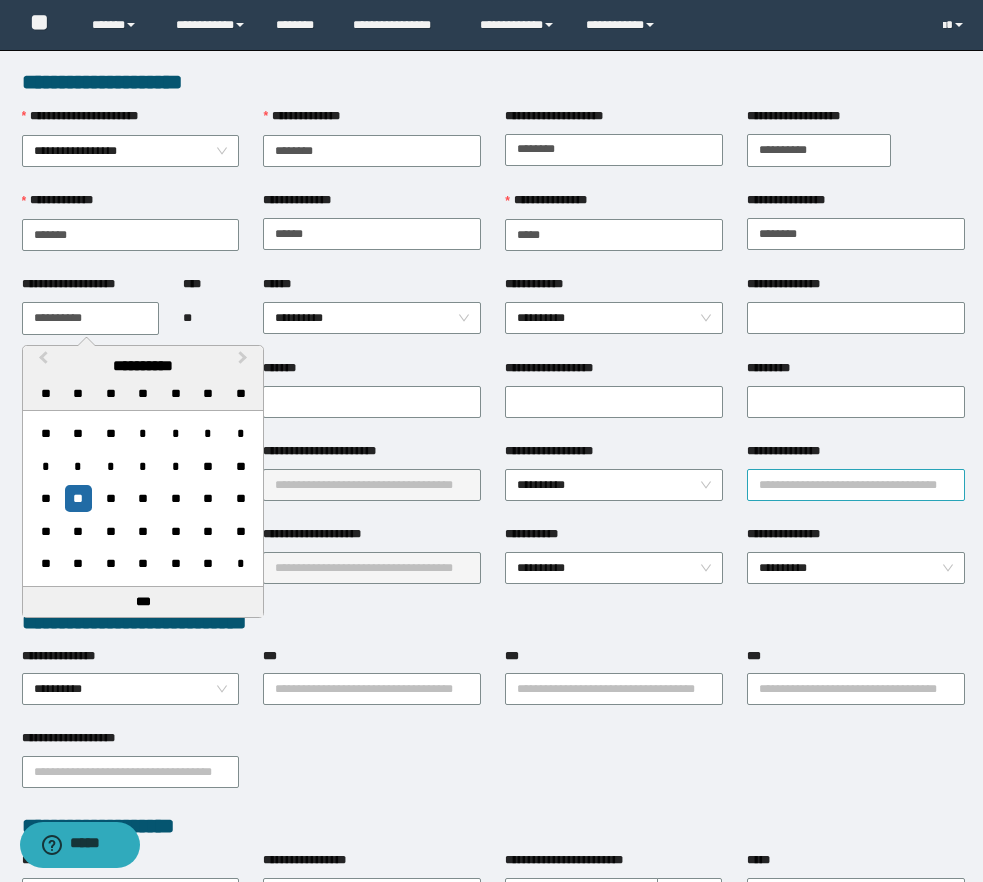 type on "**********" 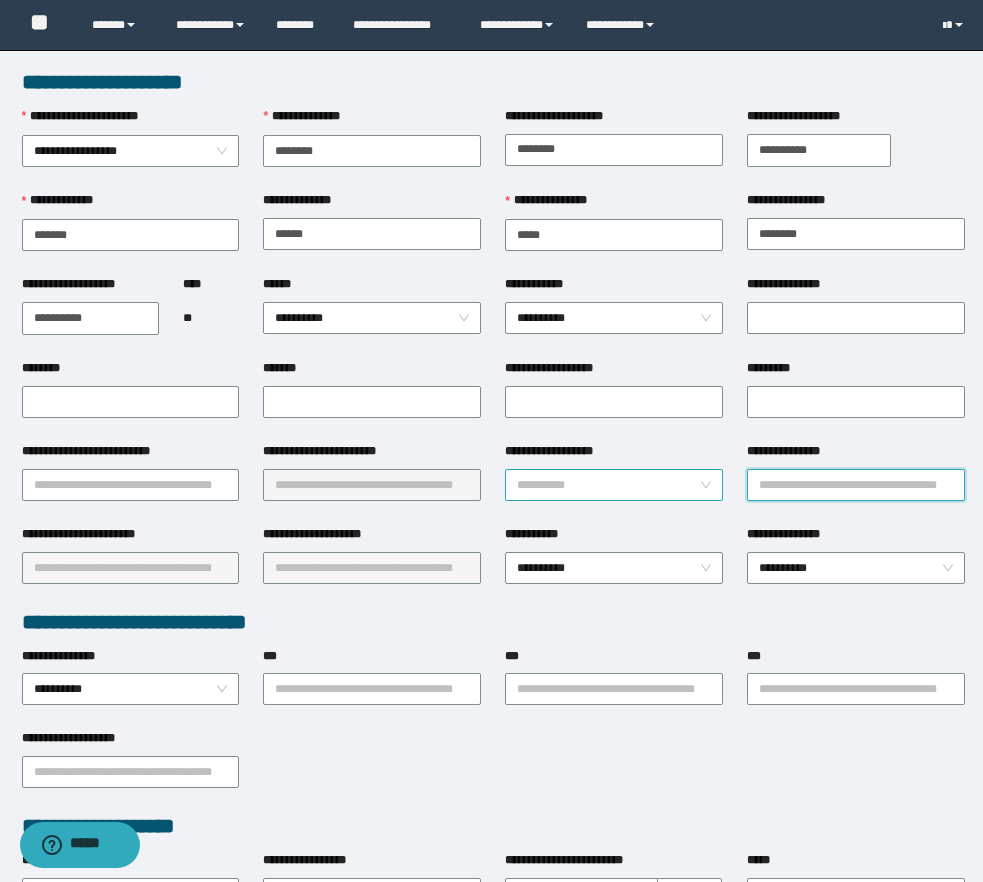 click on "**********" at bounding box center [614, 485] 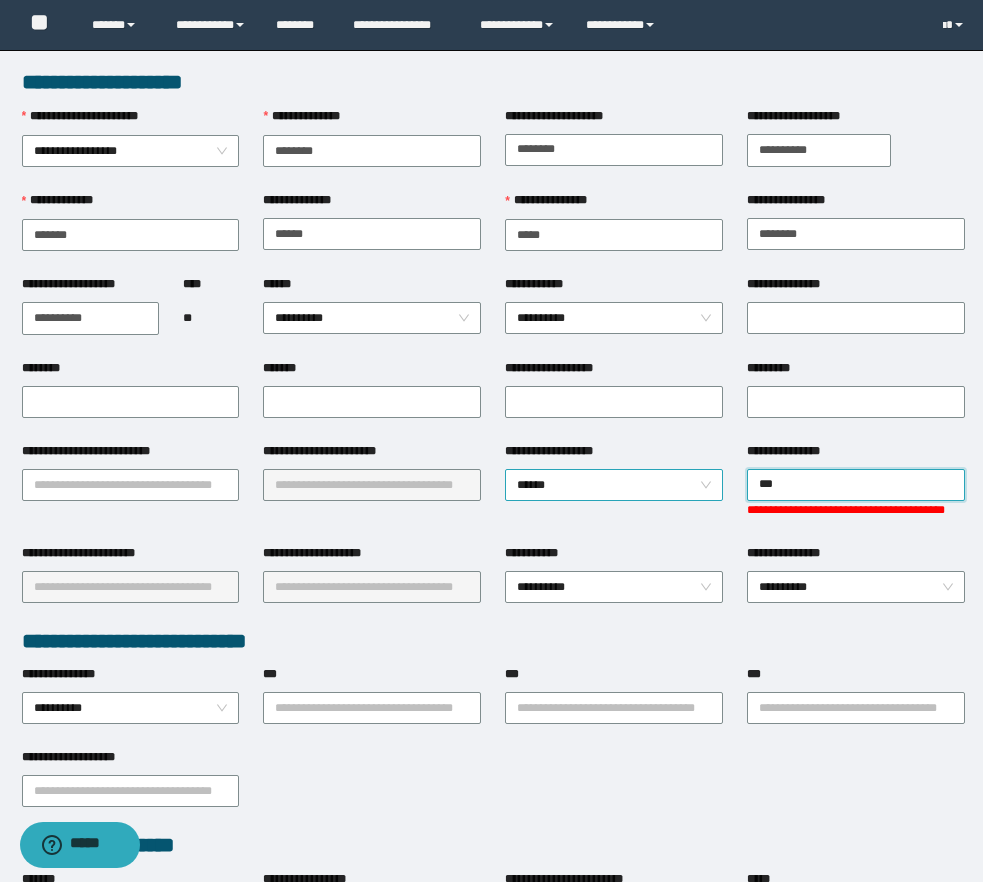 type on "****" 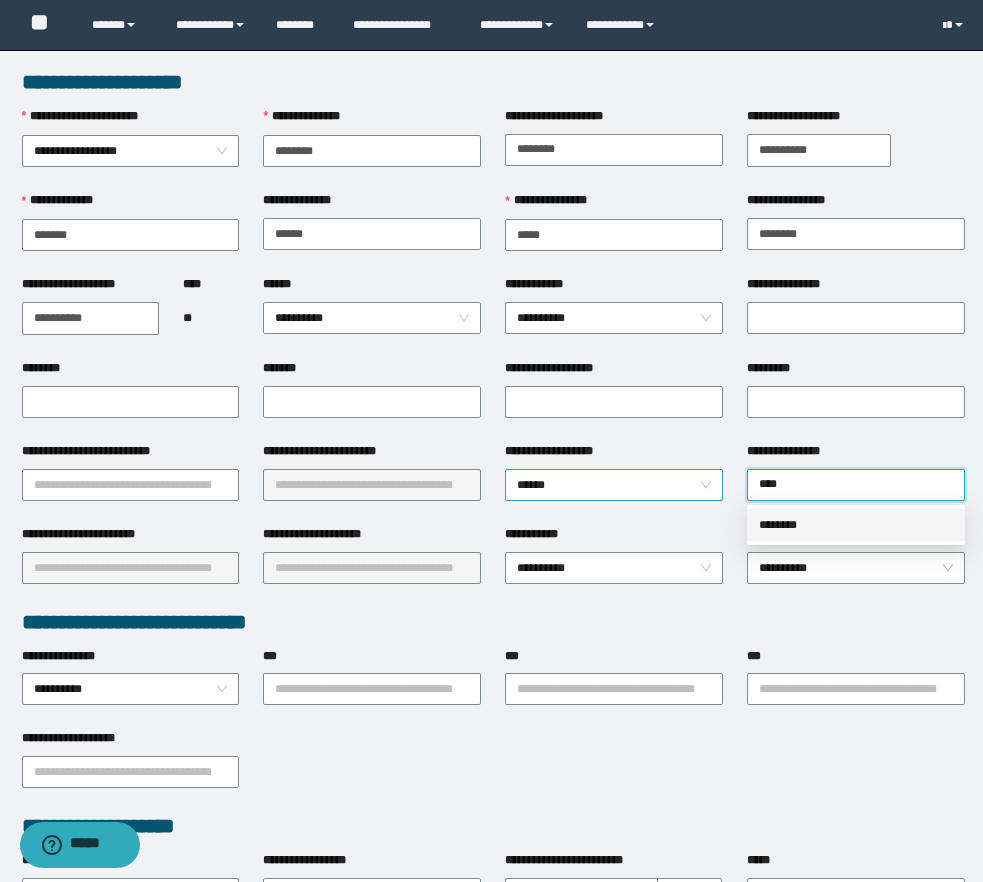 type 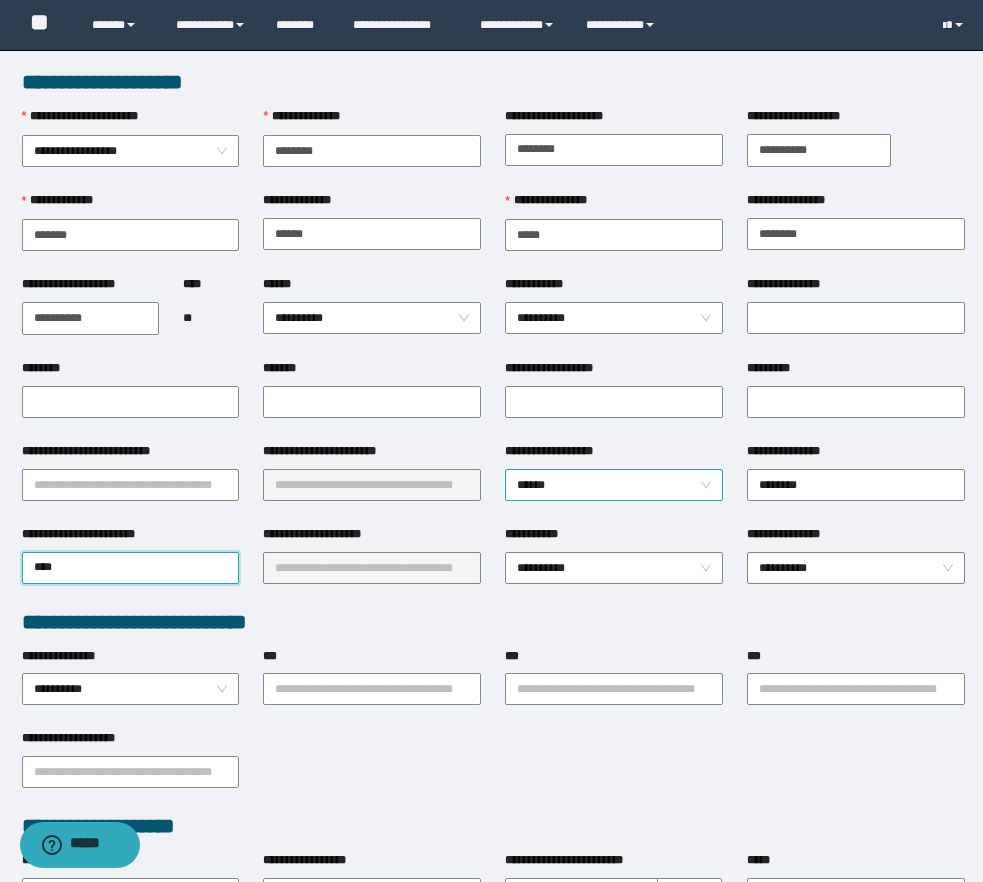 type on "*****" 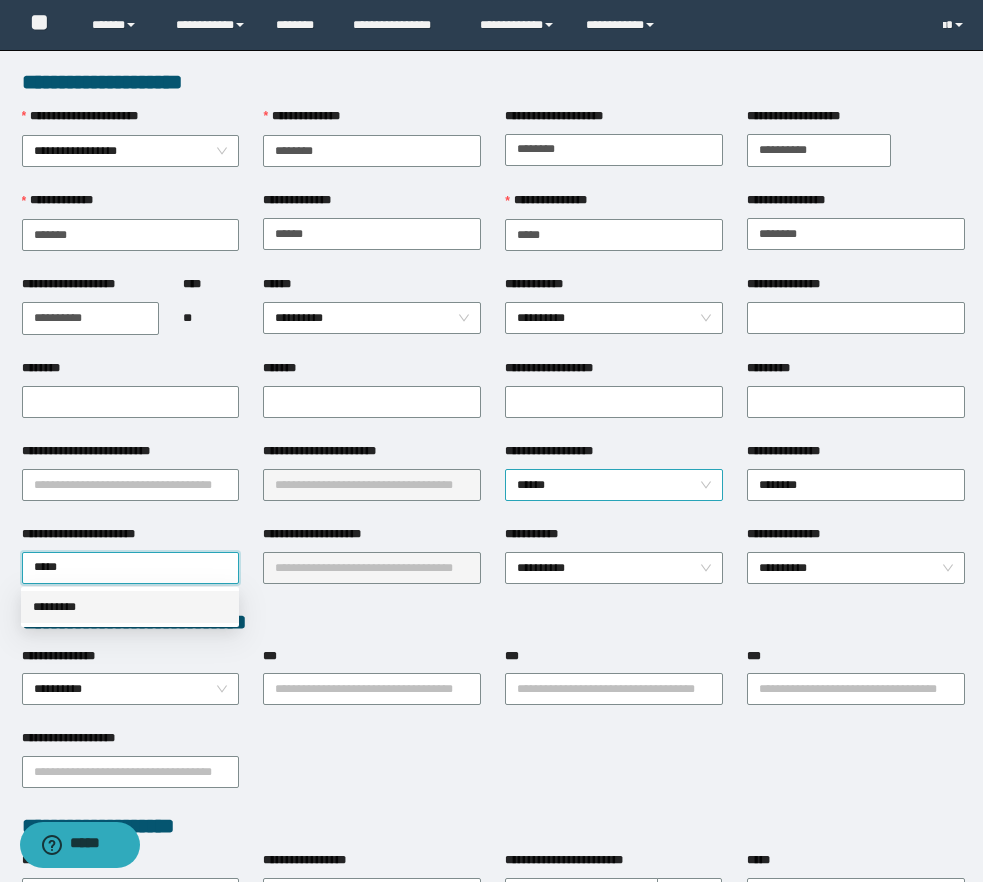 type 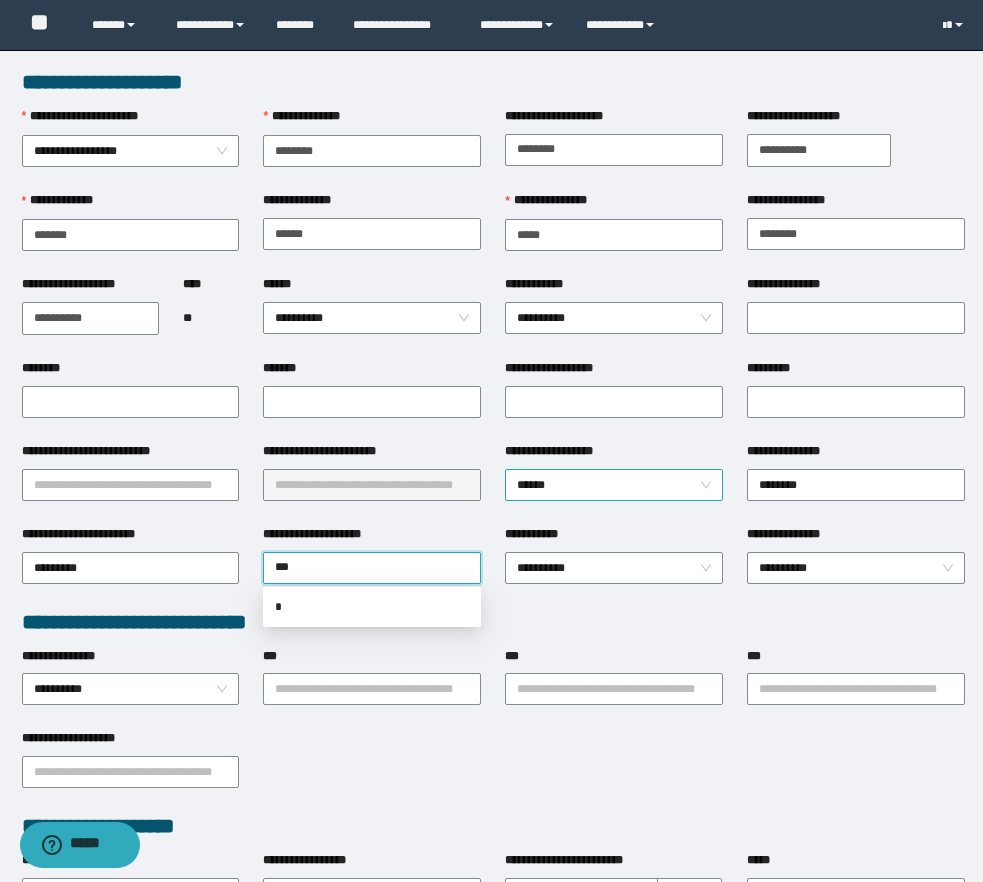 type on "****" 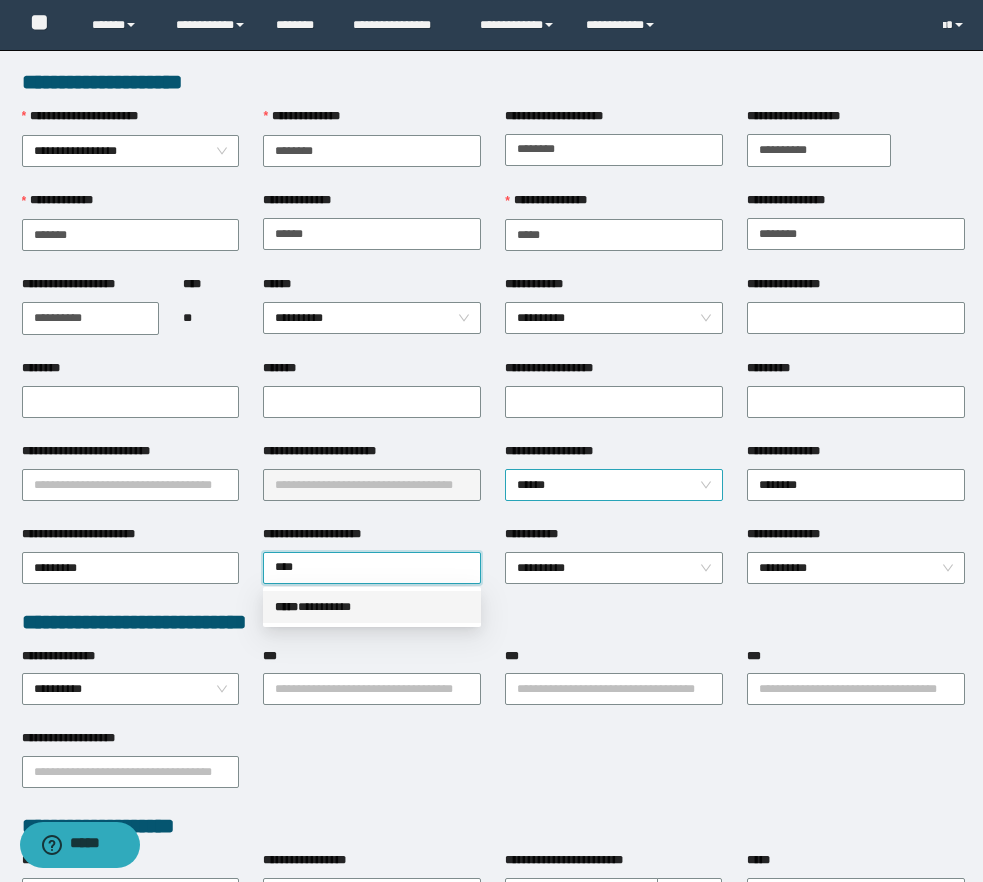type 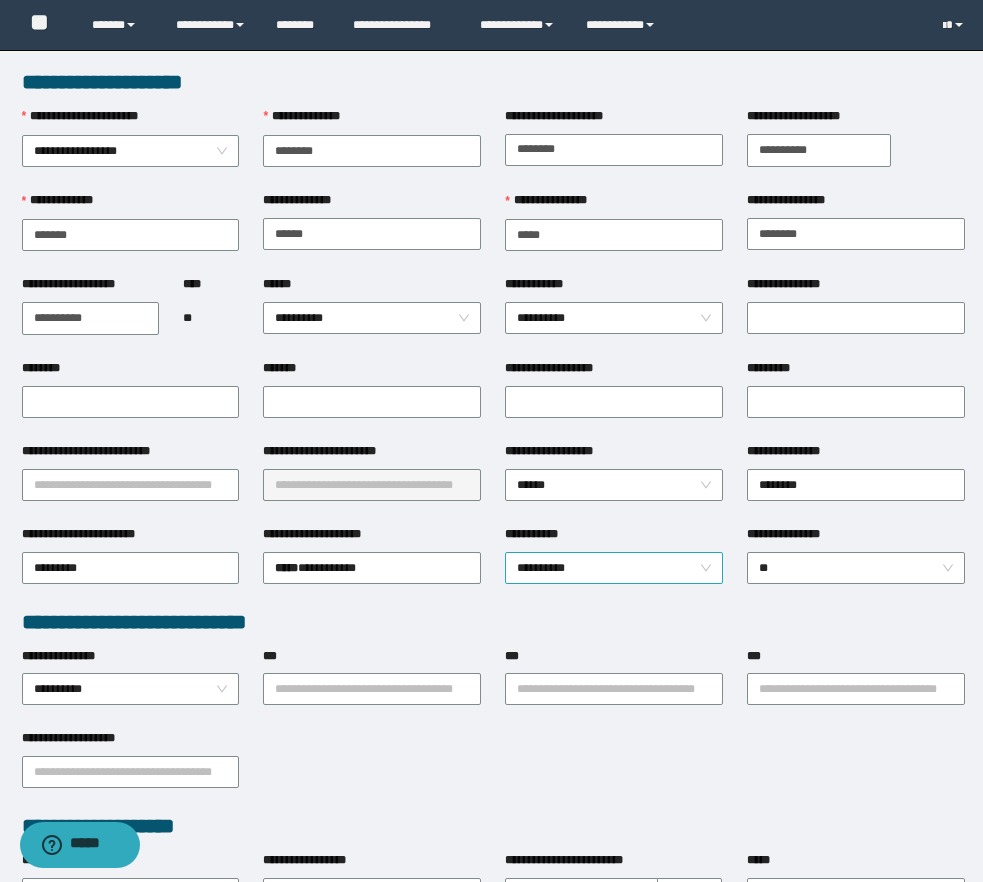 click on "**********" at bounding box center (614, 568) 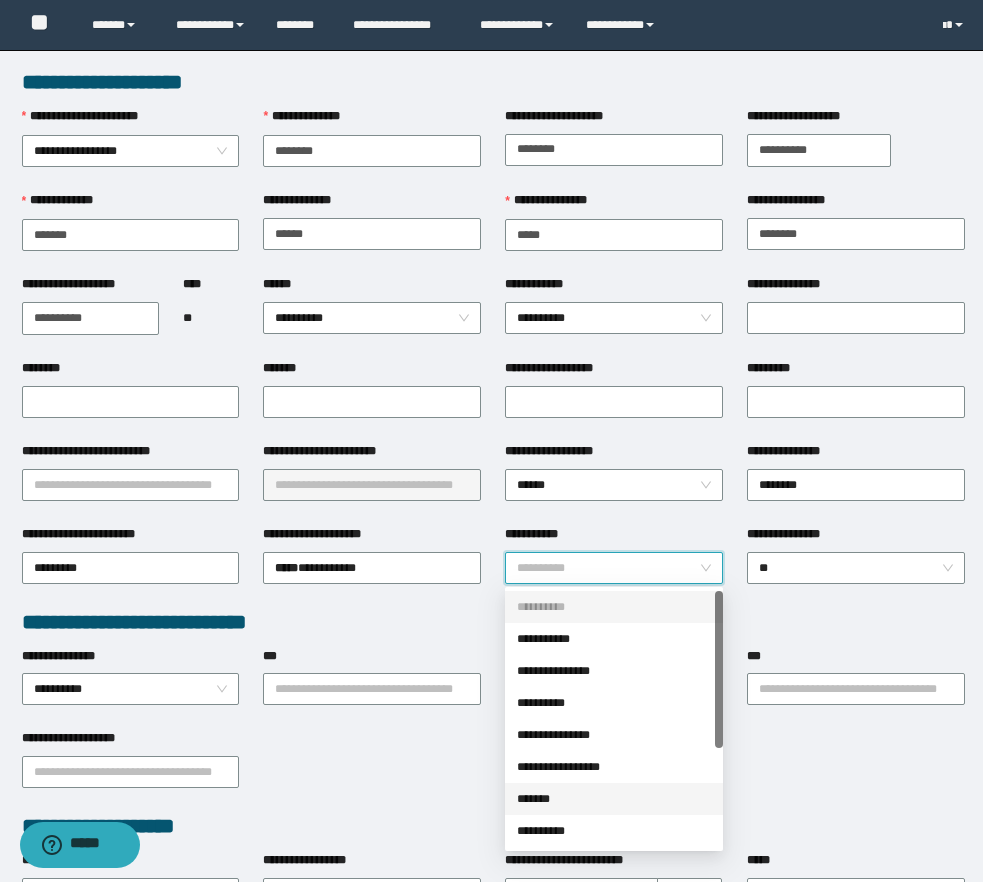 click on "*******" at bounding box center (614, 799) 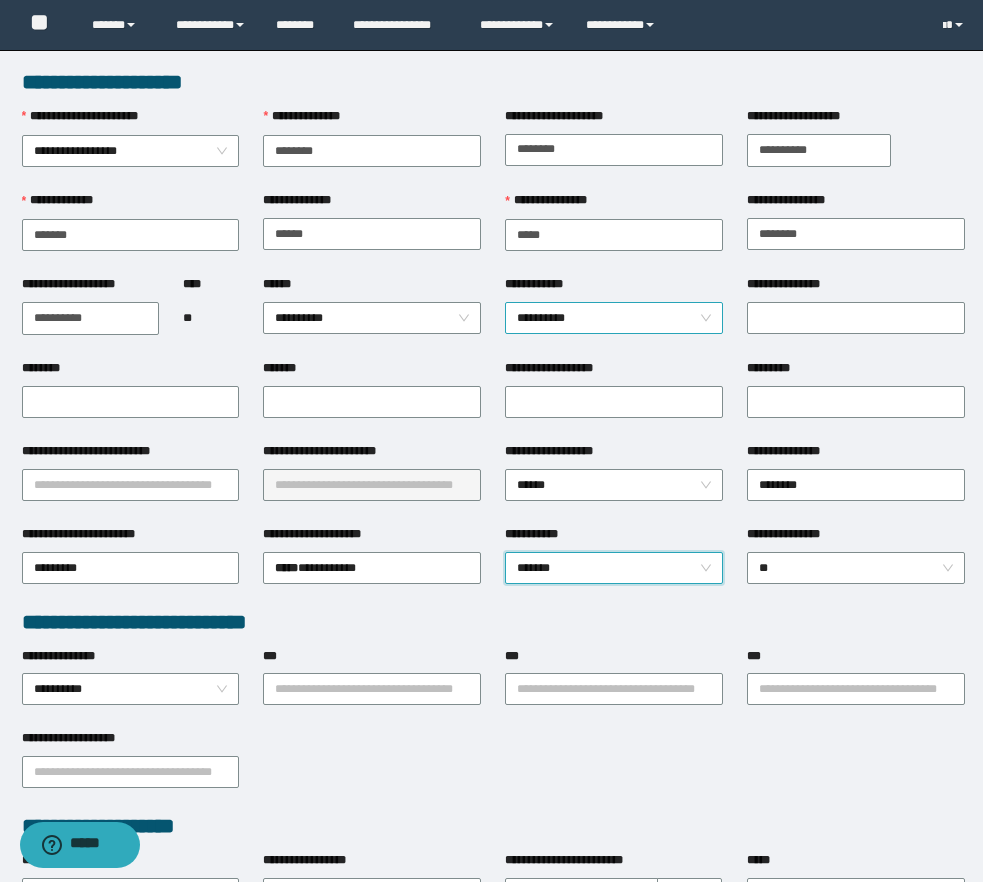 click on "**********" at bounding box center (614, 318) 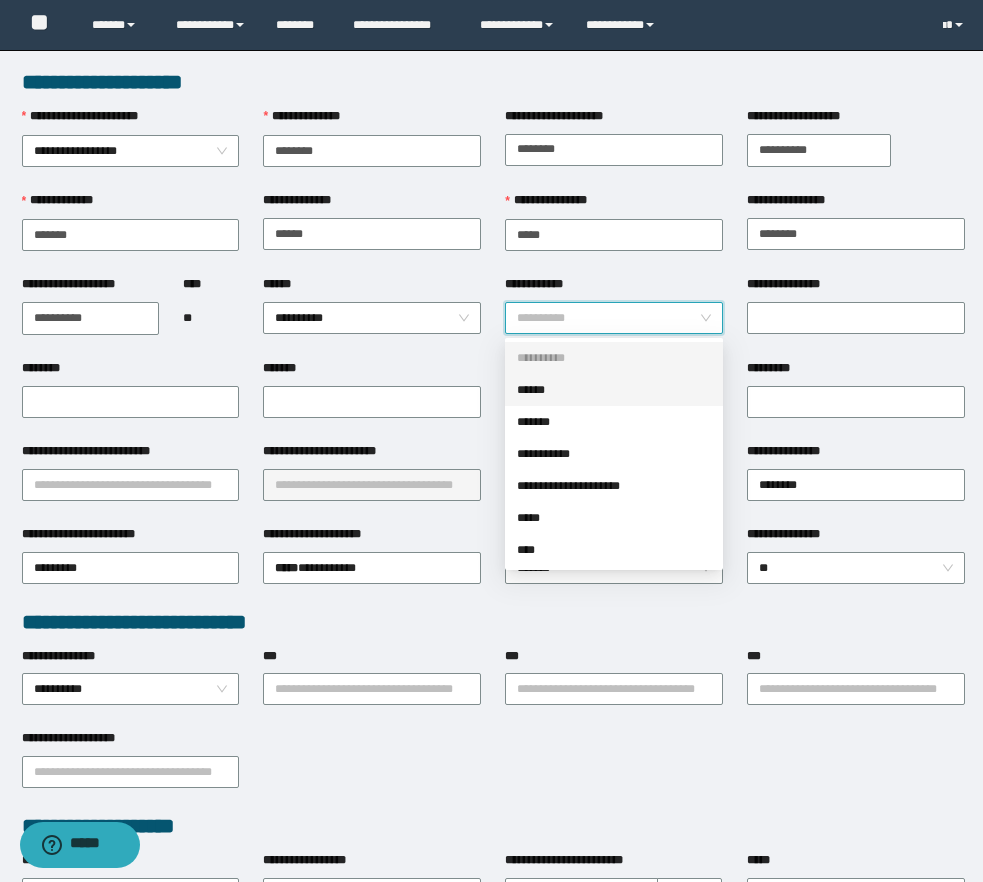 click on "******" at bounding box center [614, 390] 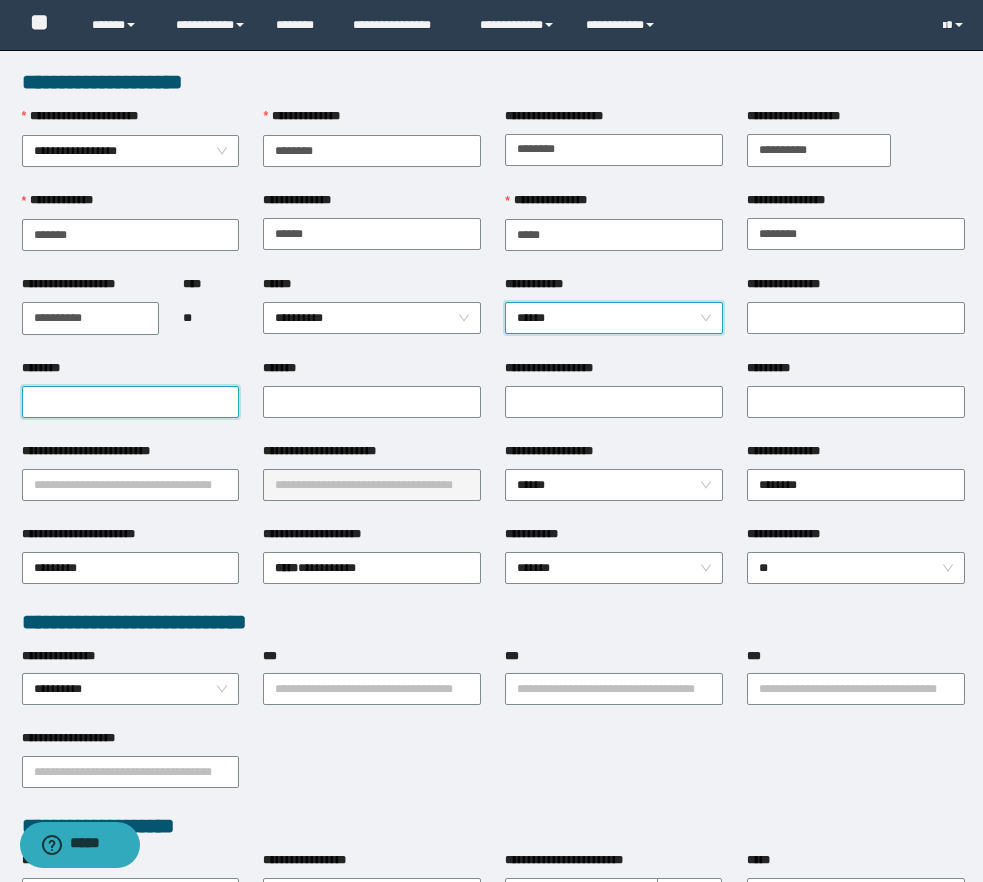 click on "********" at bounding box center (131, 402) 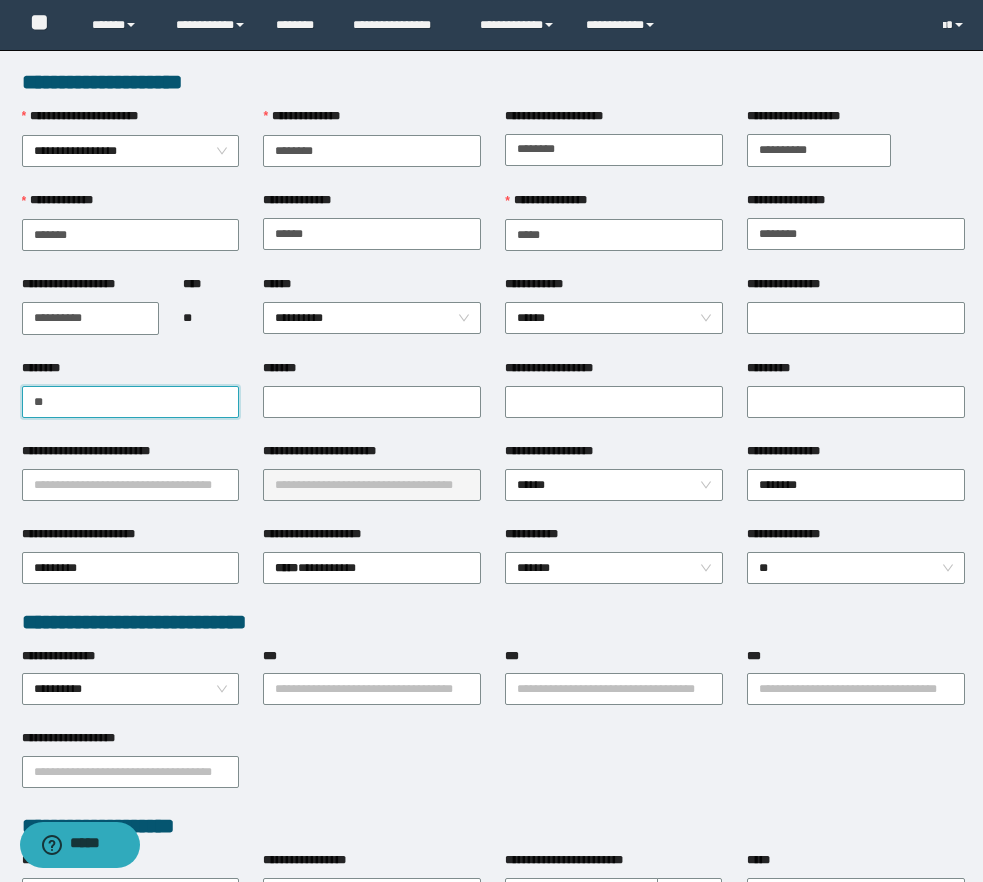 type on "*" 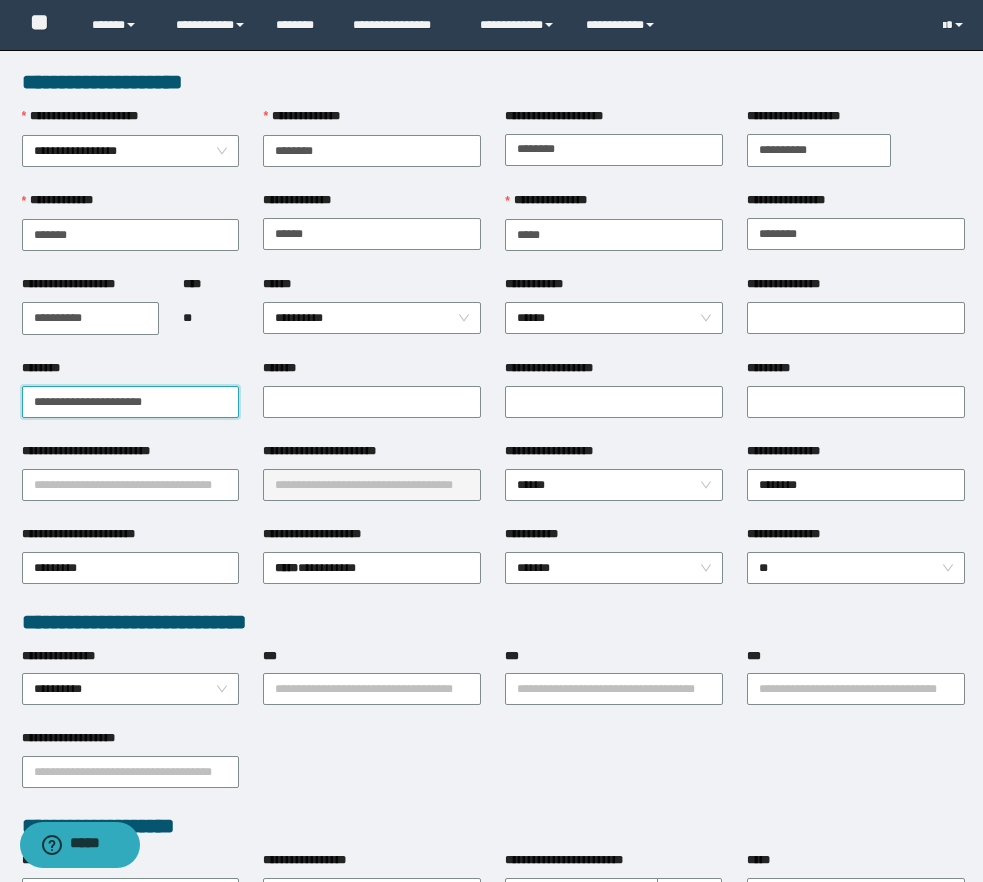type on "**********" 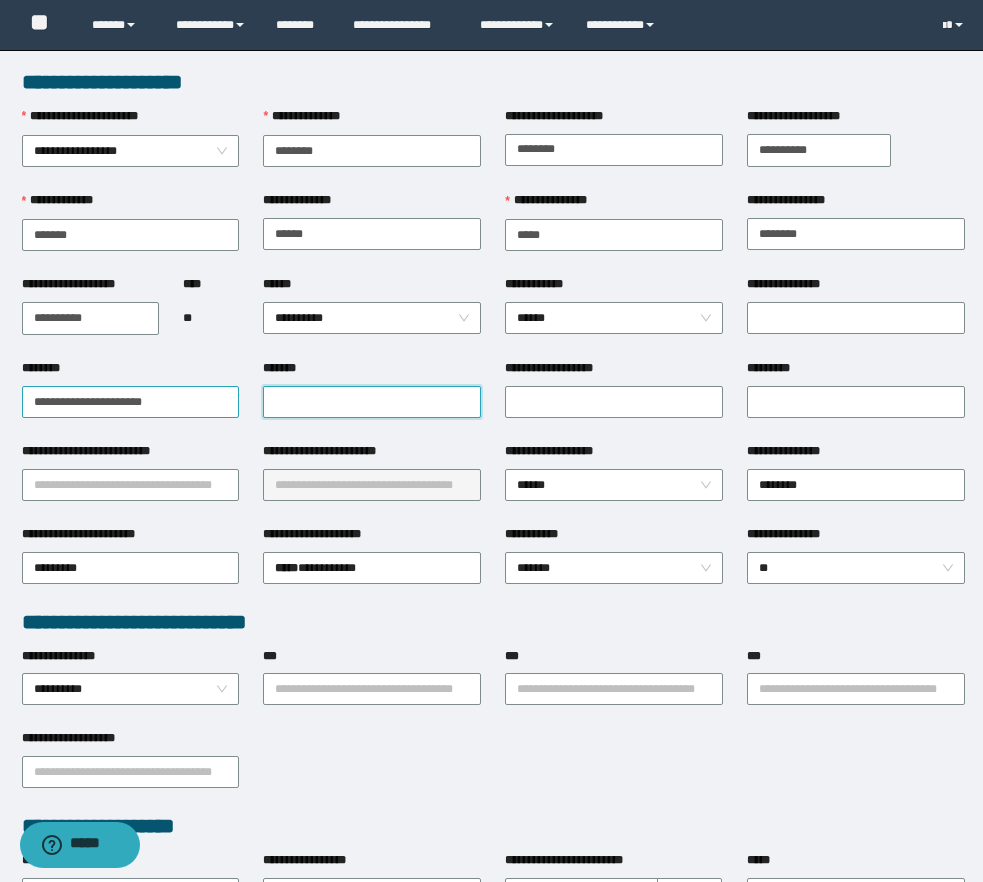 paste on "**********" 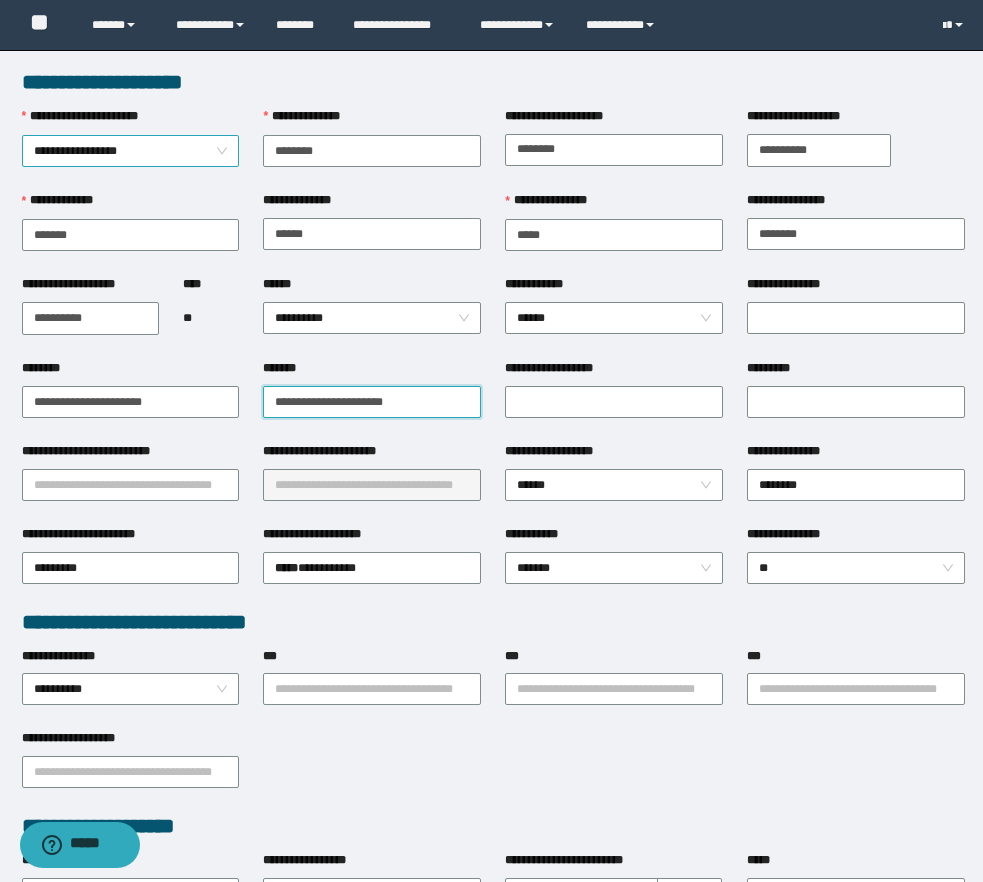 type on "**********" 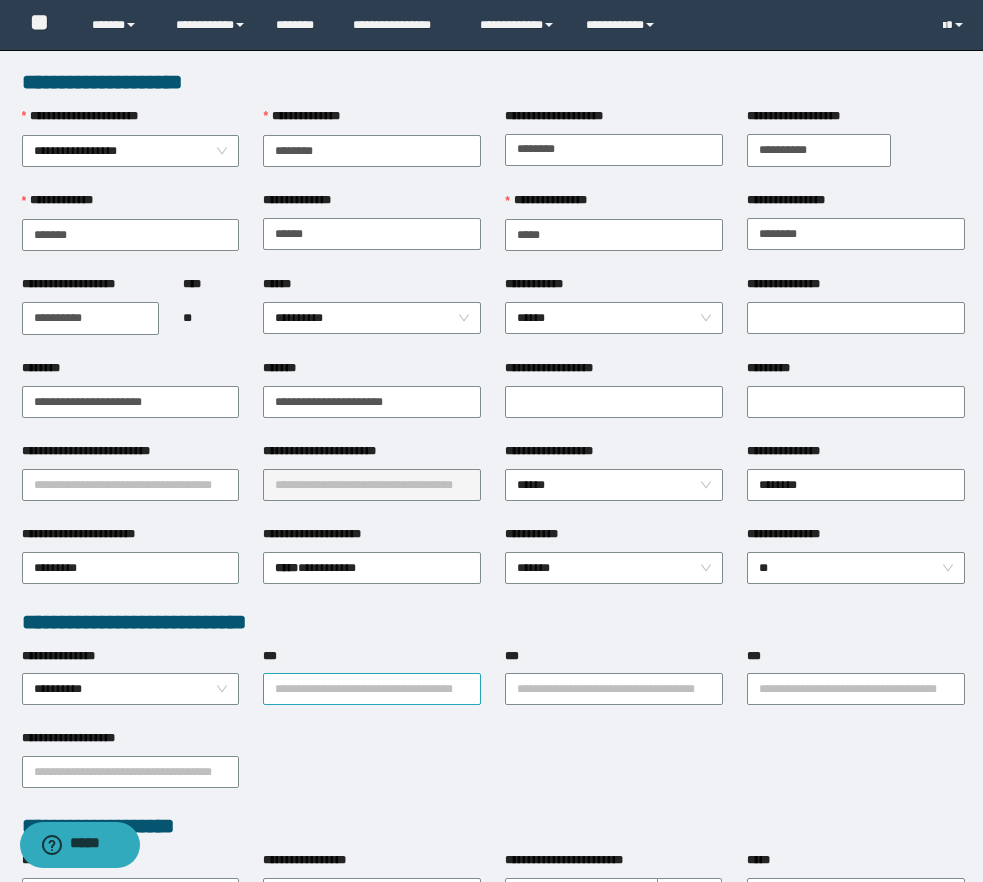 click on "***" at bounding box center [372, 689] 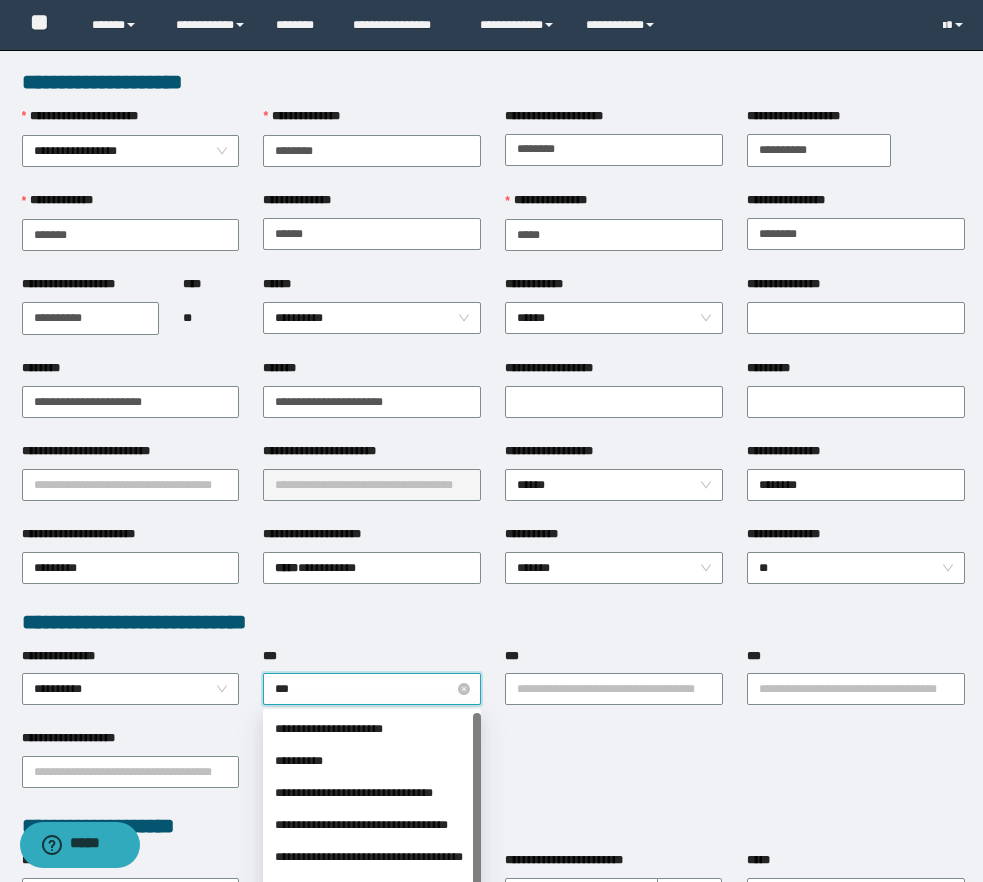 type on "****" 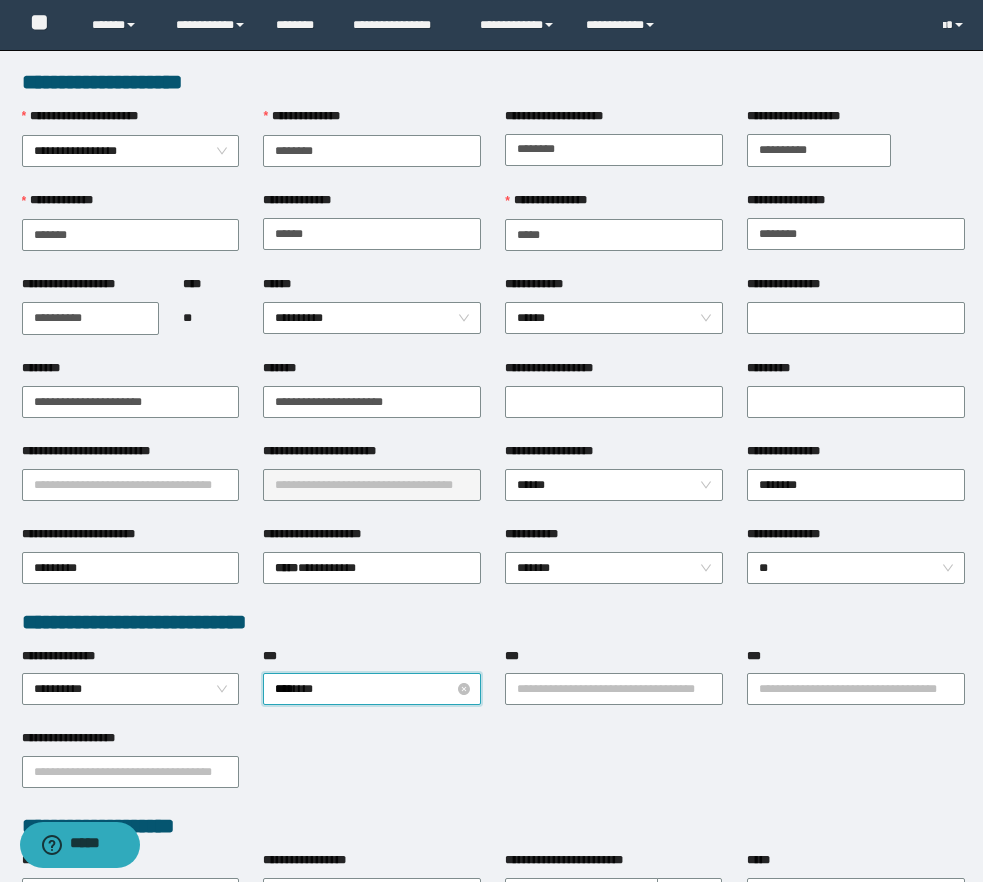 type 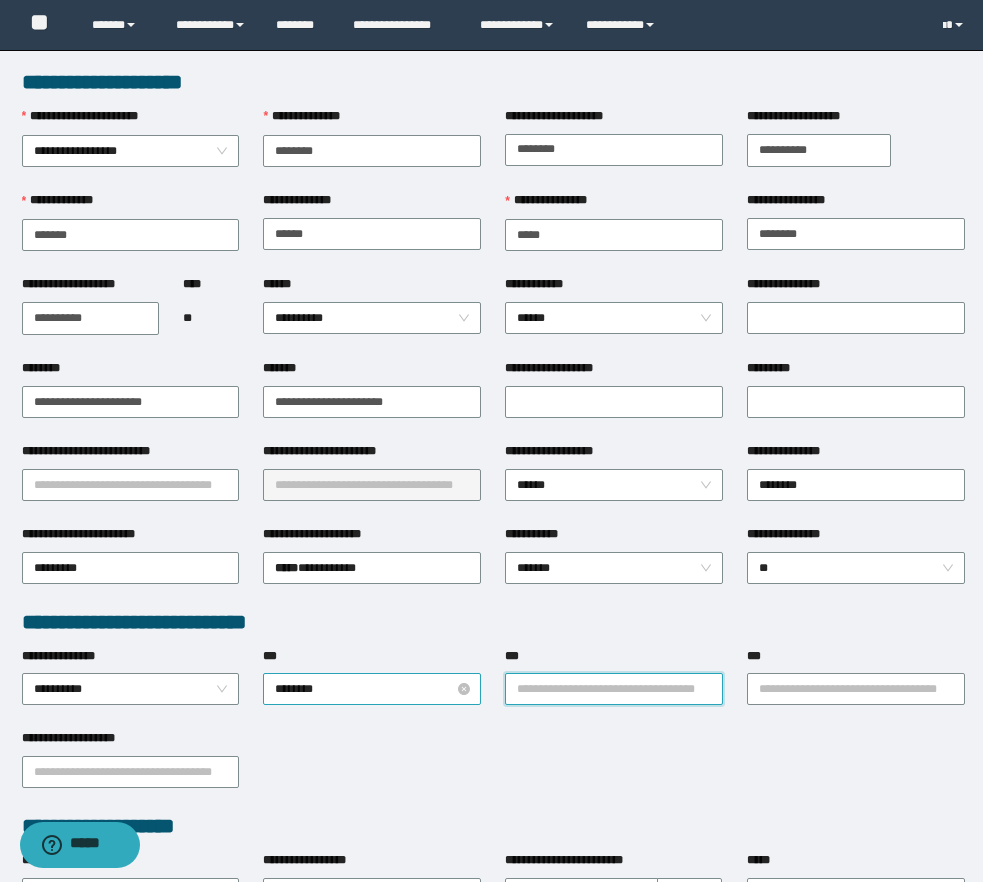 type on "*" 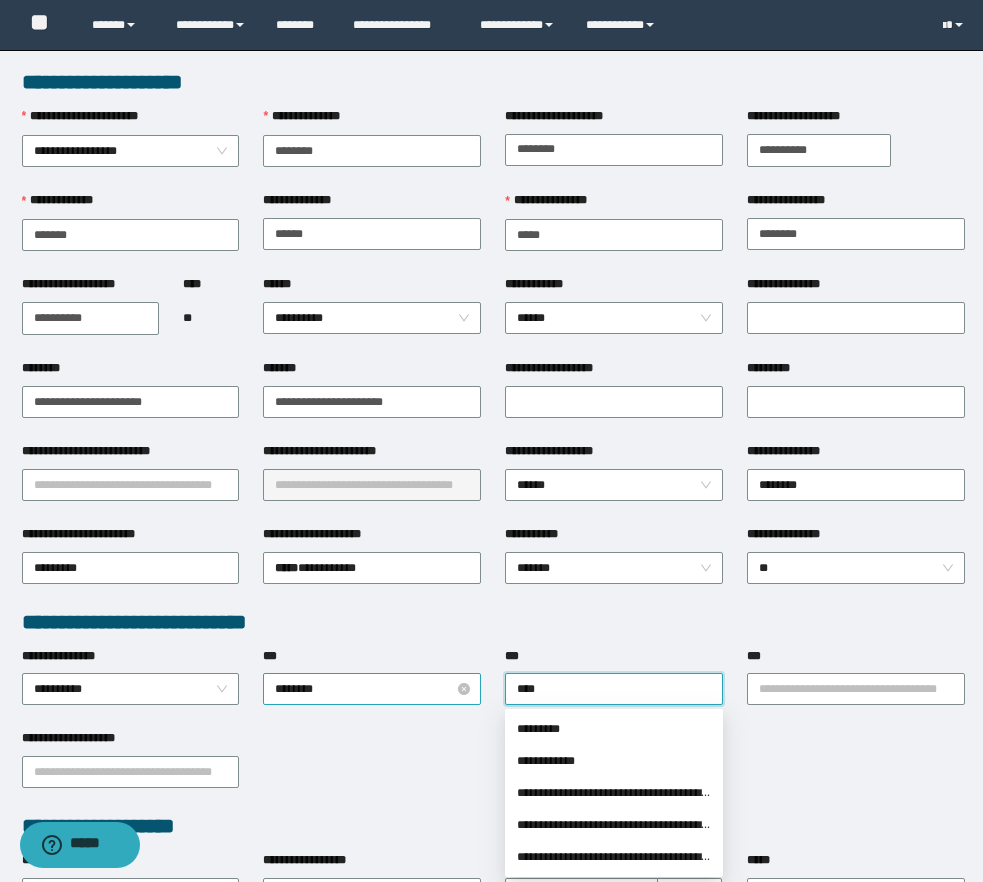type on "*****" 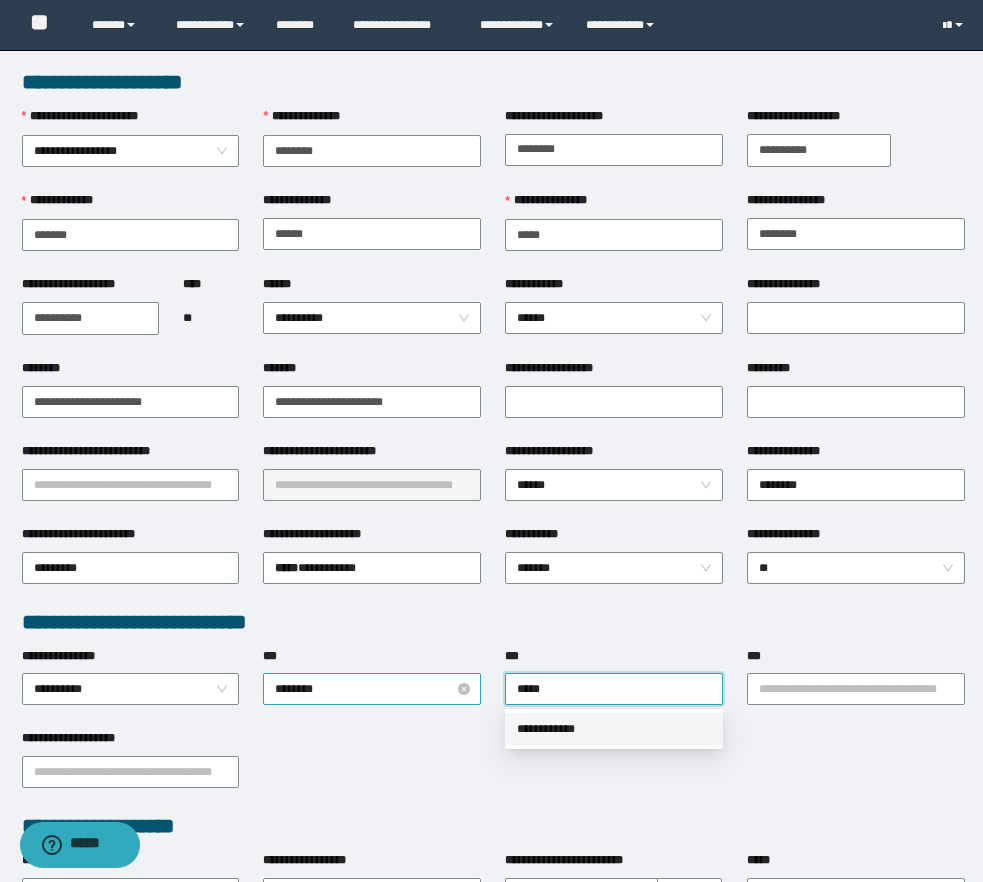 type 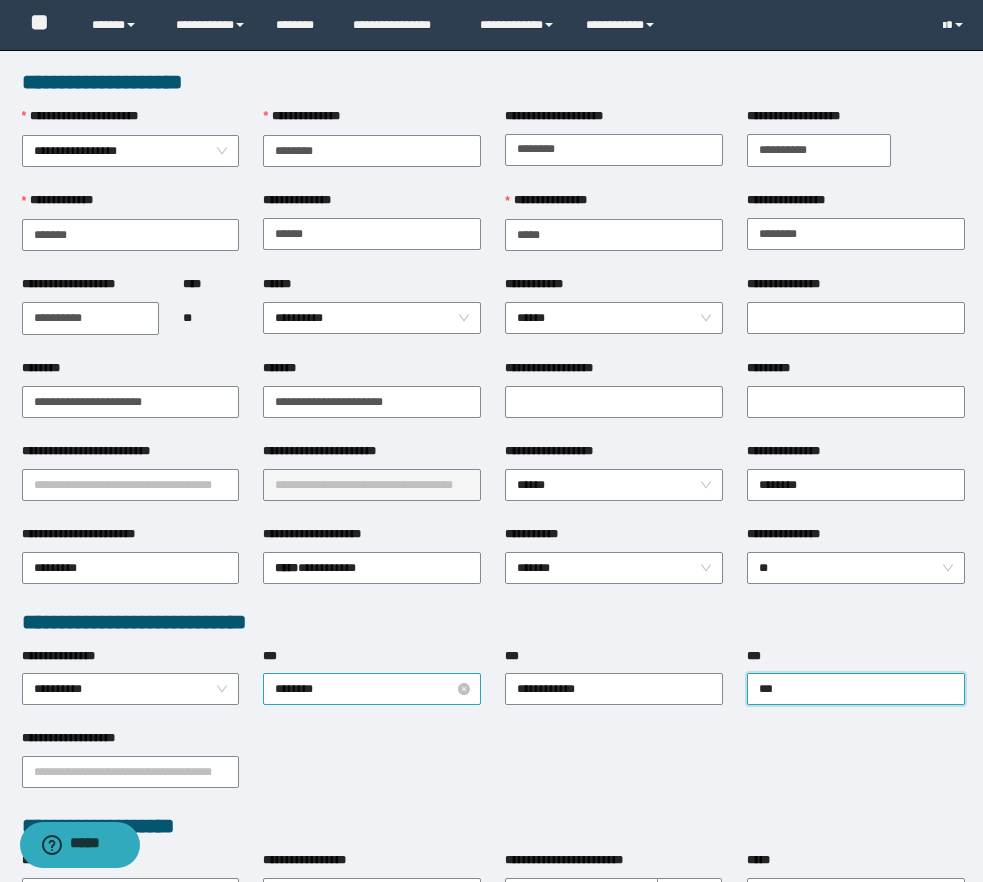 type on "****" 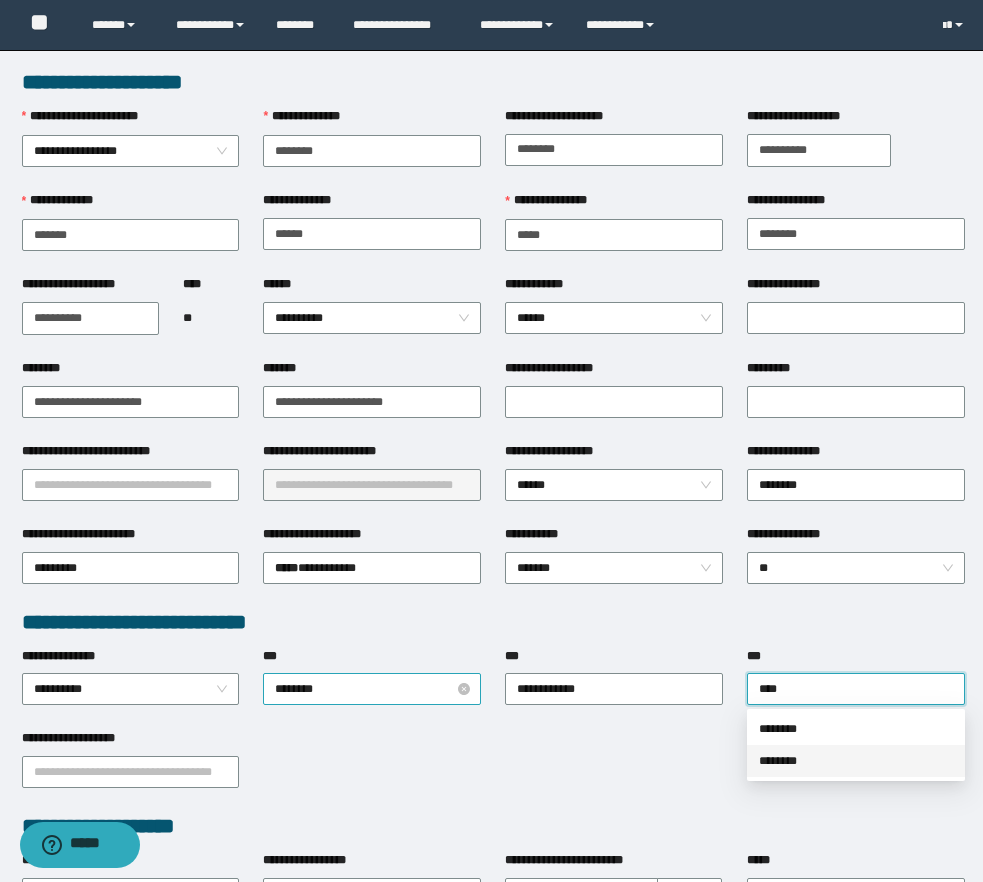 type 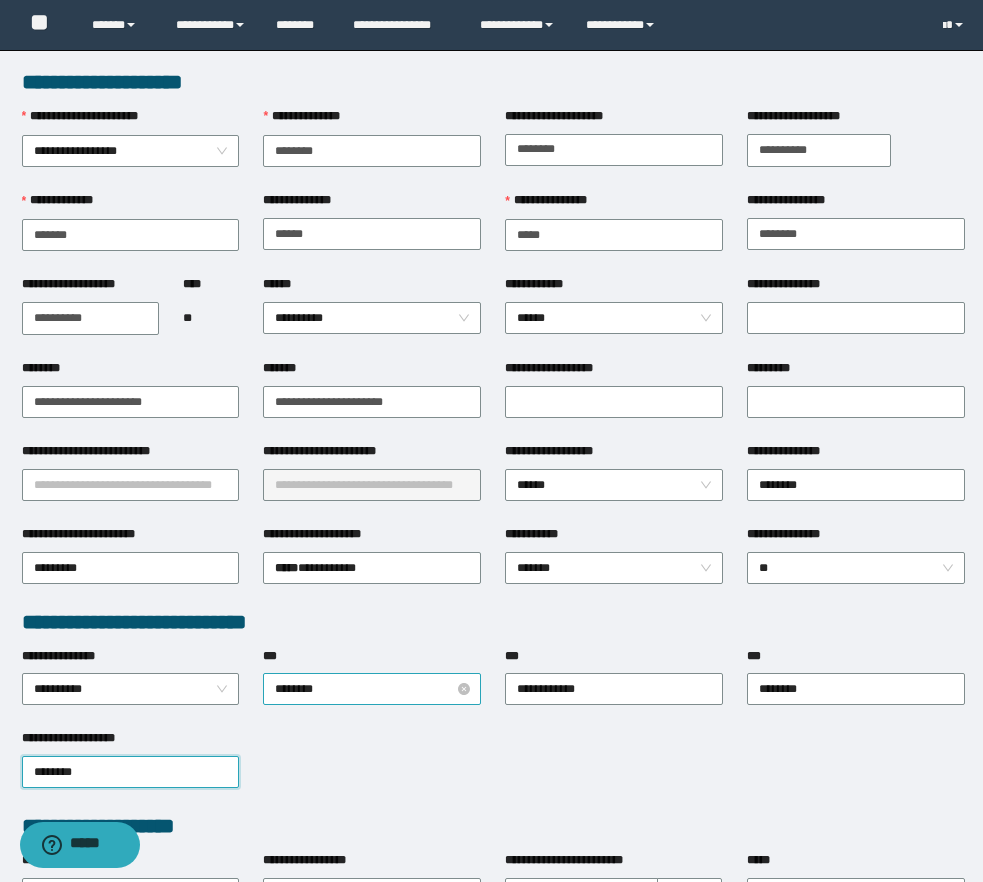 type on "*********" 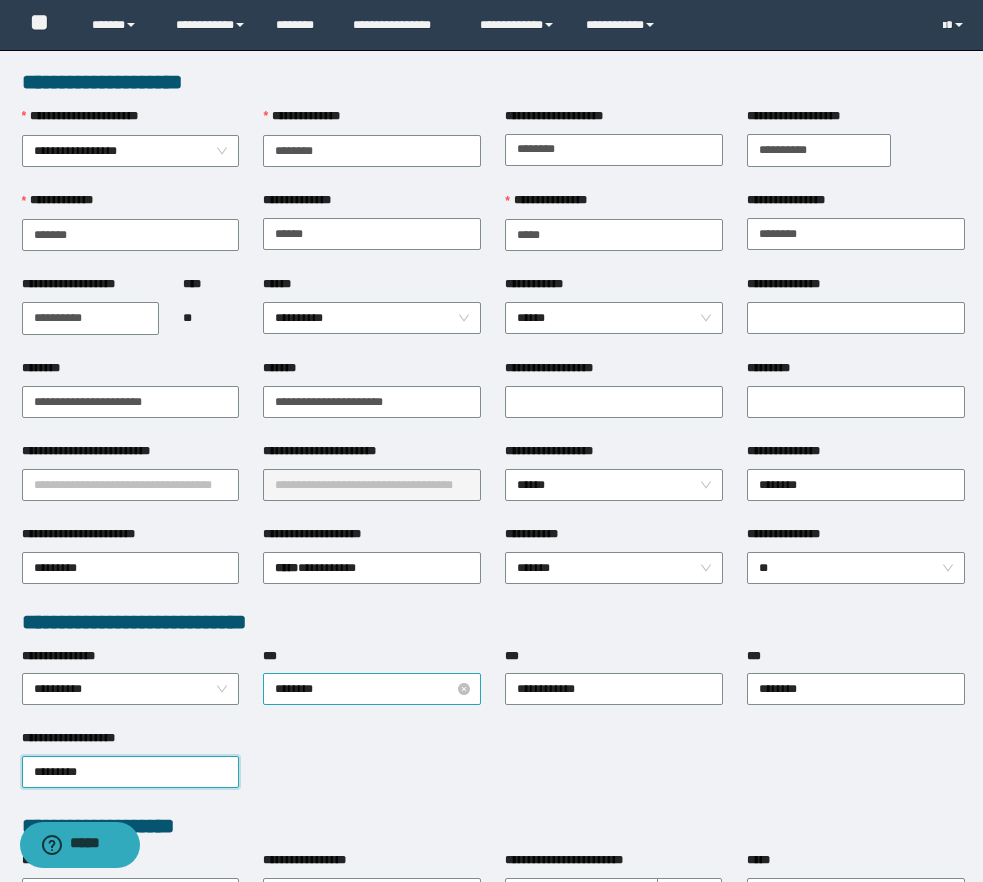 type 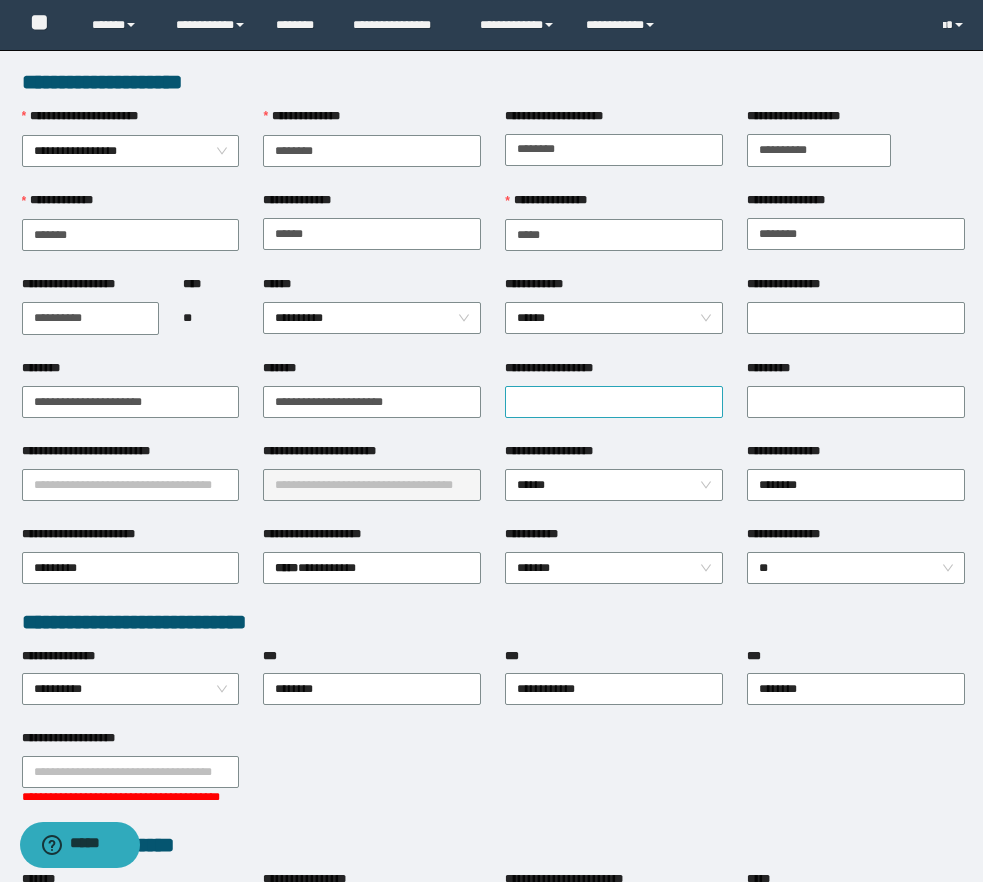 click on "**********" at bounding box center [614, 402] 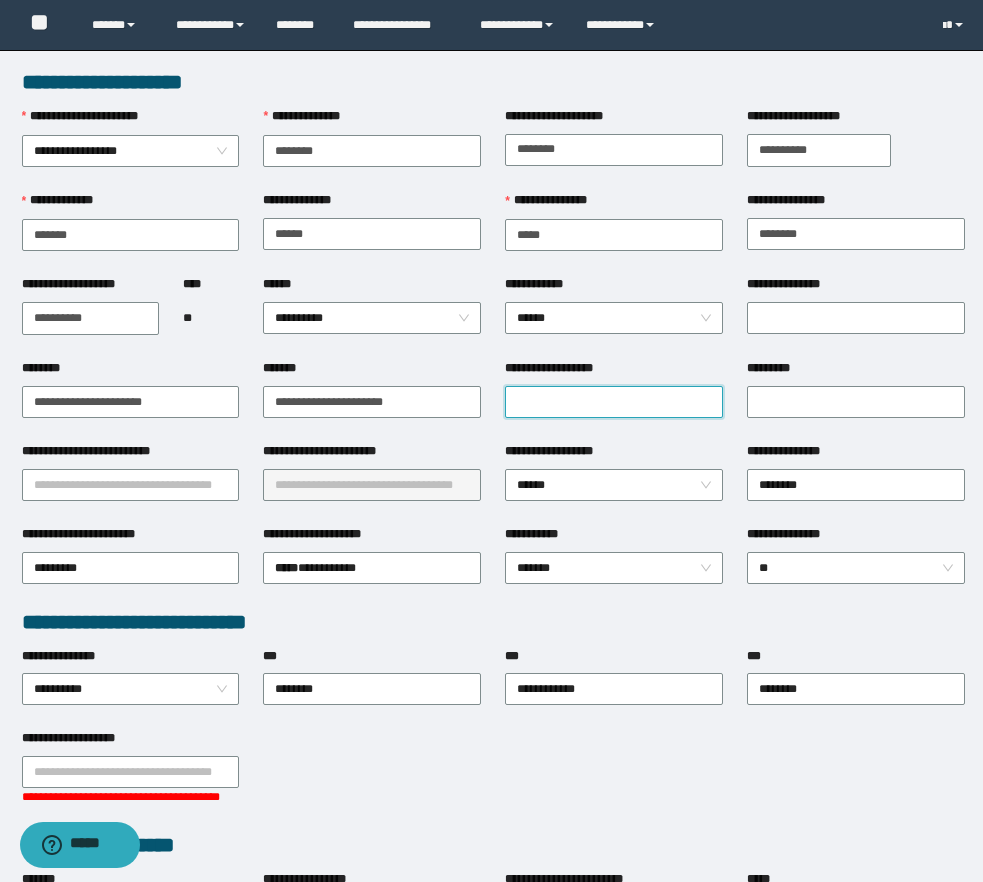 paste on "**********" 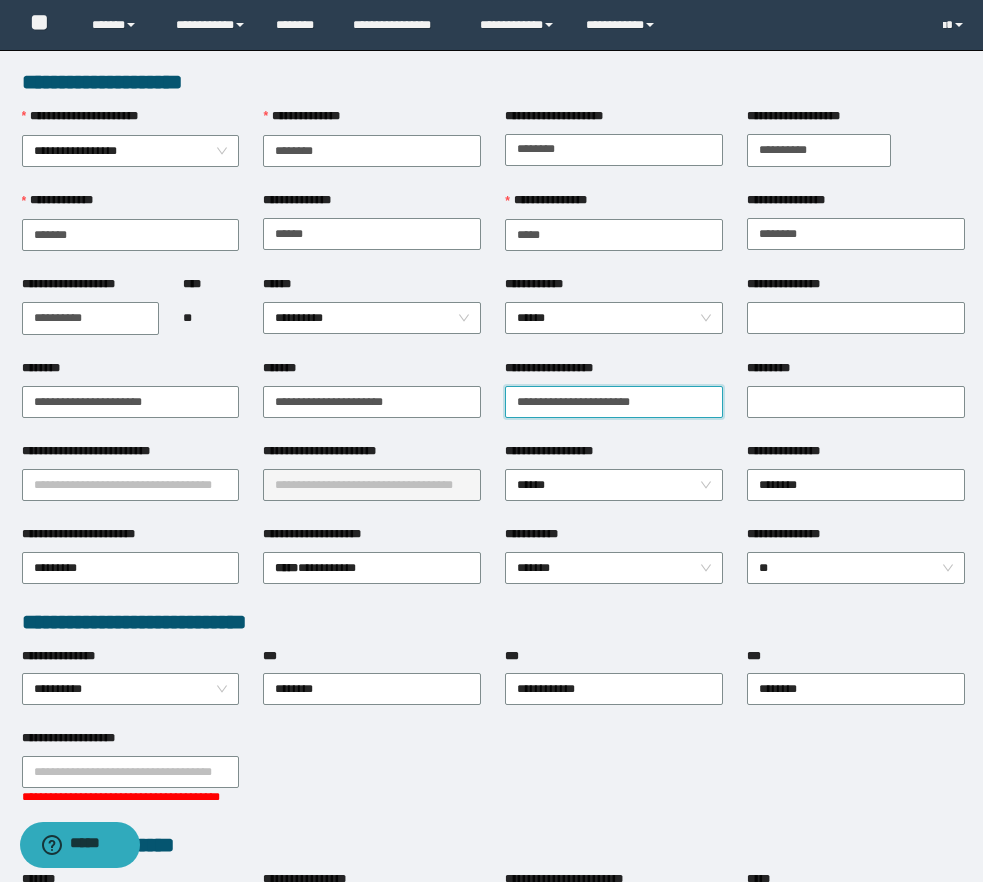 type on "**********" 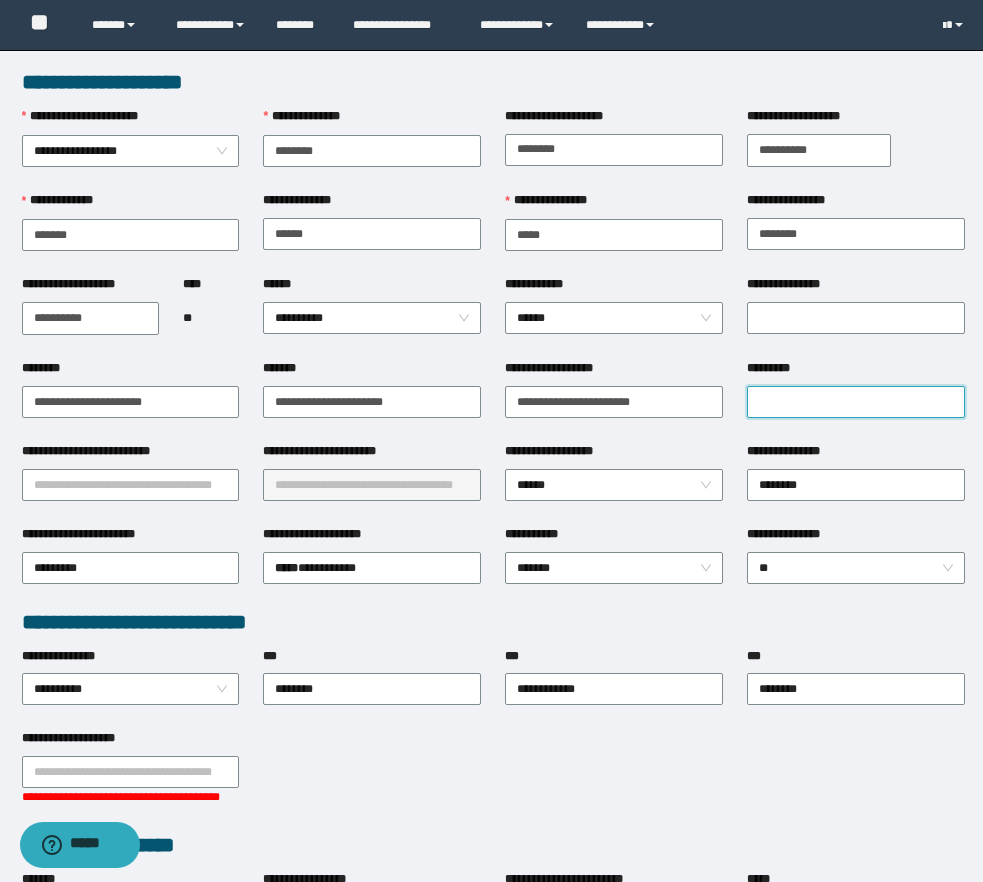 click on "*********" at bounding box center [856, 402] 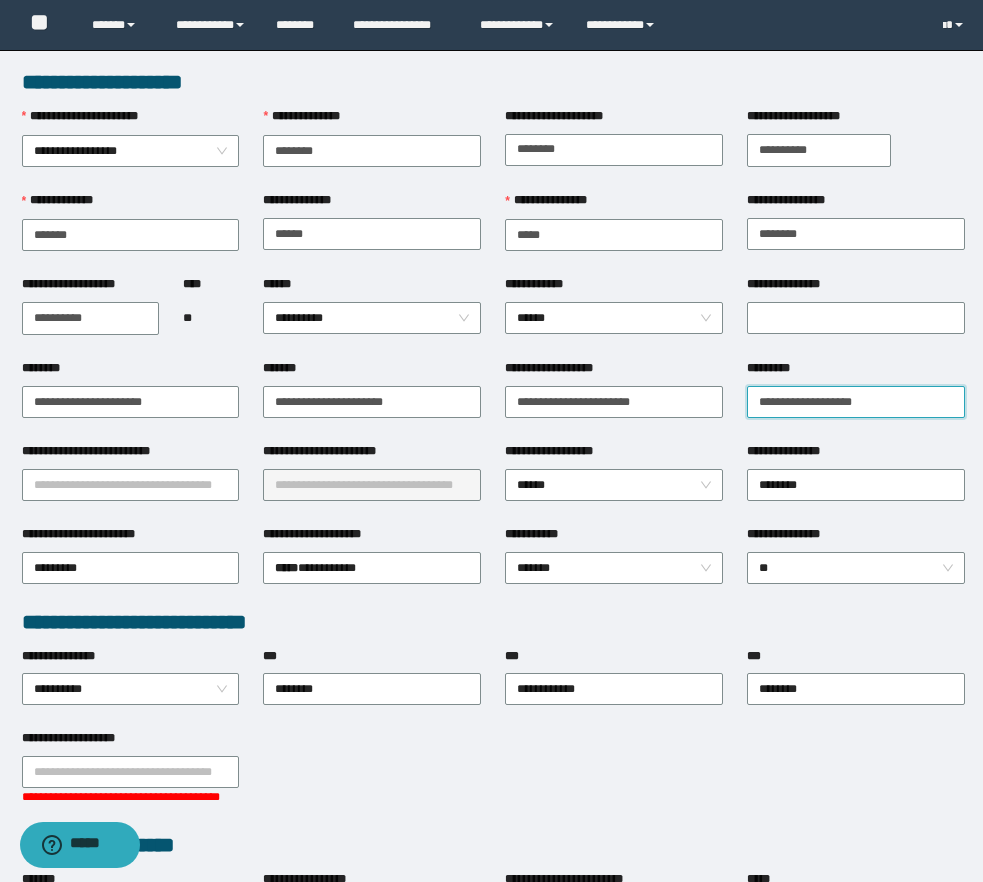 type on "**********" 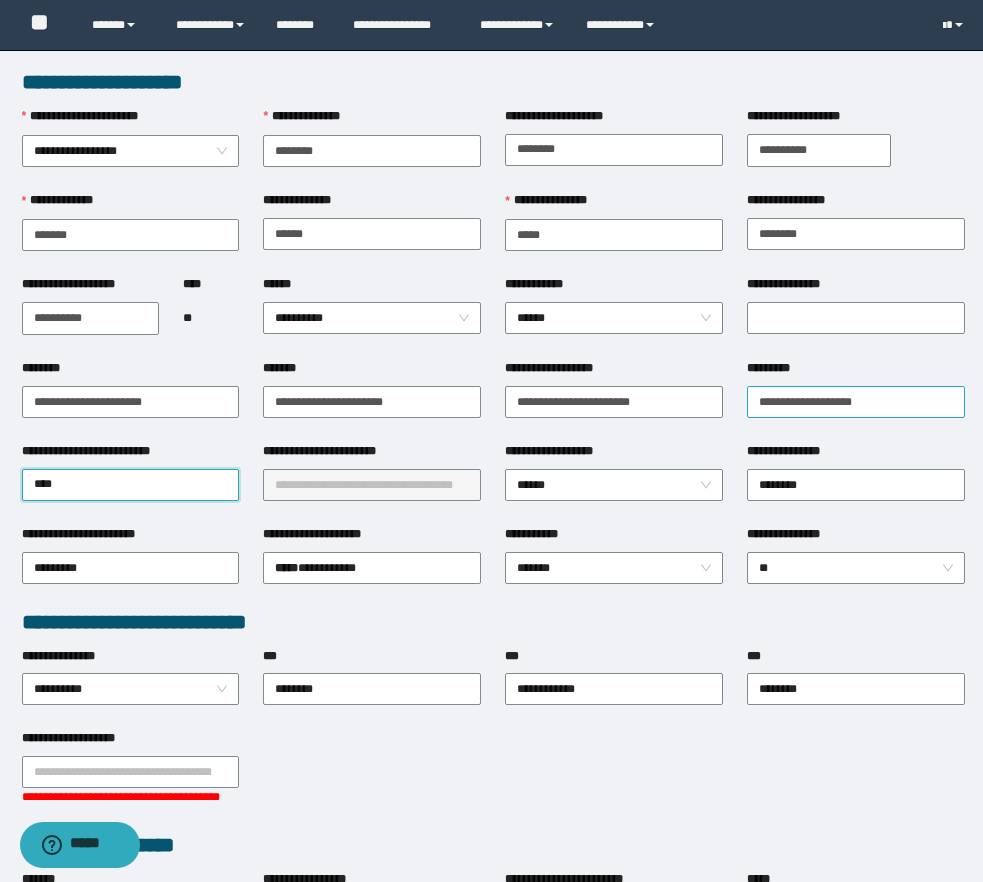 type on "*****" 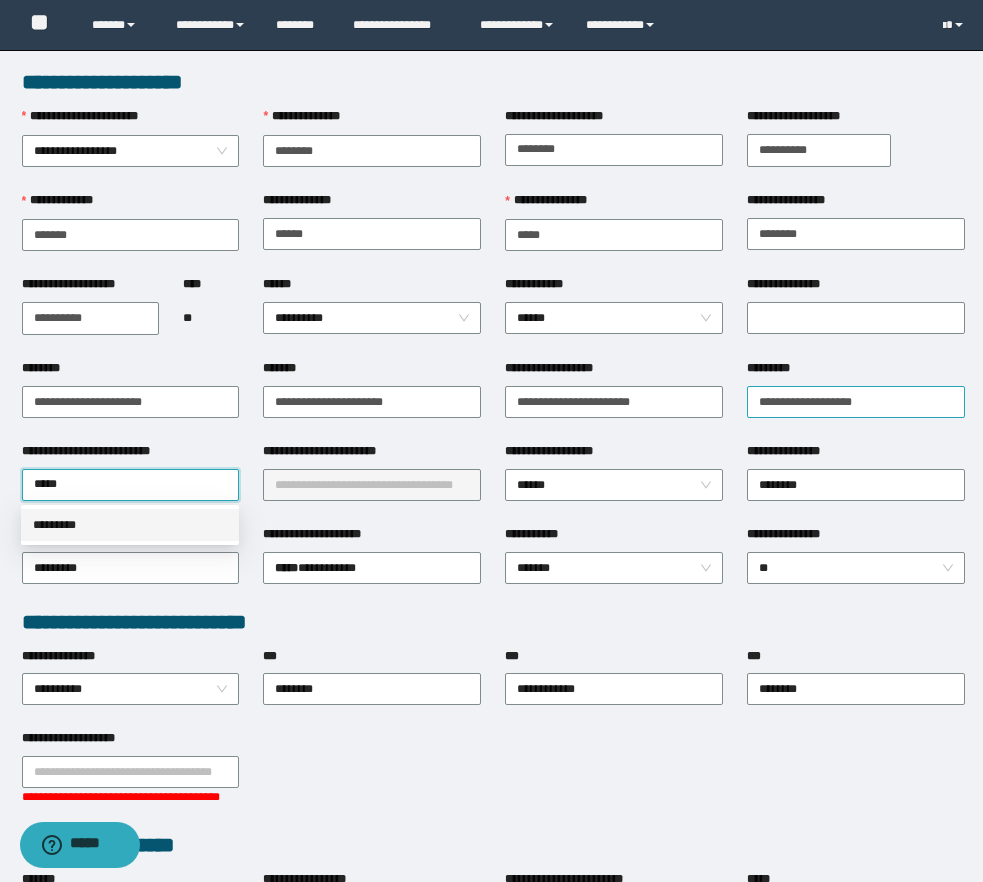 type 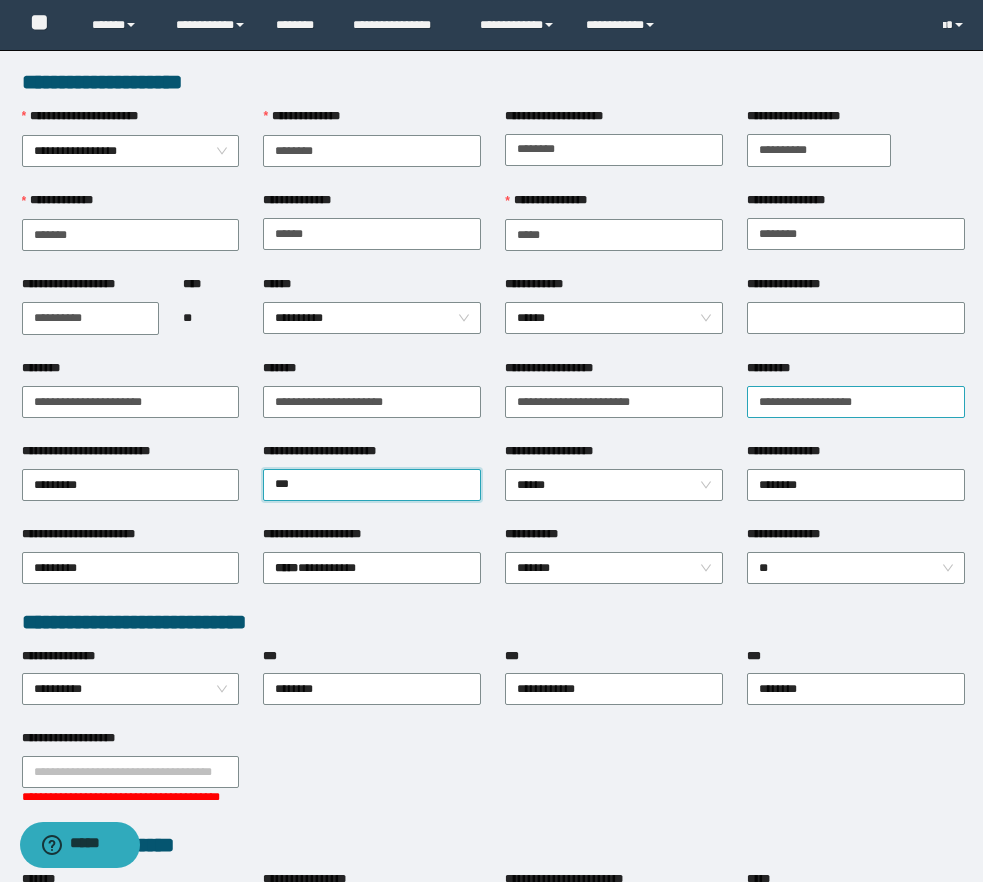 type on "****" 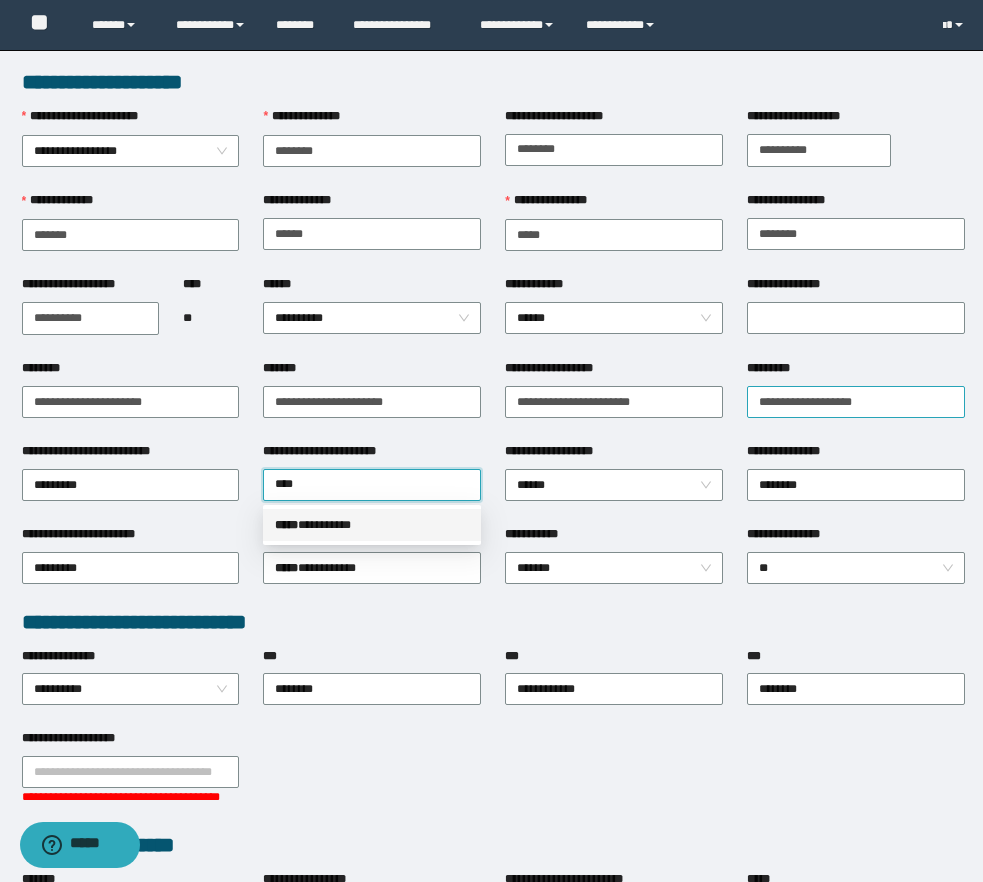 type 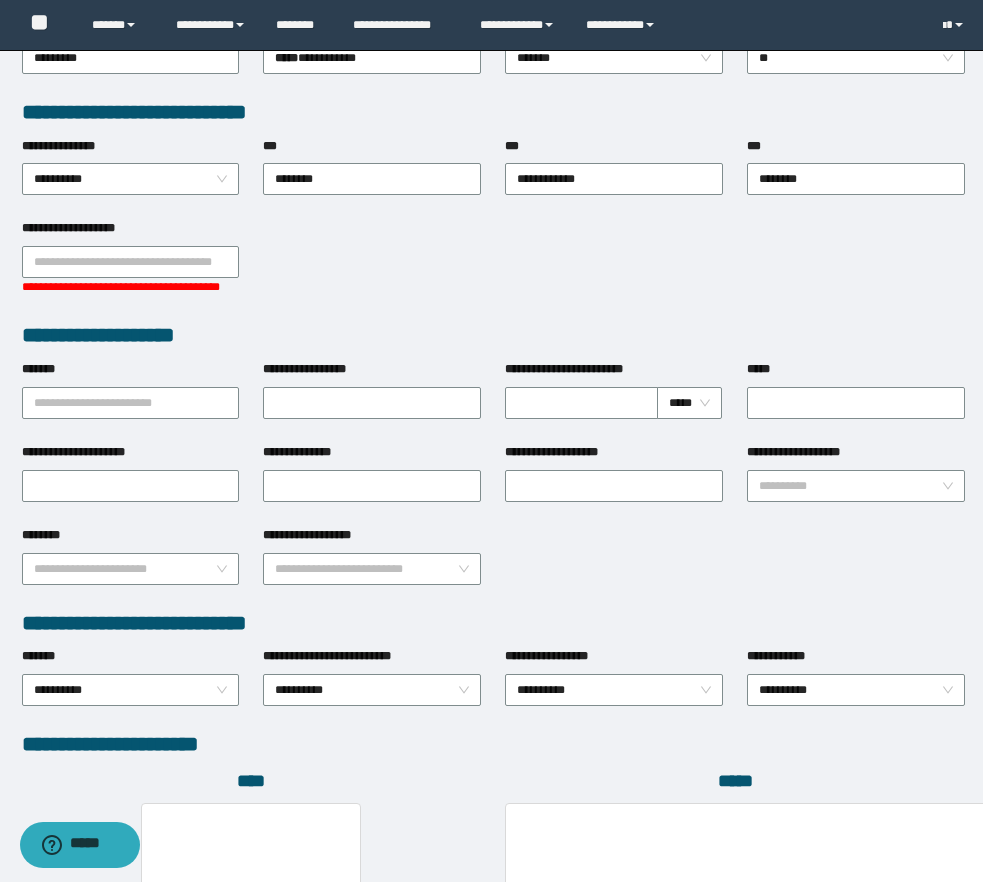 scroll, scrollTop: 841, scrollLeft: 0, axis: vertical 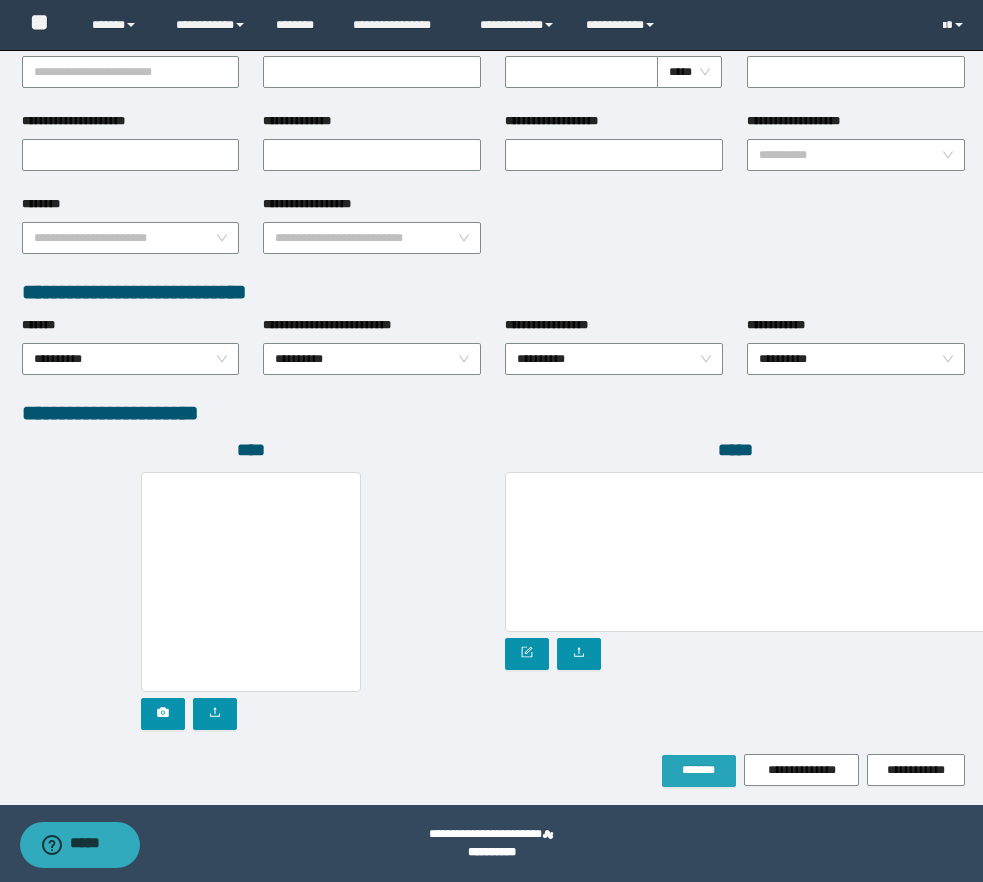 click on "*******" at bounding box center (699, 770) 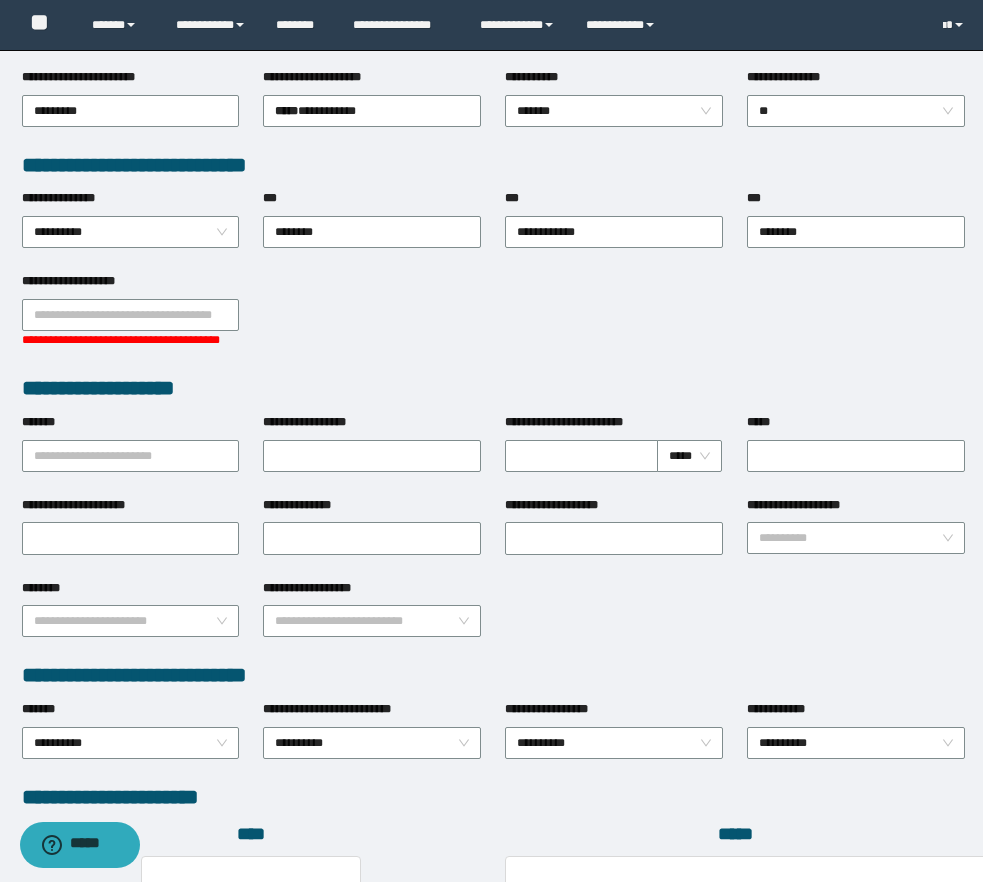 scroll, scrollTop: 947, scrollLeft: 0, axis: vertical 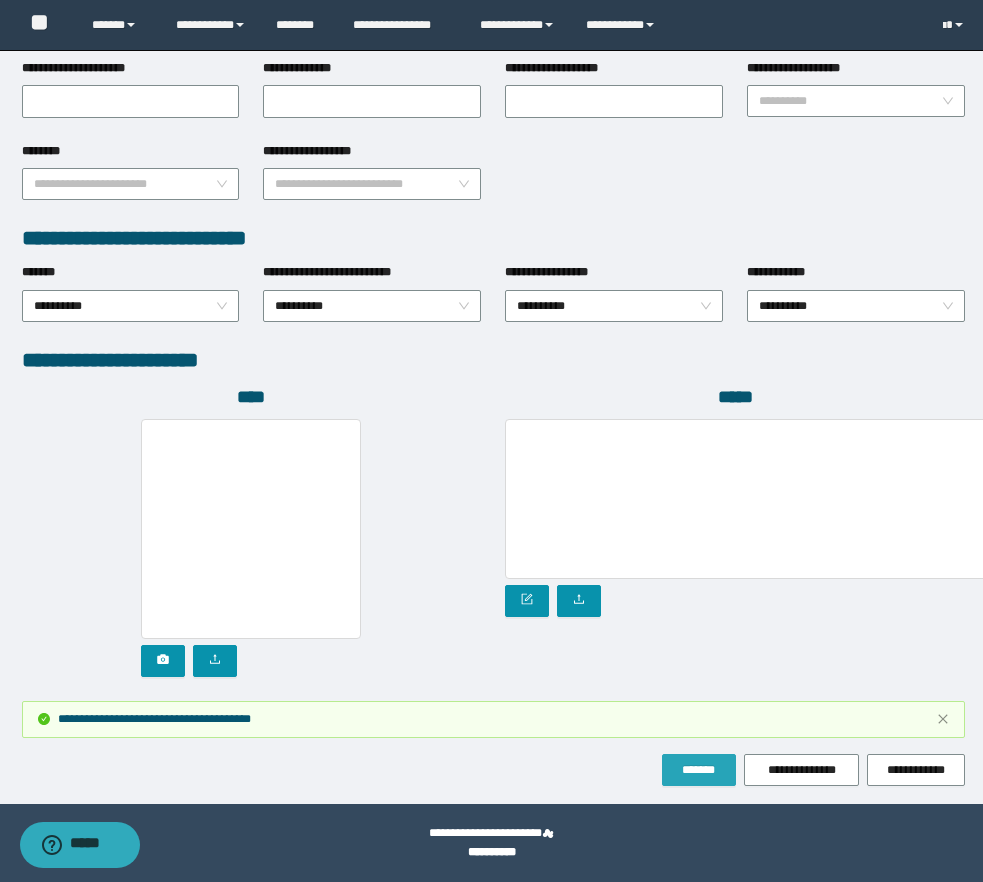 click on "*******" at bounding box center (699, 770) 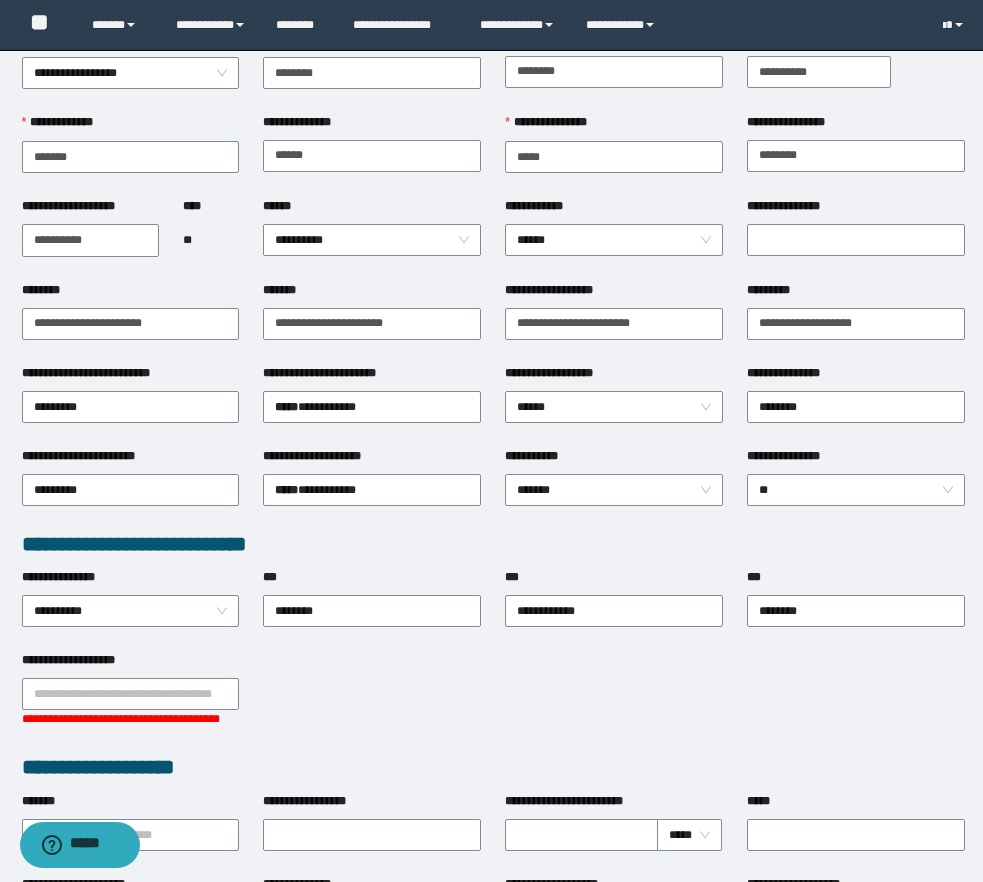 scroll, scrollTop: 0, scrollLeft: 0, axis: both 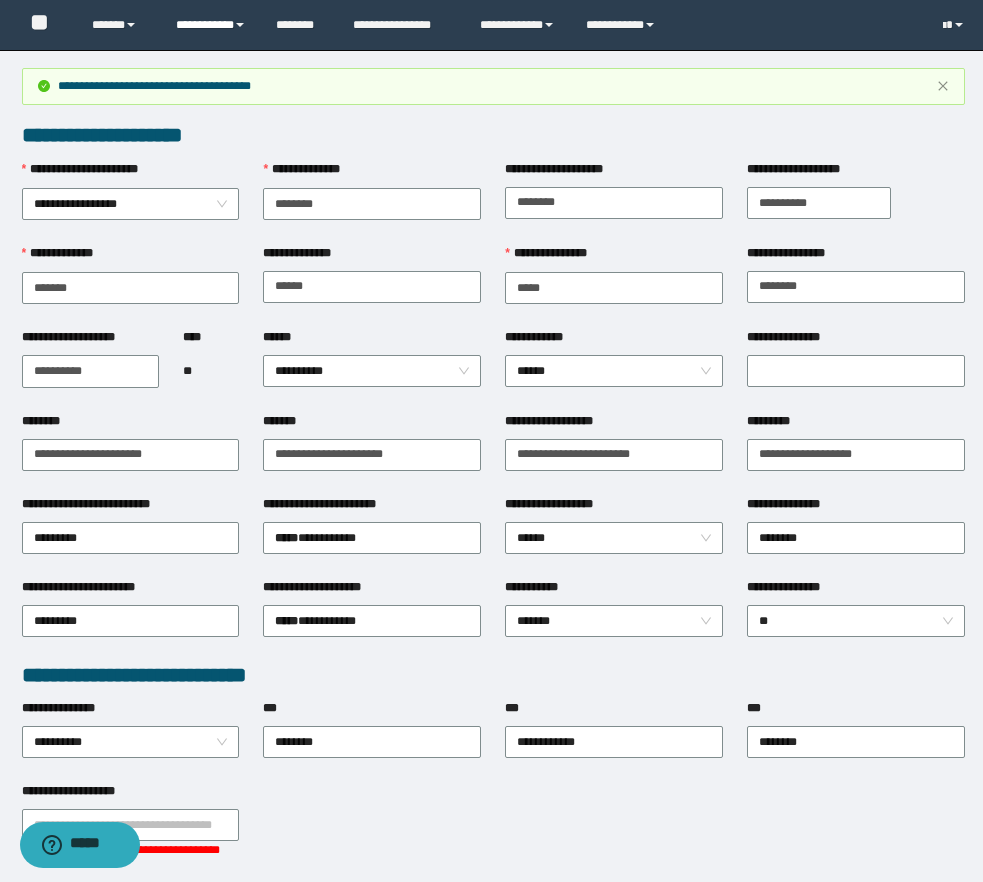 click on "**********" at bounding box center [211, 25] 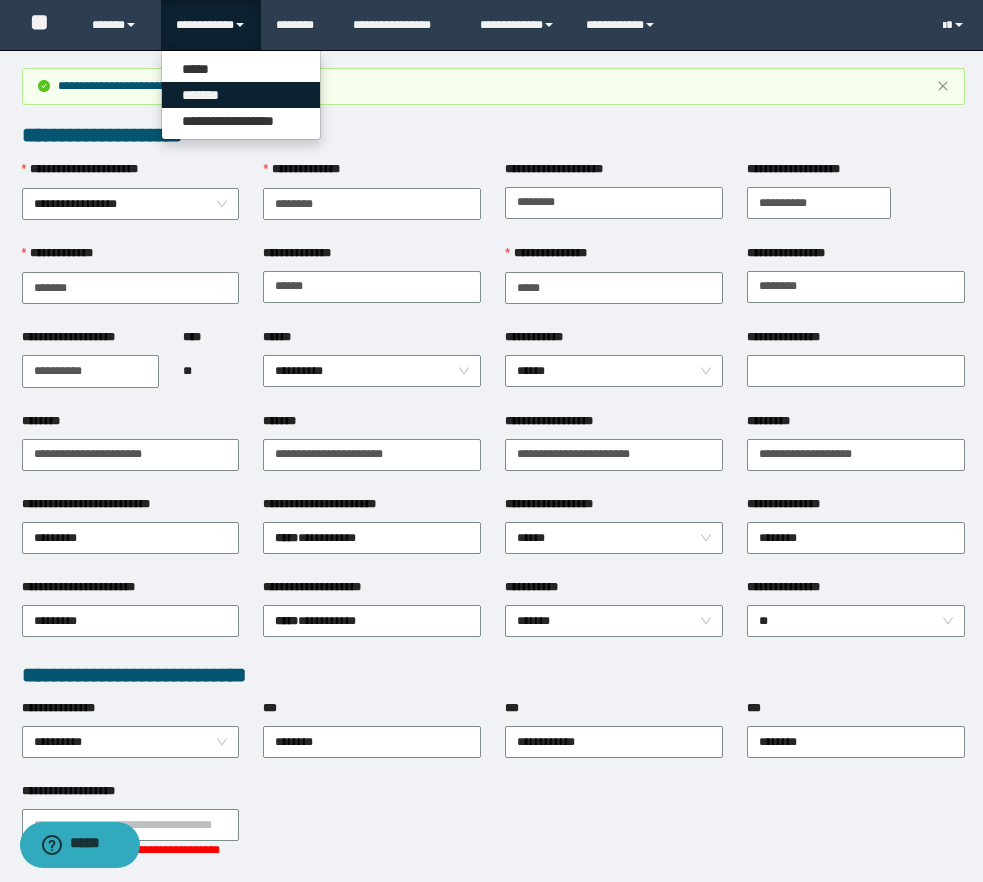 click on "*******" at bounding box center (241, 95) 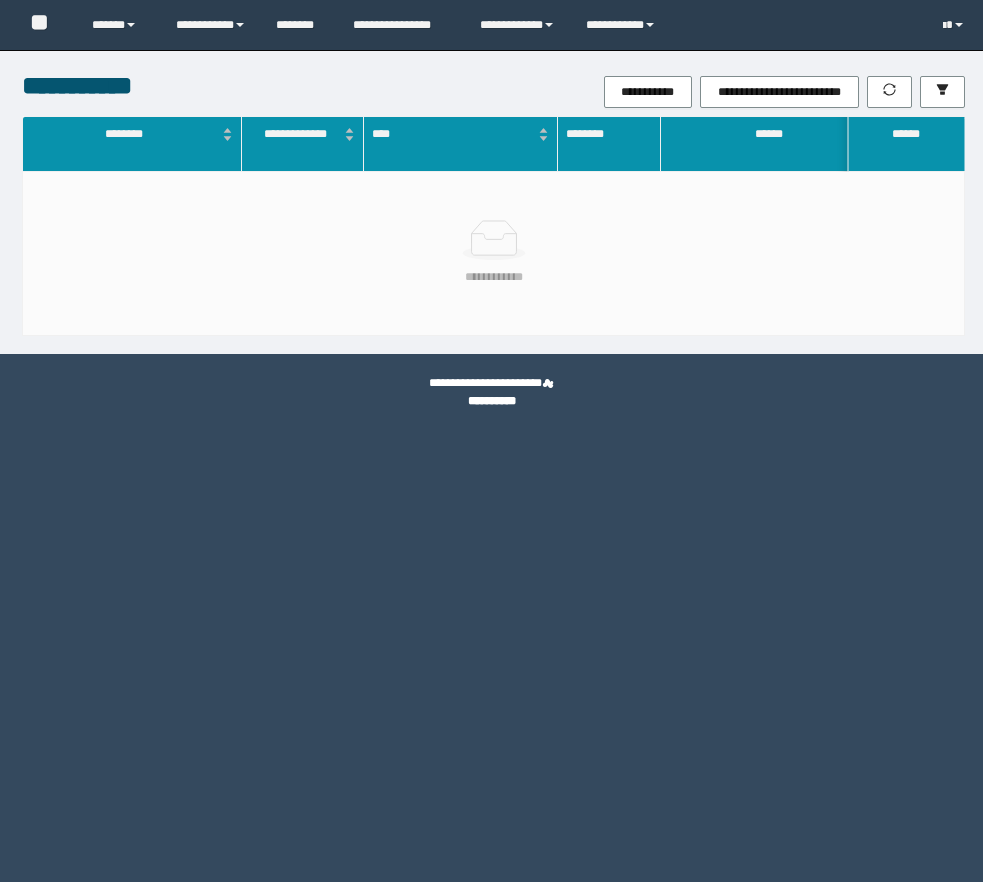 scroll, scrollTop: 0, scrollLeft: 0, axis: both 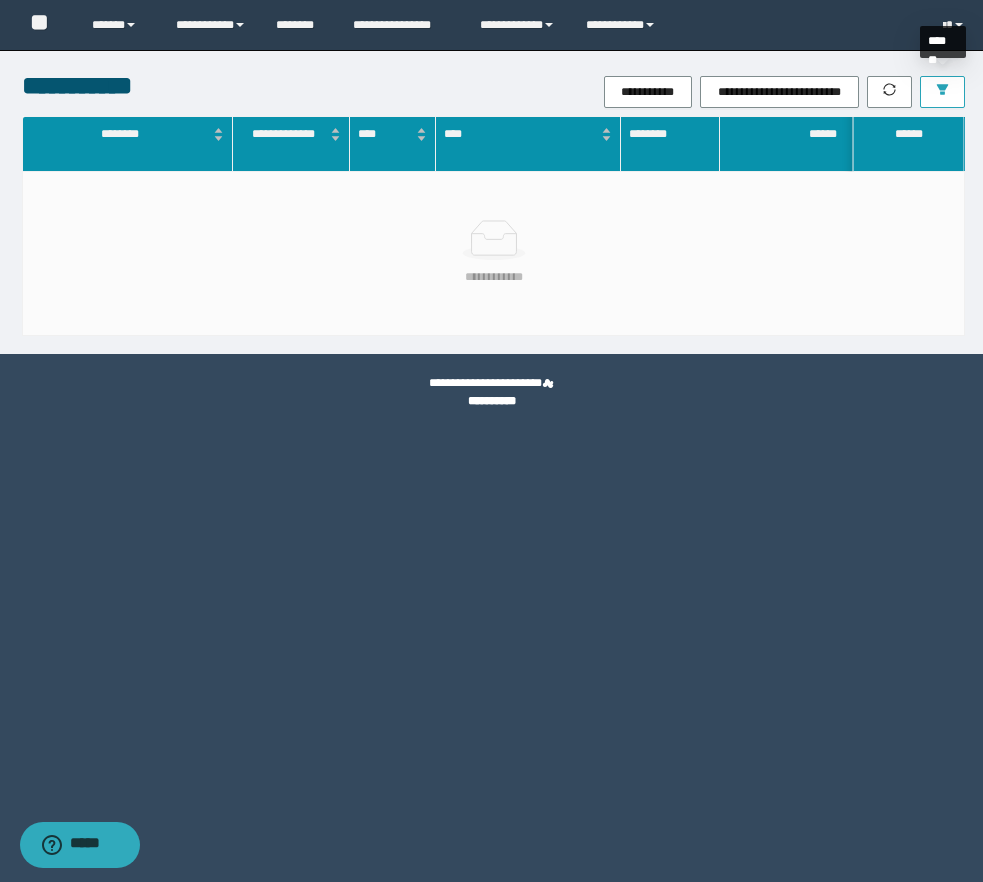 click at bounding box center [942, 92] 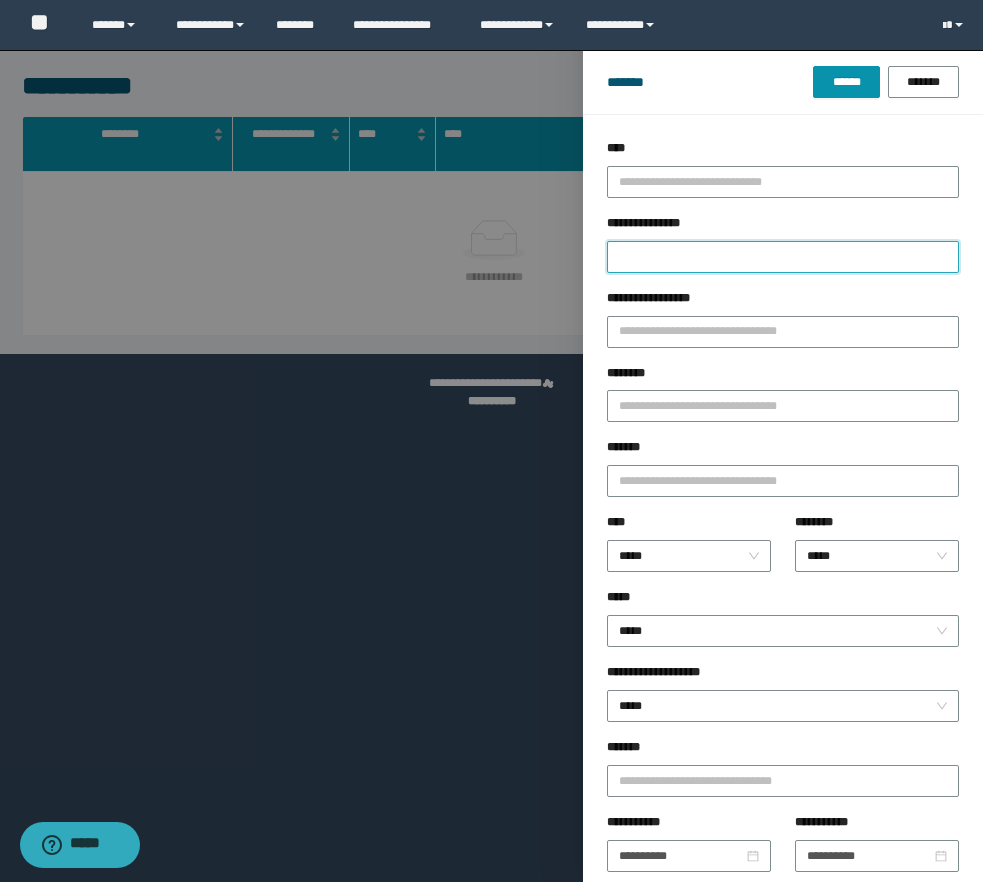 click on "**********" at bounding box center [783, 257] 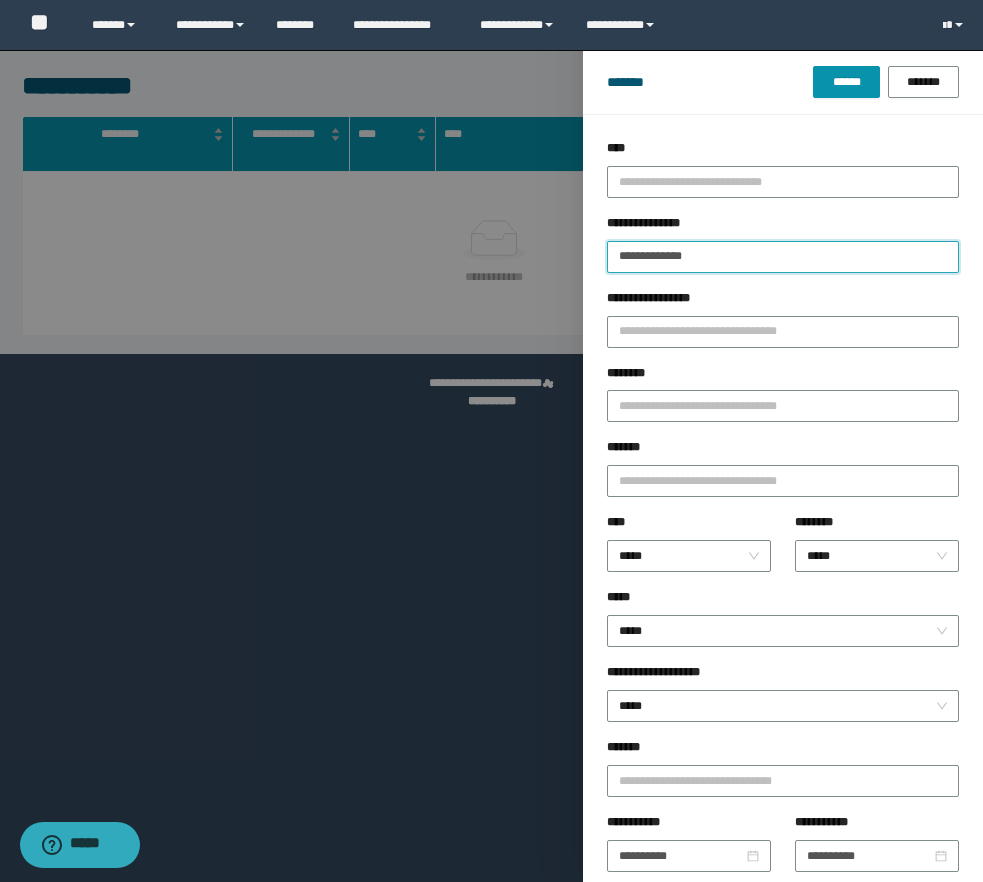 type on "**********" 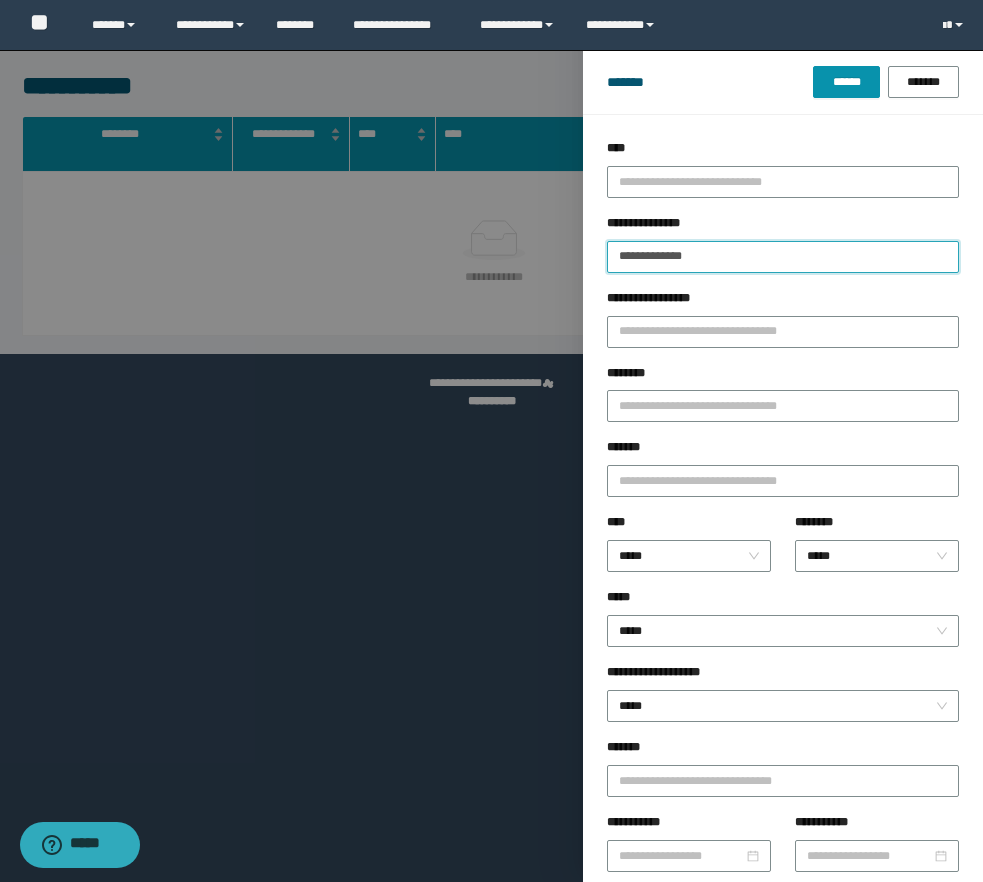 type on "**********" 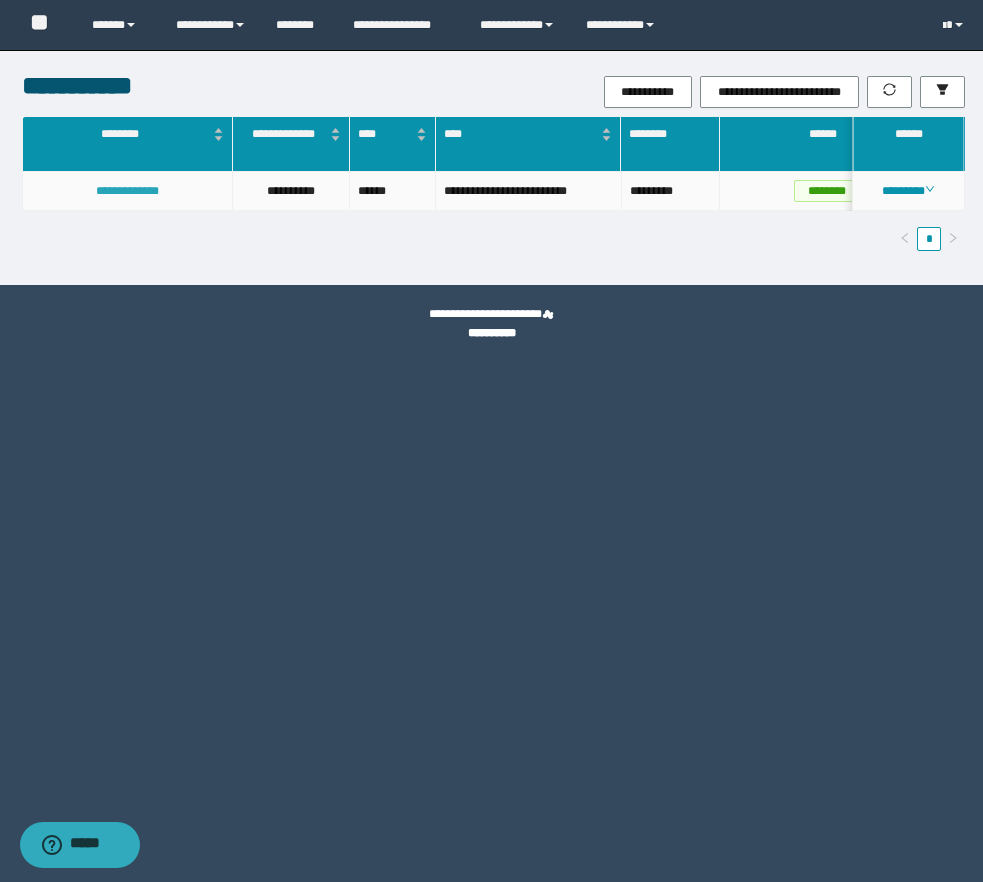 click on "**********" at bounding box center [127, 191] 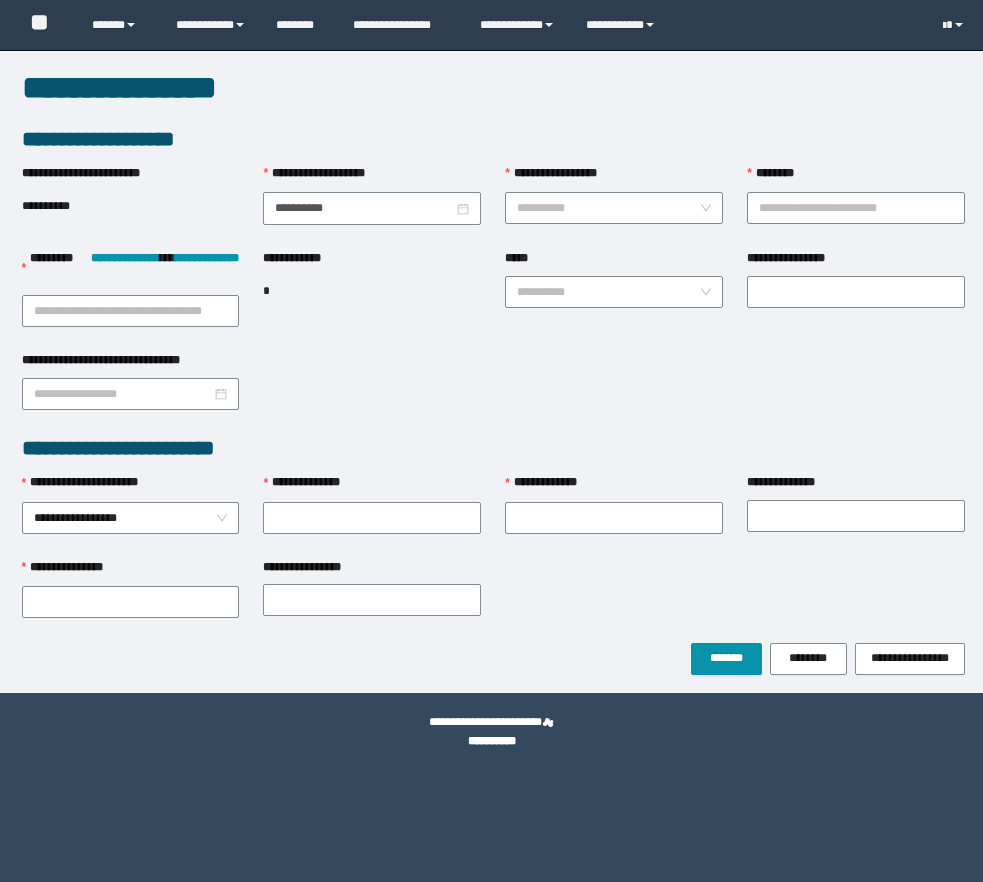 scroll, scrollTop: 0, scrollLeft: 0, axis: both 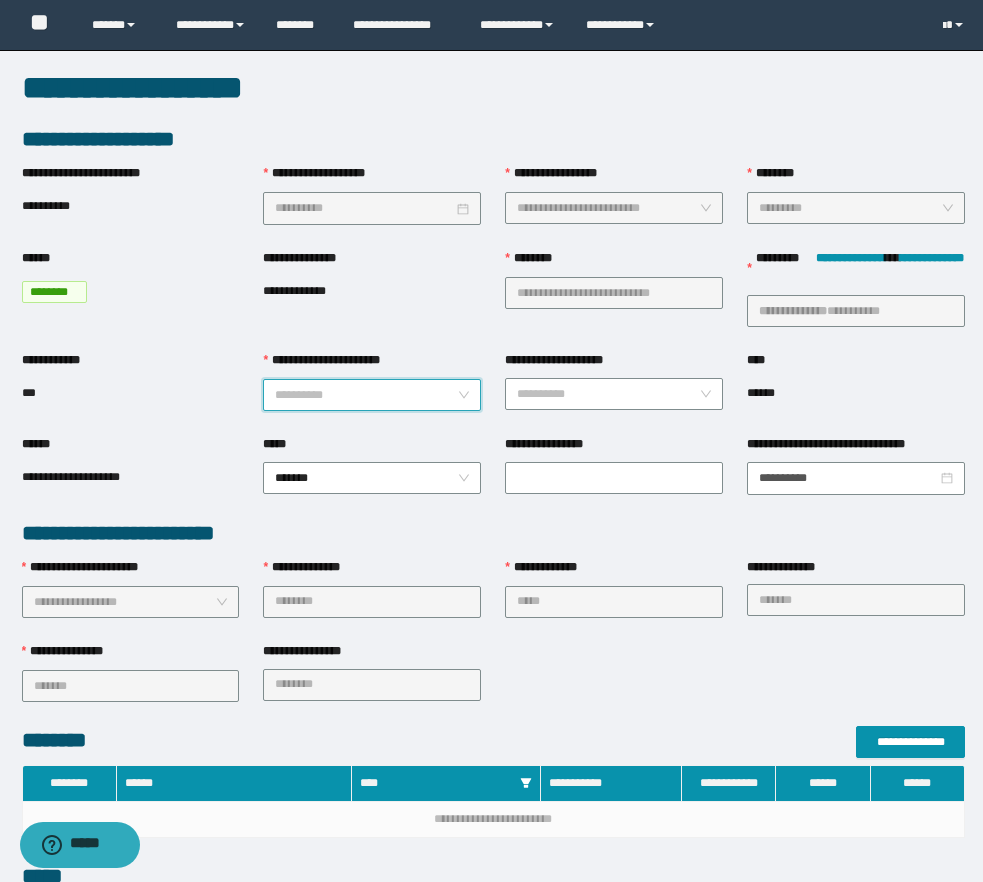 click on "**********" at bounding box center [366, 395] 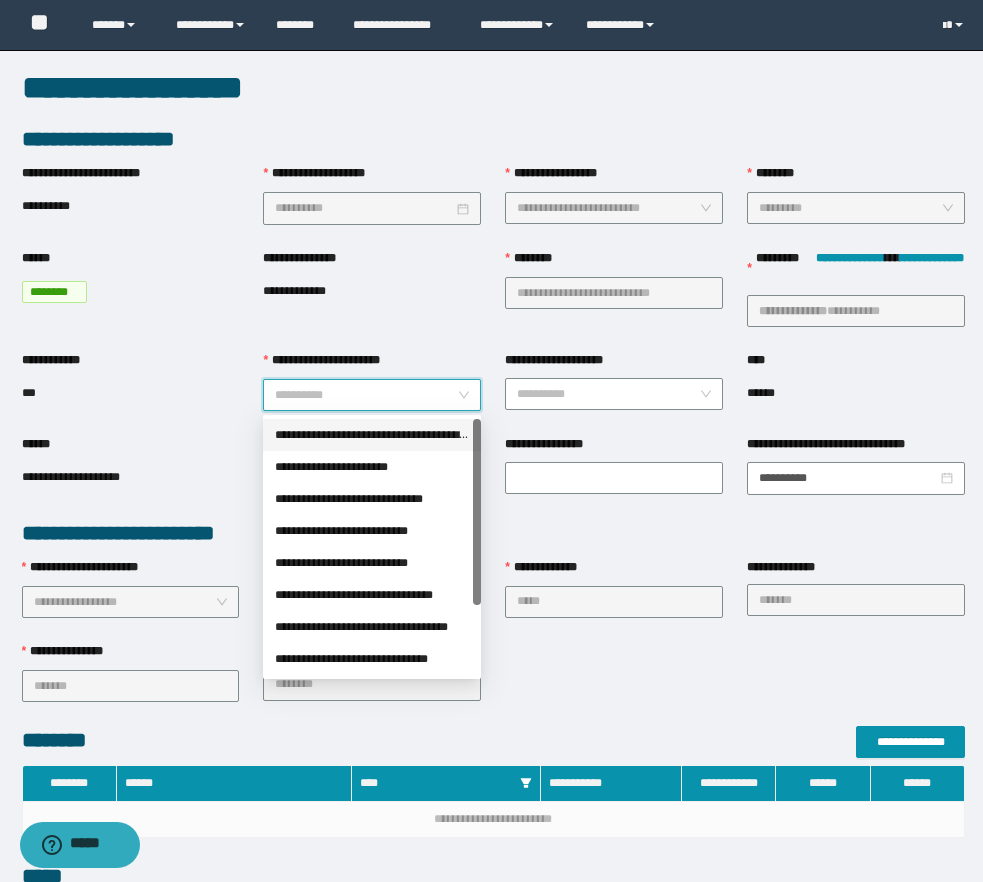 click on "**********" at bounding box center (372, 435) 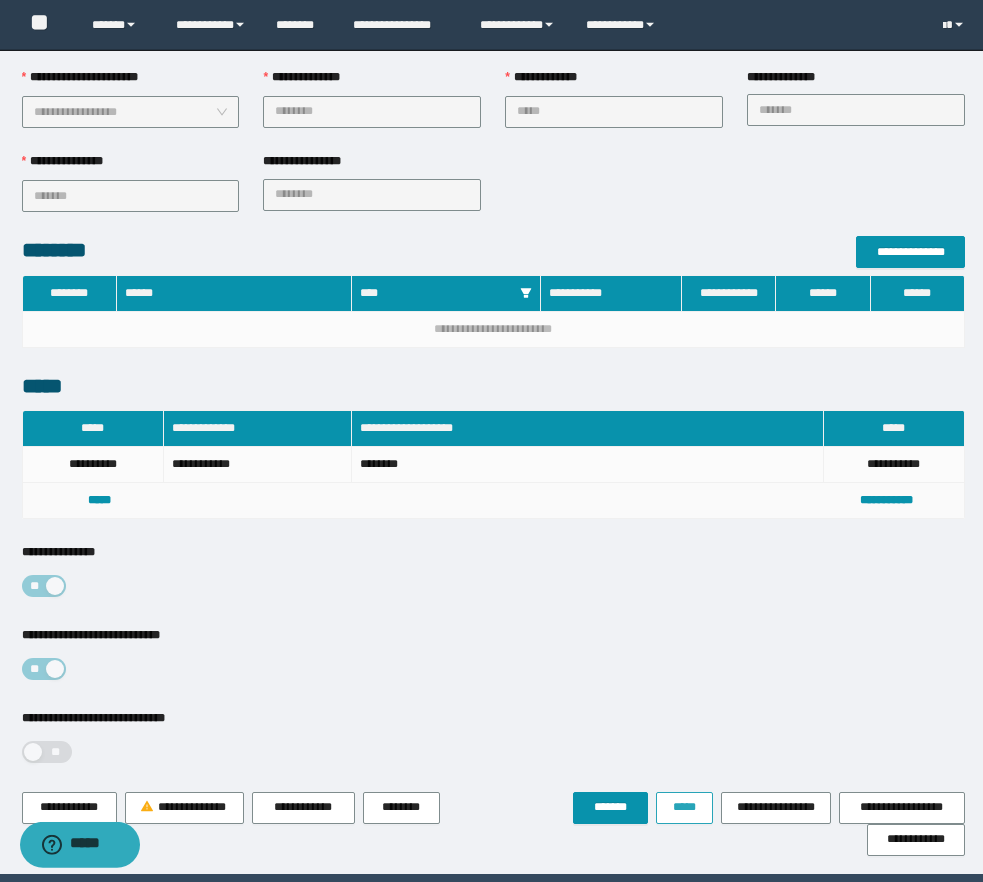 scroll, scrollTop: 560, scrollLeft: 0, axis: vertical 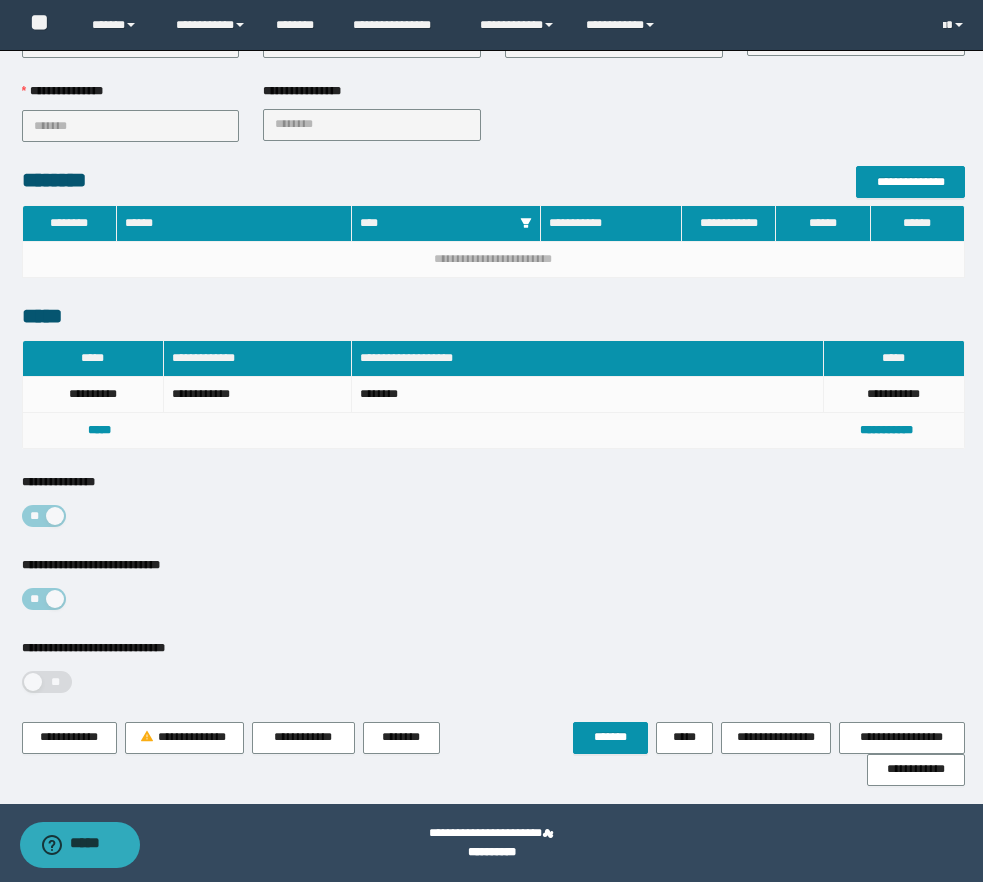 click on "**********" at bounding box center (493, 680) 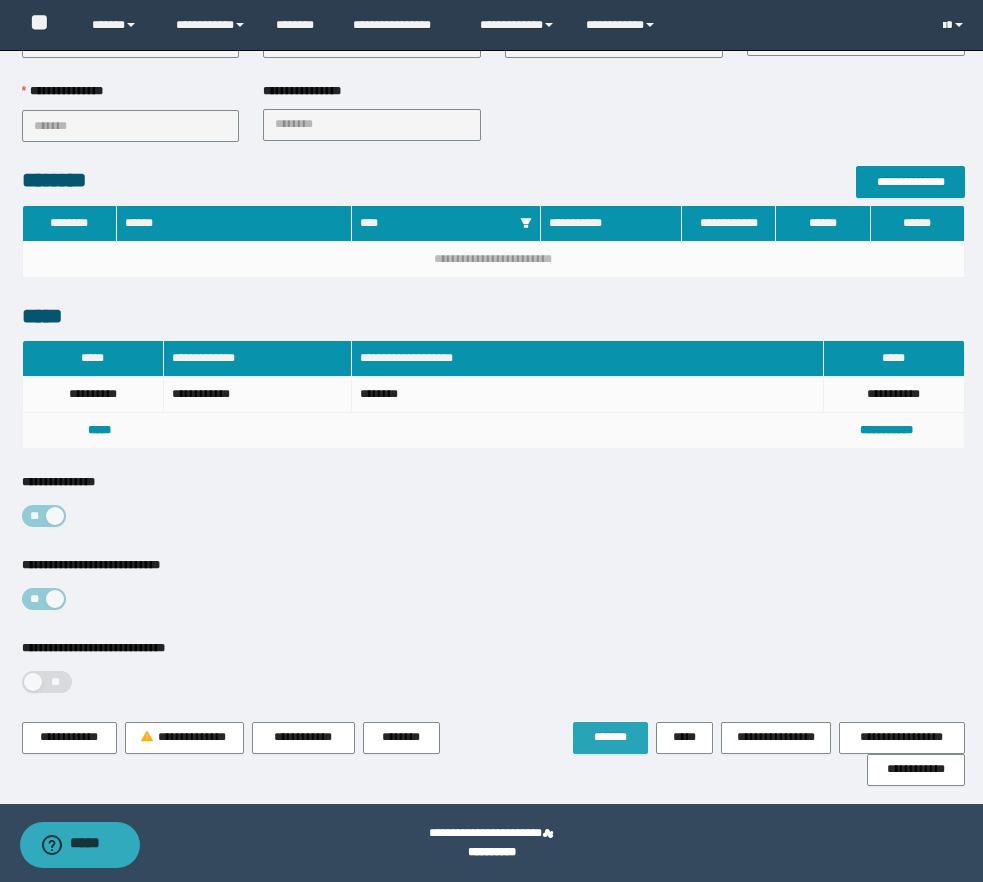 click on "*******" at bounding box center (610, 737) 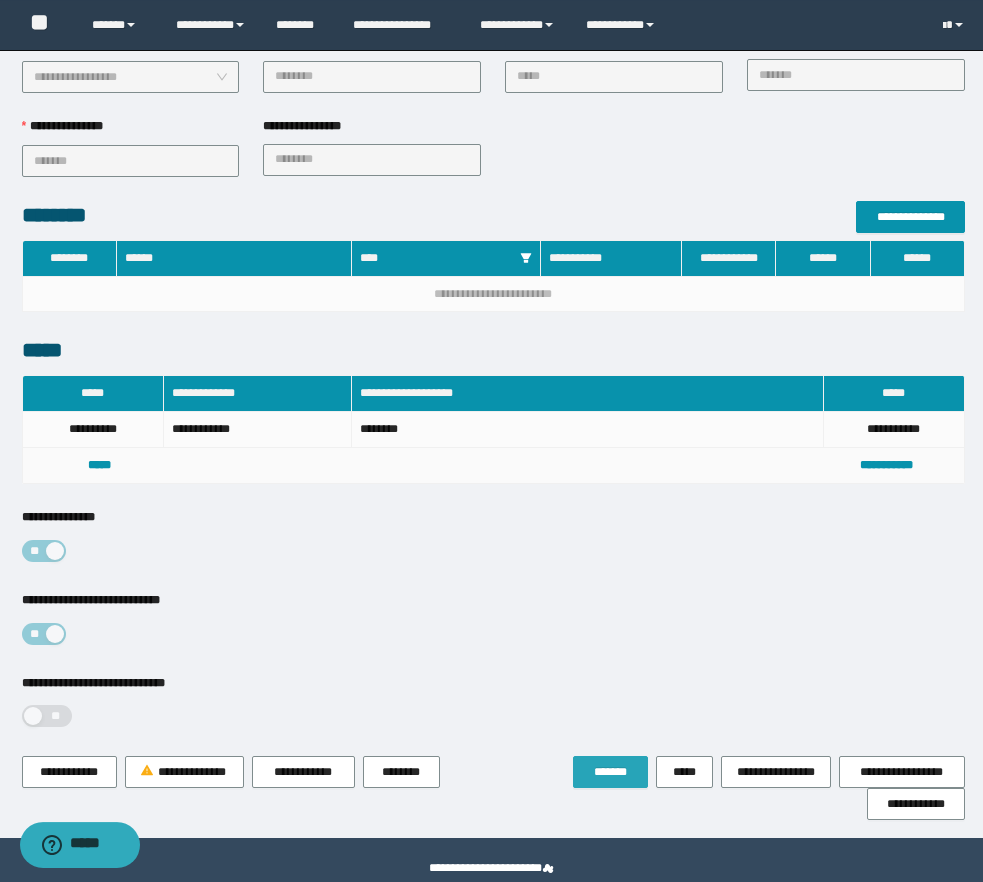 scroll, scrollTop: 612, scrollLeft: 0, axis: vertical 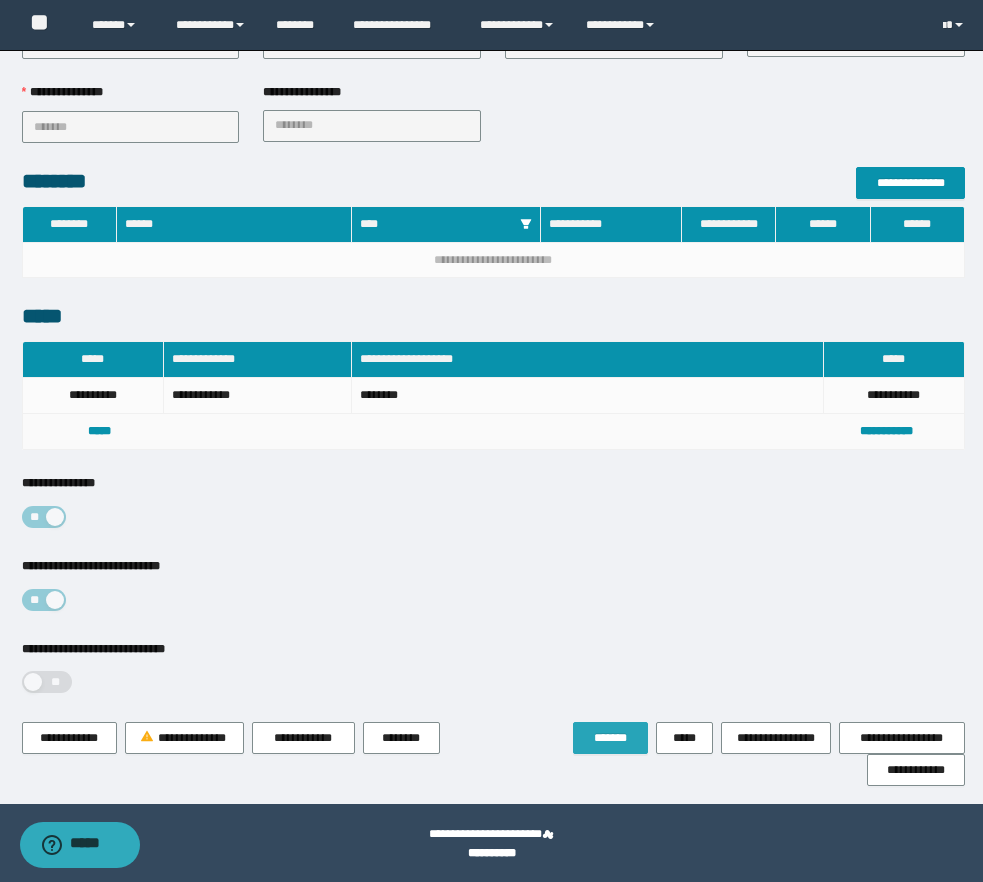 click on "*******" at bounding box center [610, 738] 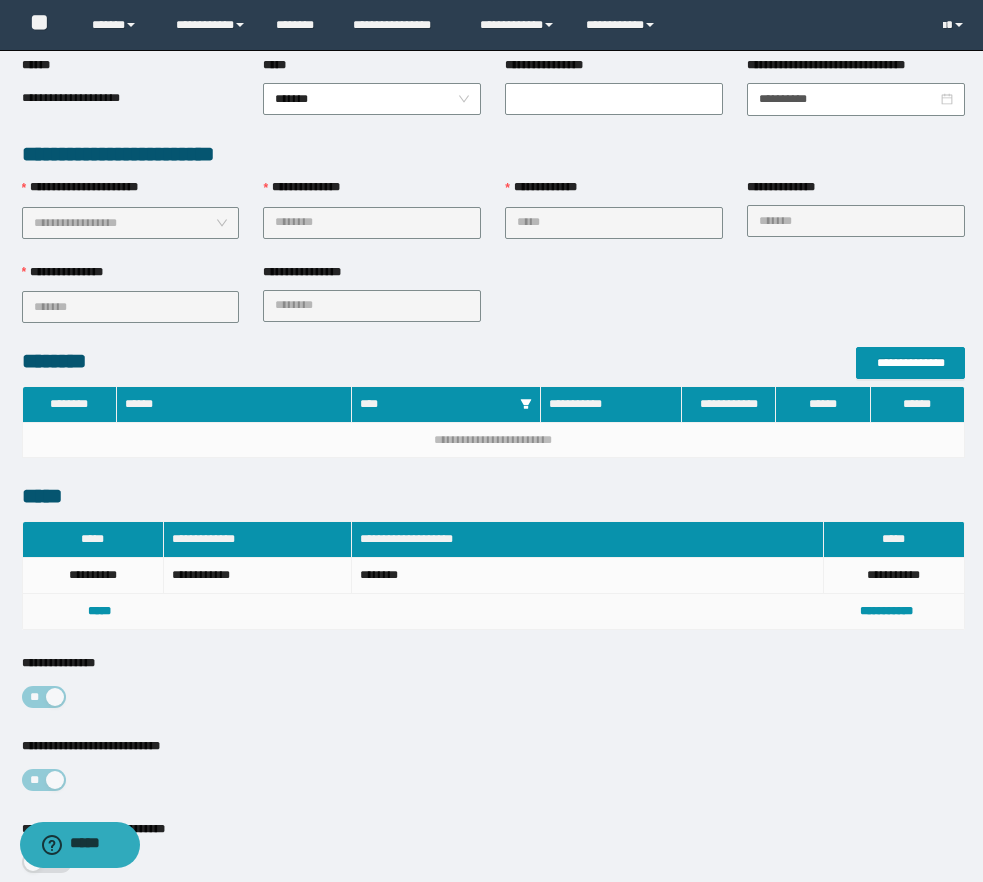 scroll, scrollTop: 0, scrollLeft: 0, axis: both 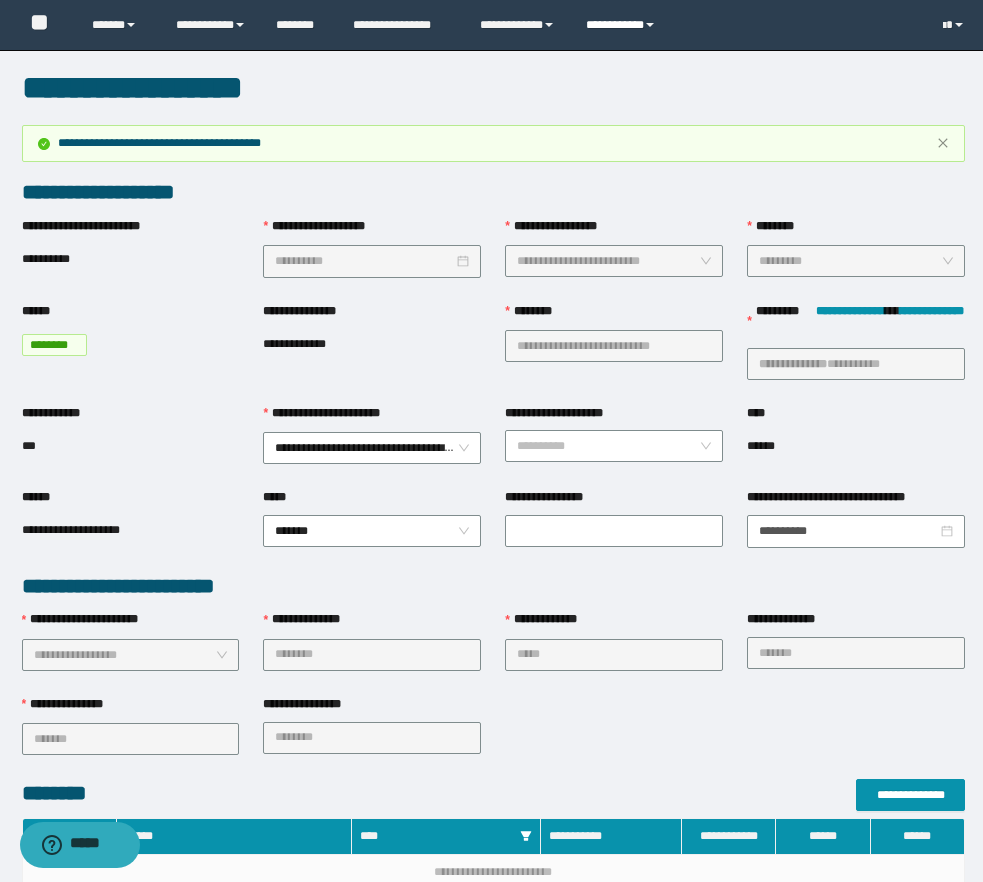 click on "**********" at bounding box center (623, 25) 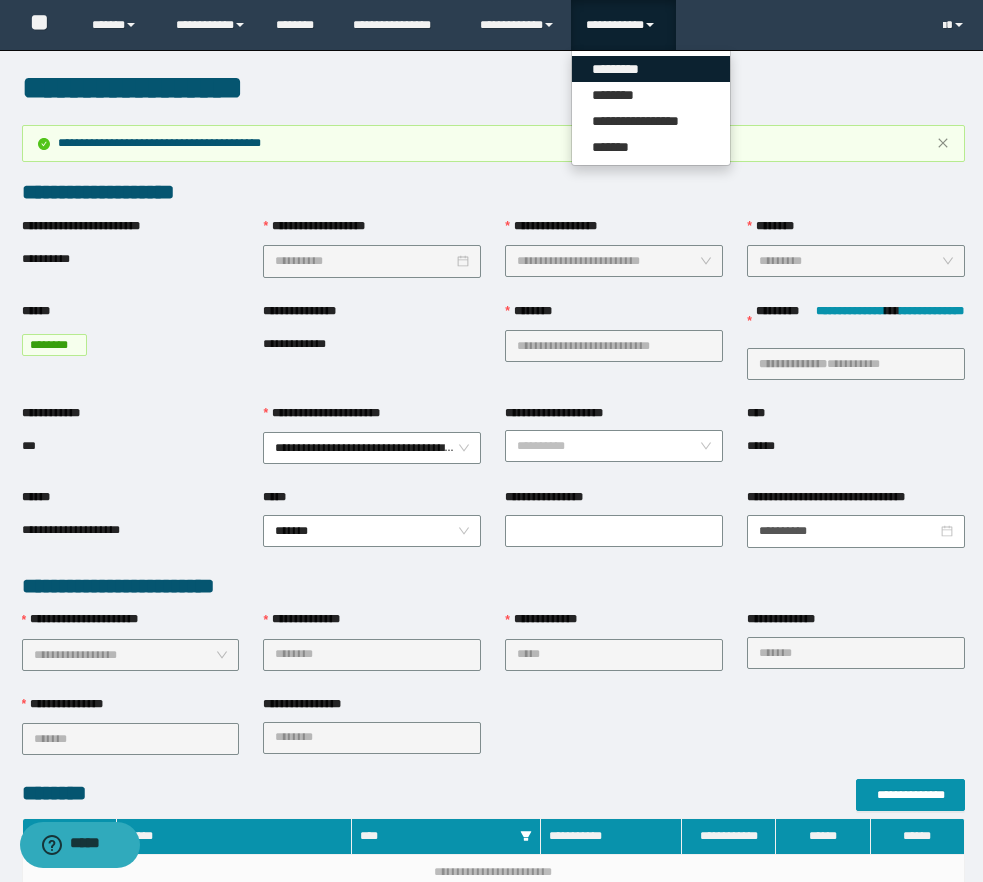 click on "*********" at bounding box center (651, 69) 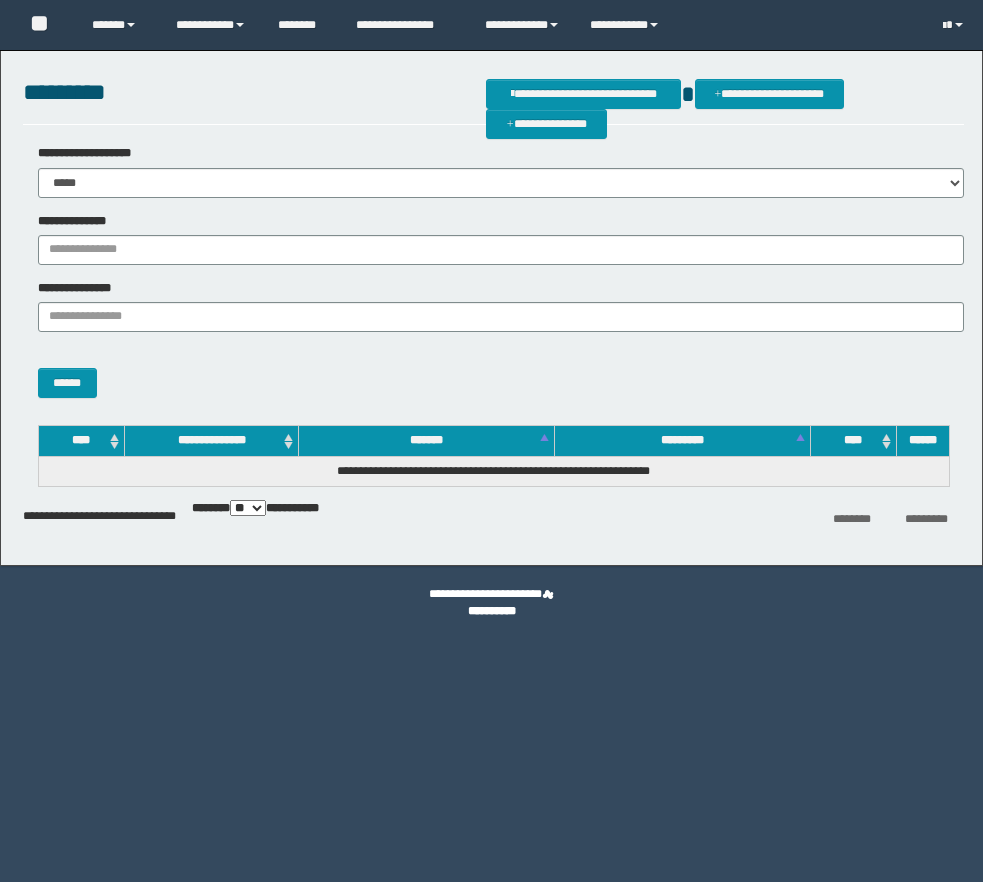 scroll, scrollTop: 0, scrollLeft: 0, axis: both 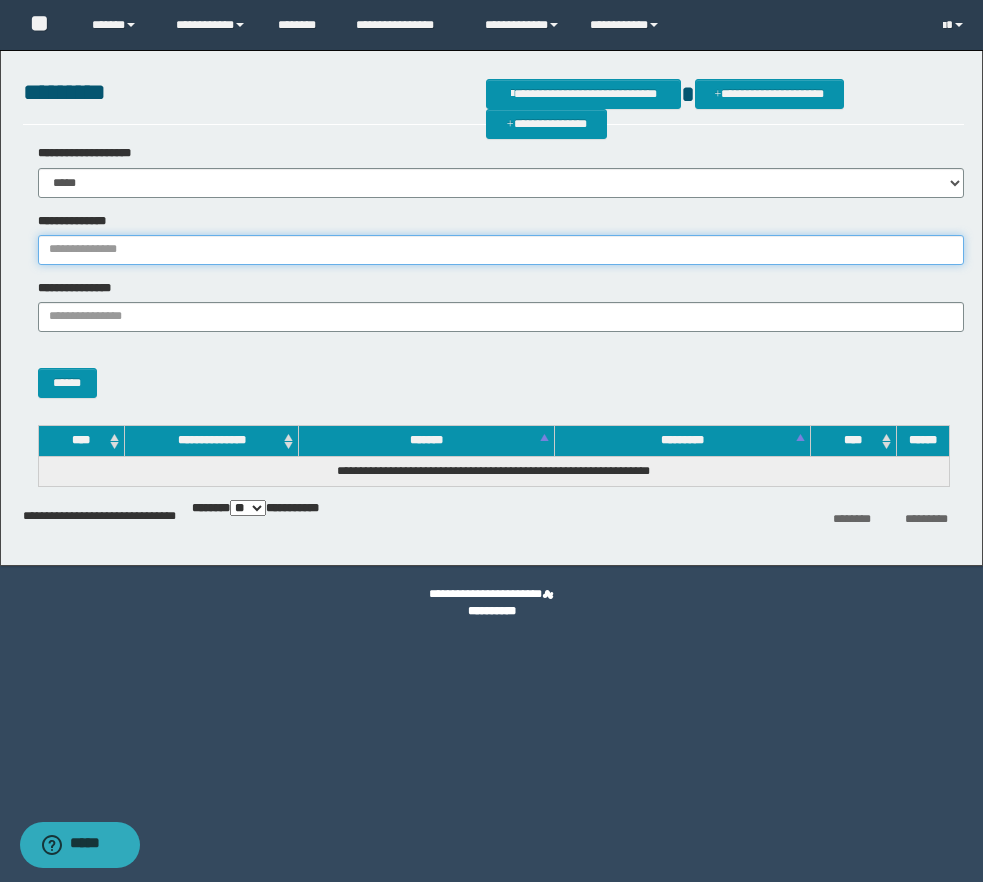 click on "**********" at bounding box center [501, 250] 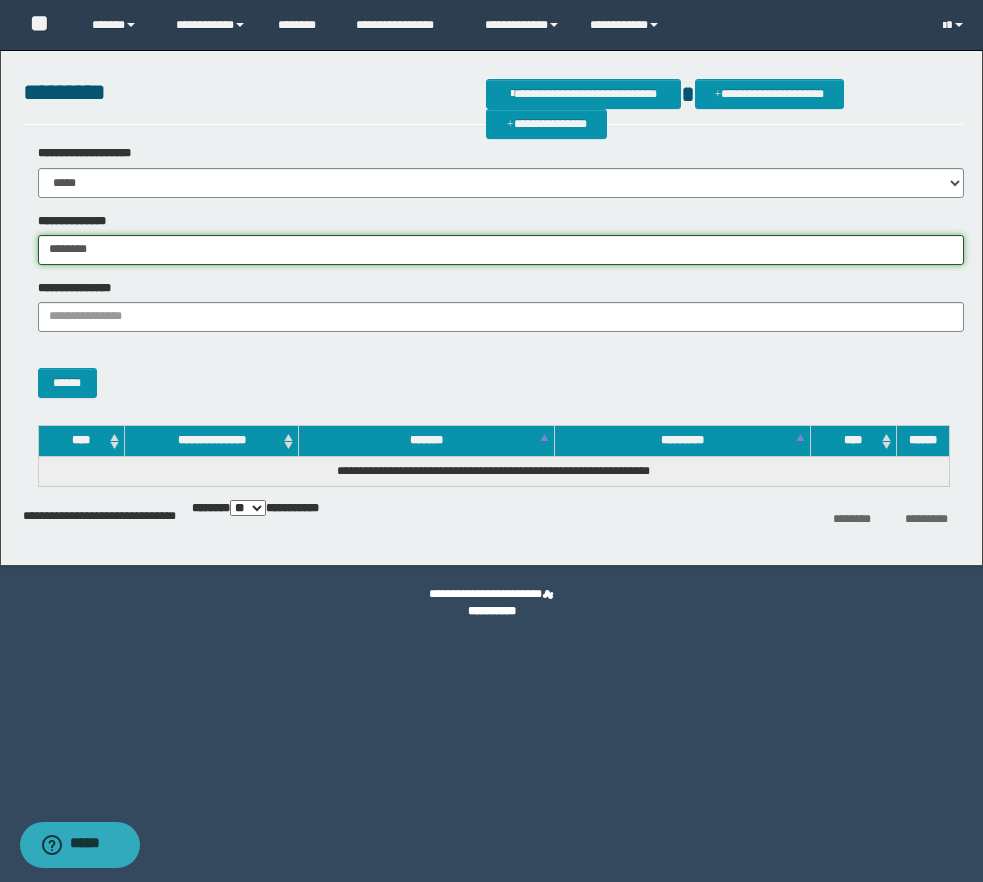 type on "********" 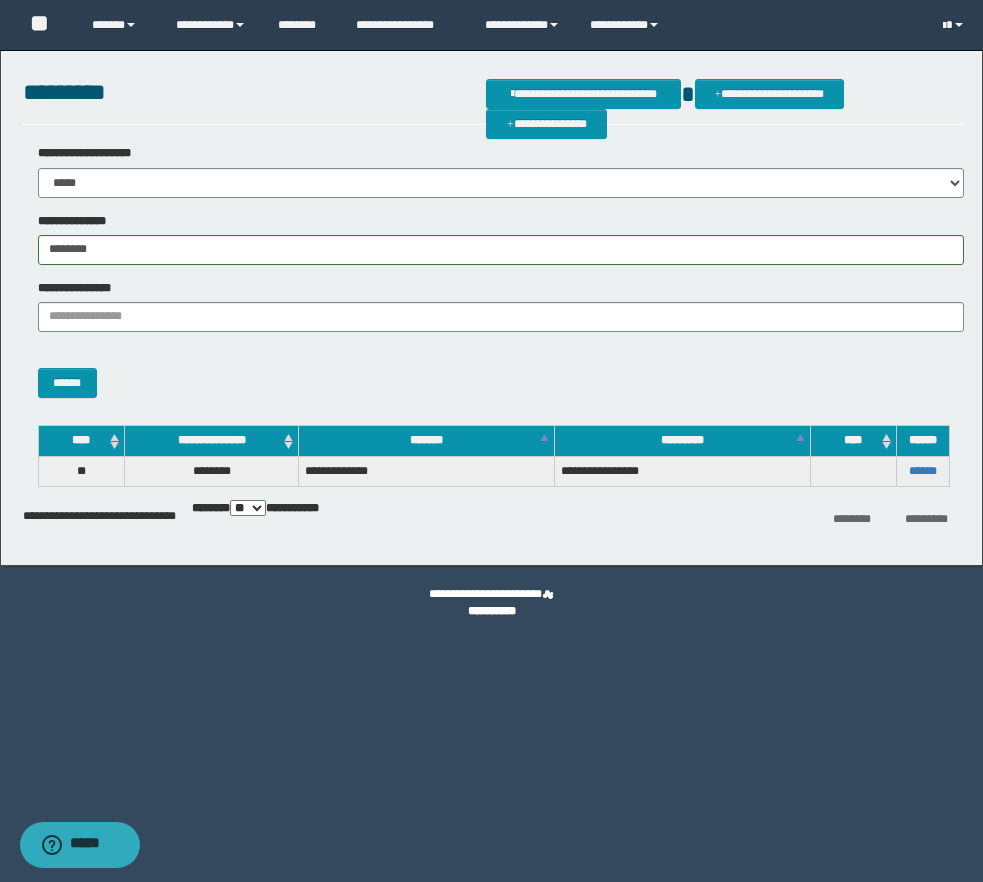 drag, startPoint x: 928, startPoint y: 454, endPoint x: 917, endPoint y: 462, distance: 13.601471 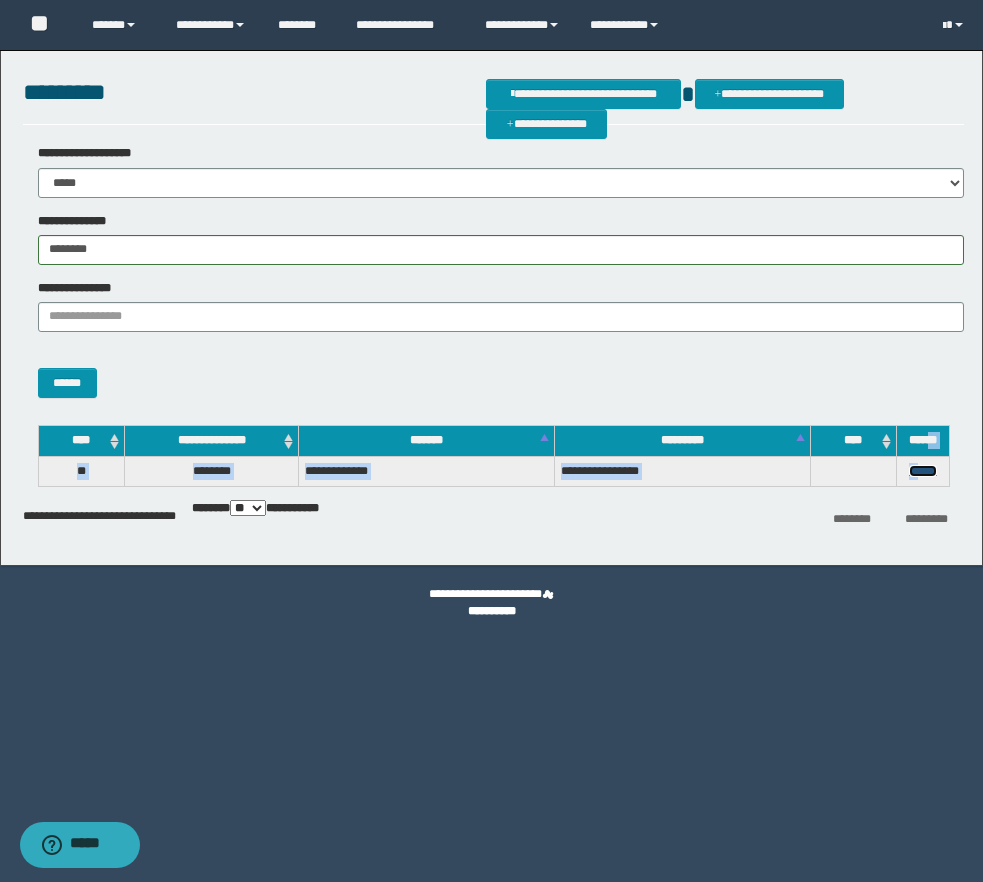 click on "******" at bounding box center (923, 471) 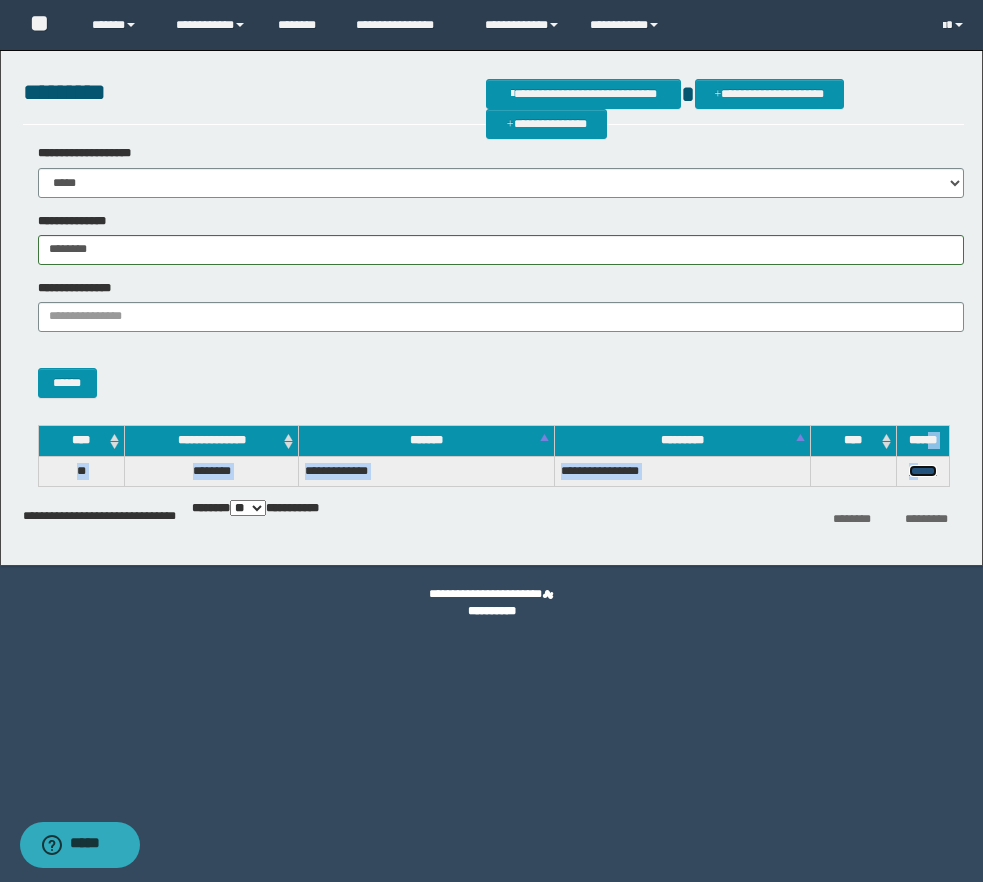 click on "******" at bounding box center (923, 471) 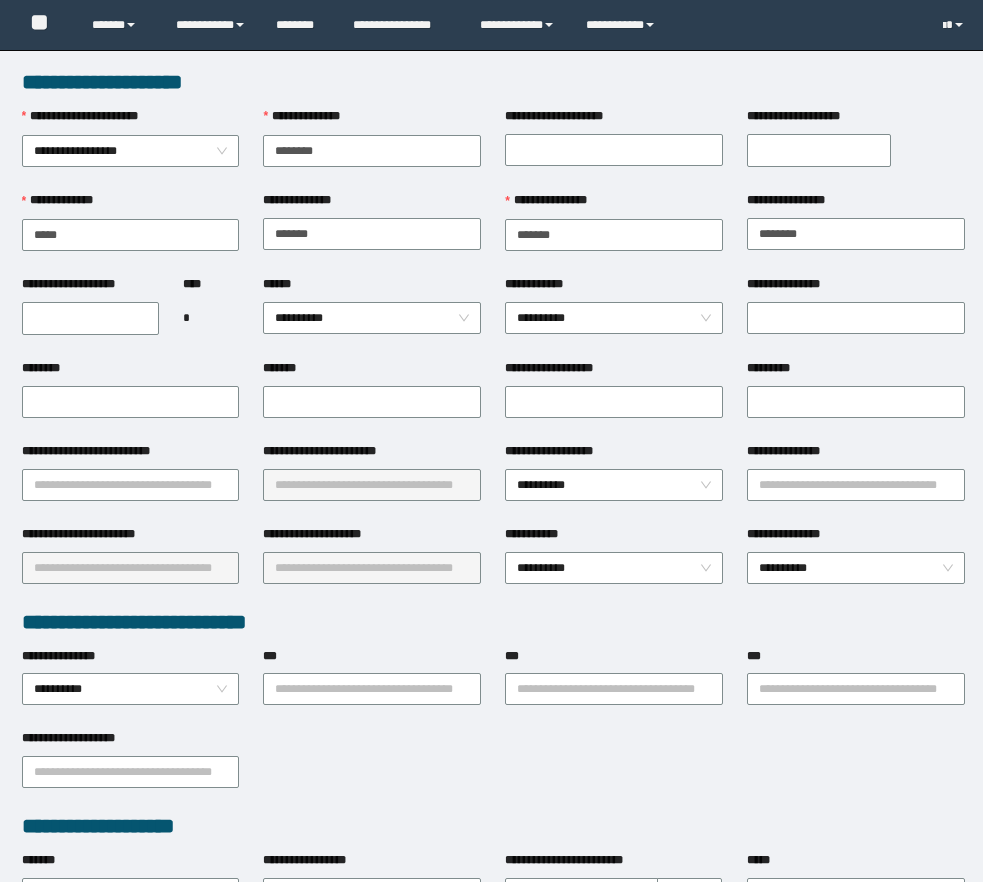 scroll, scrollTop: 0, scrollLeft: 0, axis: both 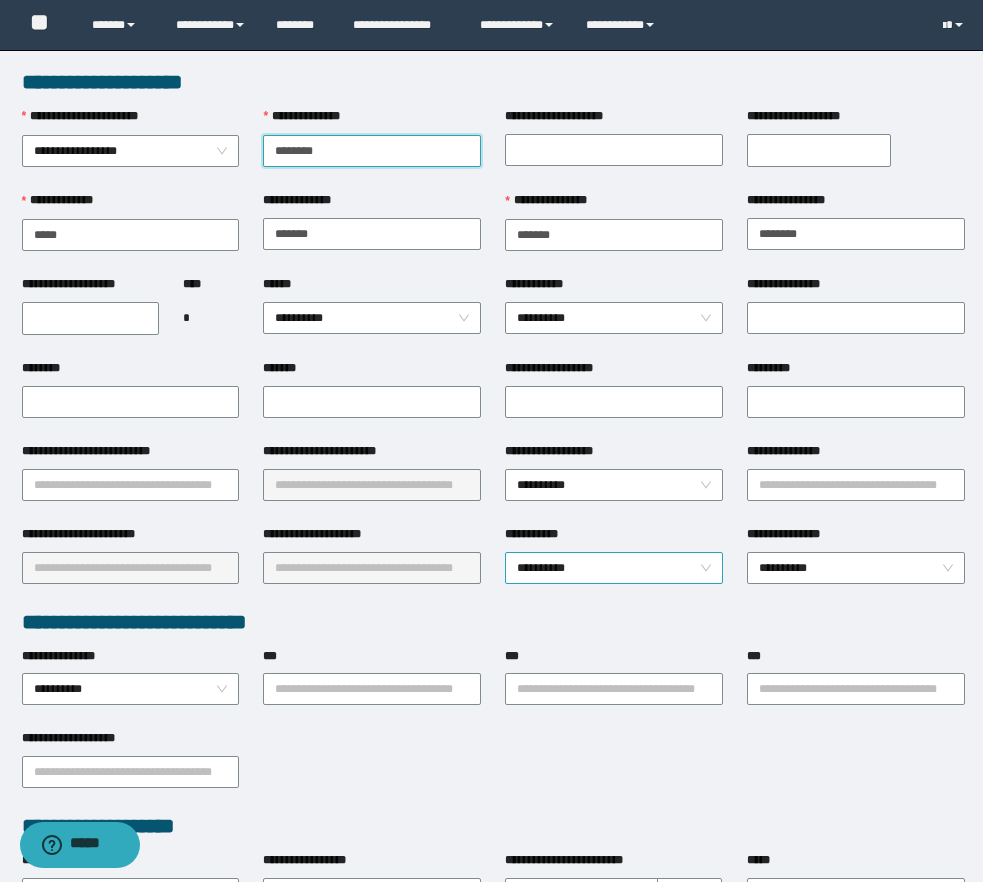 click on "**********" at bounding box center [614, 568] 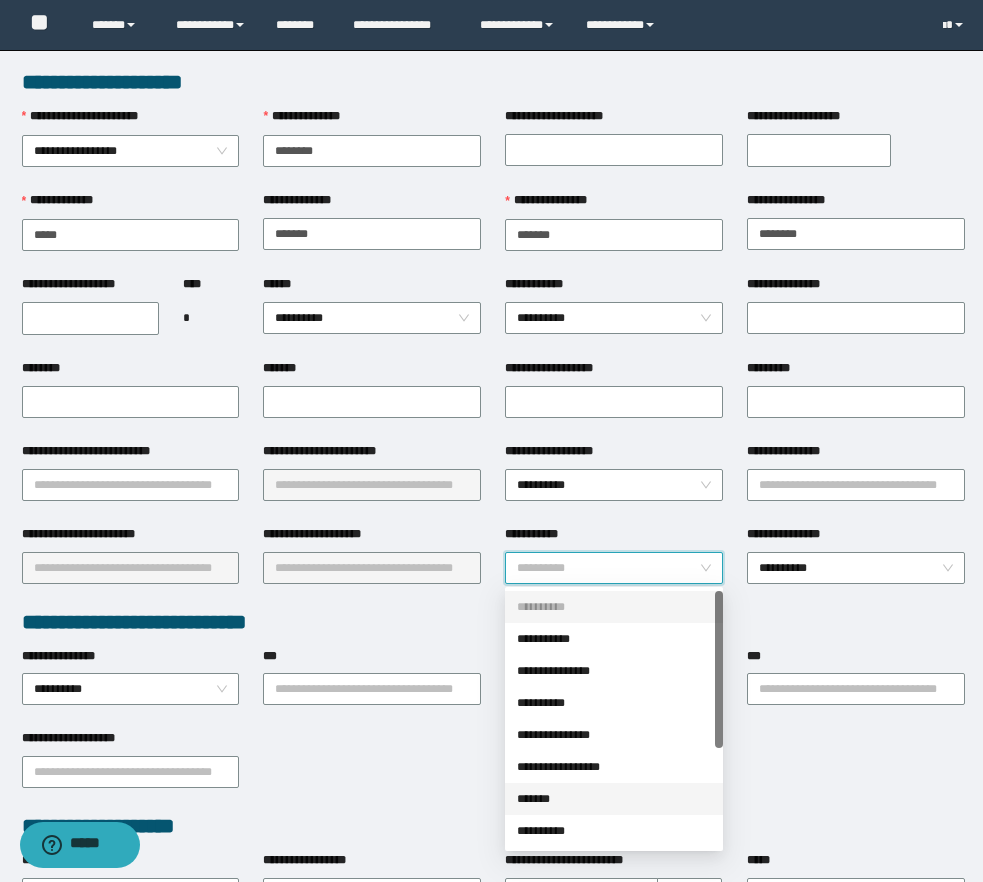 click on "*******" at bounding box center [614, 799] 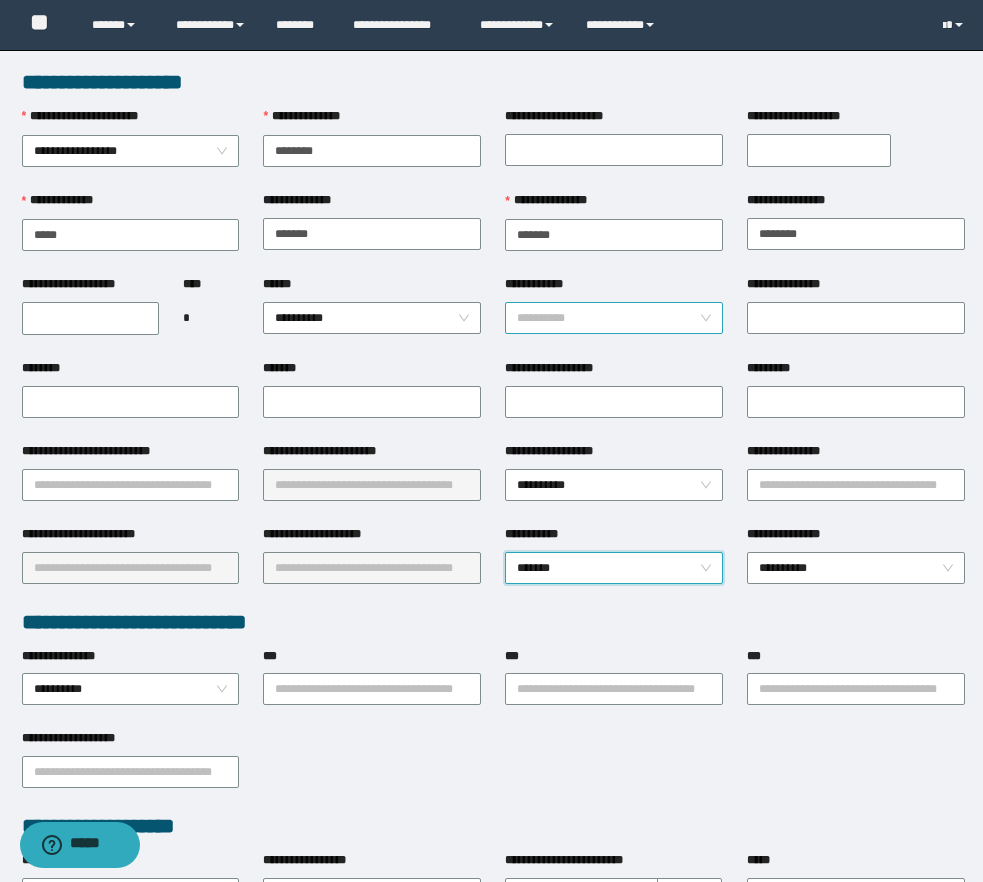 click on "**********" at bounding box center (614, 318) 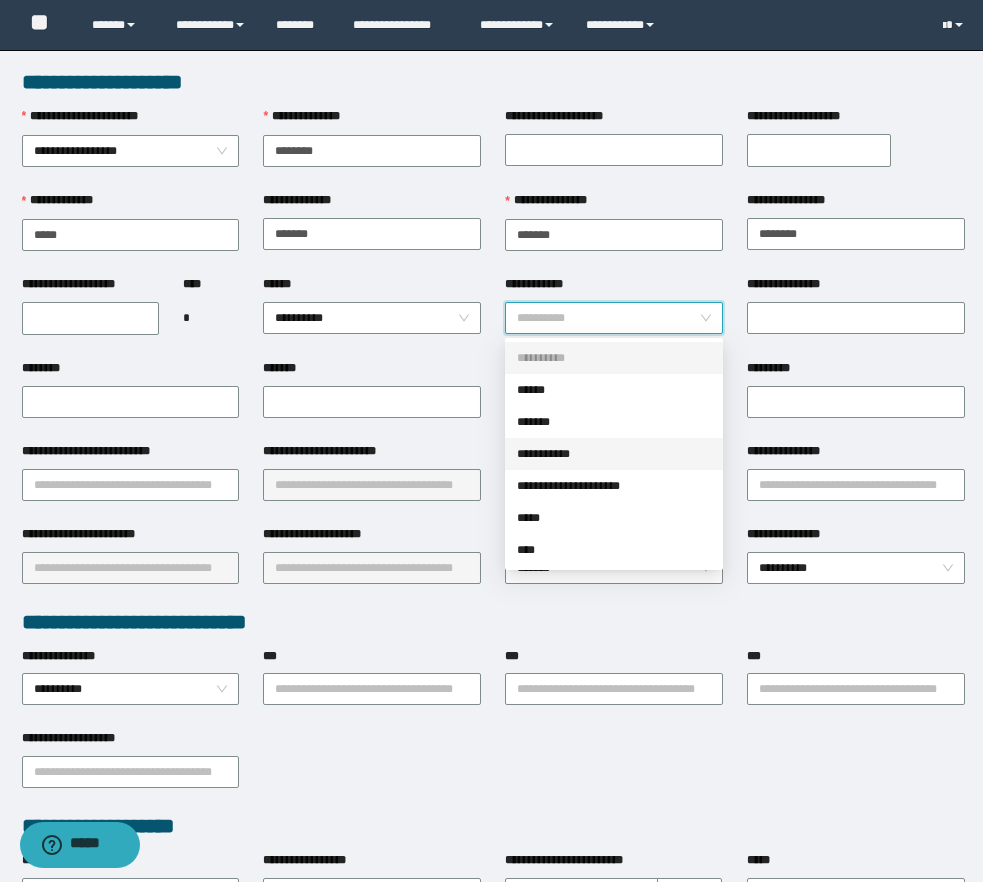 click on "**********" at bounding box center [614, 454] 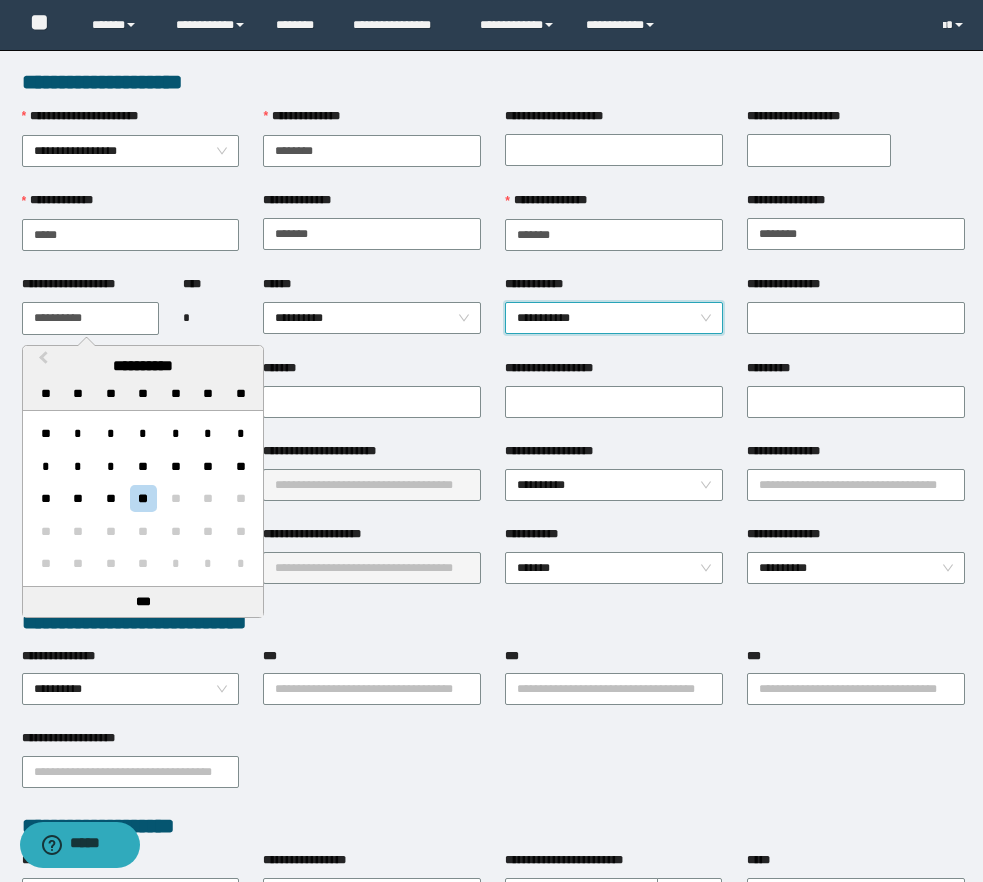 click on "**********" at bounding box center (90, 318) 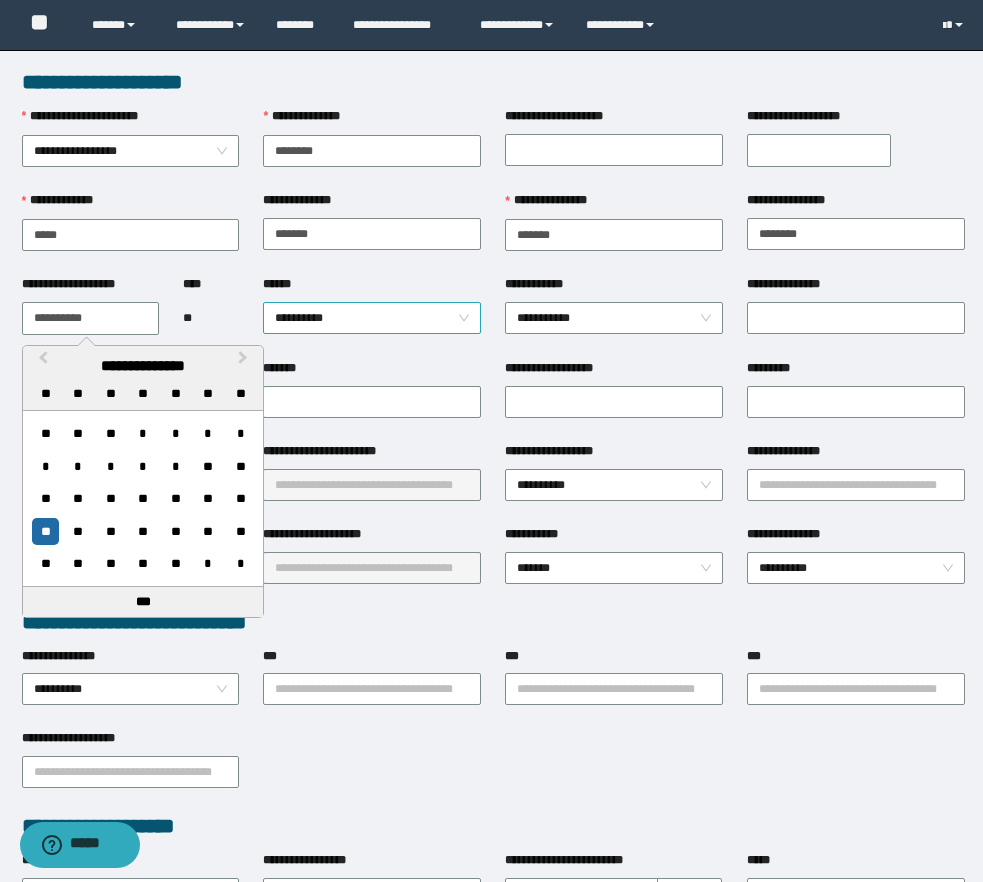 type on "**********" 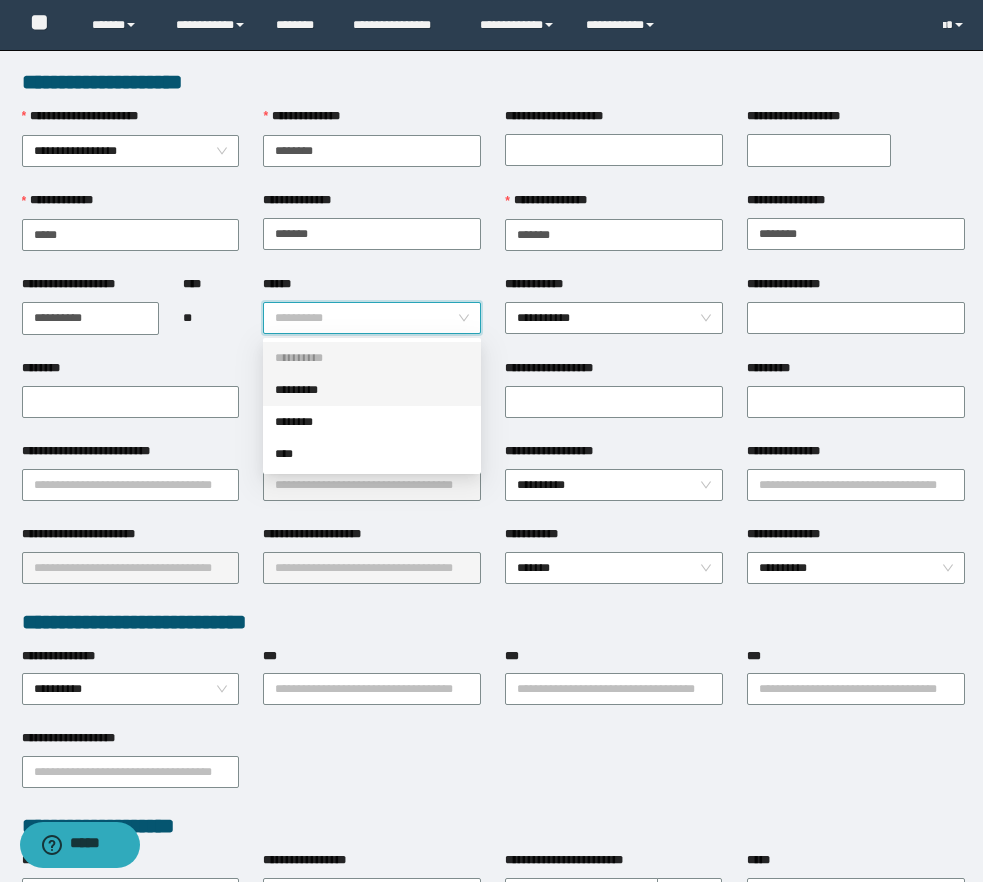 click on "*********" at bounding box center (372, 390) 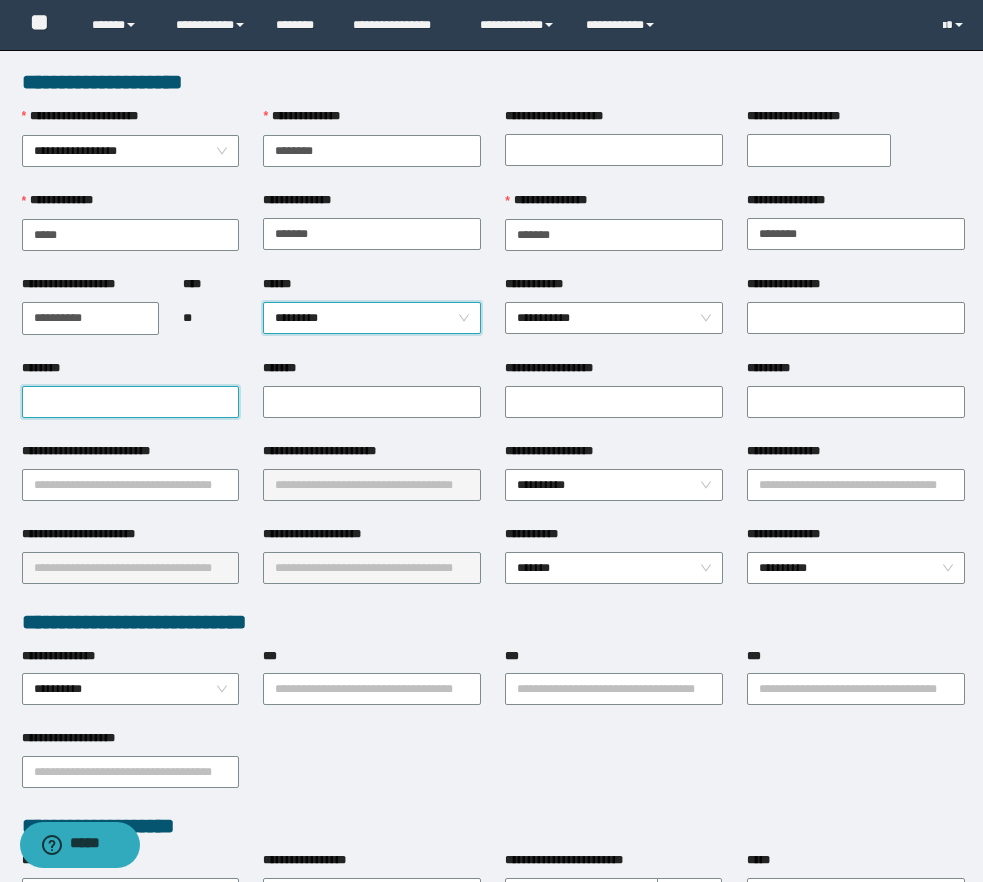 click on "********" at bounding box center [131, 402] 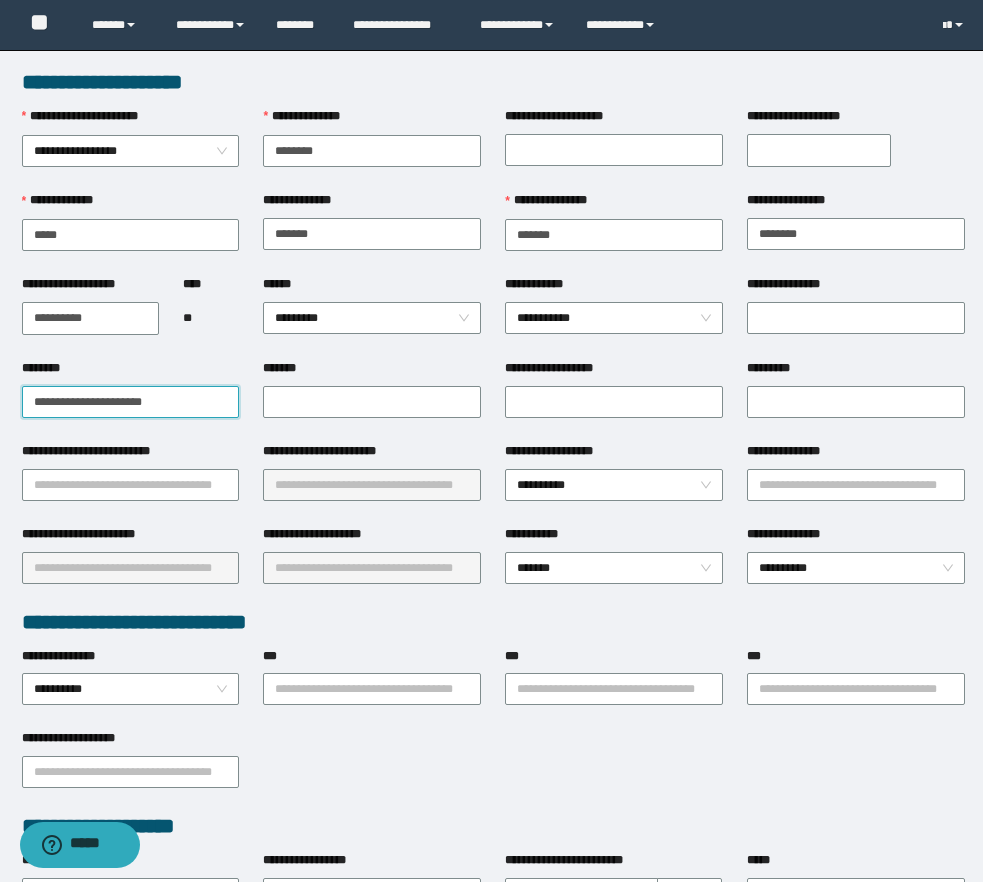 type on "**********" 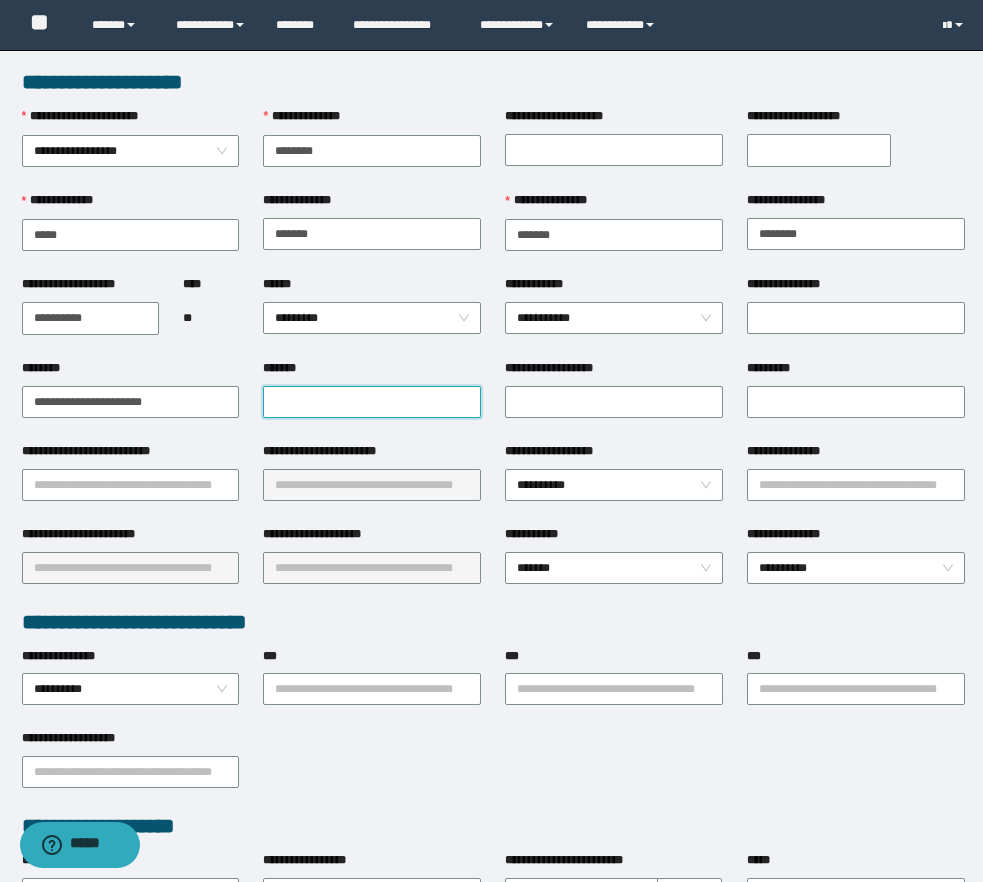 paste on "**********" 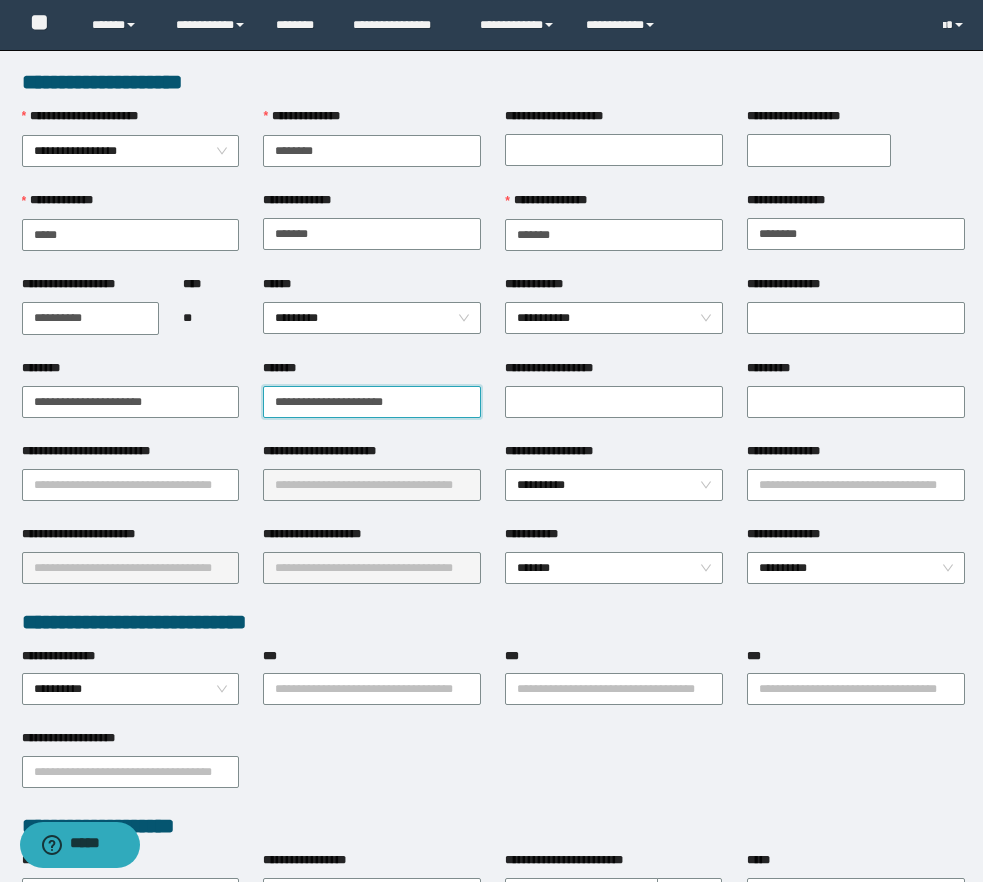 type on "**********" 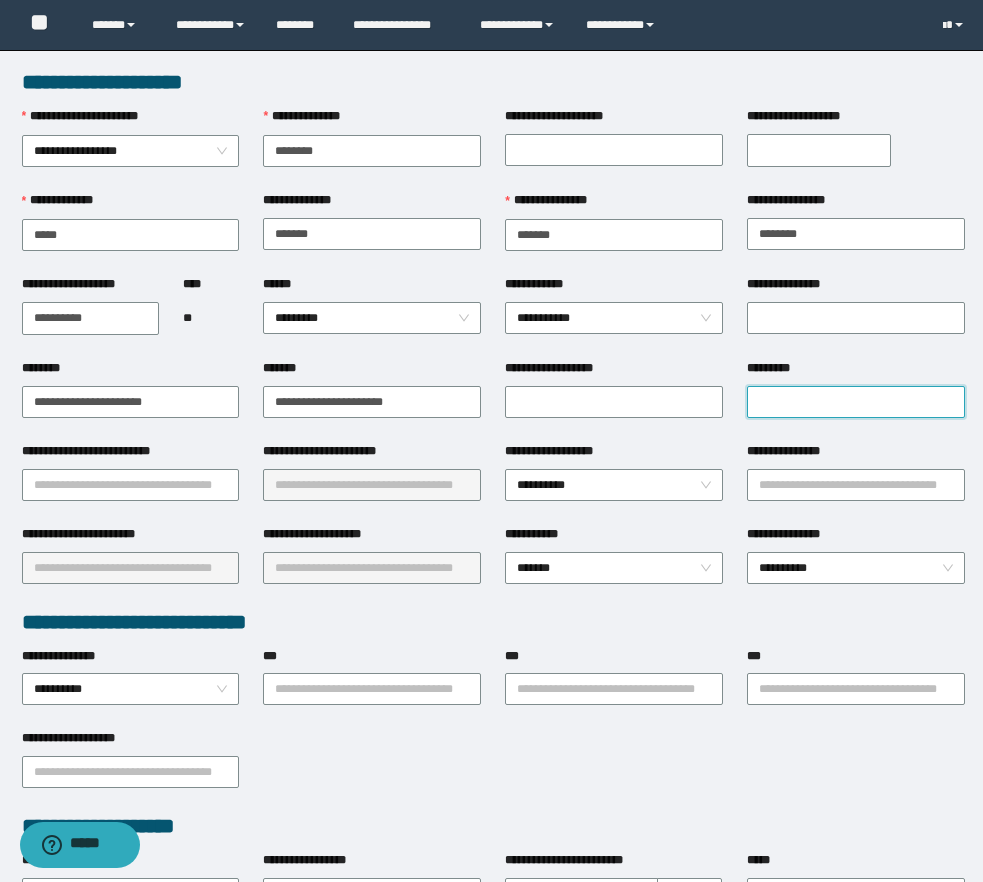 type on "*" 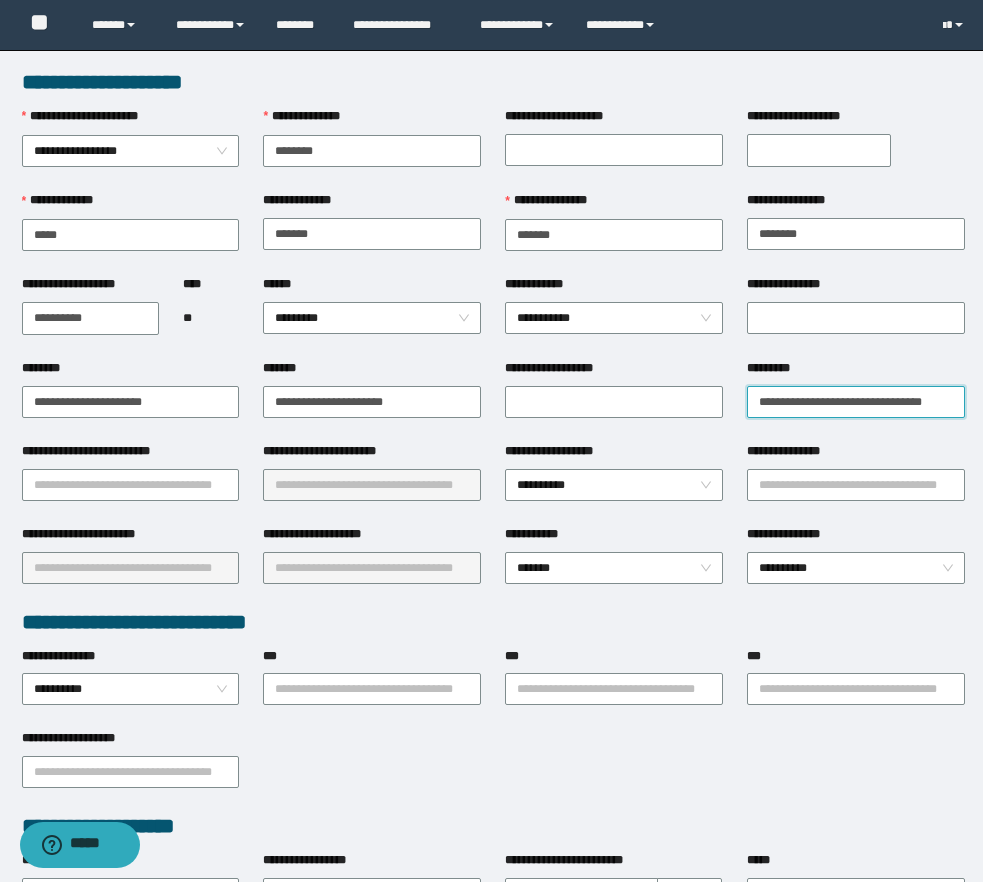 scroll, scrollTop: 0, scrollLeft: 16, axis: horizontal 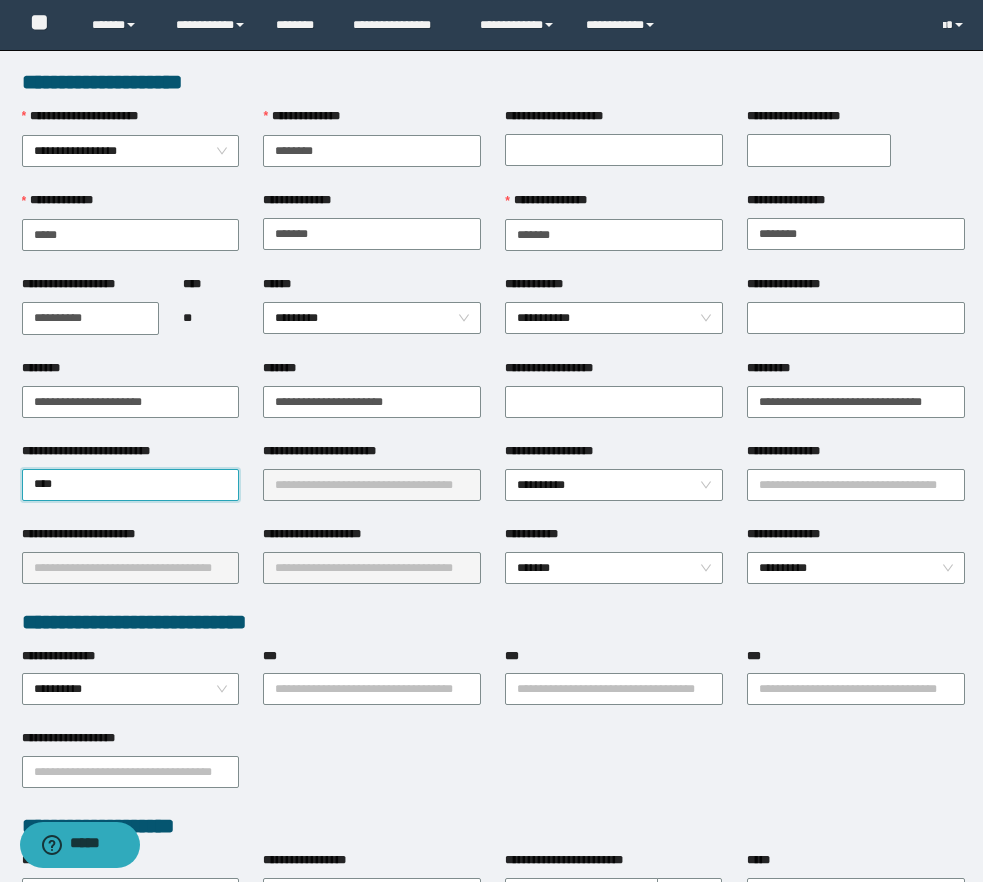 type on "*****" 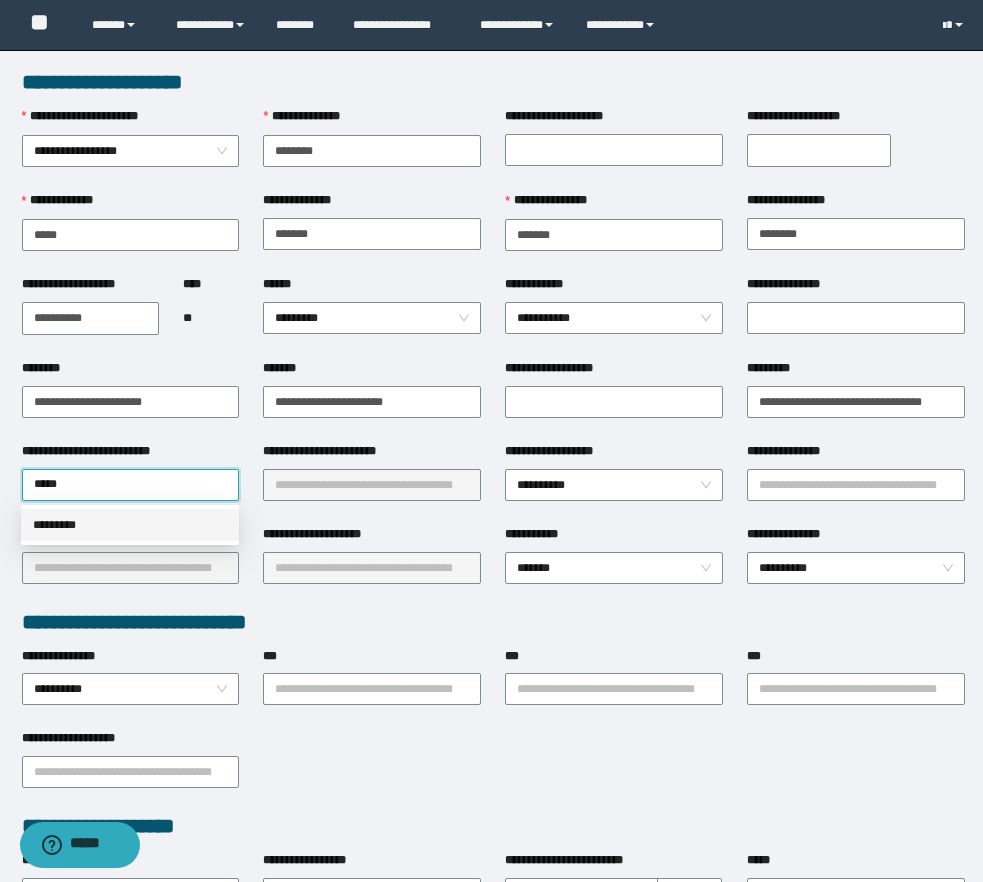 type 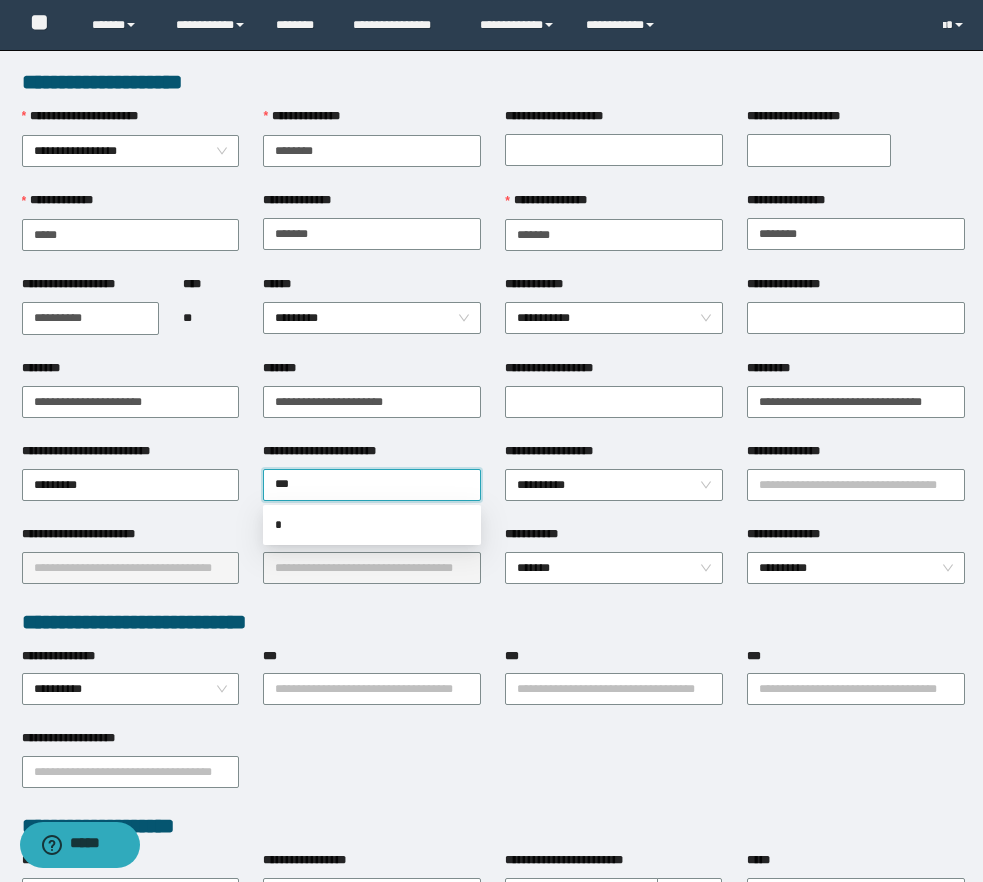 type on "****" 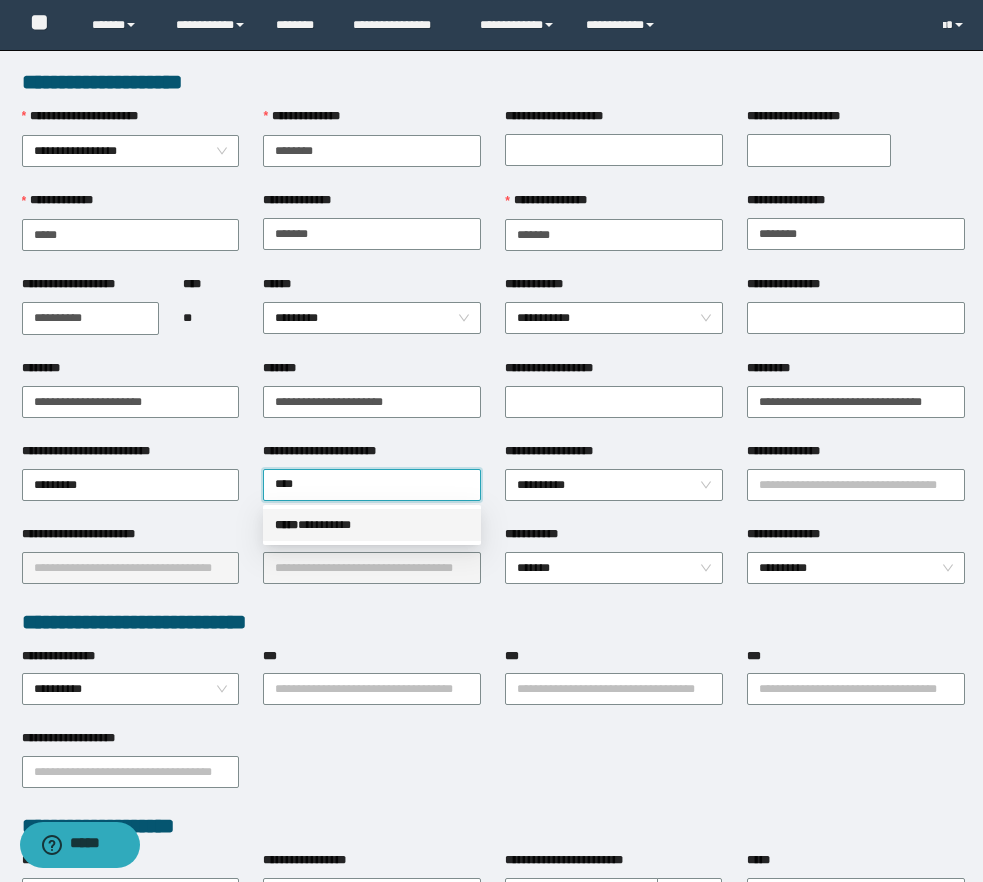 type 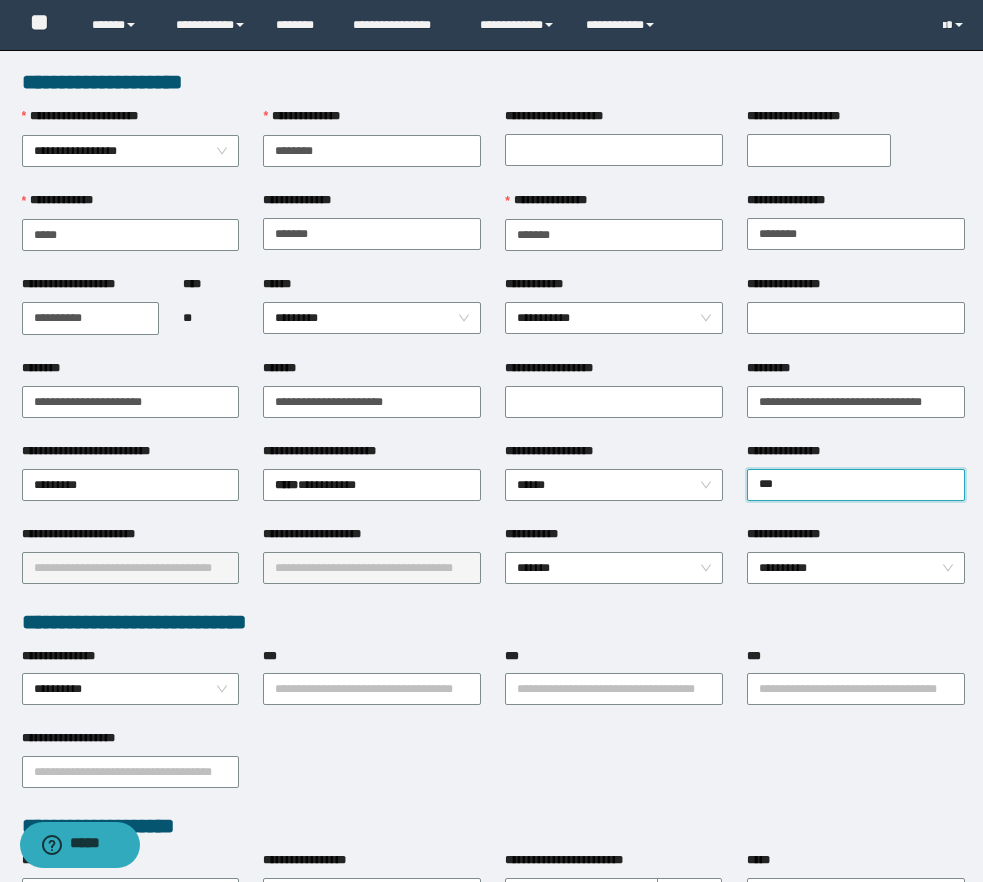 type on "****" 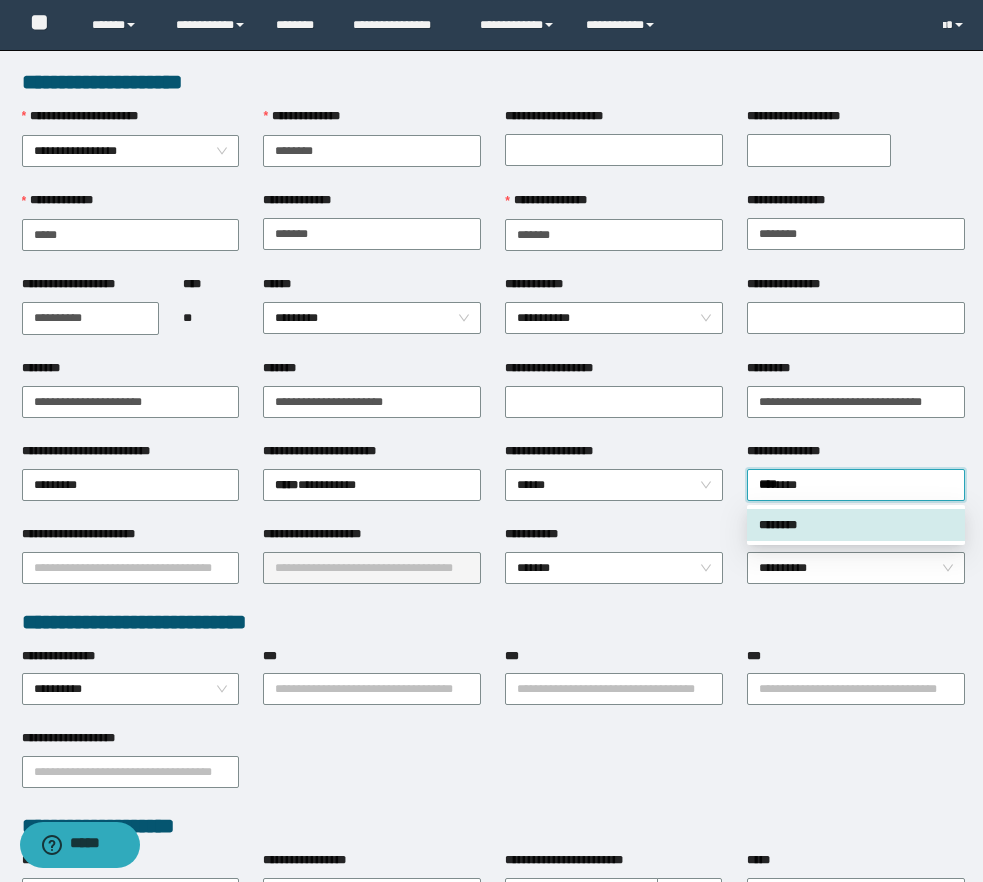 type 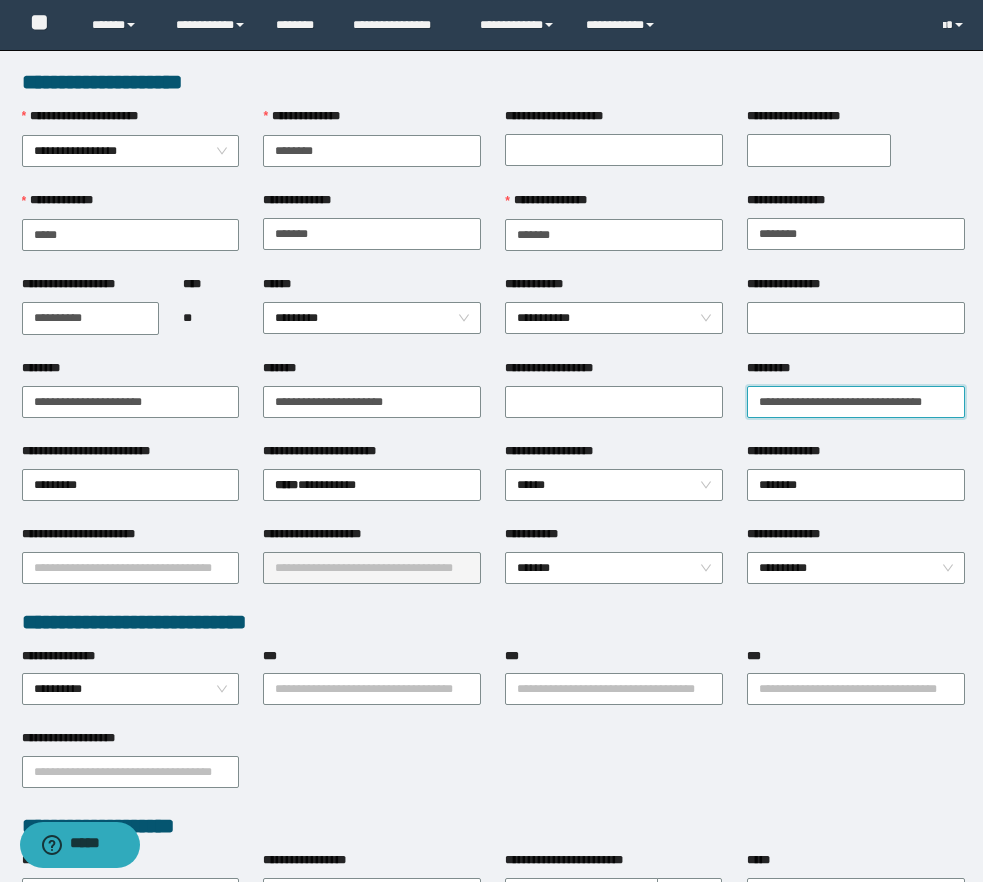 click on "**********" at bounding box center [856, 402] 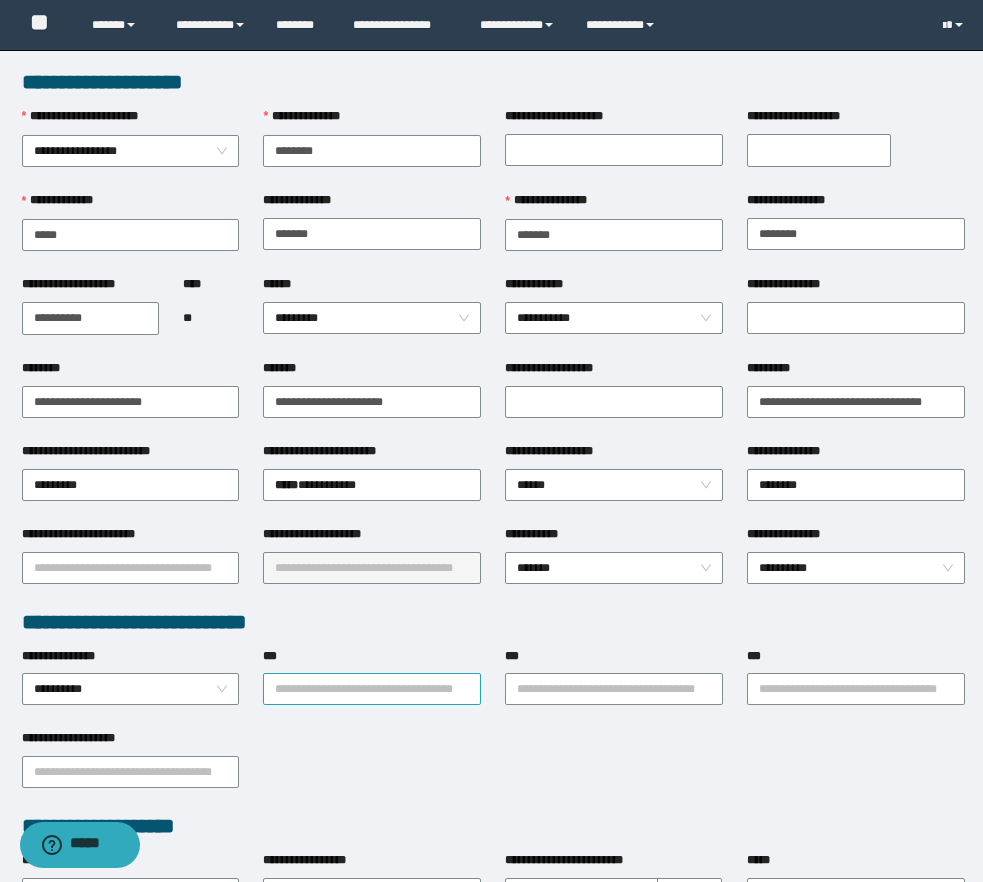 click on "***" at bounding box center [372, 689] 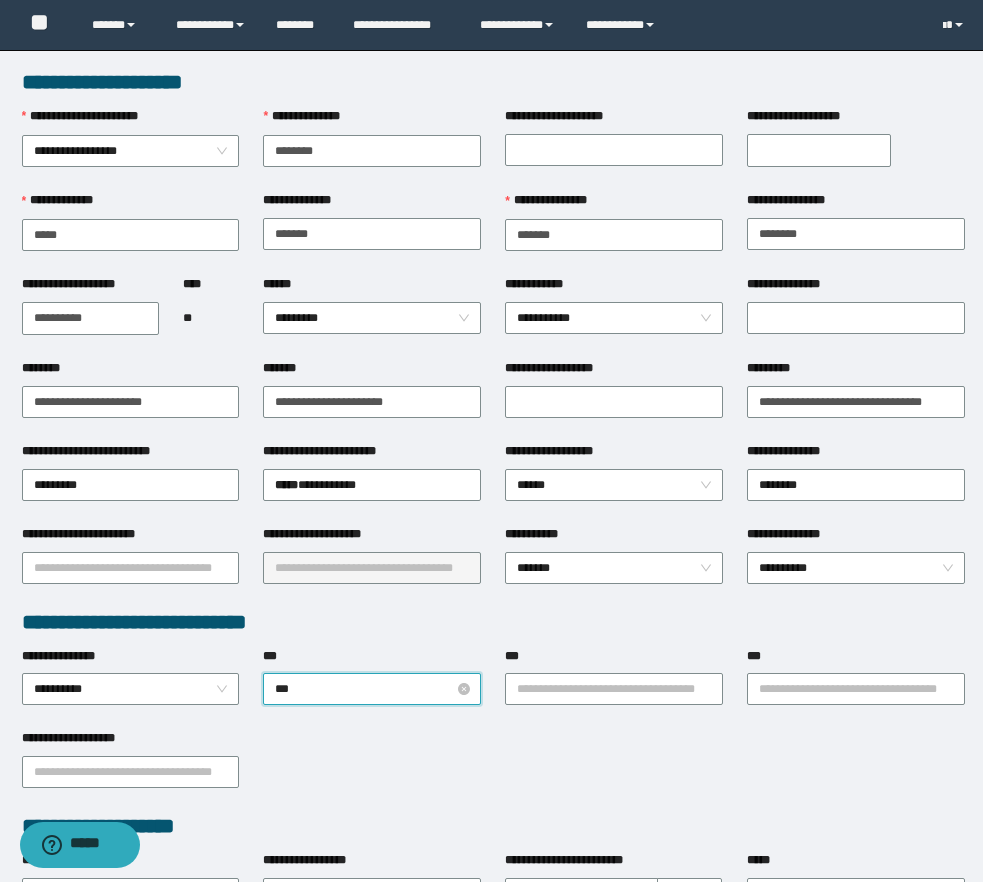 type on "****" 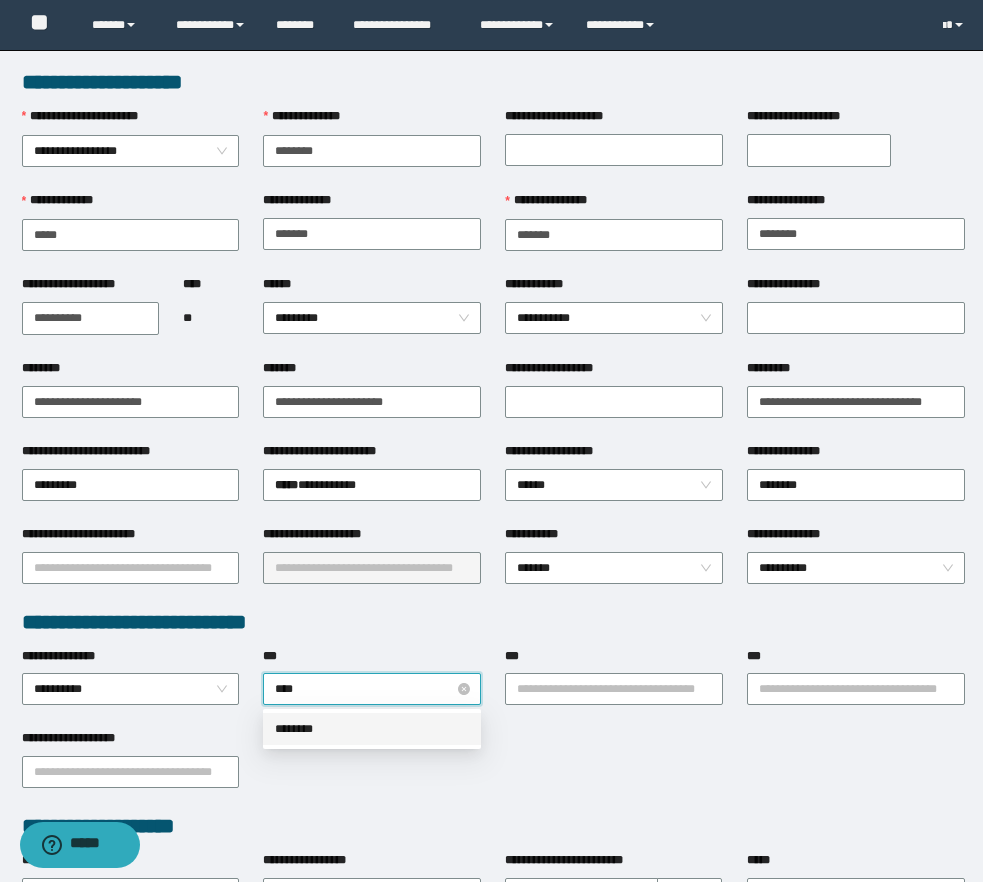 type 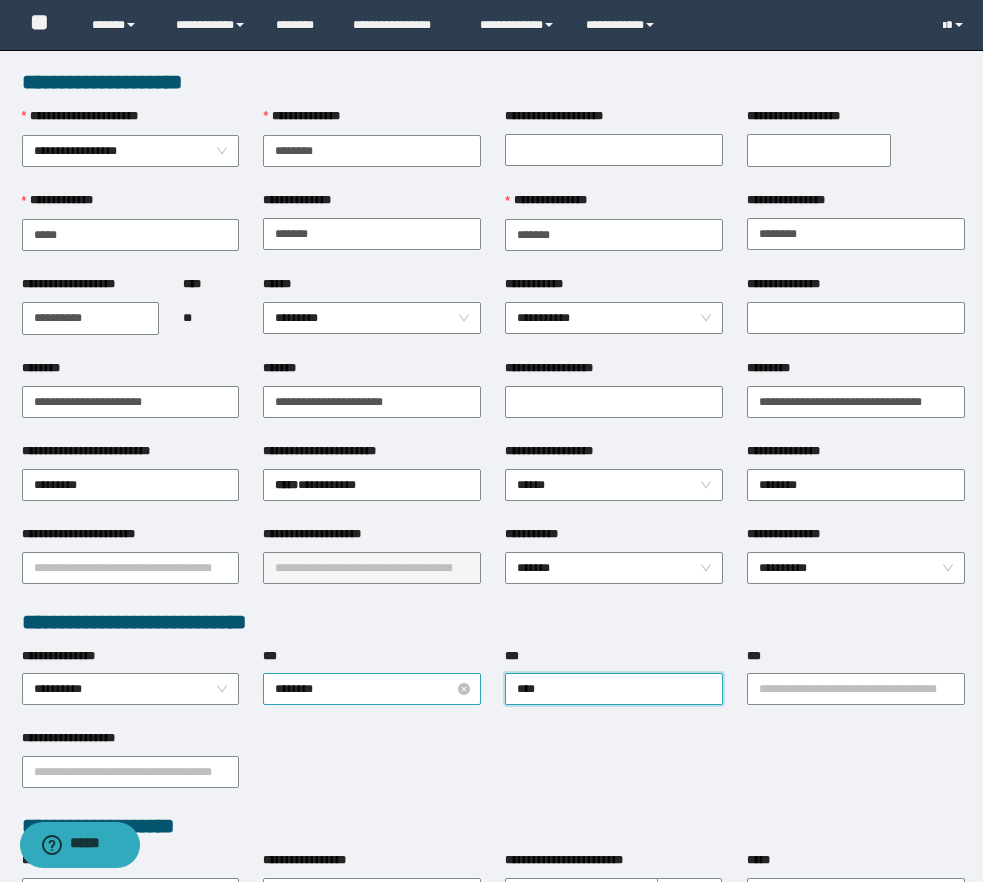type on "*****" 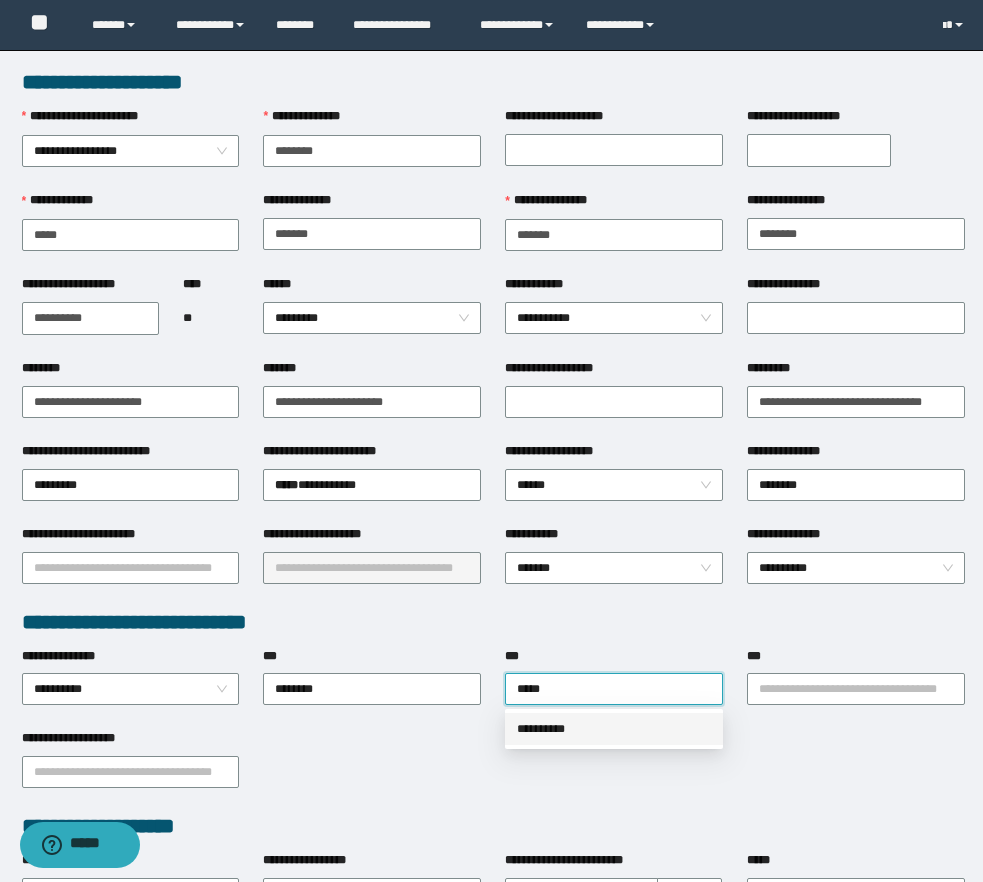 type 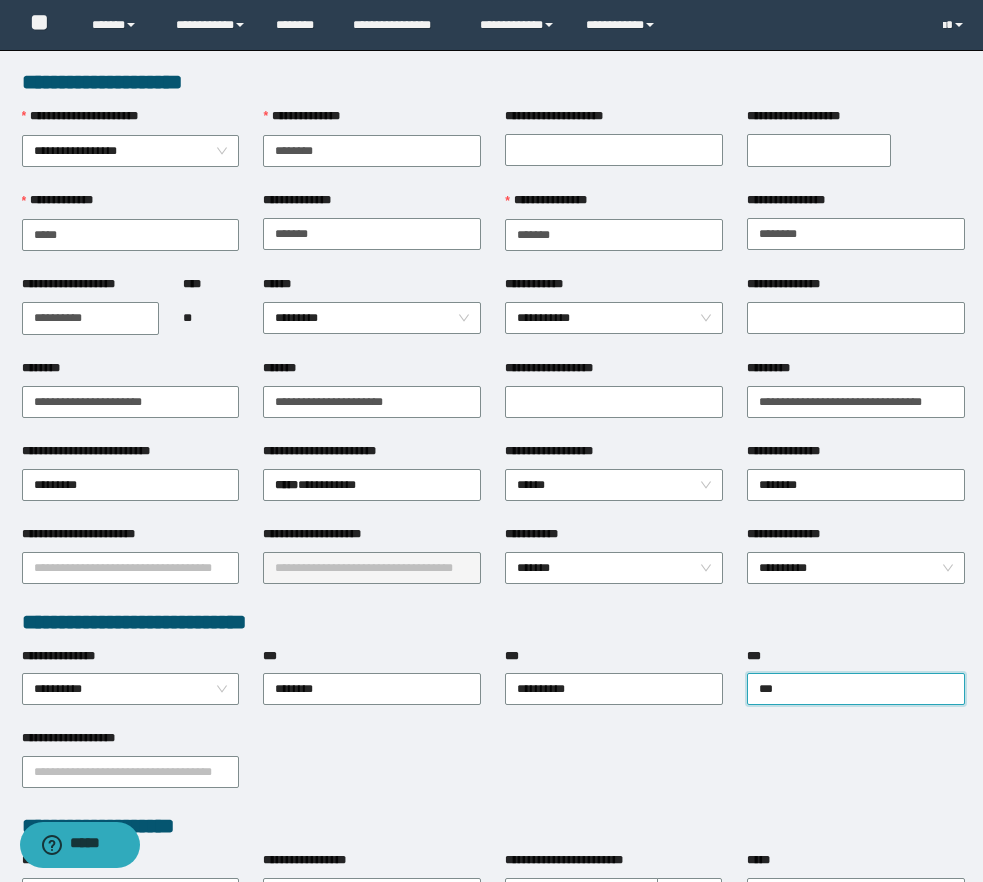 type on "****" 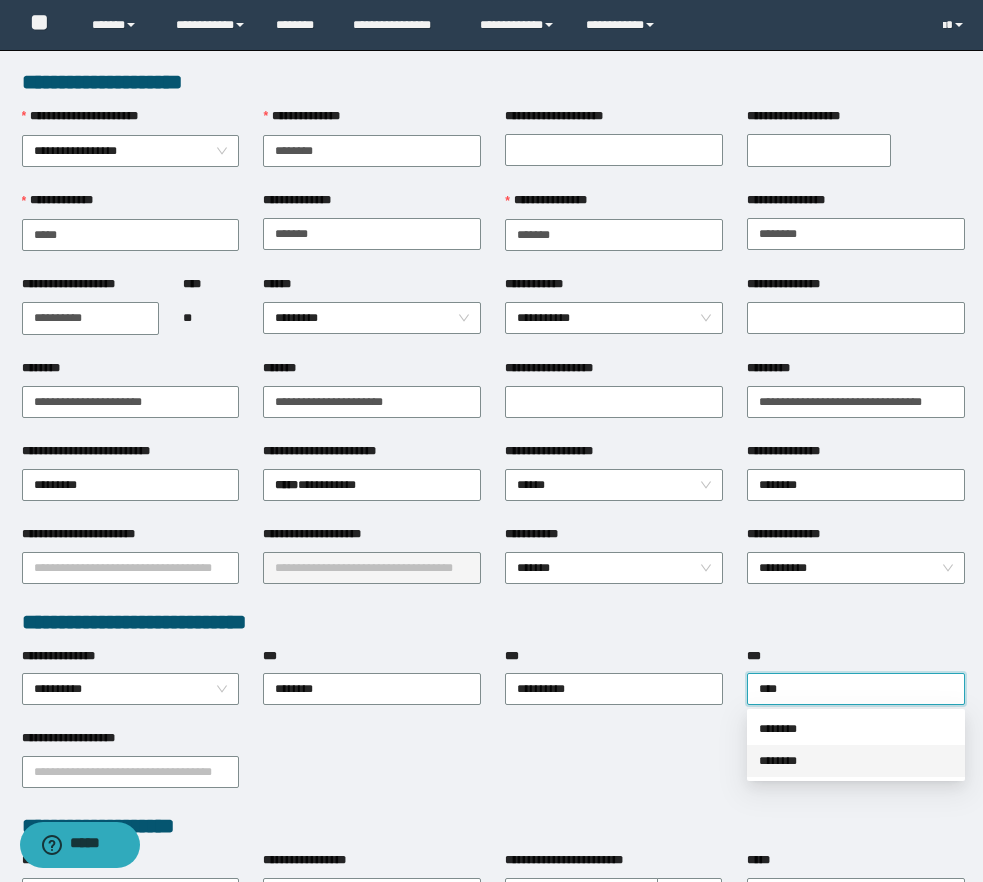 type 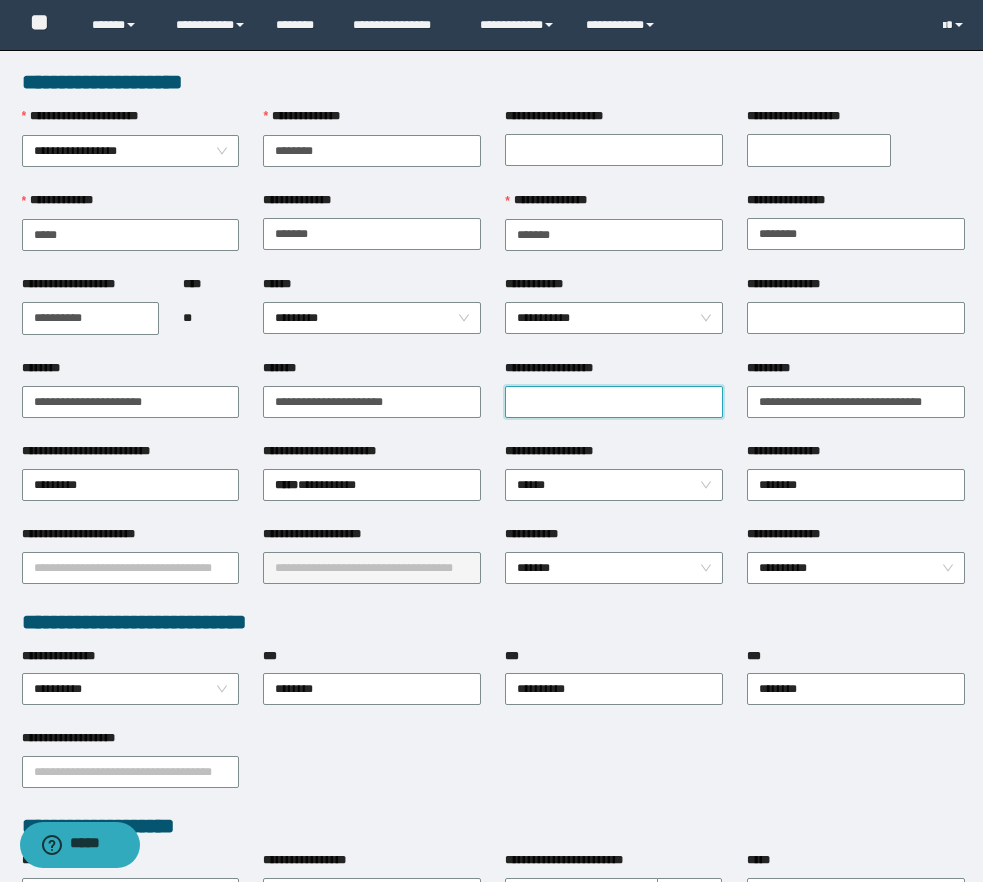 click on "**********" at bounding box center (614, 402) 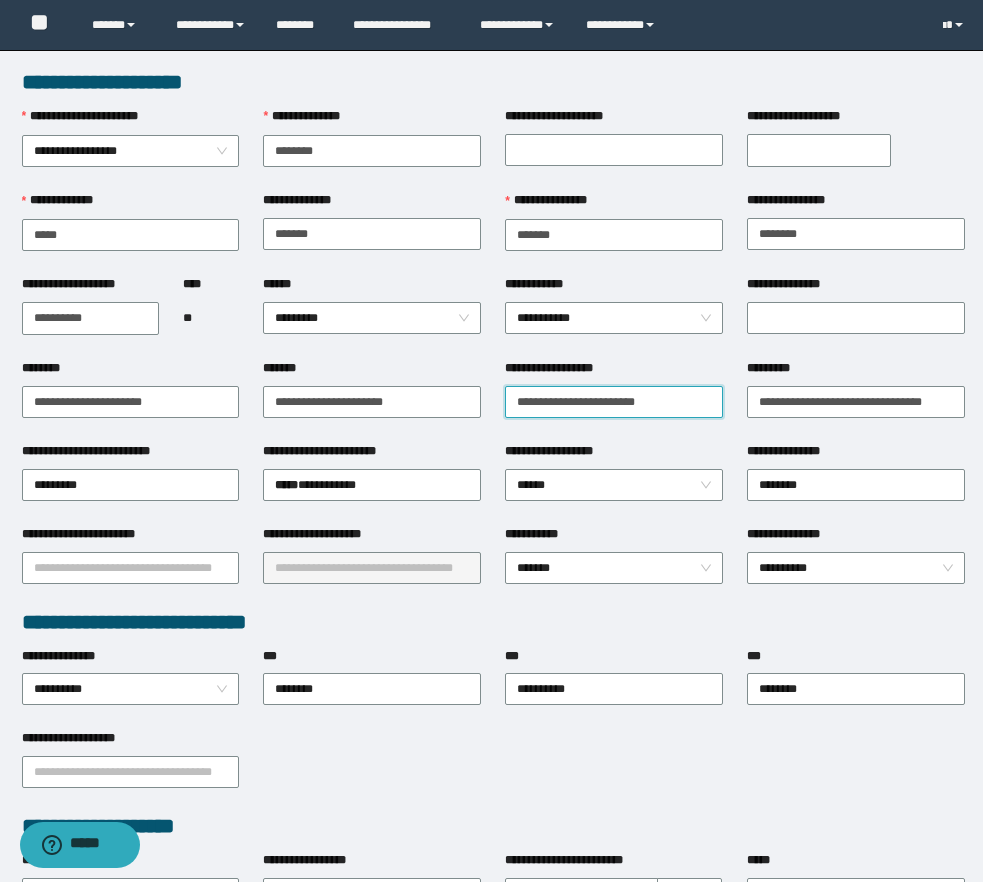 type on "**********" 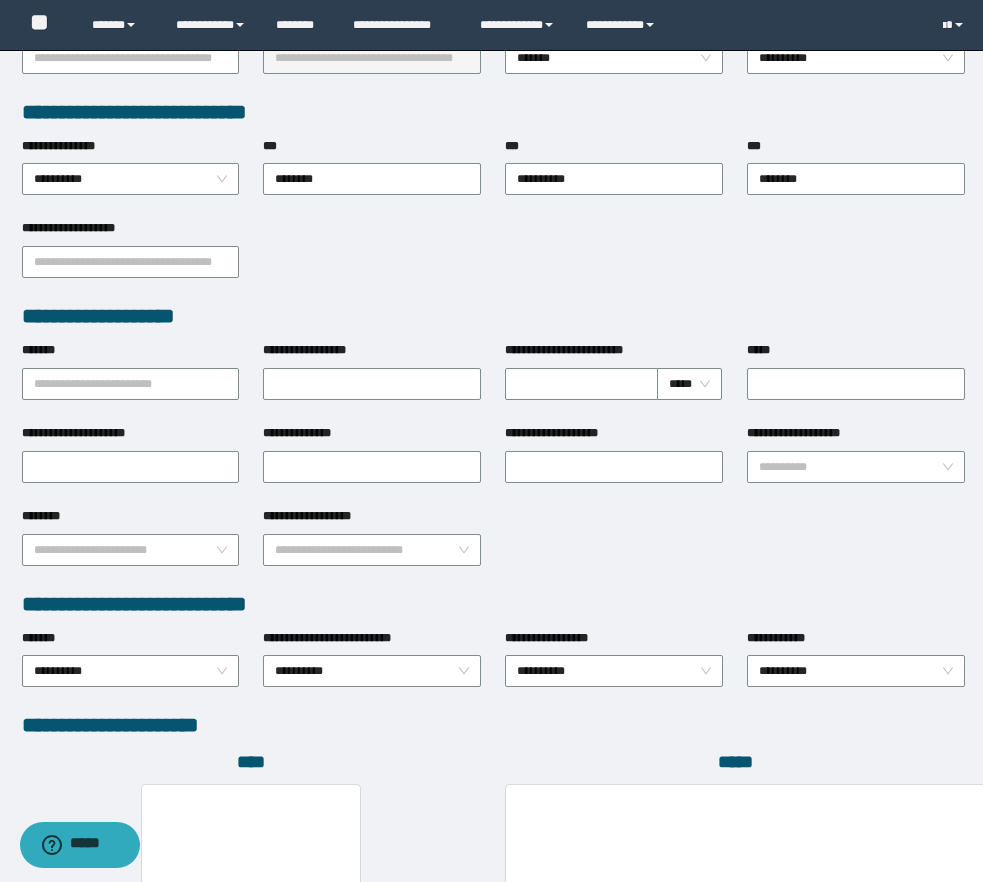 scroll, scrollTop: 822, scrollLeft: 0, axis: vertical 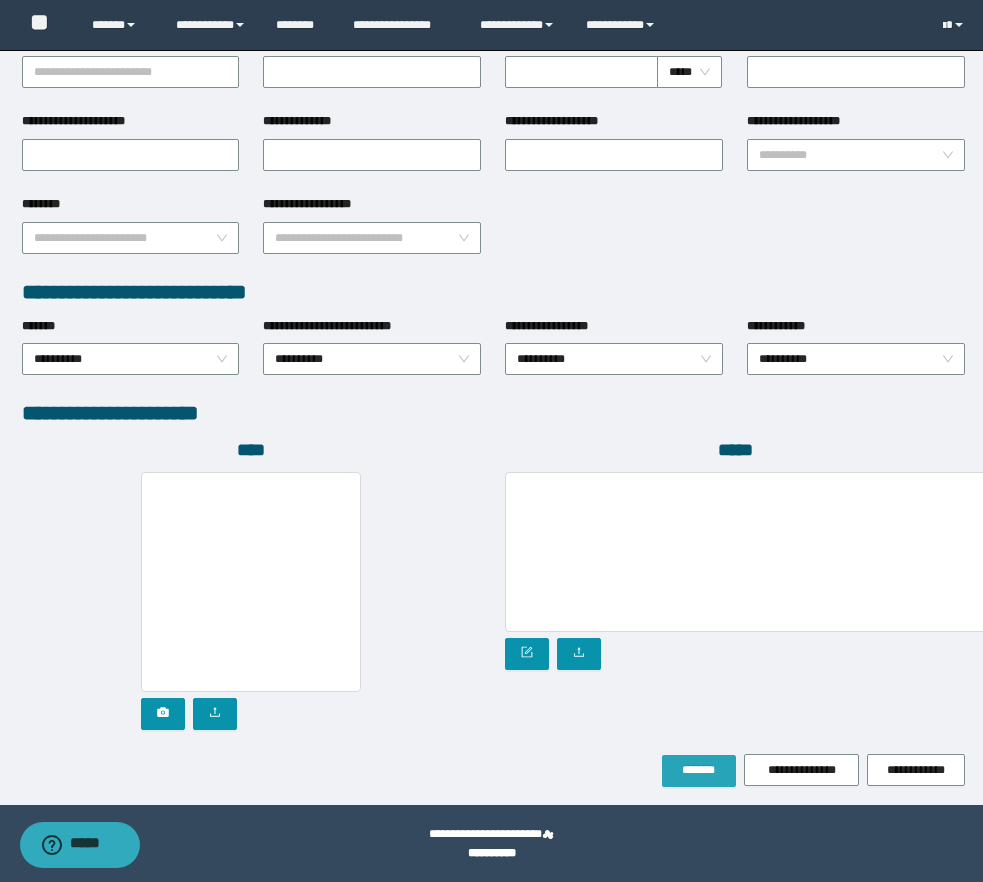 click on "*******" at bounding box center [699, 770] 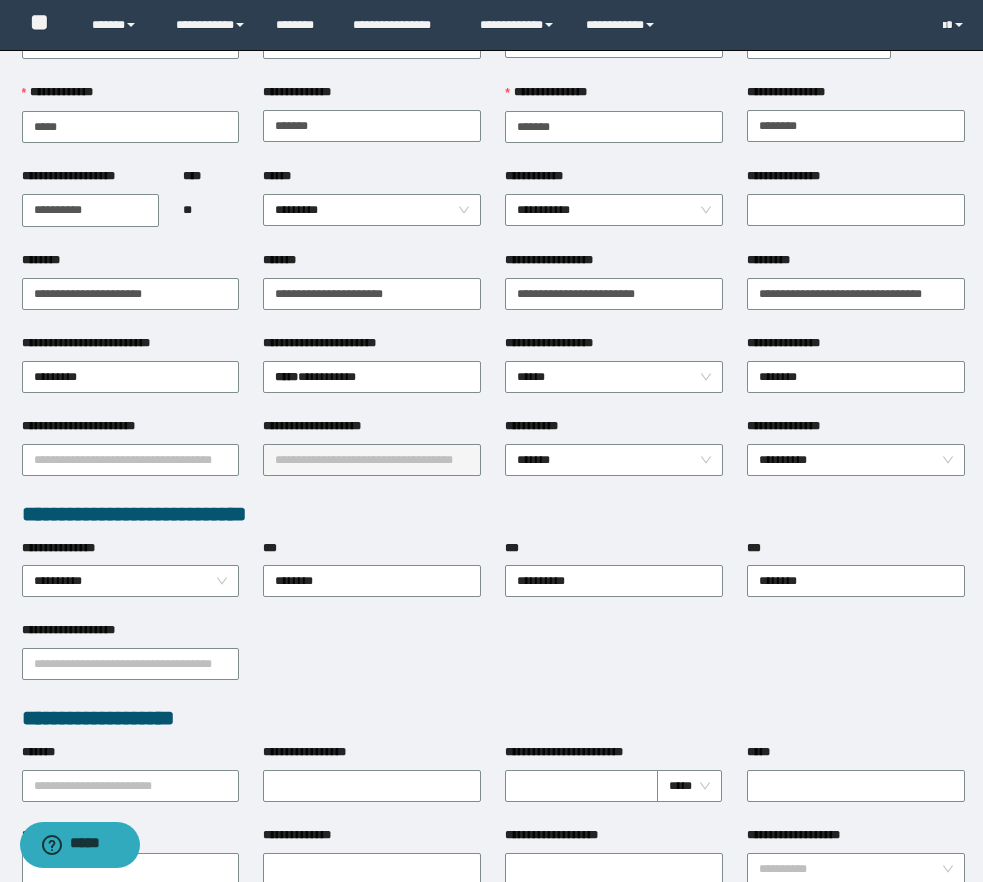 scroll, scrollTop: 0, scrollLeft: 0, axis: both 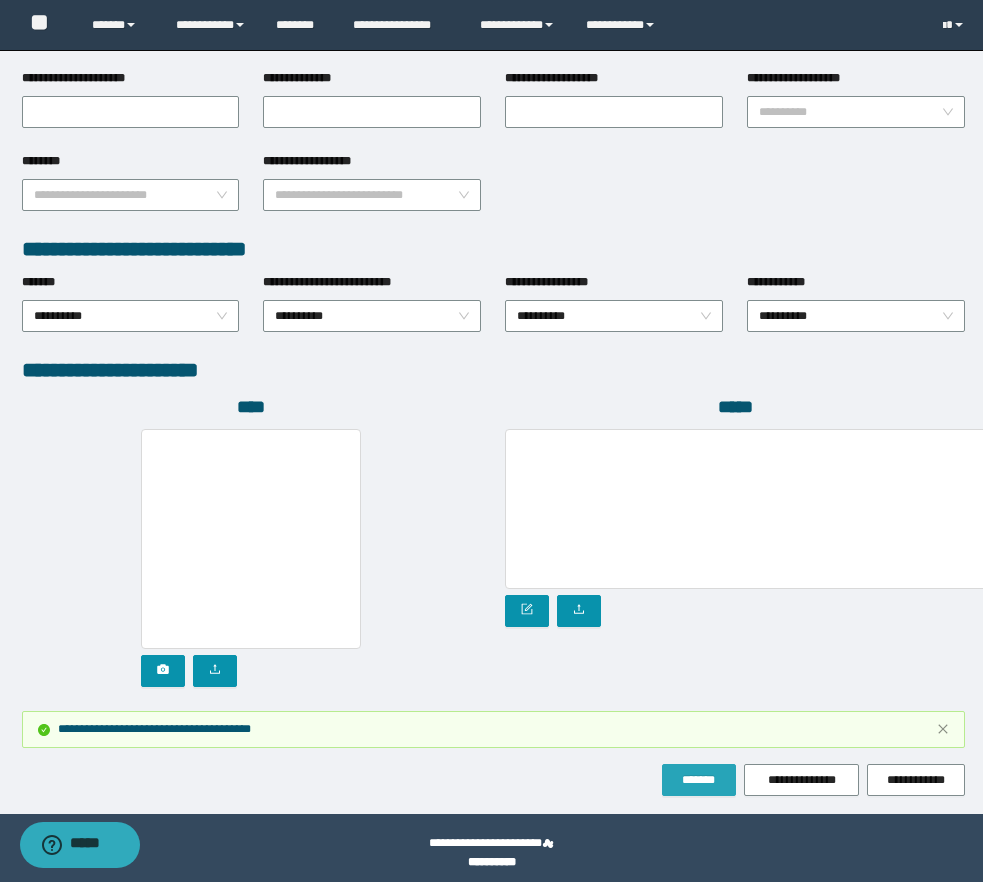 click on "*******" at bounding box center (699, 780) 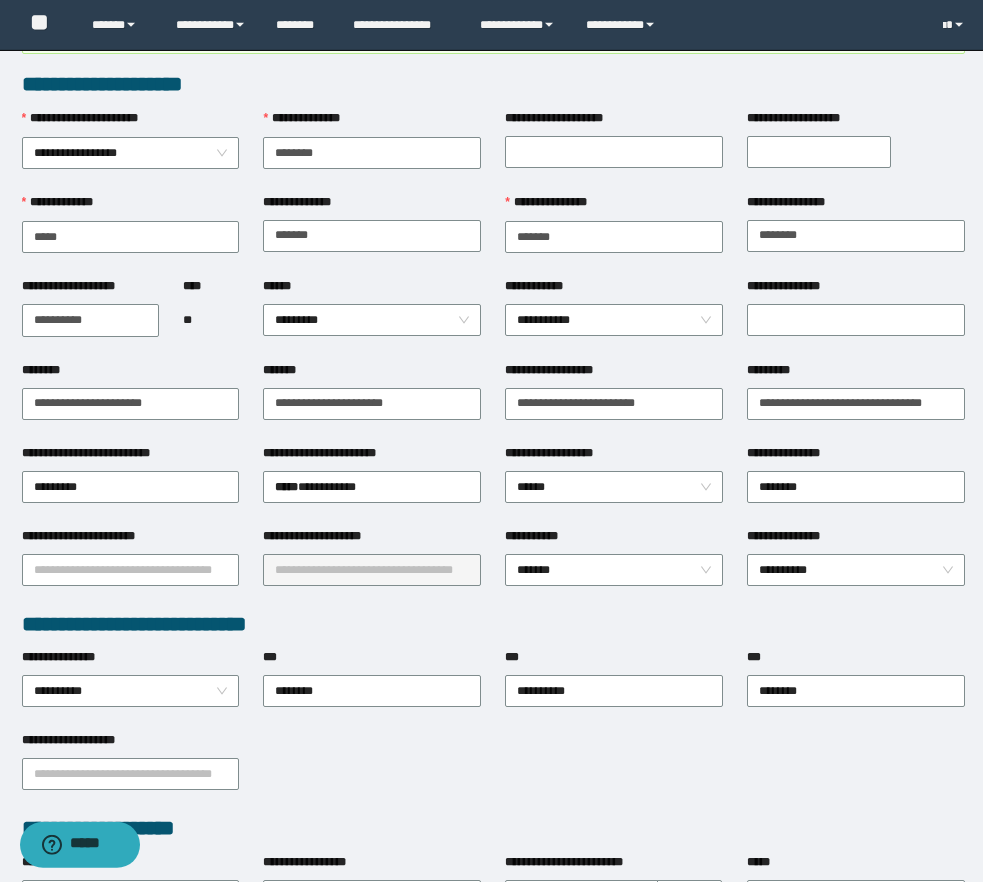 scroll, scrollTop: 0, scrollLeft: 0, axis: both 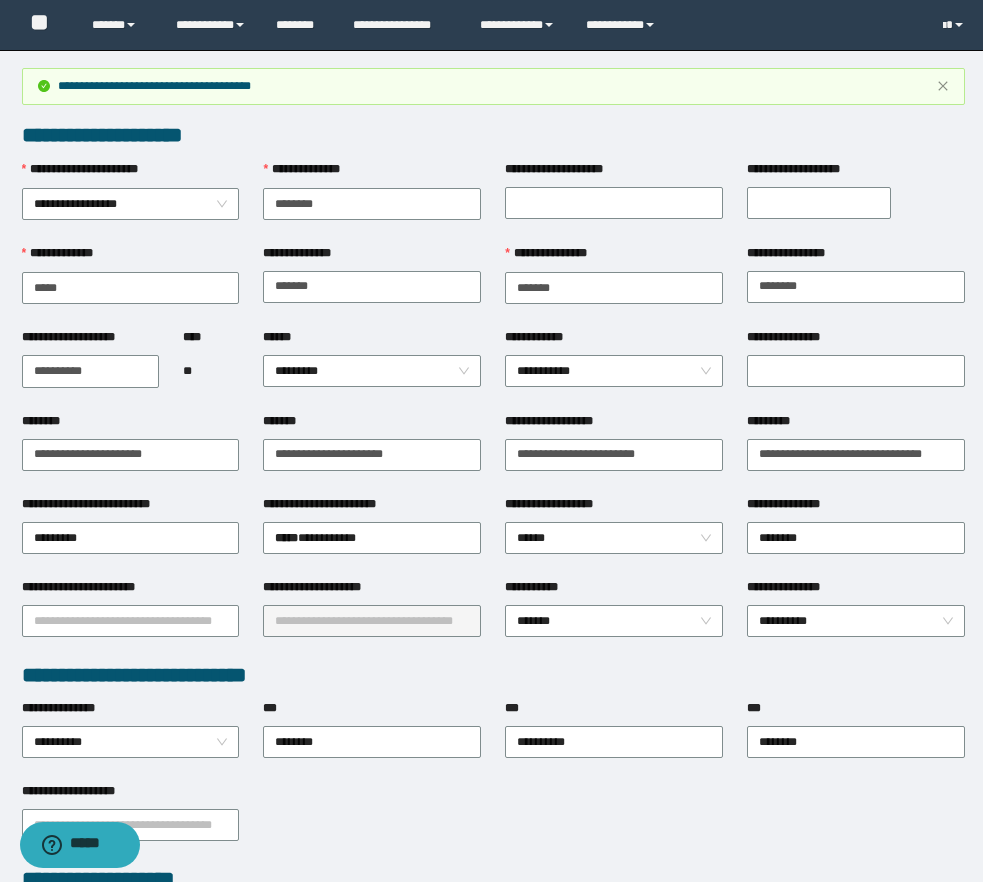 type 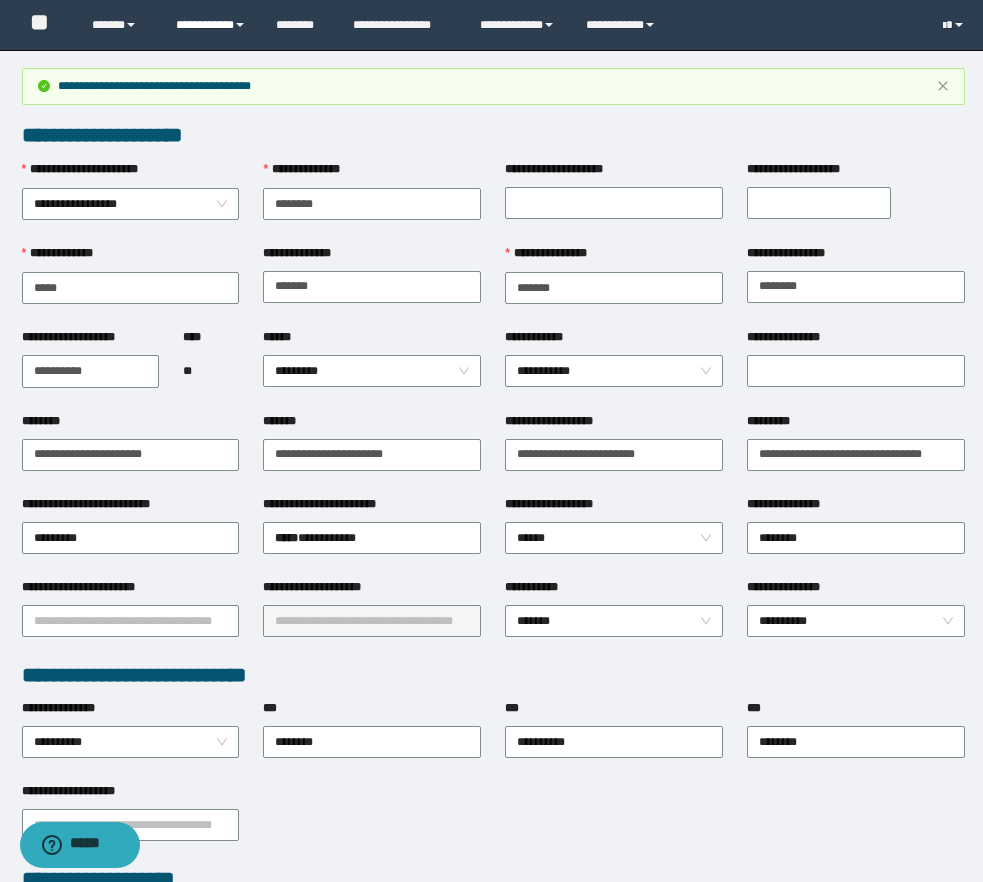 click on "**********" at bounding box center [211, 25] 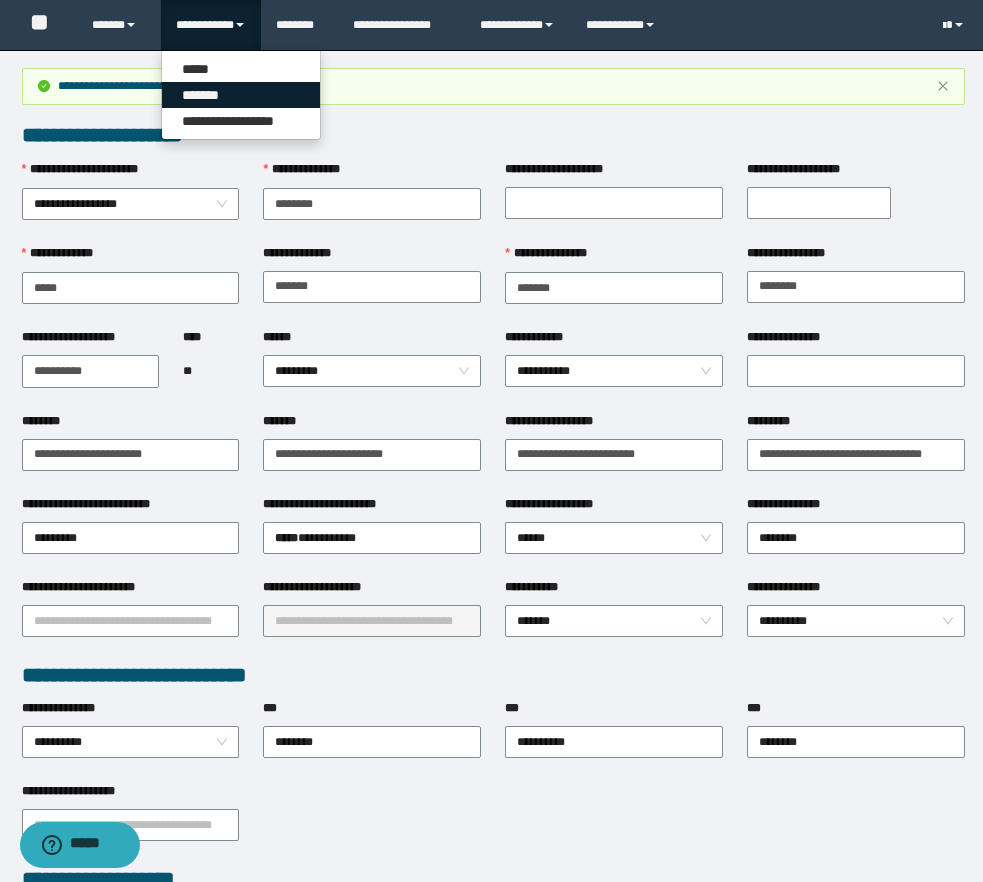 click on "*******" at bounding box center [241, 95] 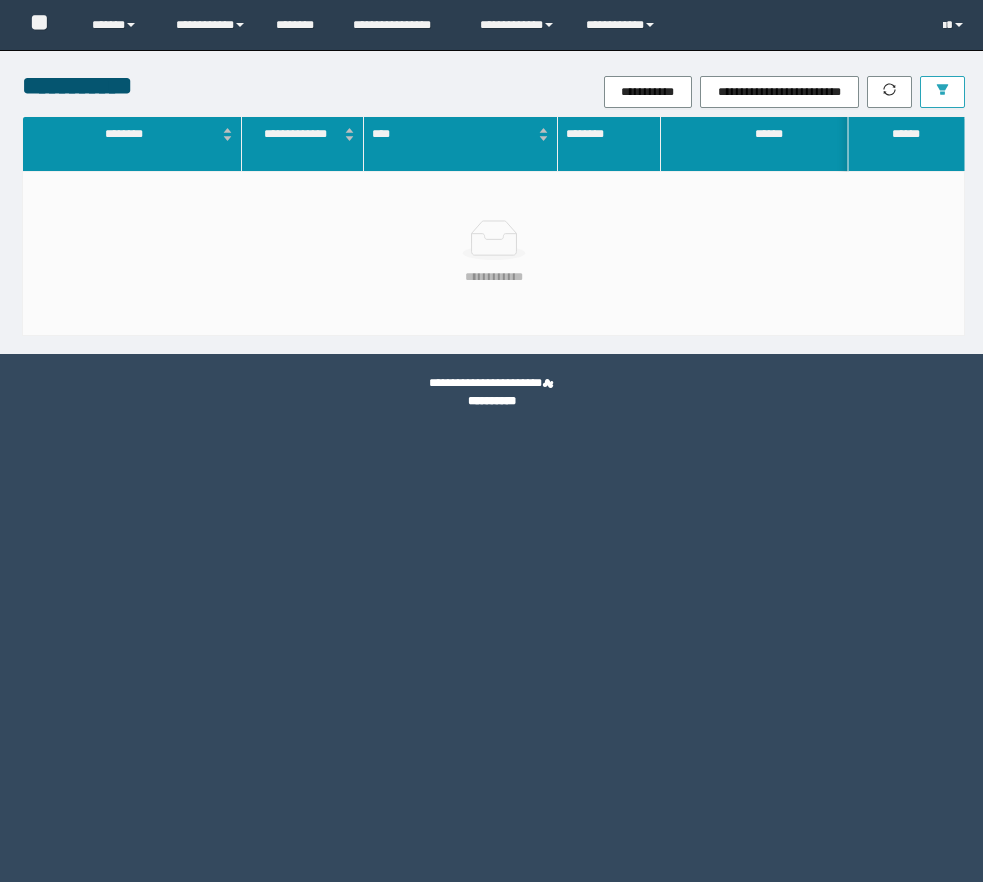 scroll, scrollTop: 0, scrollLeft: 0, axis: both 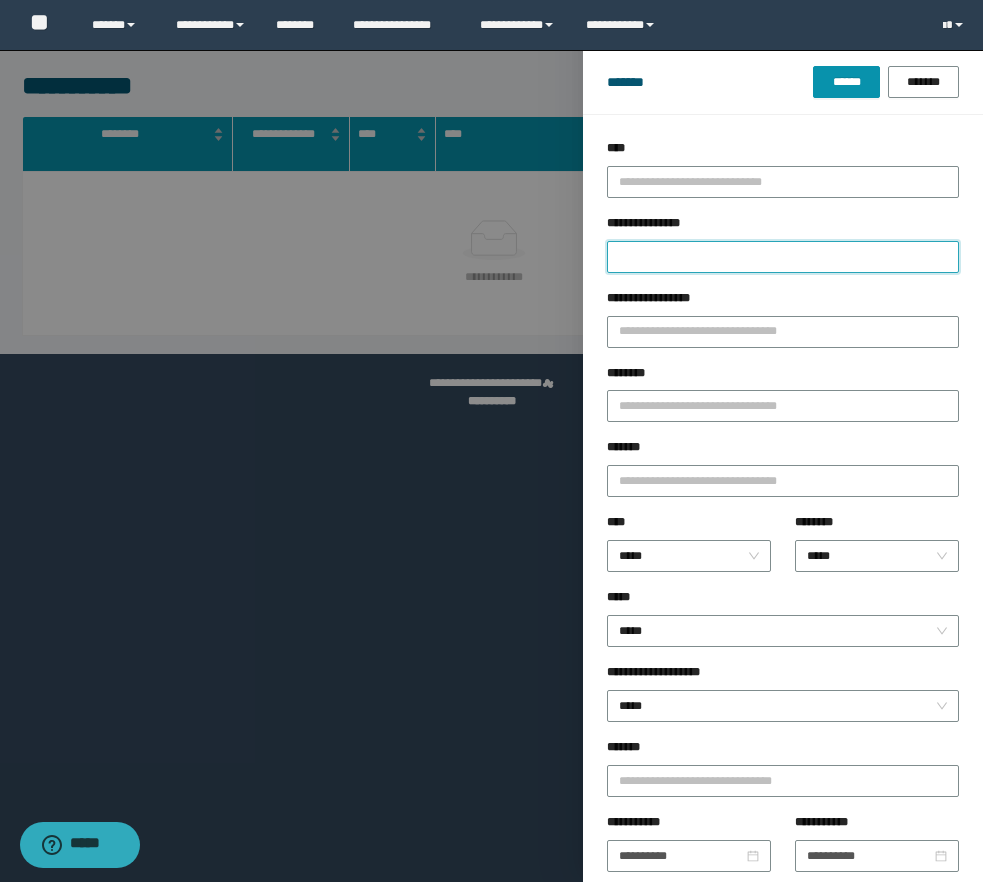 click on "**********" at bounding box center (783, 257) 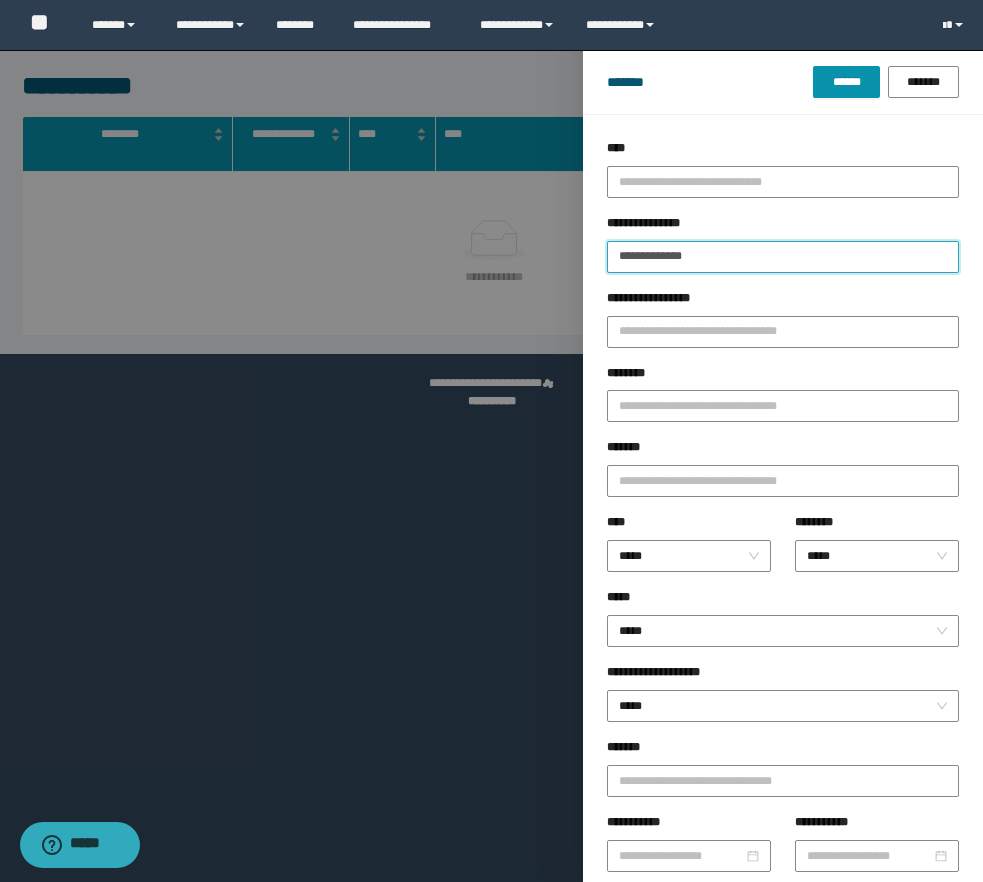 type on "**********" 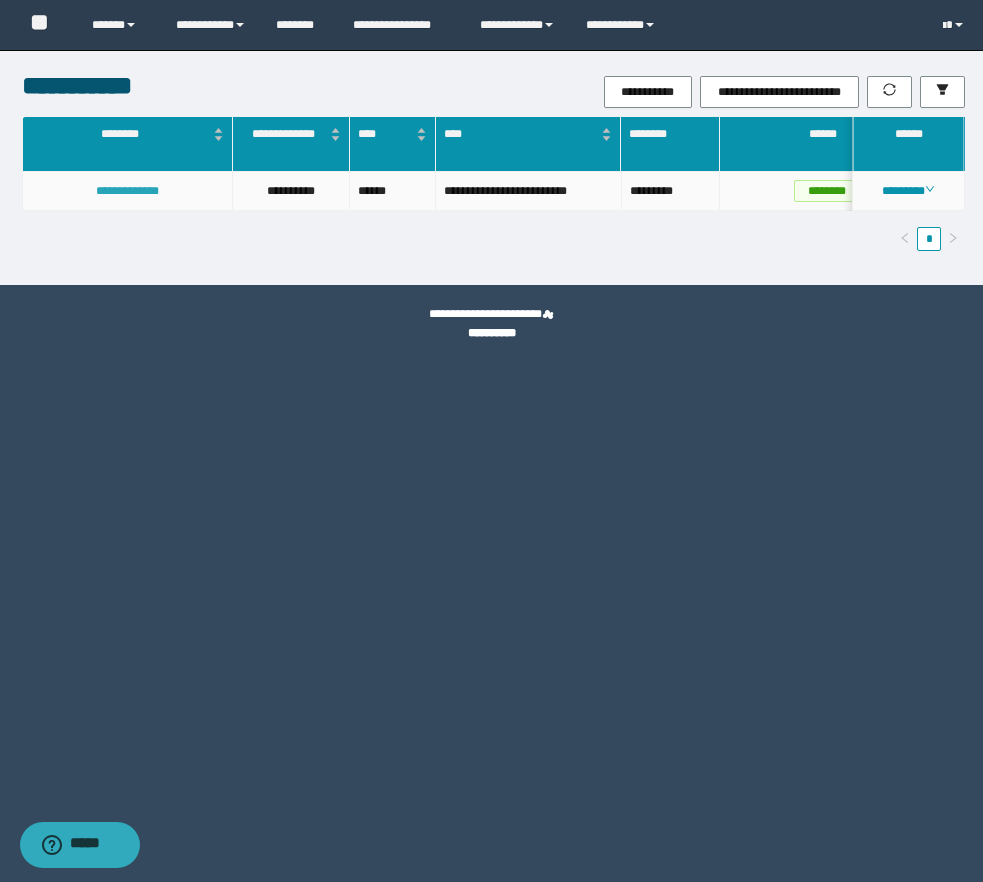 click on "**********" at bounding box center (127, 191) 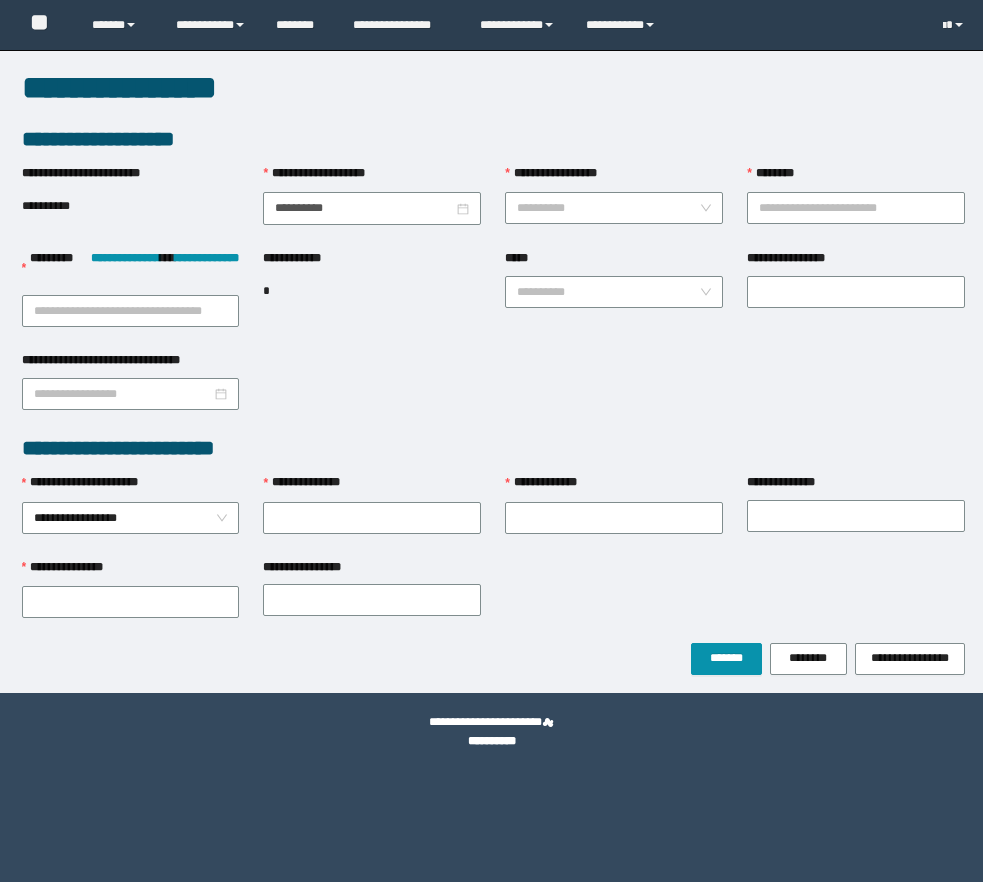 scroll, scrollTop: 0, scrollLeft: 0, axis: both 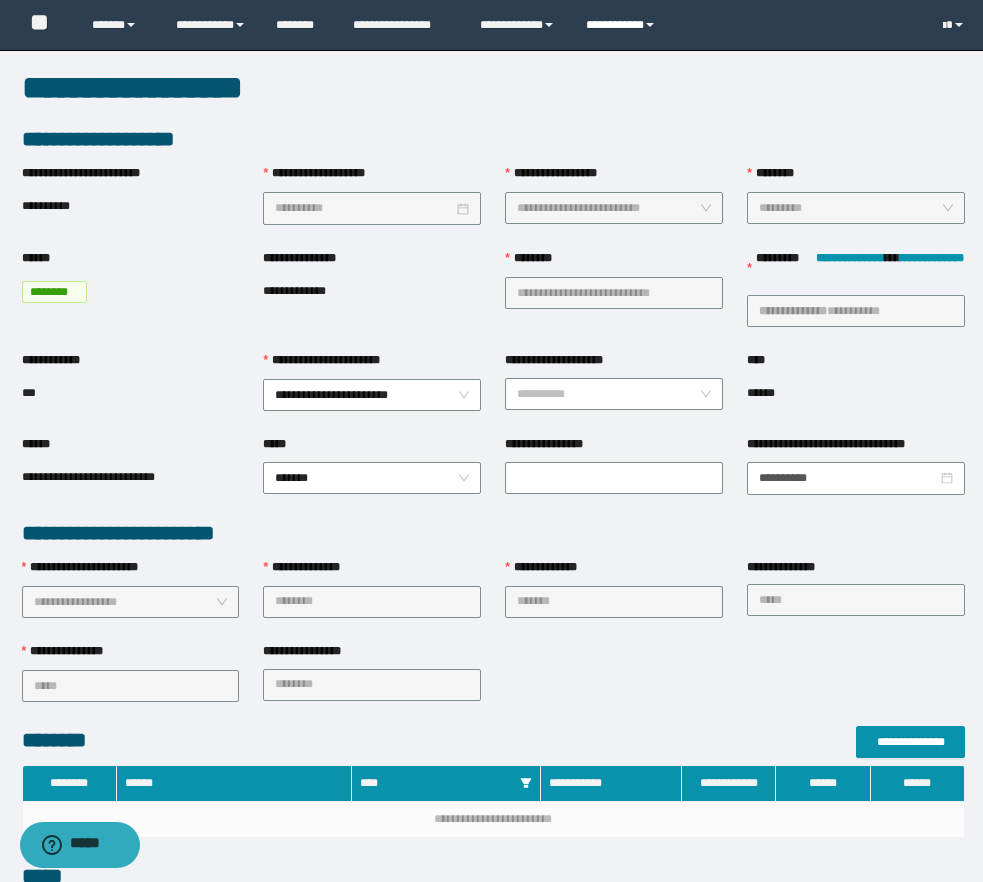 click on "**********" at bounding box center [623, 25] 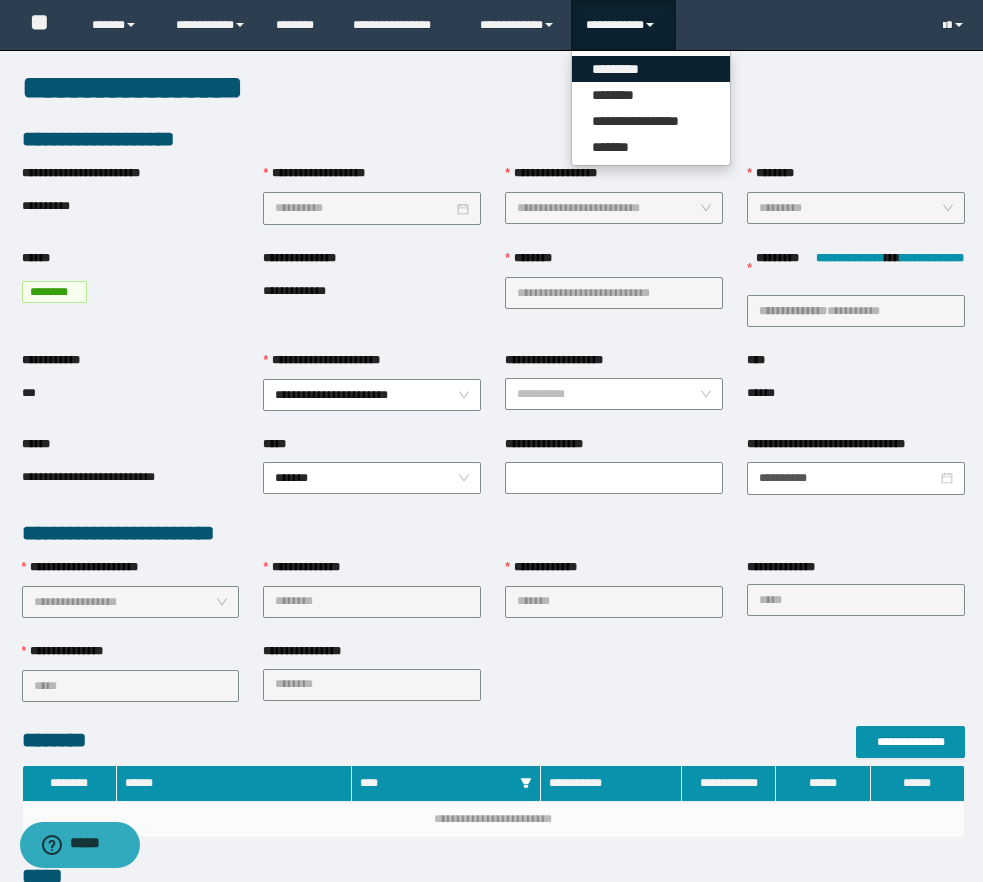 click on "*********" at bounding box center (651, 69) 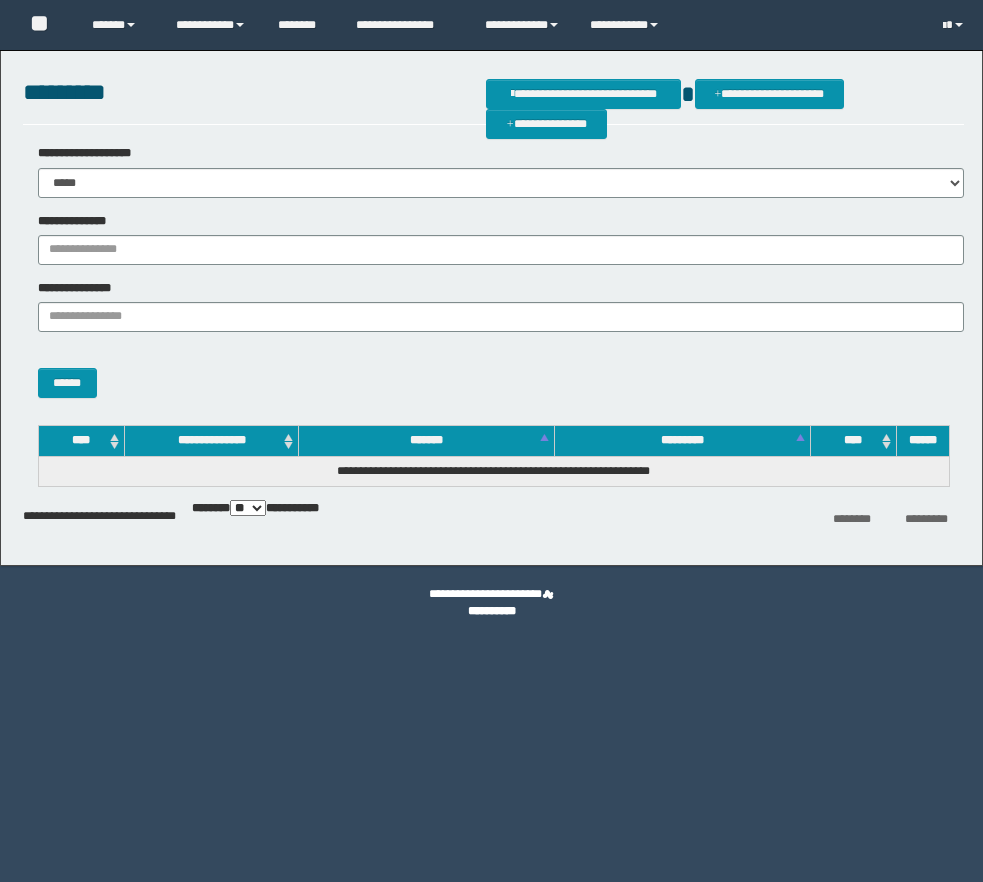 scroll, scrollTop: 0, scrollLeft: 0, axis: both 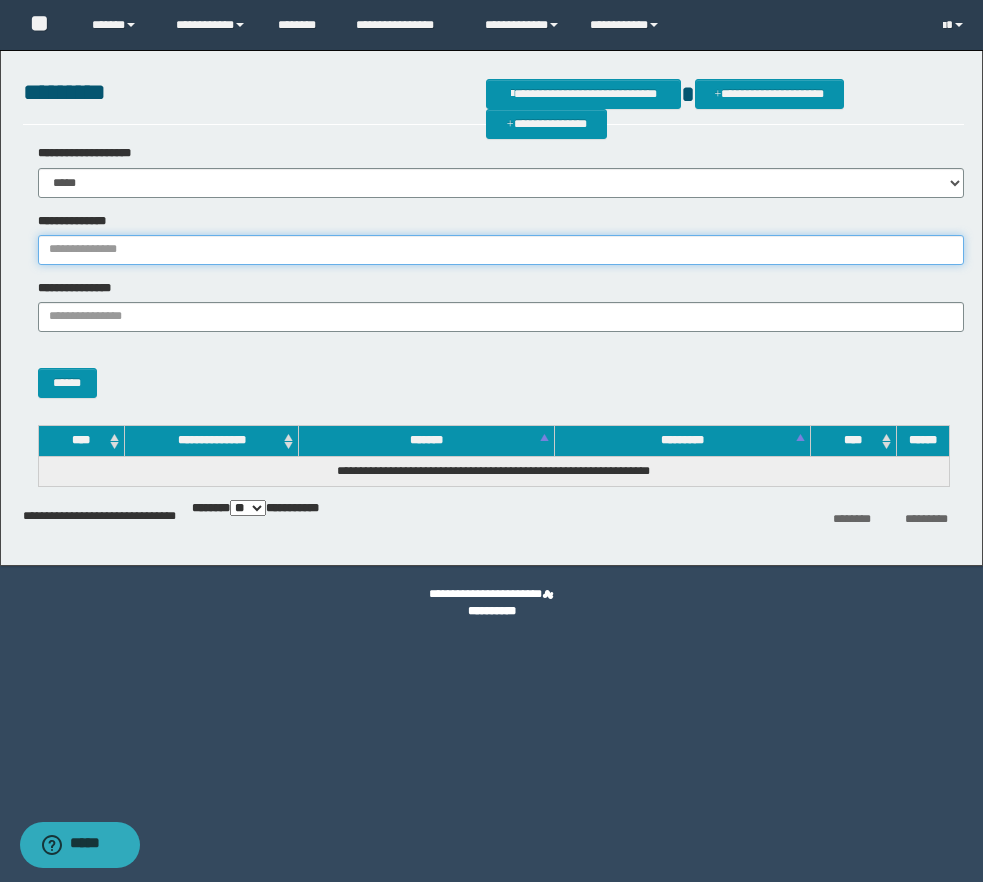 click on "**********" at bounding box center [501, 250] 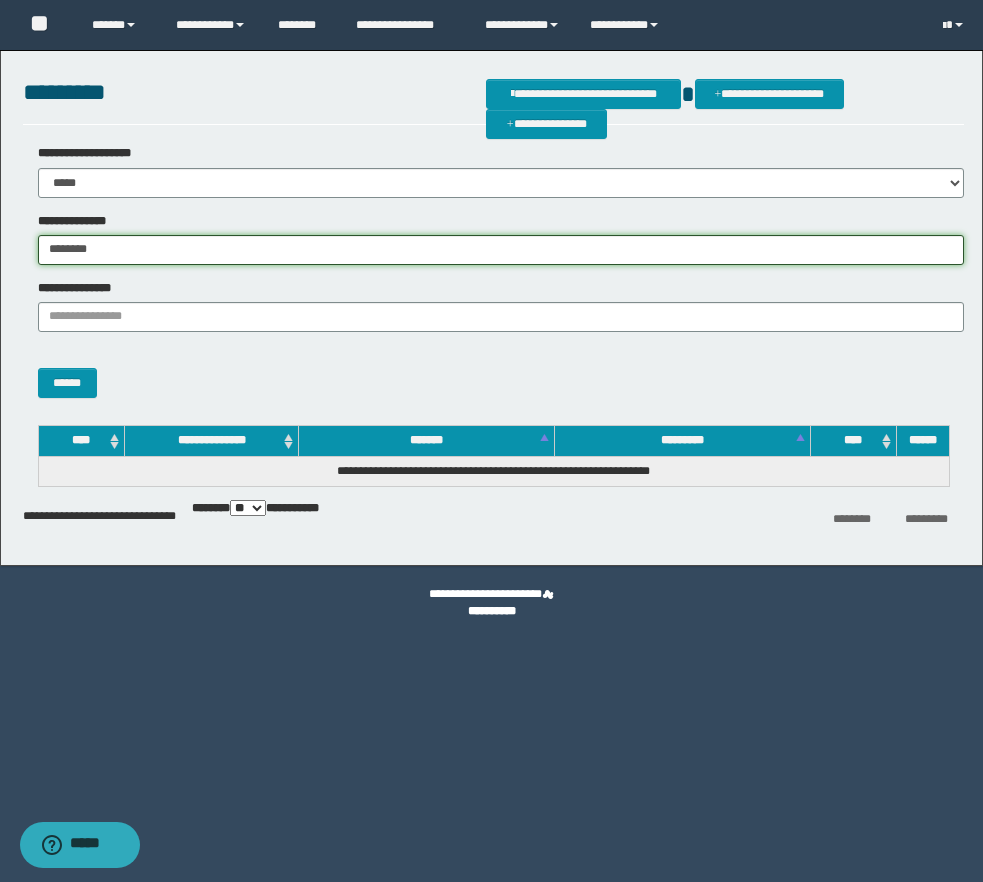 type on "********" 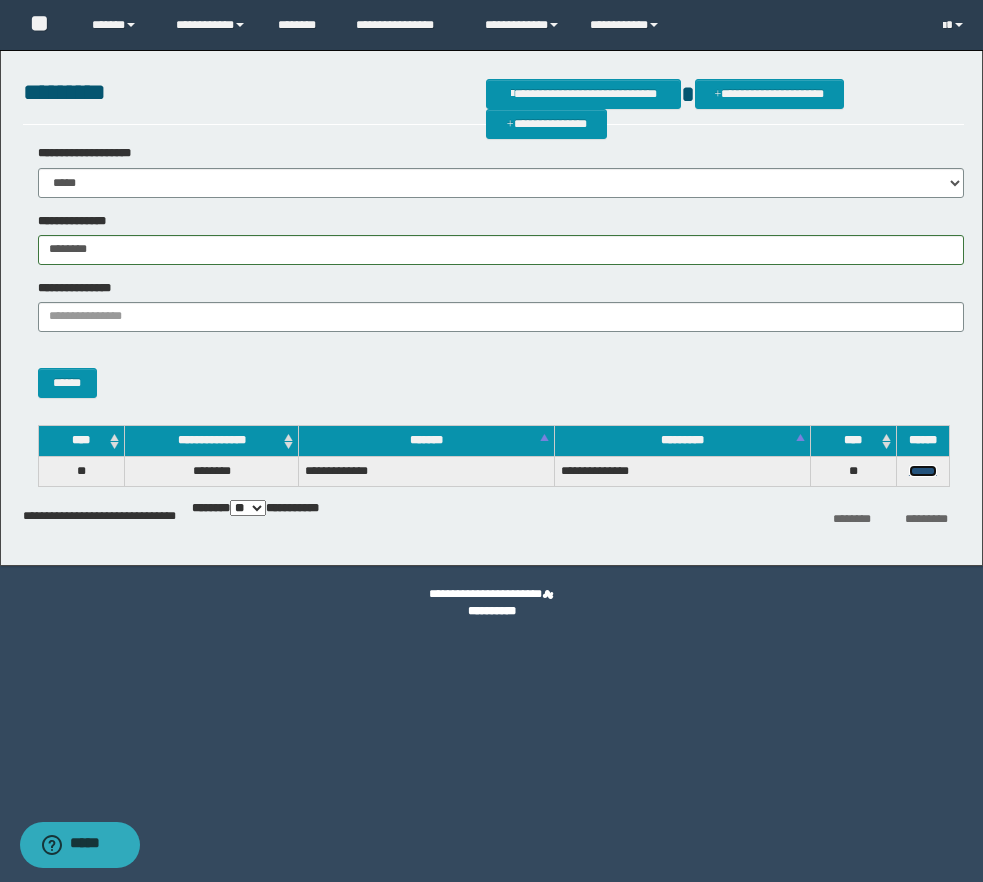 click on "******" at bounding box center (923, 471) 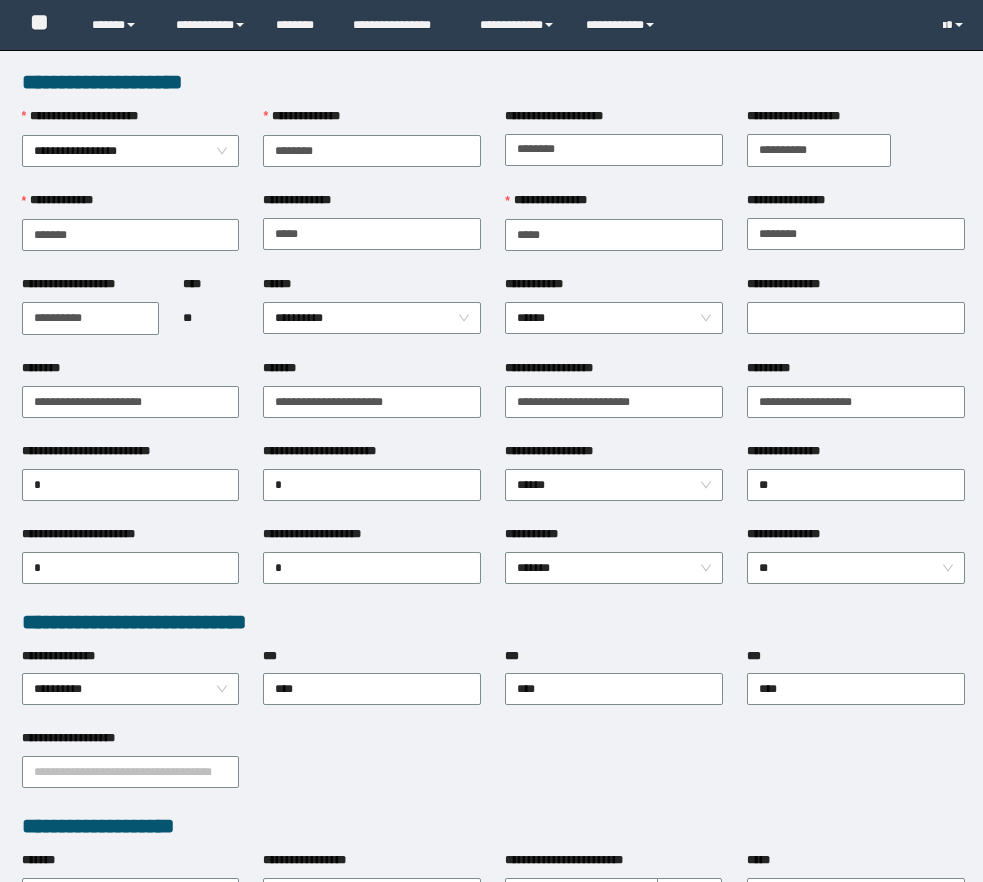 scroll, scrollTop: 0, scrollLeft: 0, axis: both 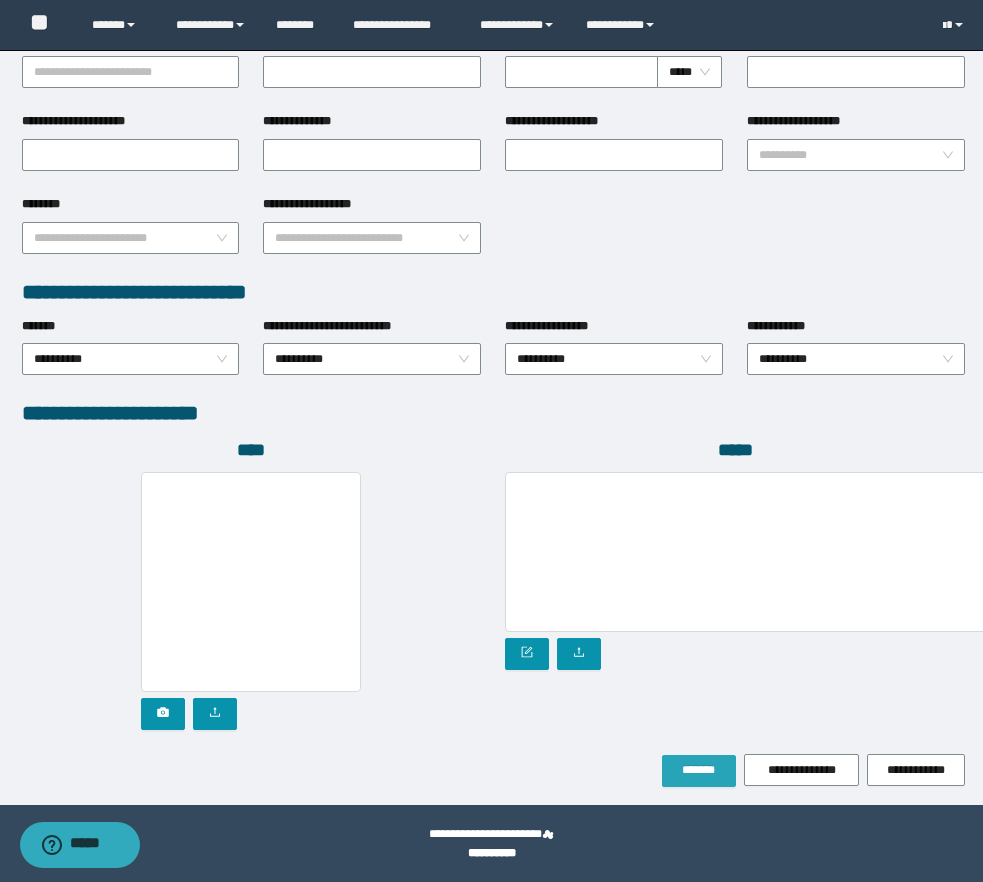 click on "*******" at bounding box center [699, 770] 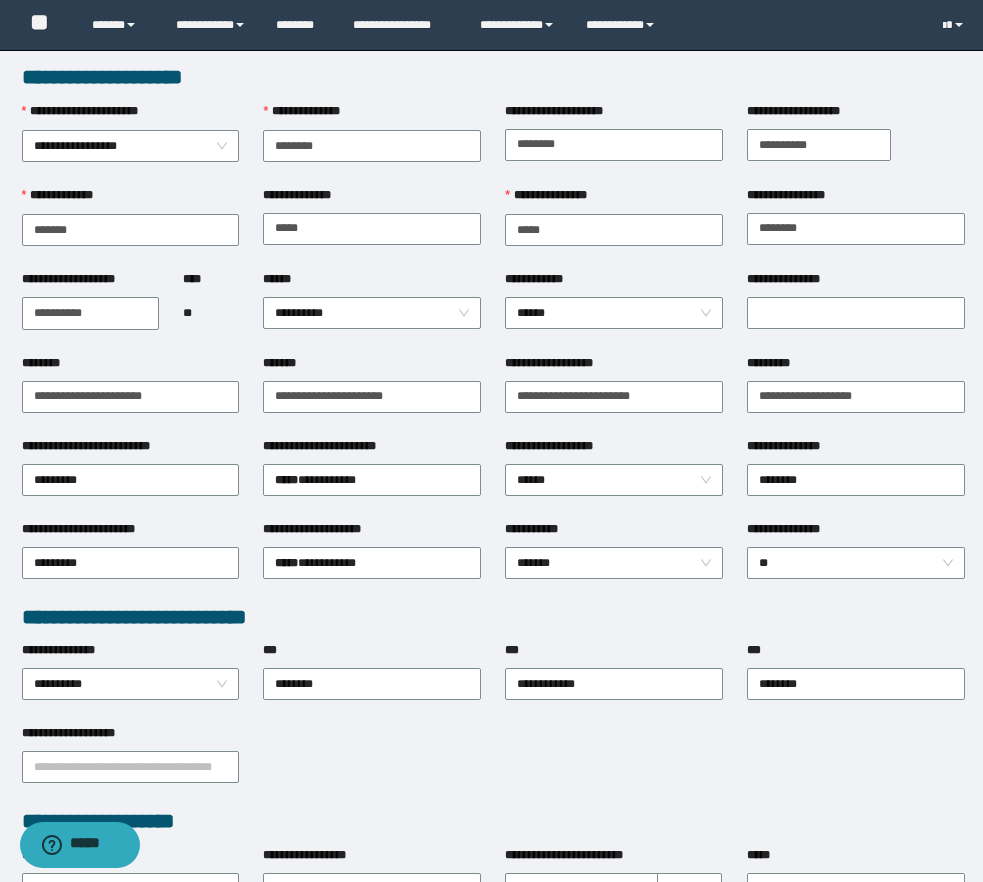 scroll, scrollTop: 0, scrollLeft: 0, axis: both 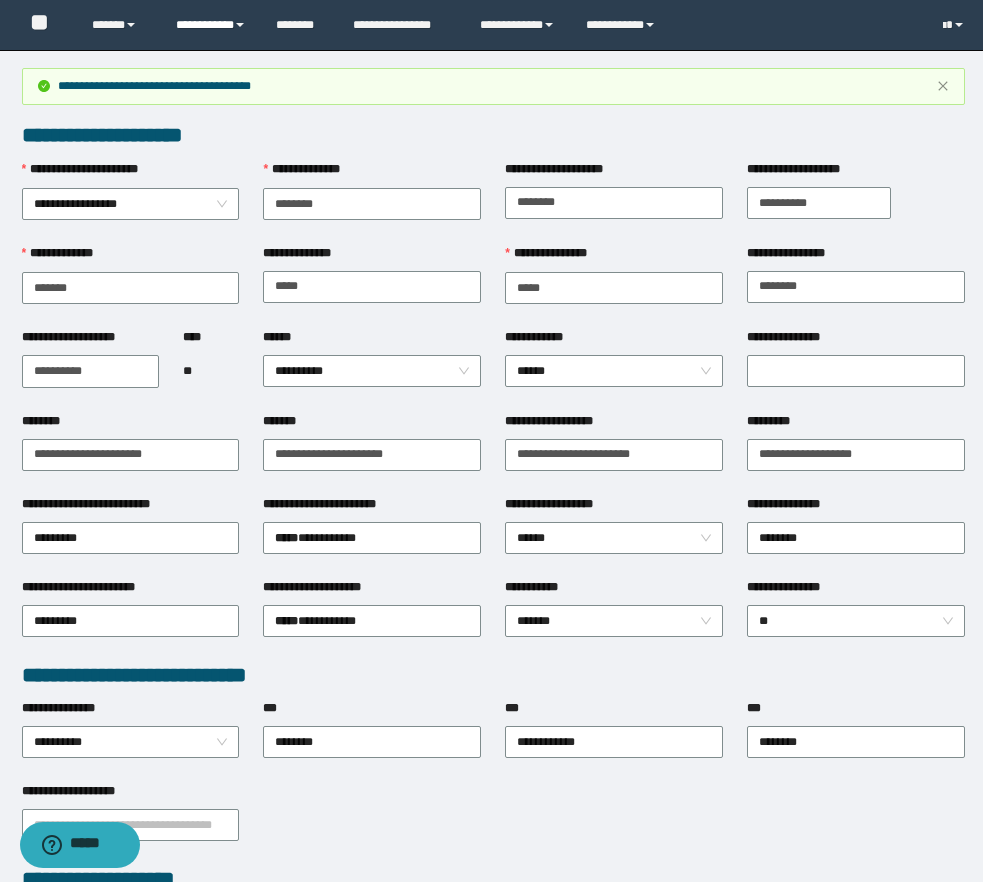 click on "**********" at bounding box center [211, 25] 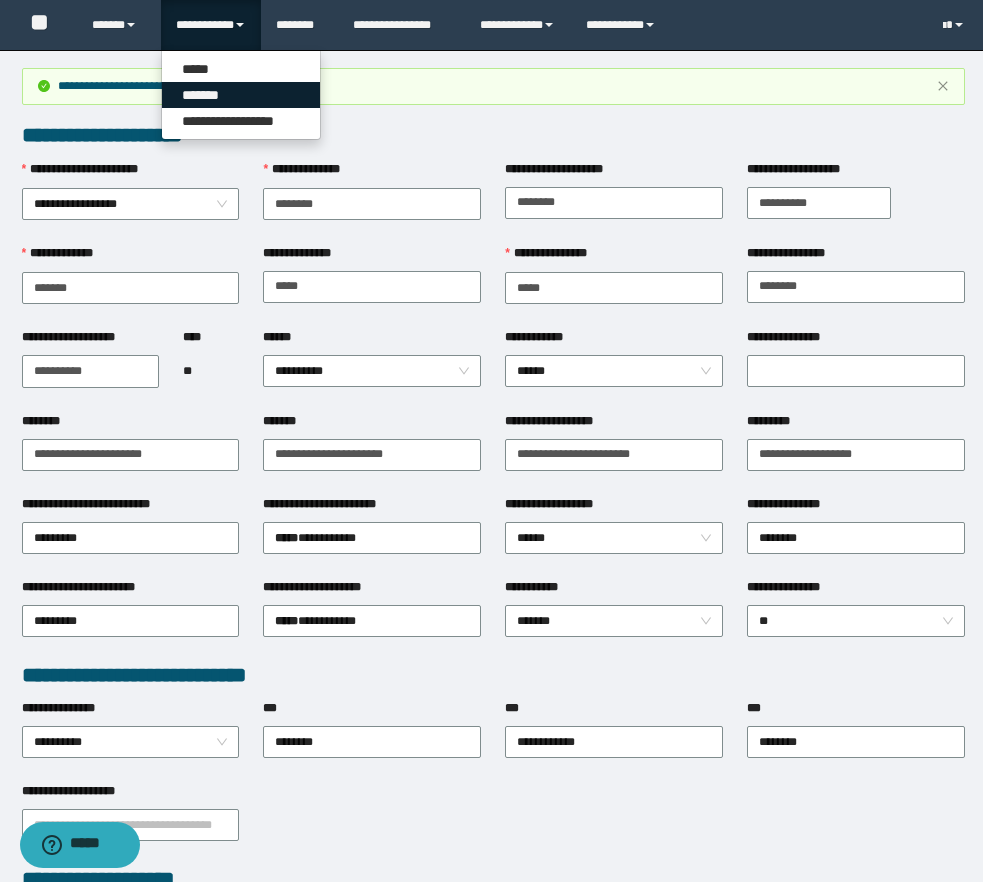 click on "*******" at bounding box center [241, 95] 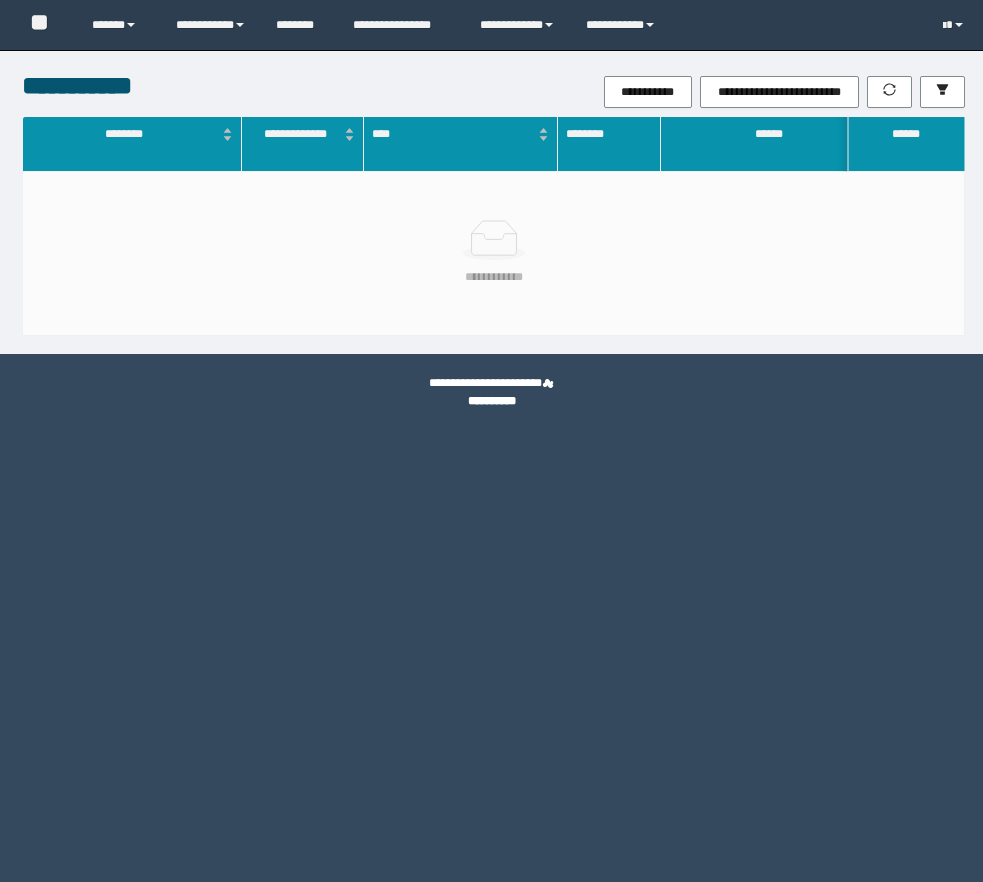 scroll, scrollTop: 0, scrollLeft: 0, axis: both 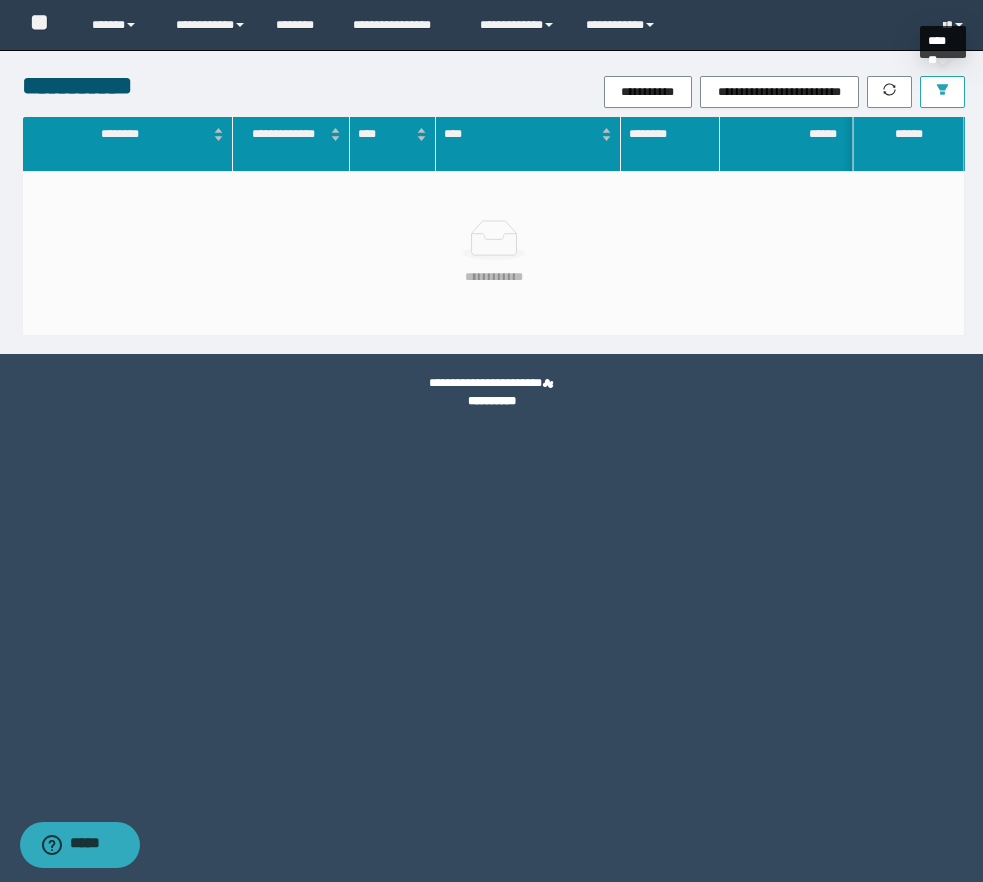 click at bounding box center (942, 92) 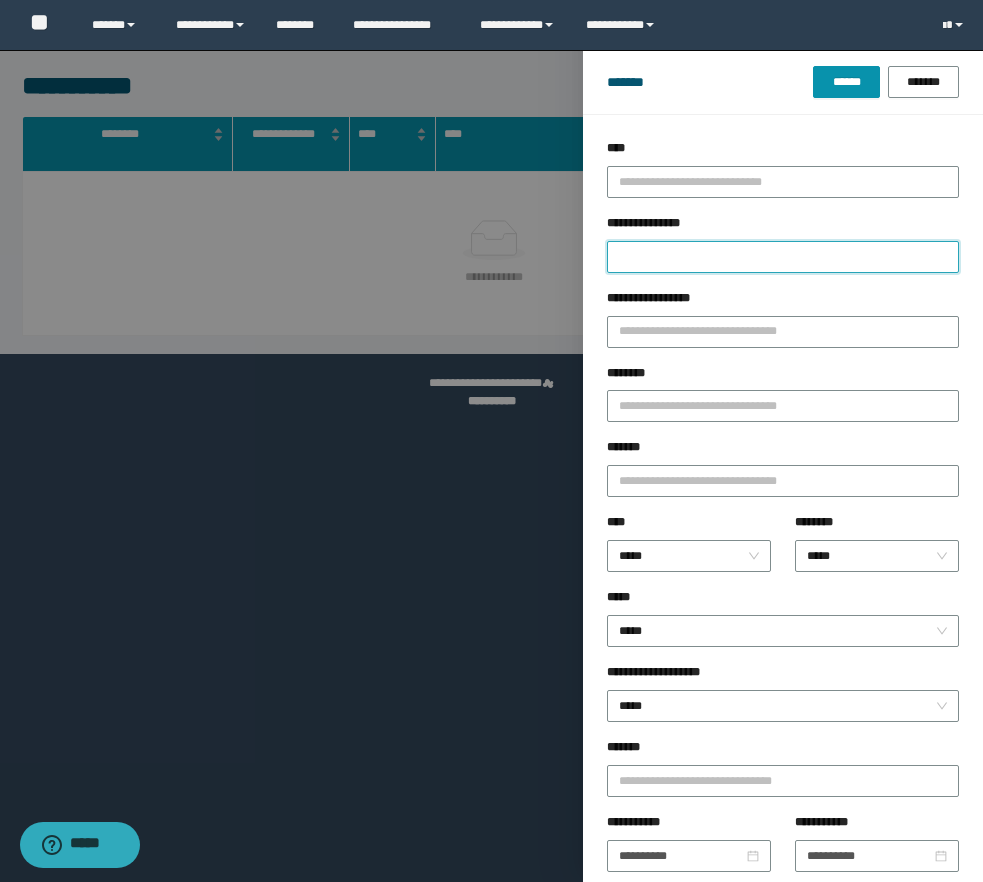 click on "**********" at bounding box center [783, 257] 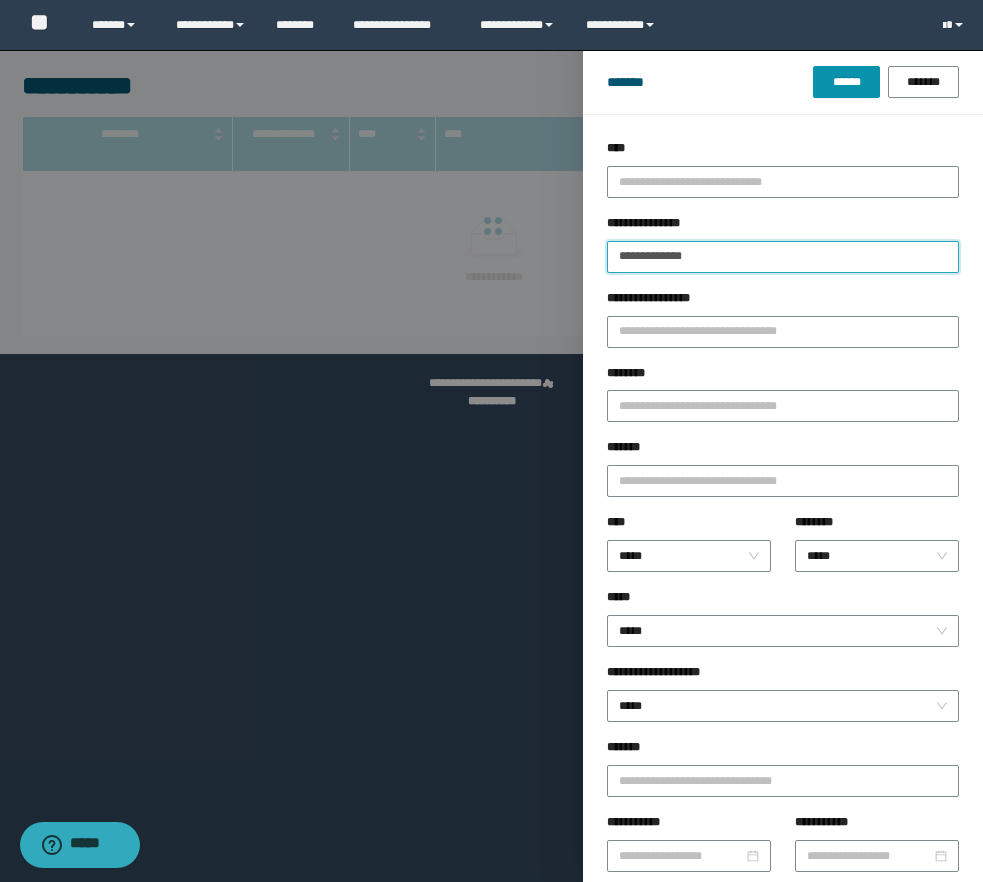 type on "**********" 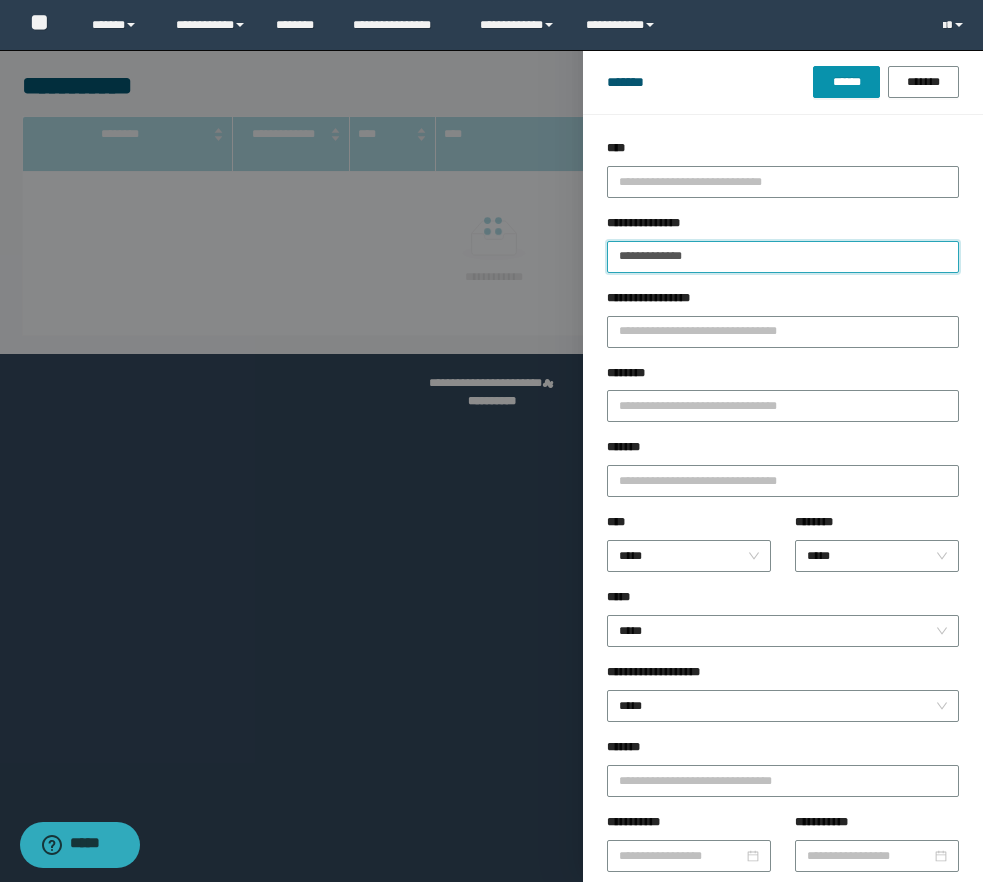 click on "******" at bounding box center [846, 82] 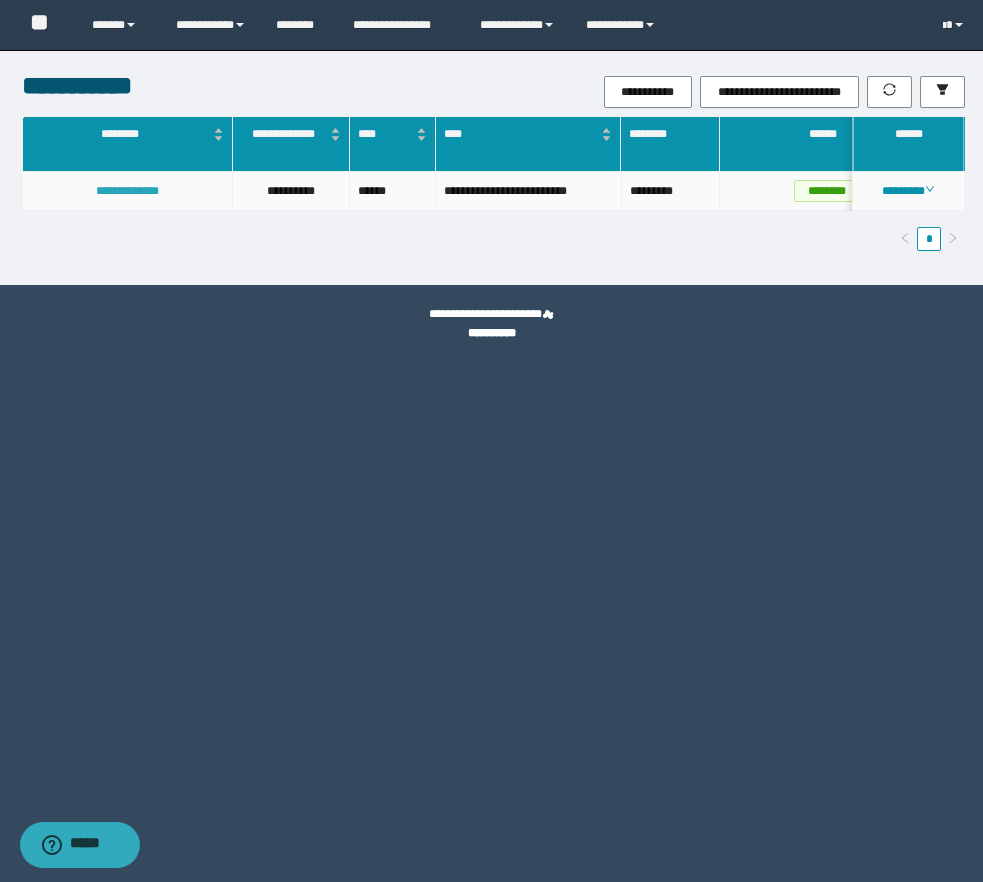 click on "**********" at bounding box center [127, 191] 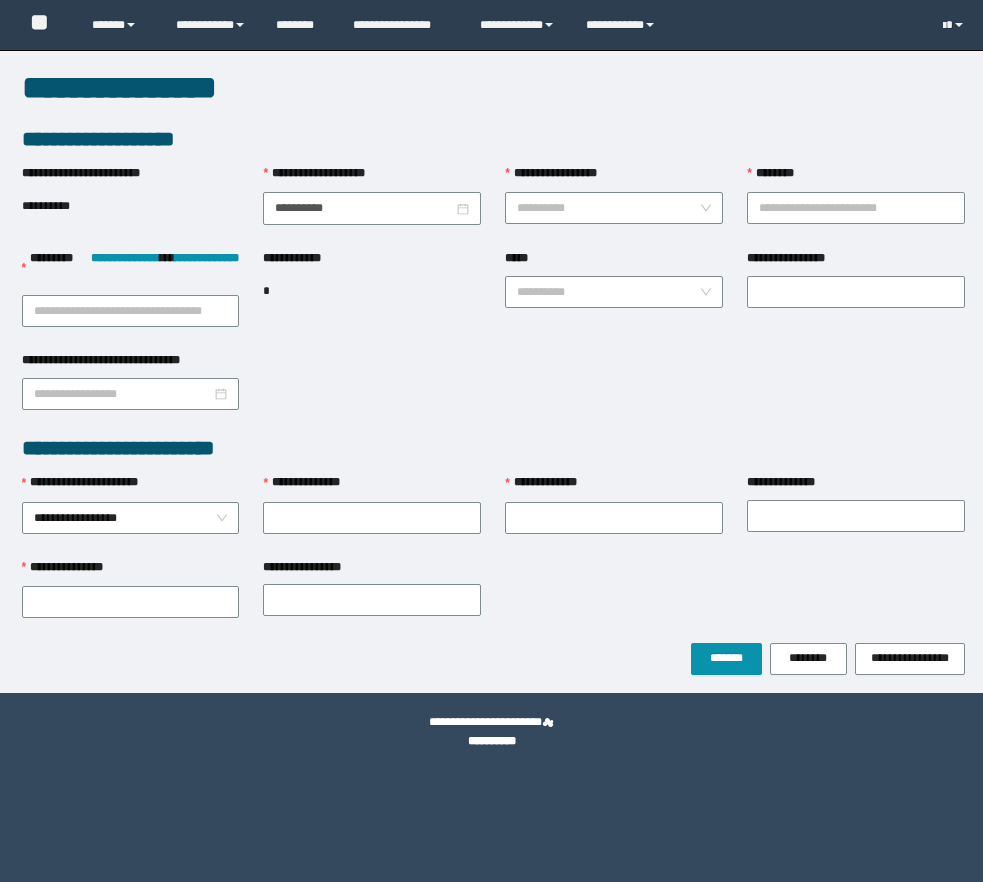 scroll, scrollTop: 0, scrollLeft: 0, axis: both 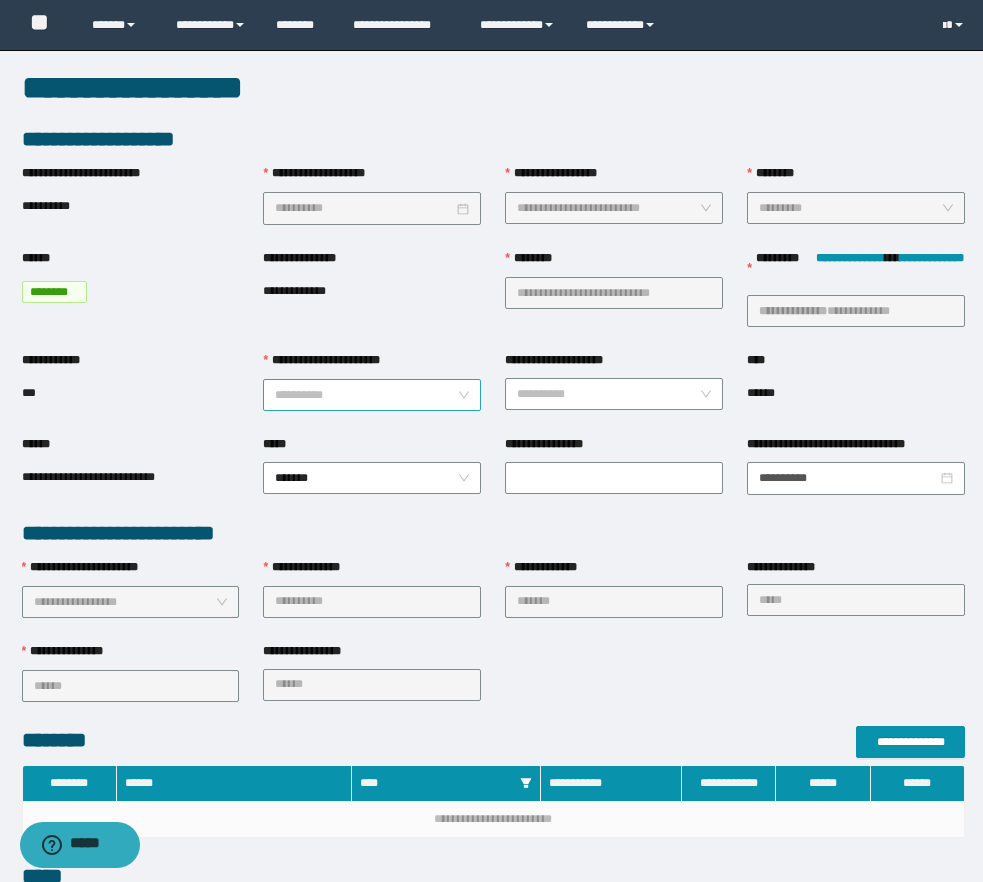click on "**********" at bounding box center [372, 395] 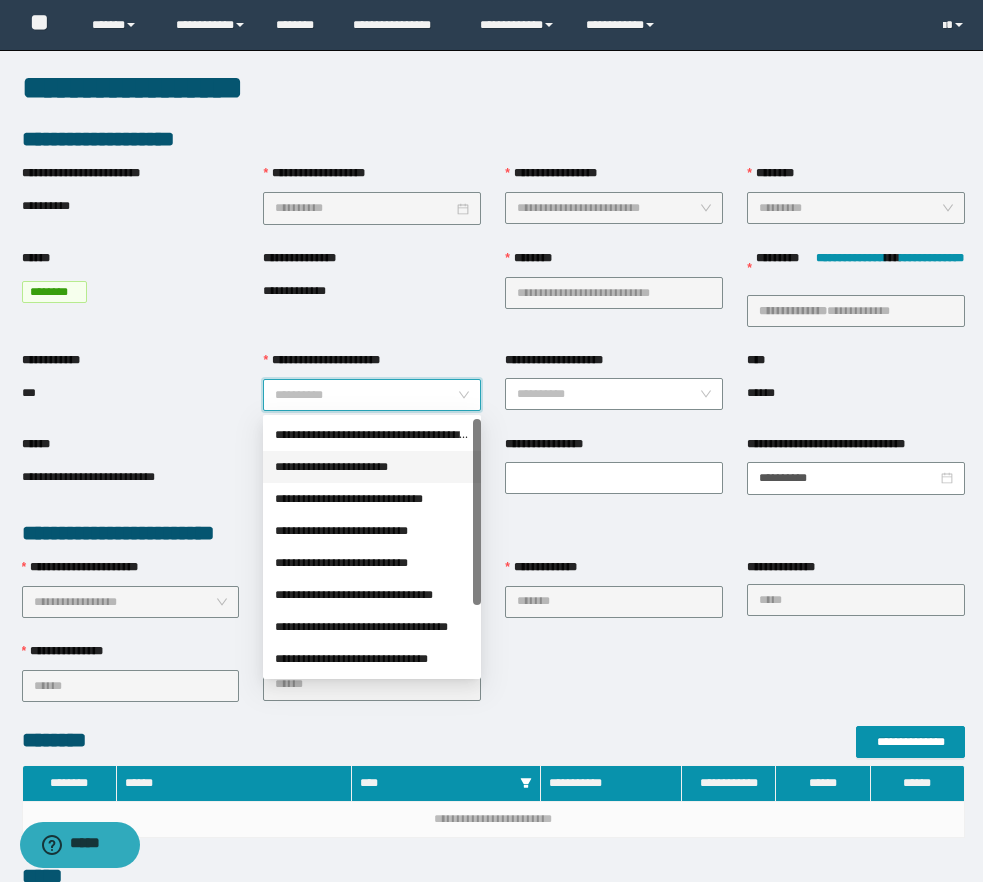 click on "**********" at bounding box center [372, 467] 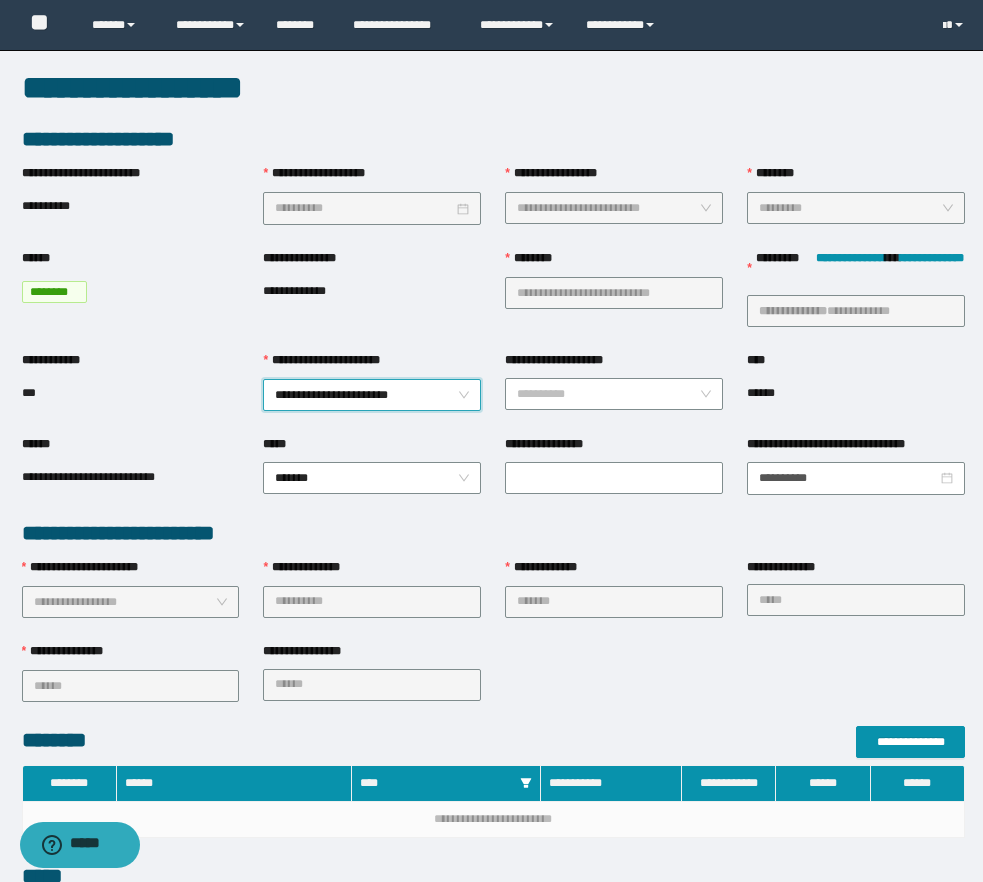 click on "**********" at bounding box center (493, 684) 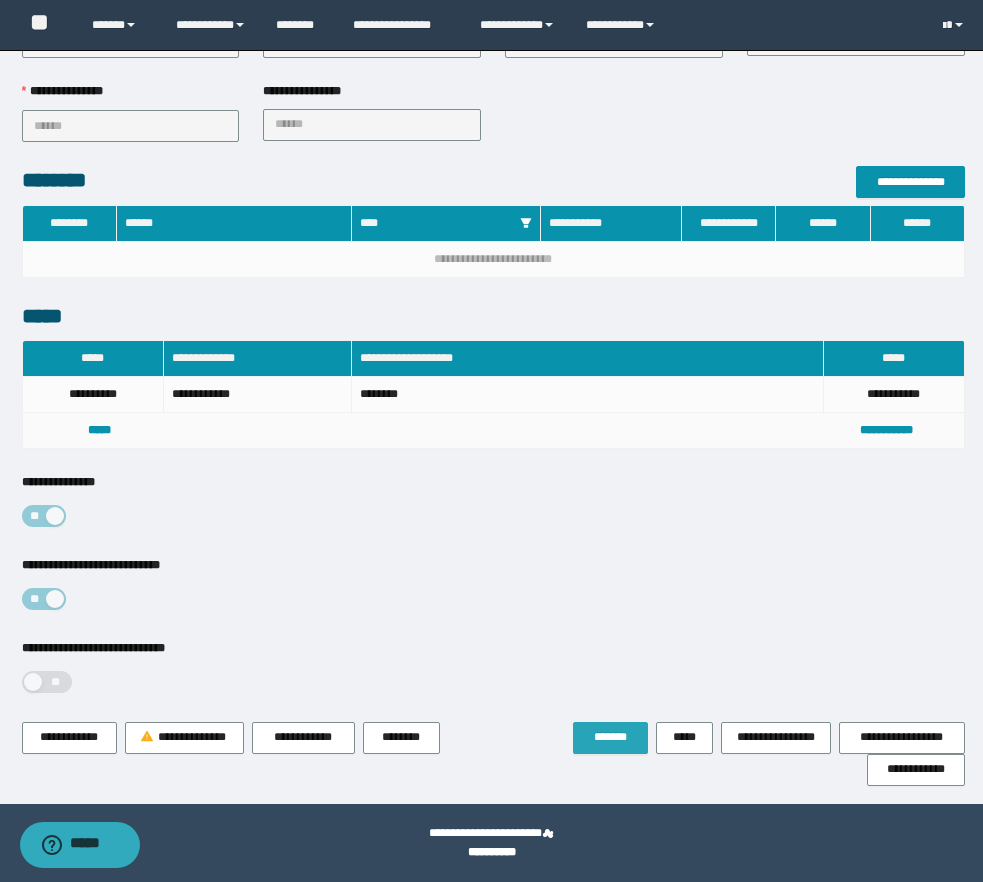 click on "*******" at bounding box center (610, 737) 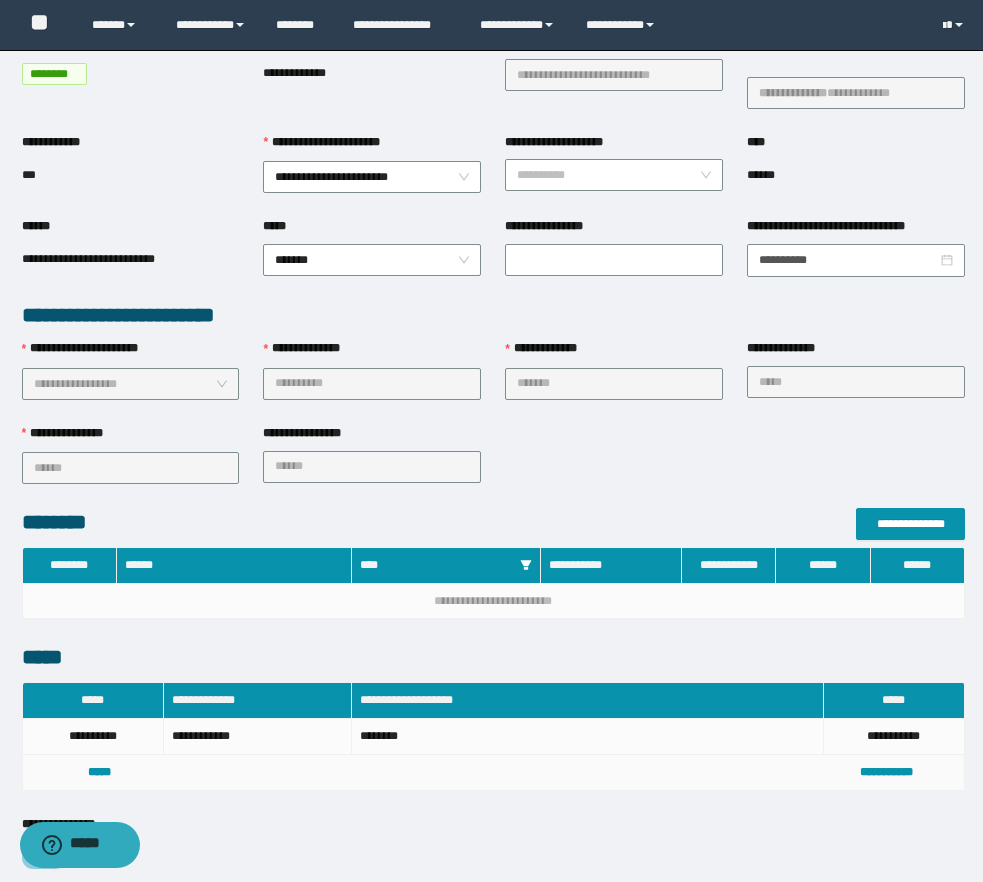 scroll, scrollTop: 0, scrollLeft: 0, axis: both 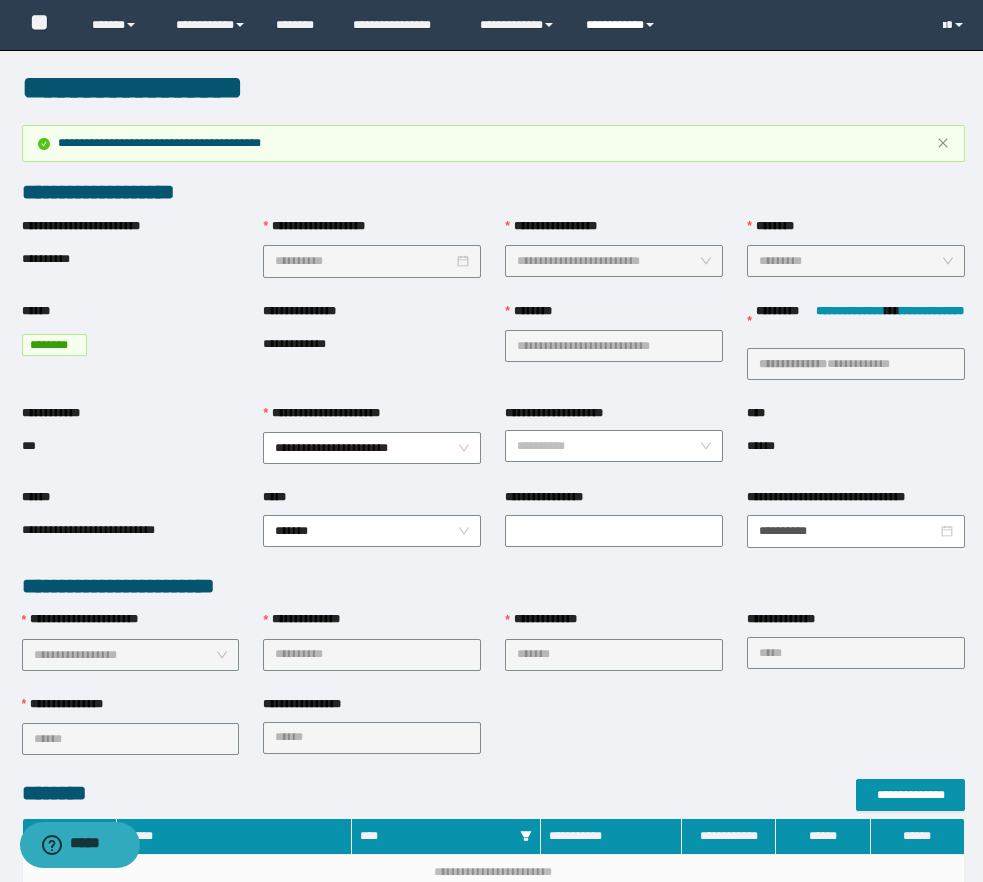 click on "**********" at bounding box center (623, 25) 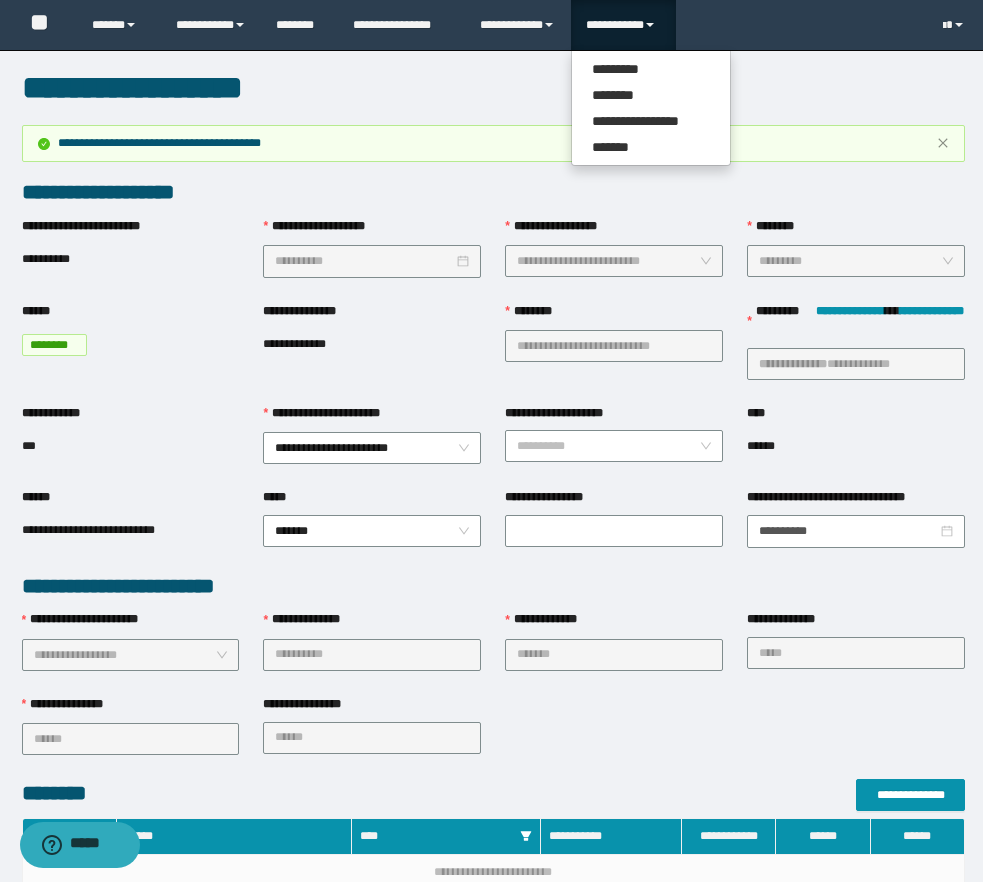 click on "**********" at bounding box center [623, 25] 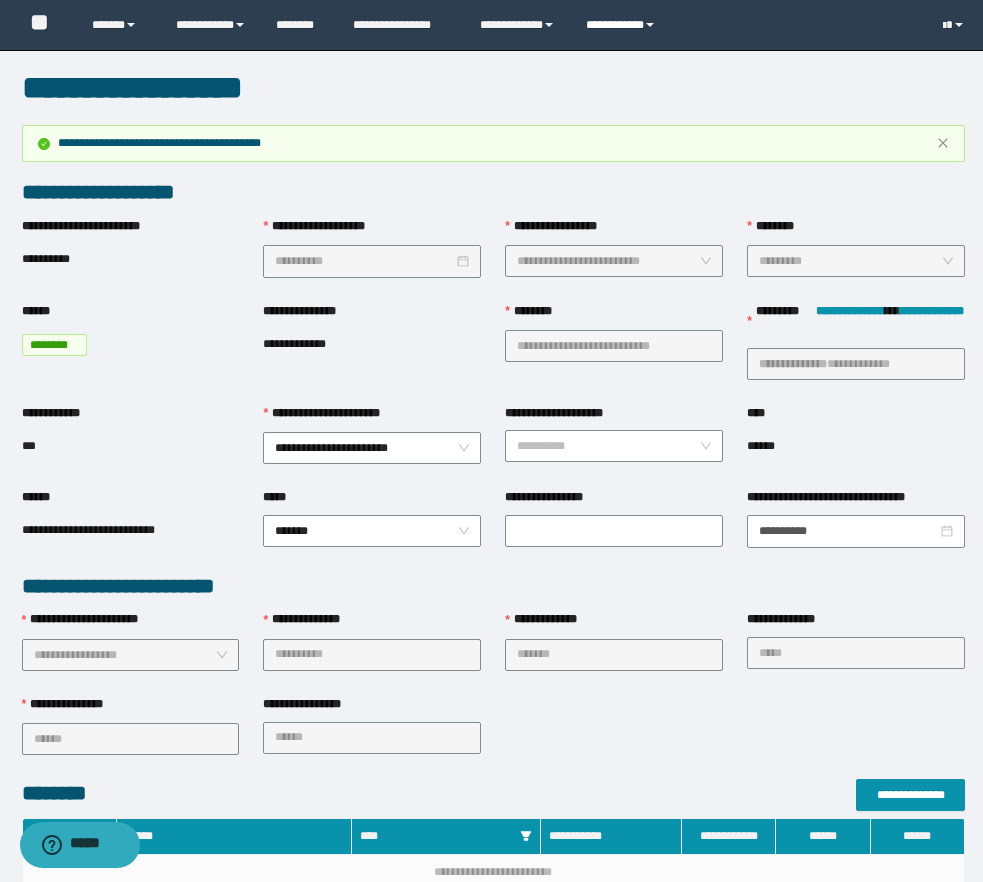 click on "**********" at bounding box center (623, 25) 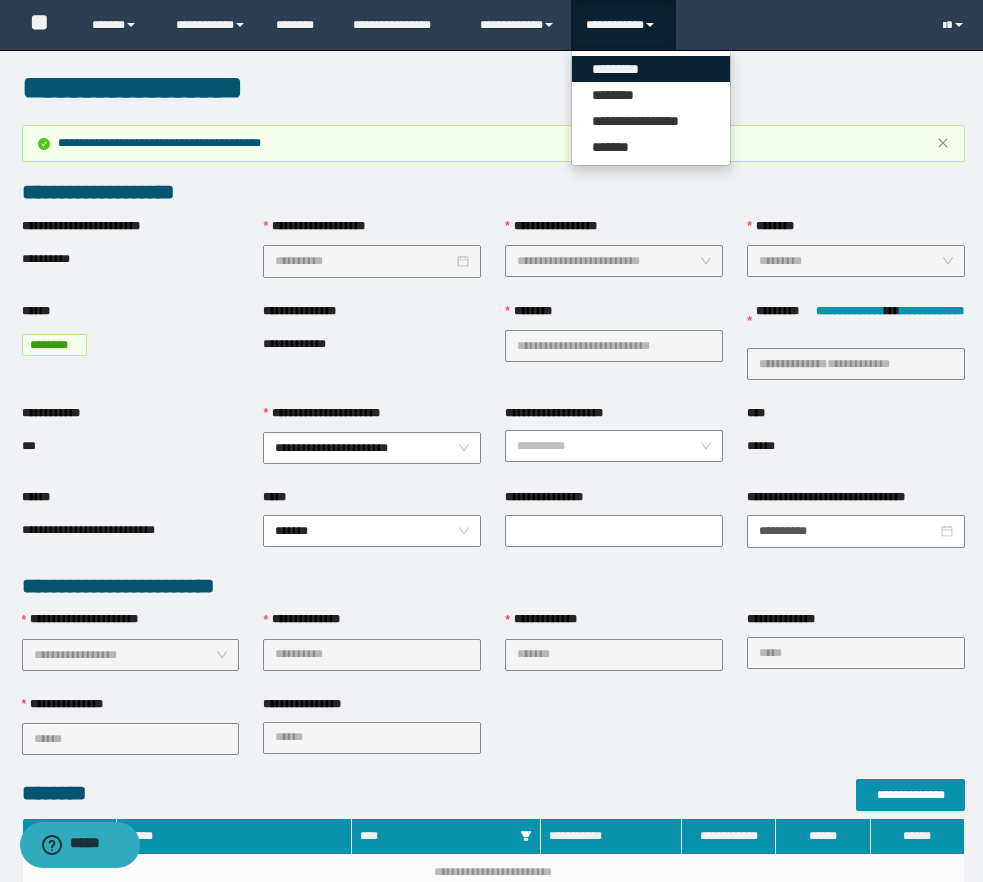 click on "*********" at bounding box center (651, 69) 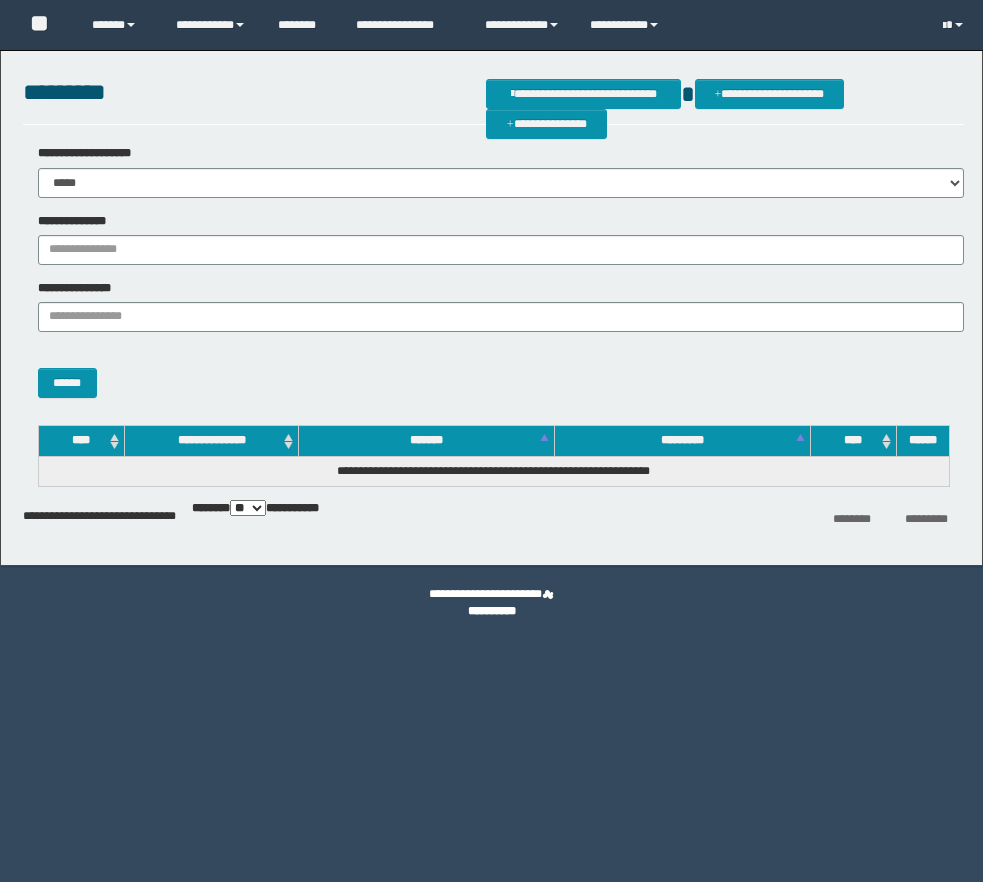 scroll, scrollTop: 0, scrollLeft: 0, axis: both 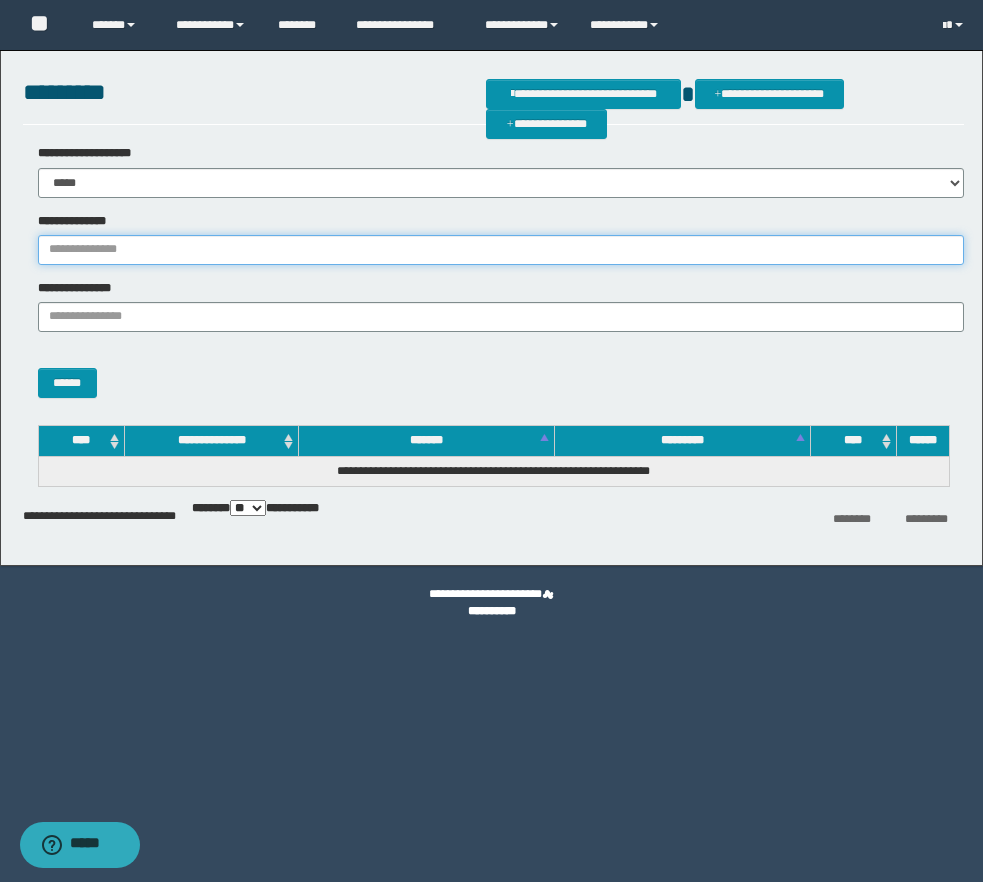 click on "**********" at bounding box center [501, 250] 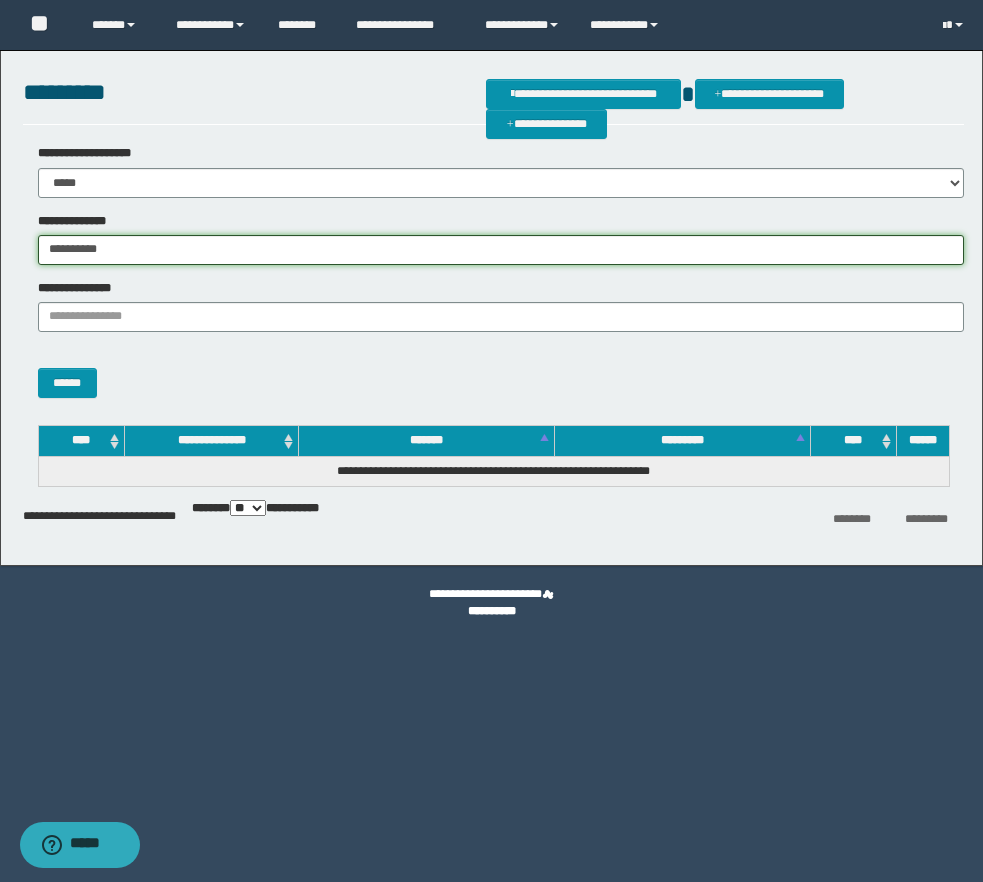 type on "**********" 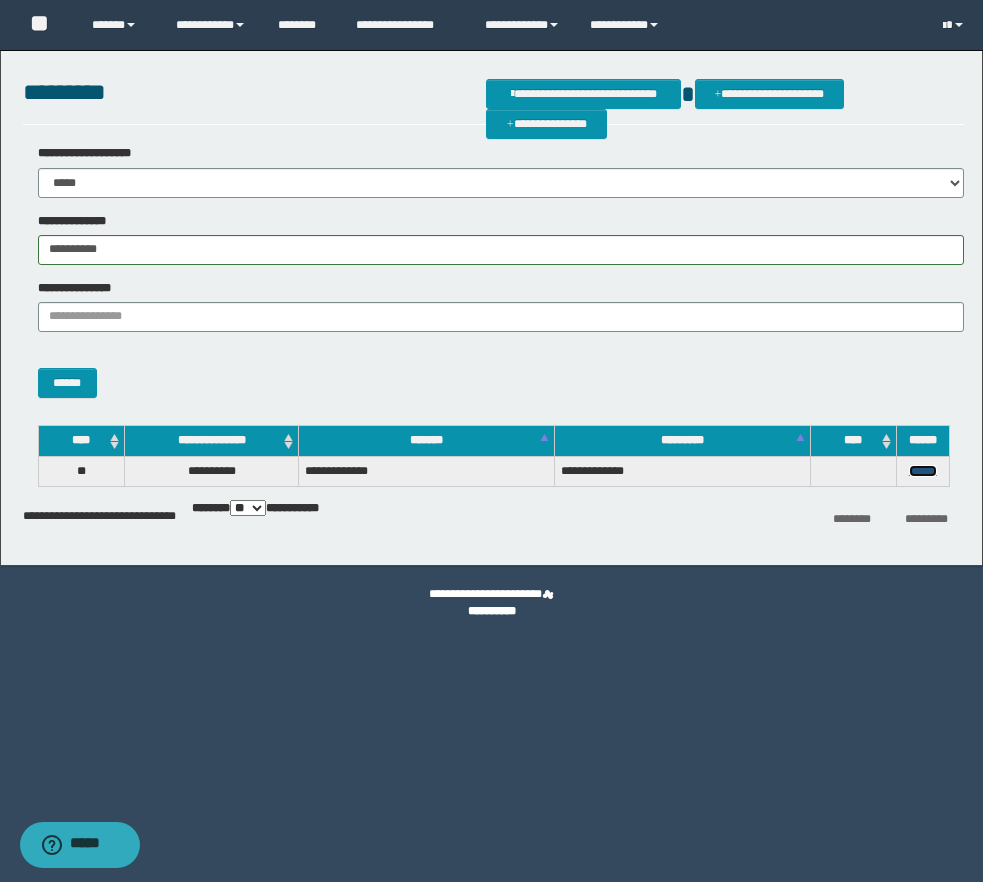 click on "******" at bounding box center (923, 471) 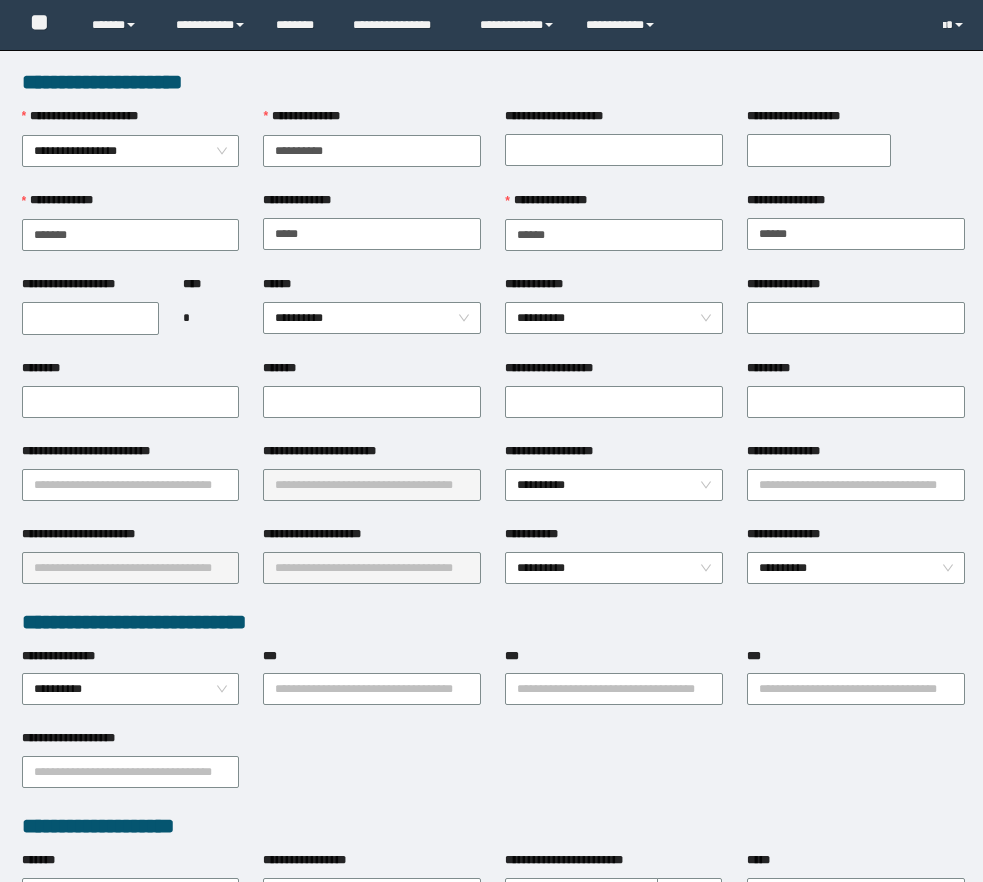 scroll, scrollTop: 0, scrollLeft: 0, axis: both 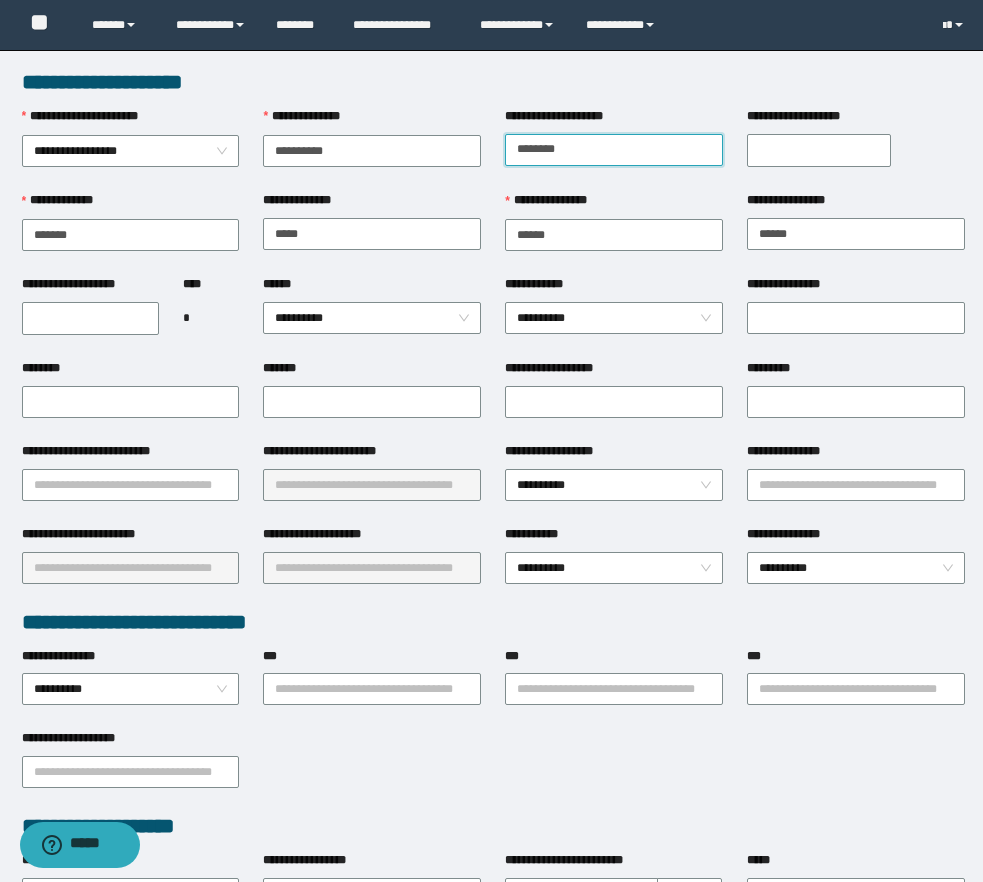 type on "********" 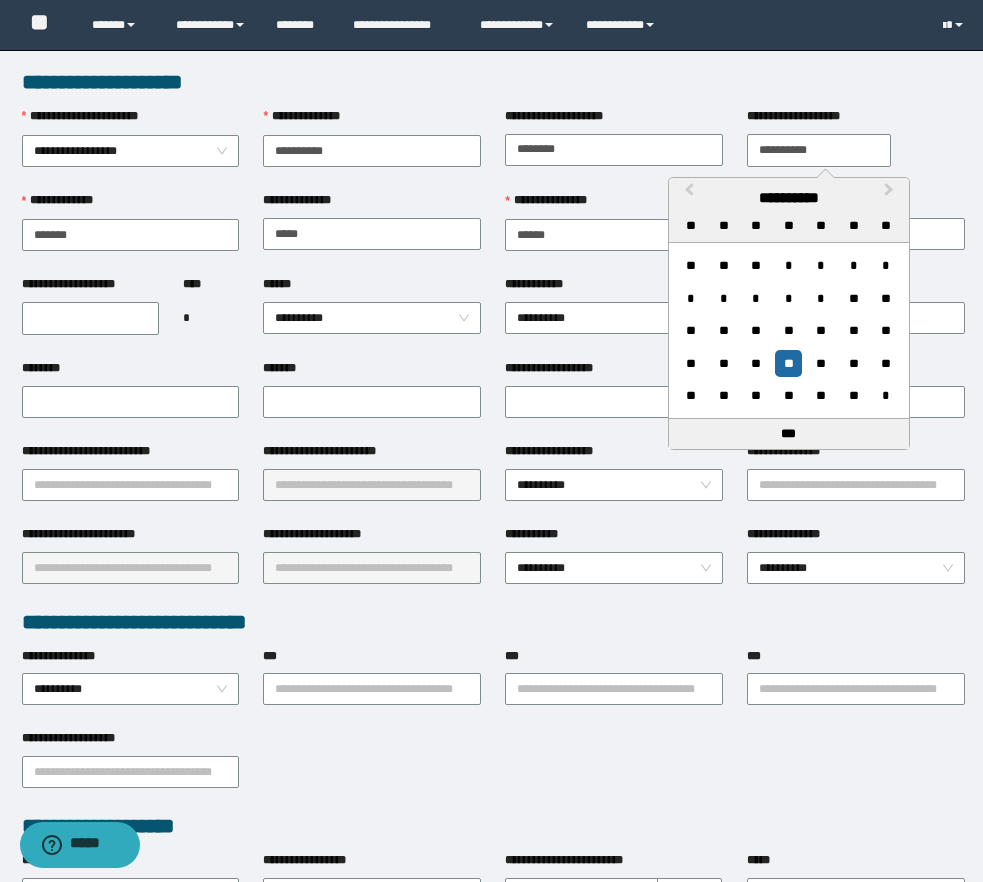 type on "**********" 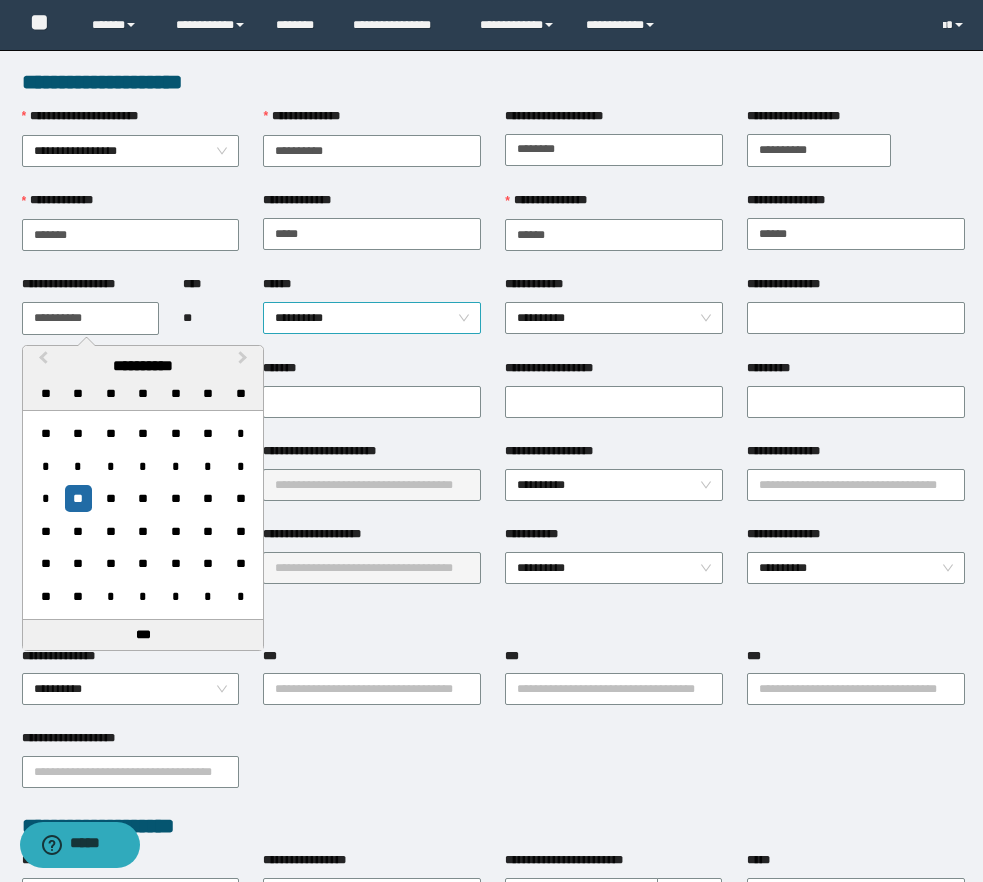 type on "**********" 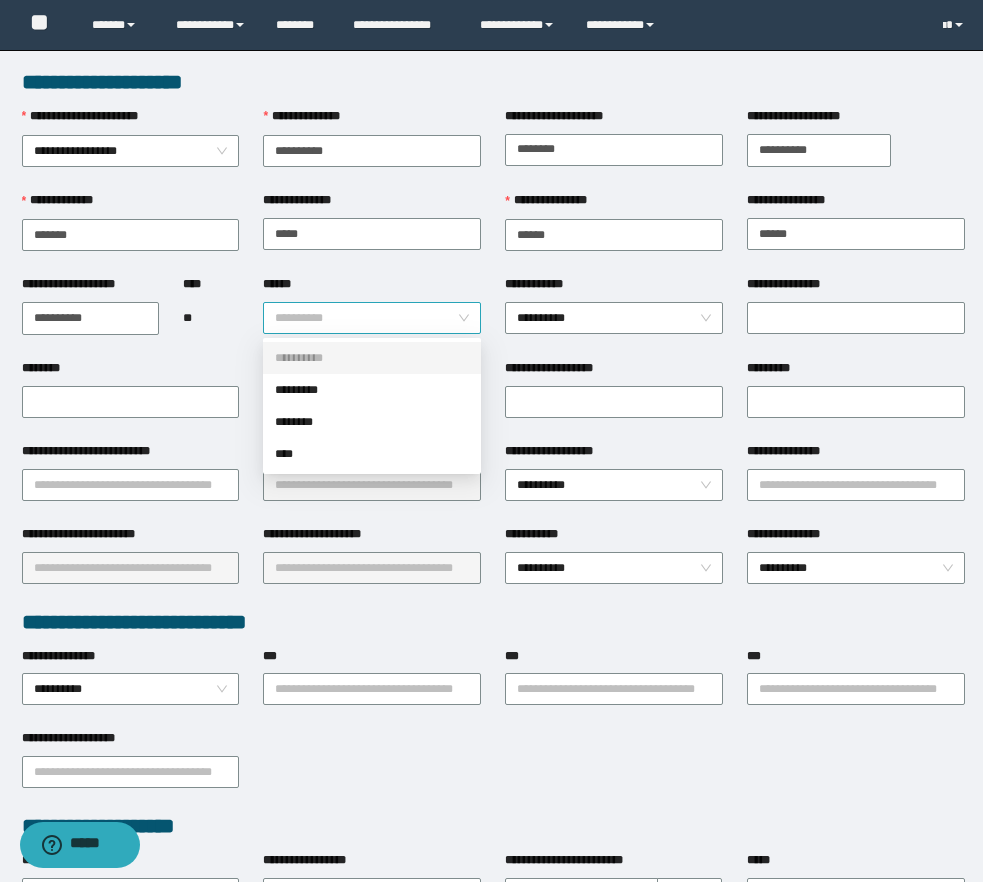 click on "**********" at bounding box center [372, 318] 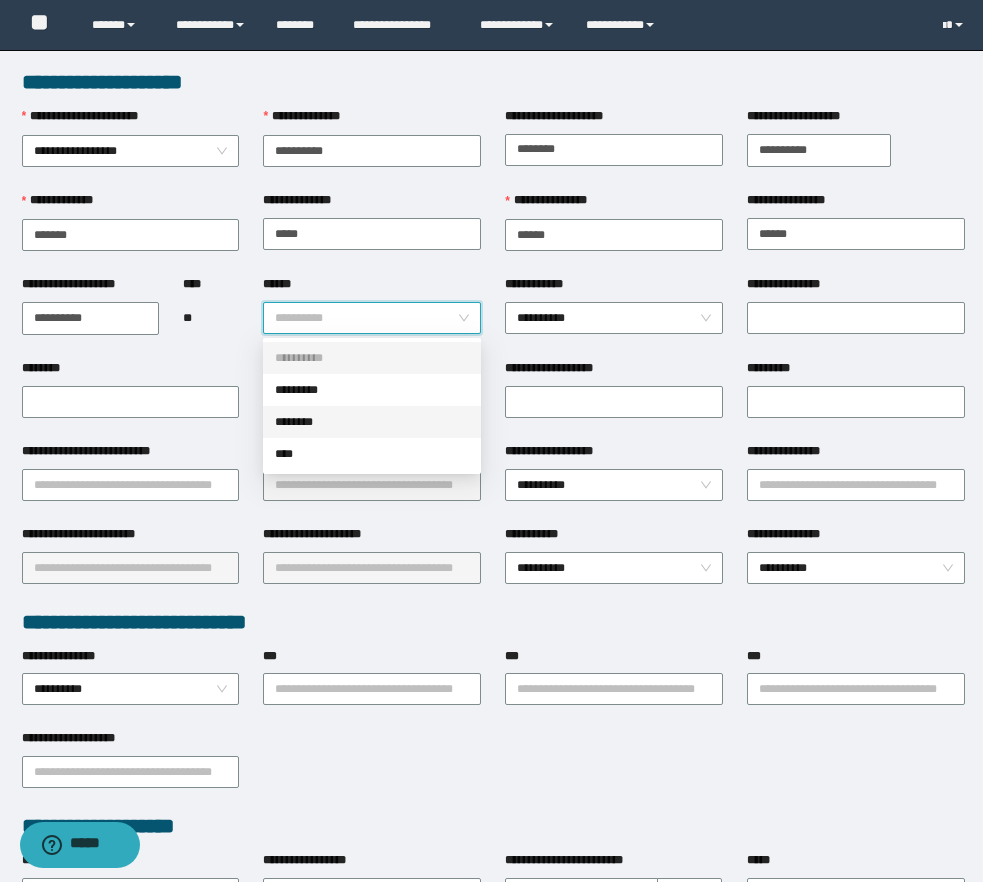 click on "********" at bounding box center (372, 422) 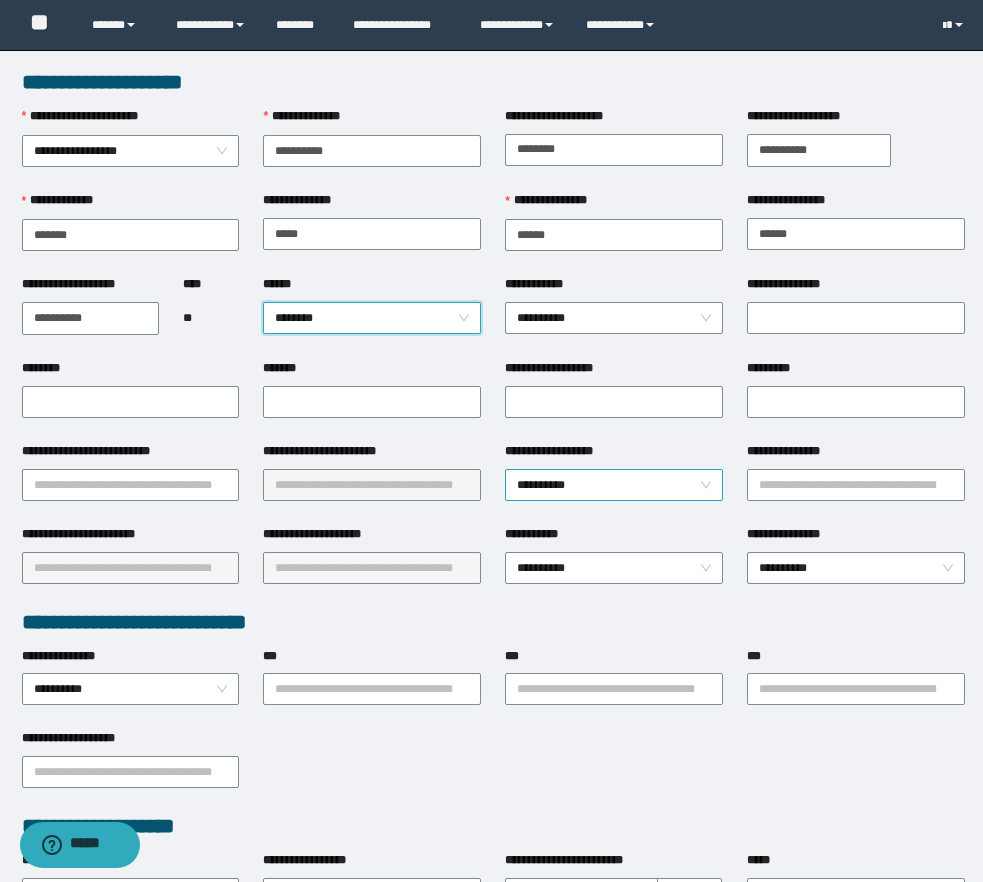 click on "**********" at bounding box center [614, 485] 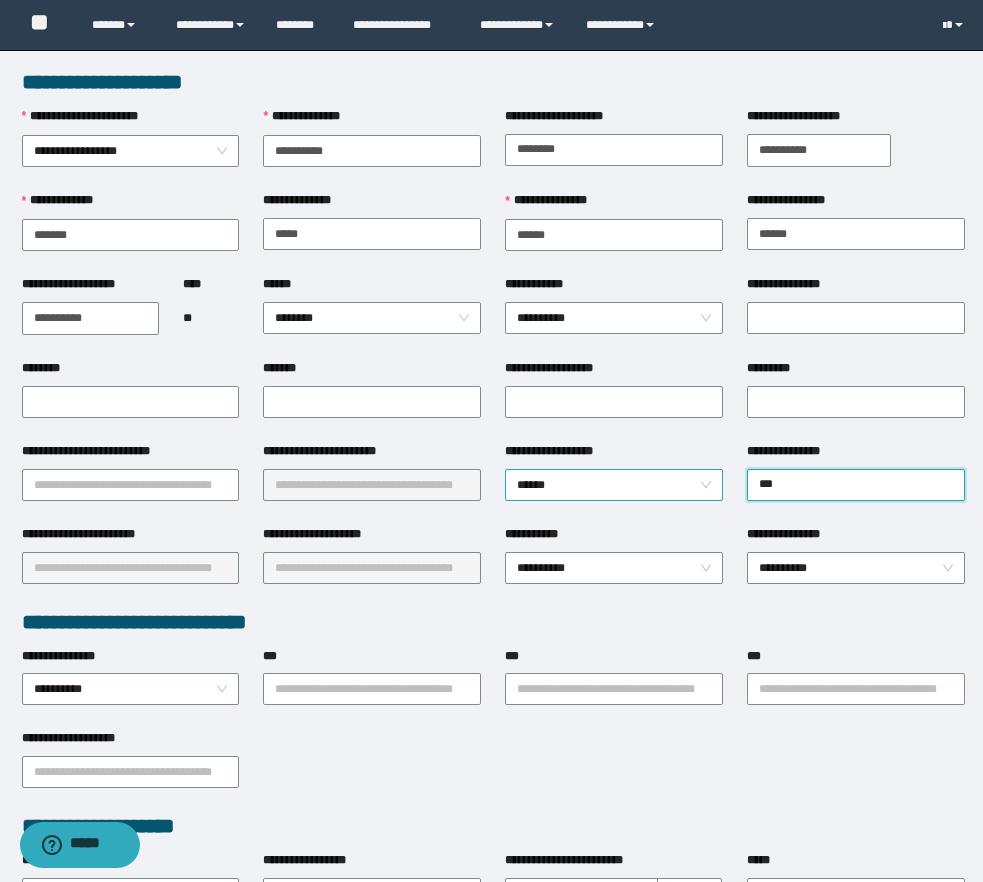 type on "****" 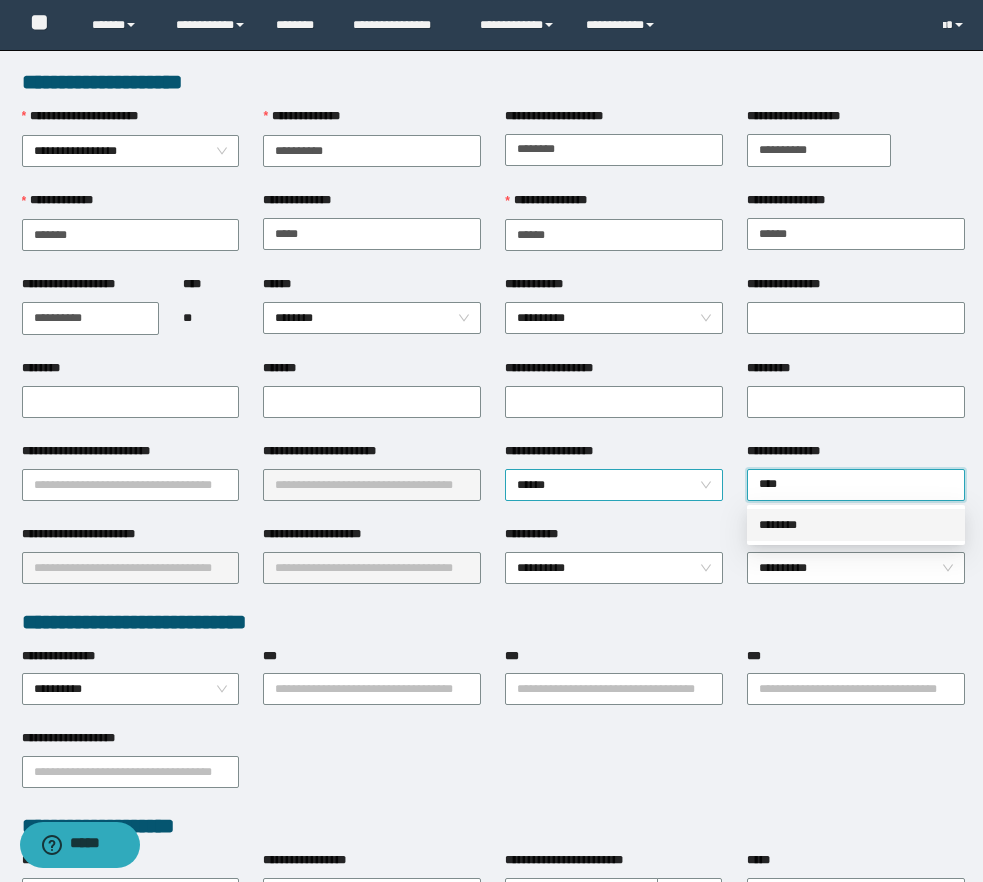 type 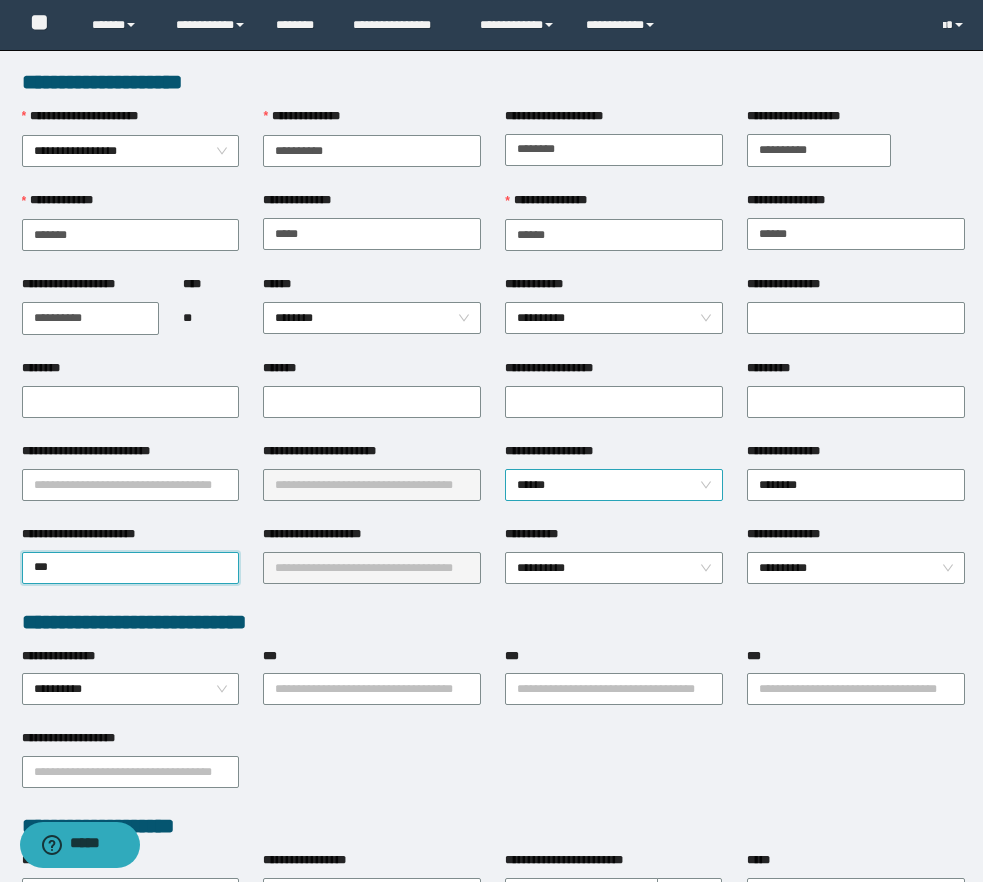 type on "****" 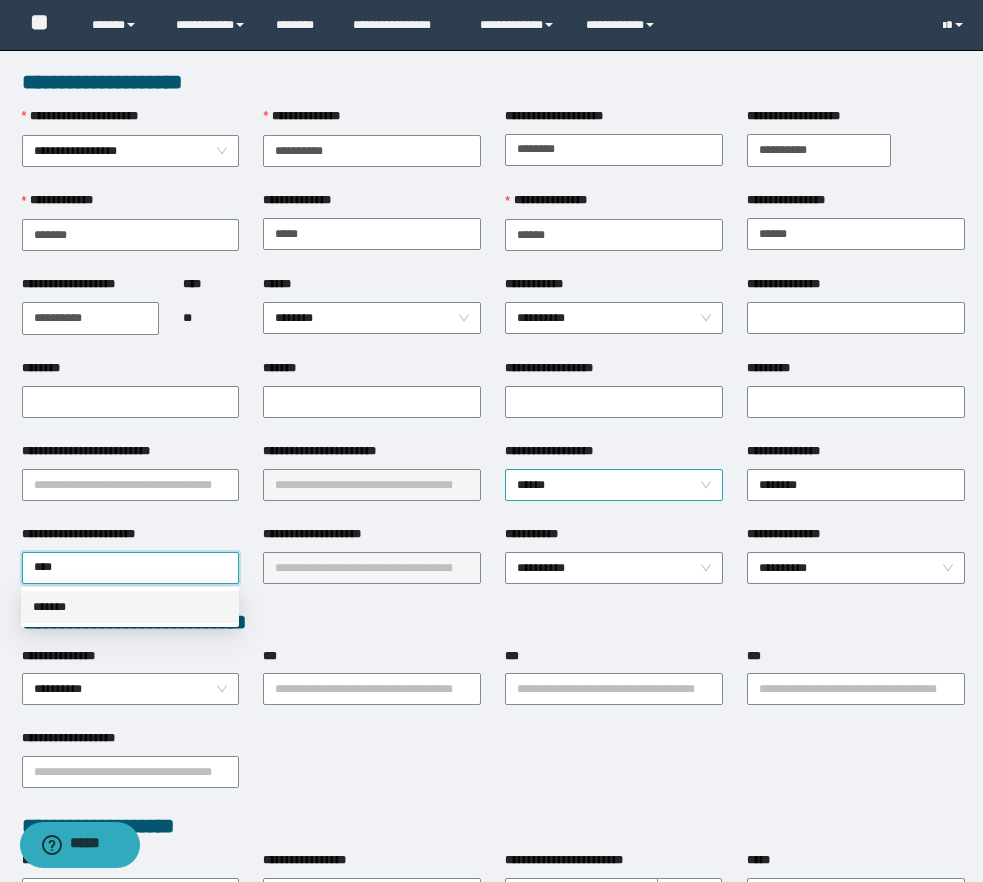 type 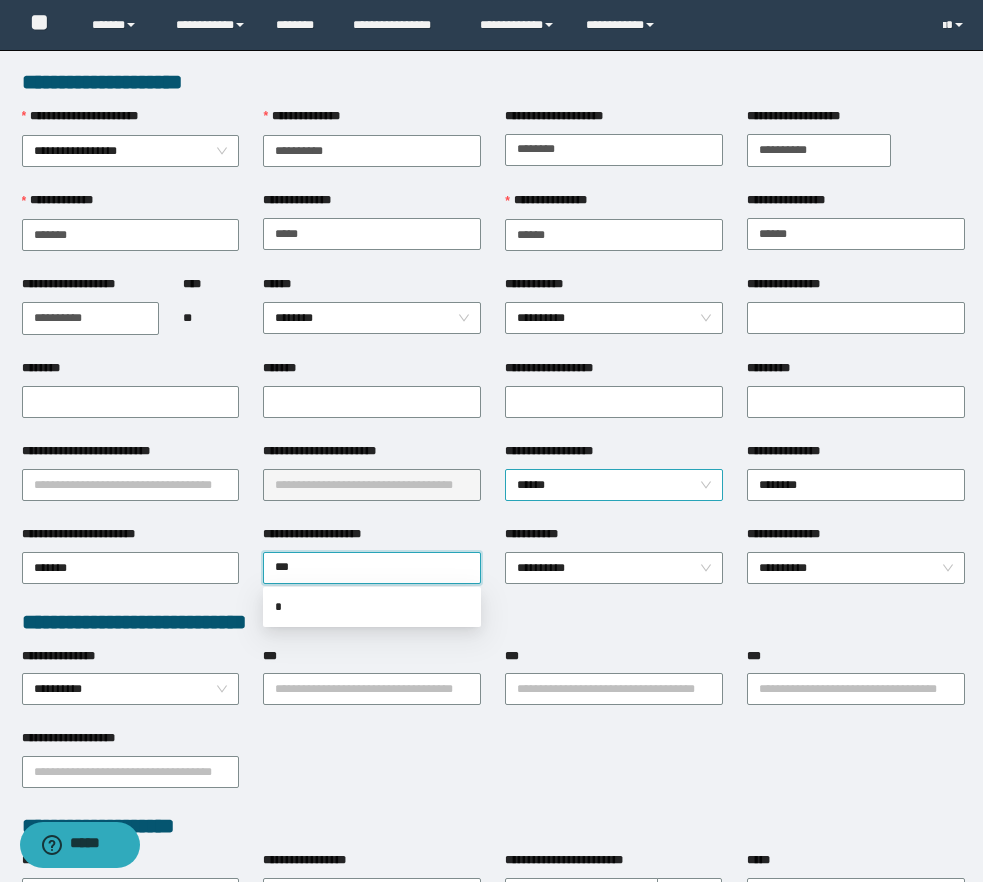 type on "****" 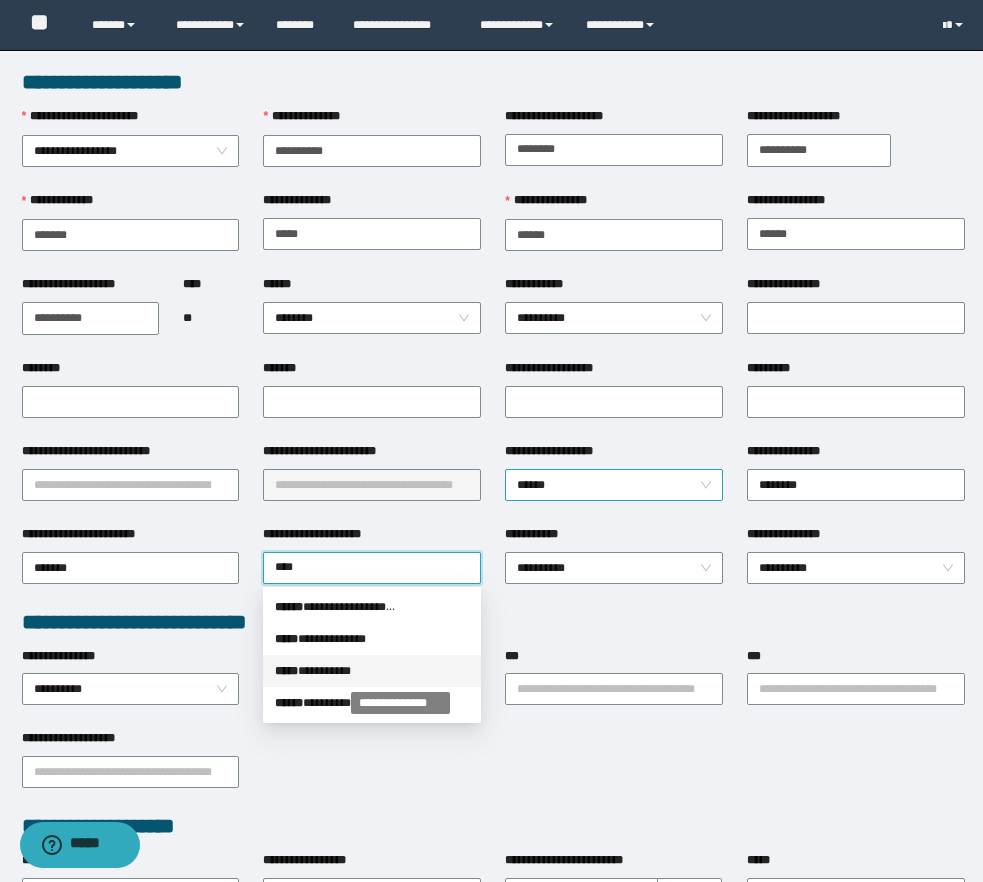 type 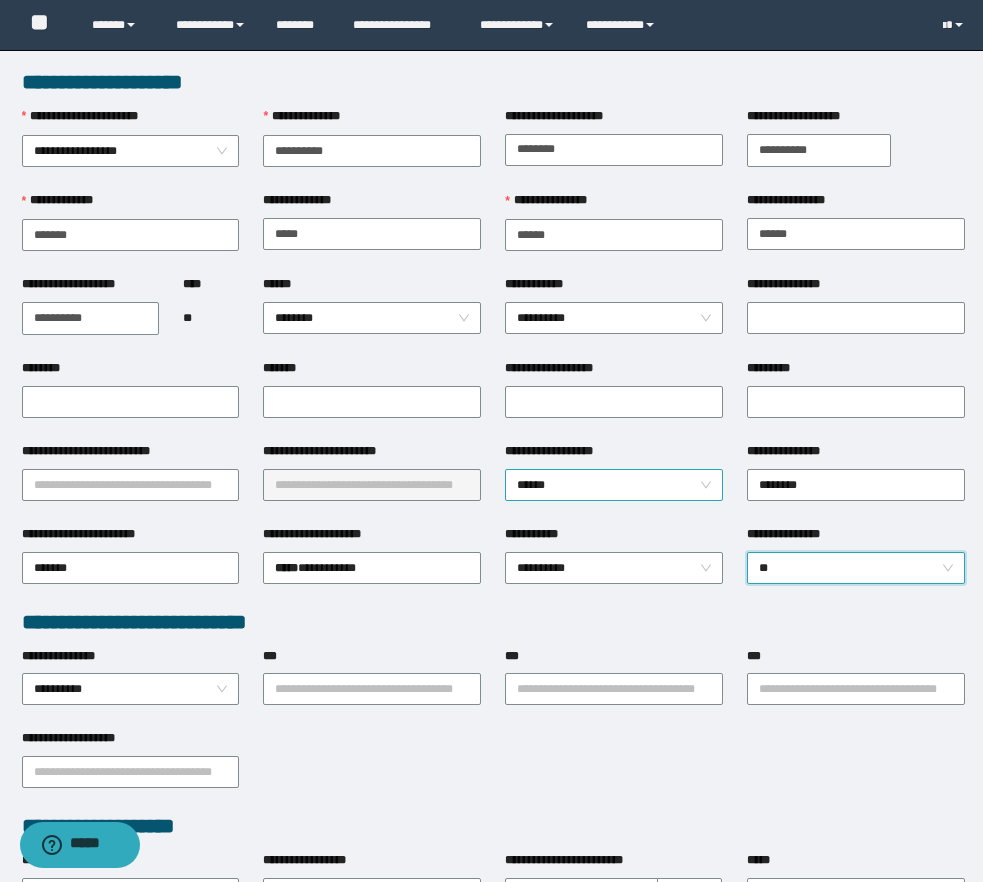 scroll, scrollTop: 32, scrollLeft: 0, axis: vertical 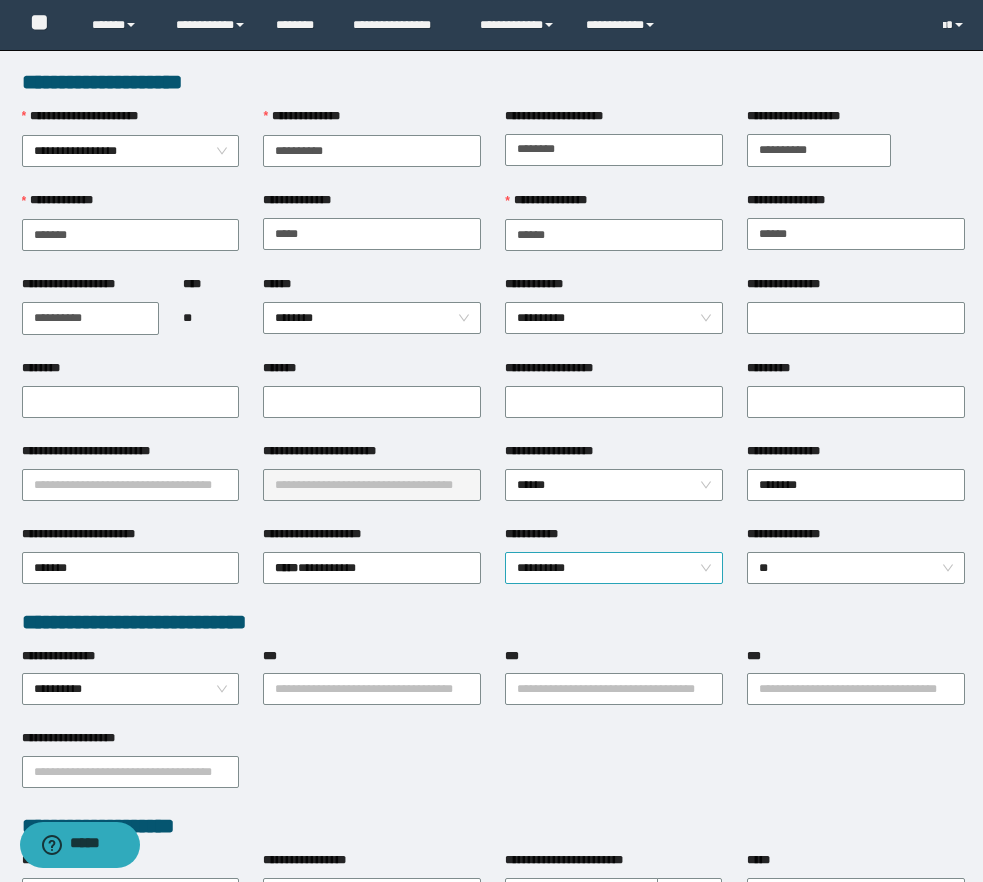 click on "**********" at bounding box center (614, 568) 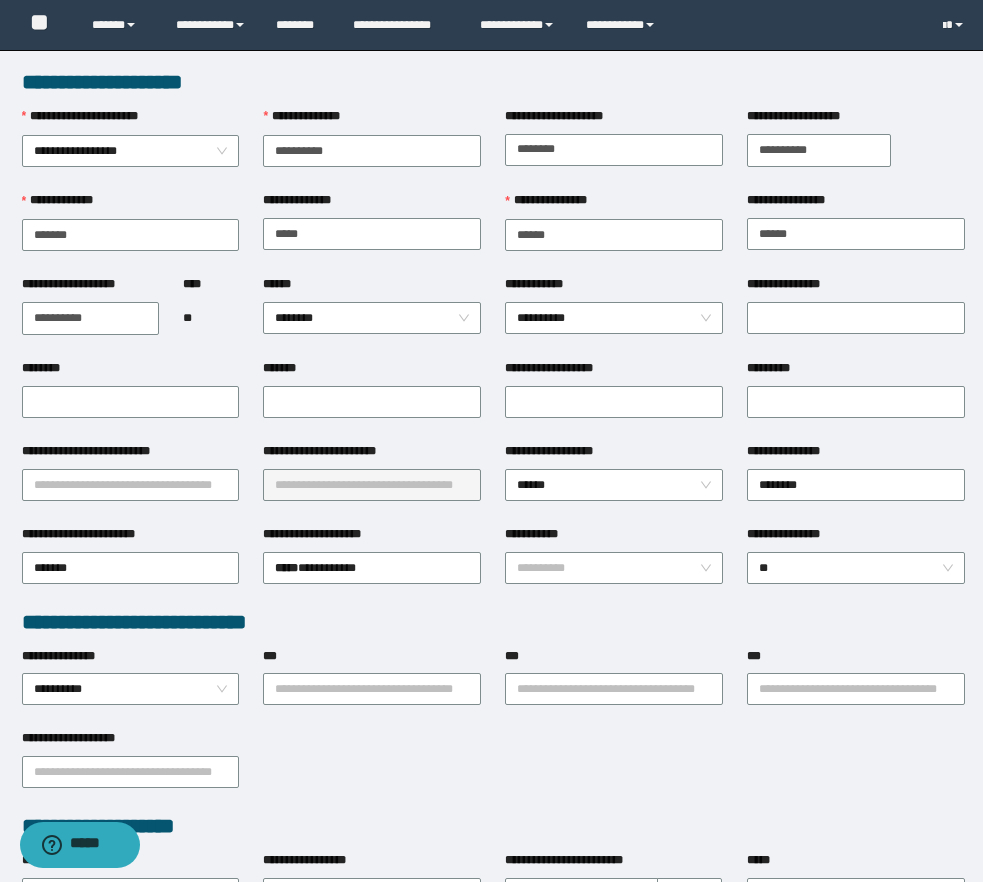 click on "**********" at bounding box center (-9999, -9999) 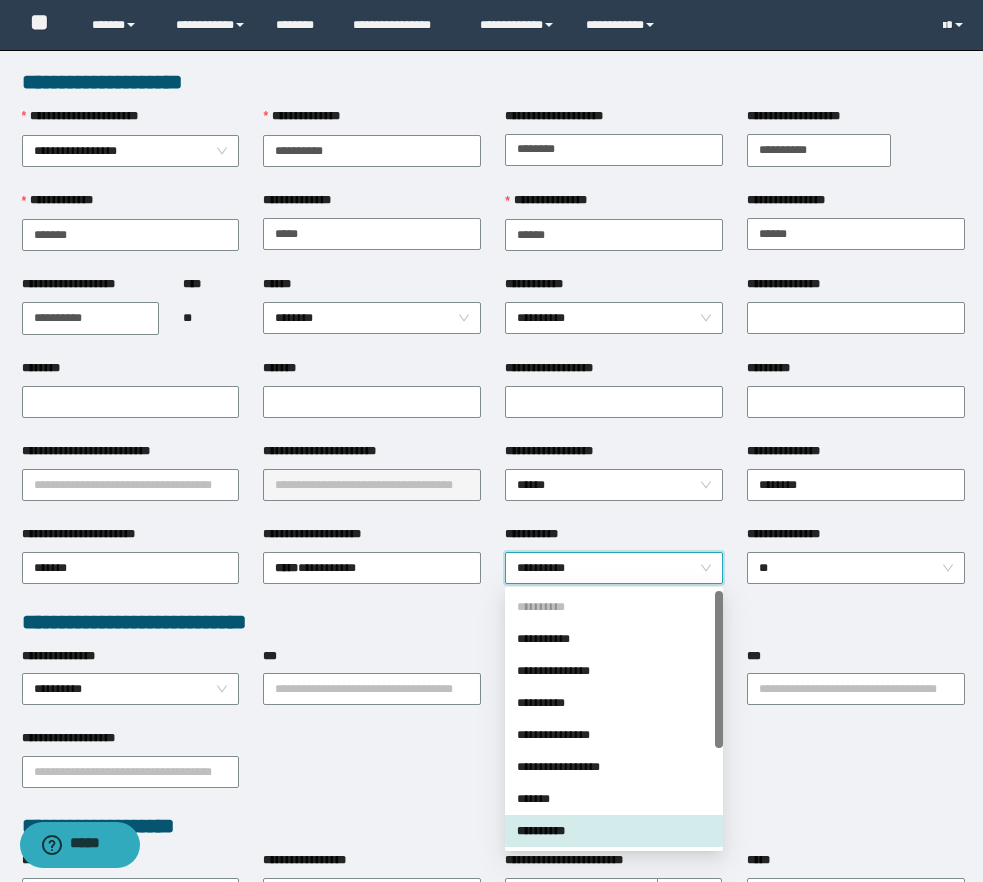 click on "**********" at bounding box center [493, 770] 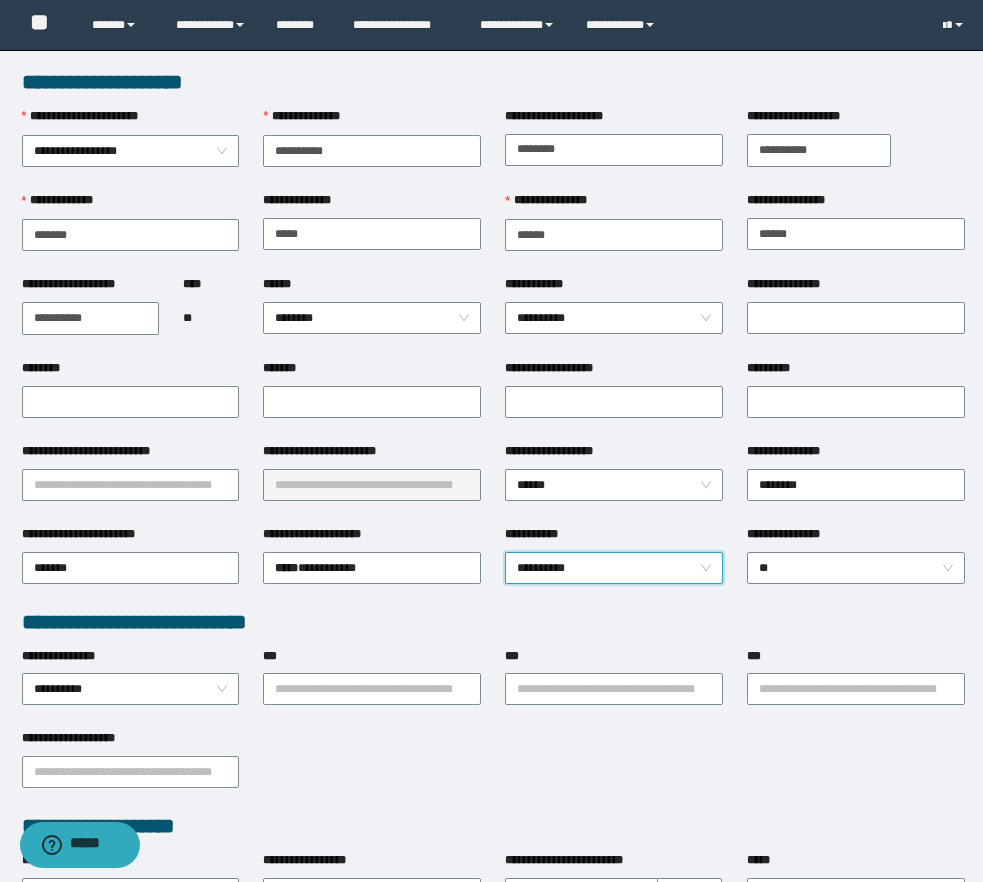 click on "**********" at bounding box center [614, 568] 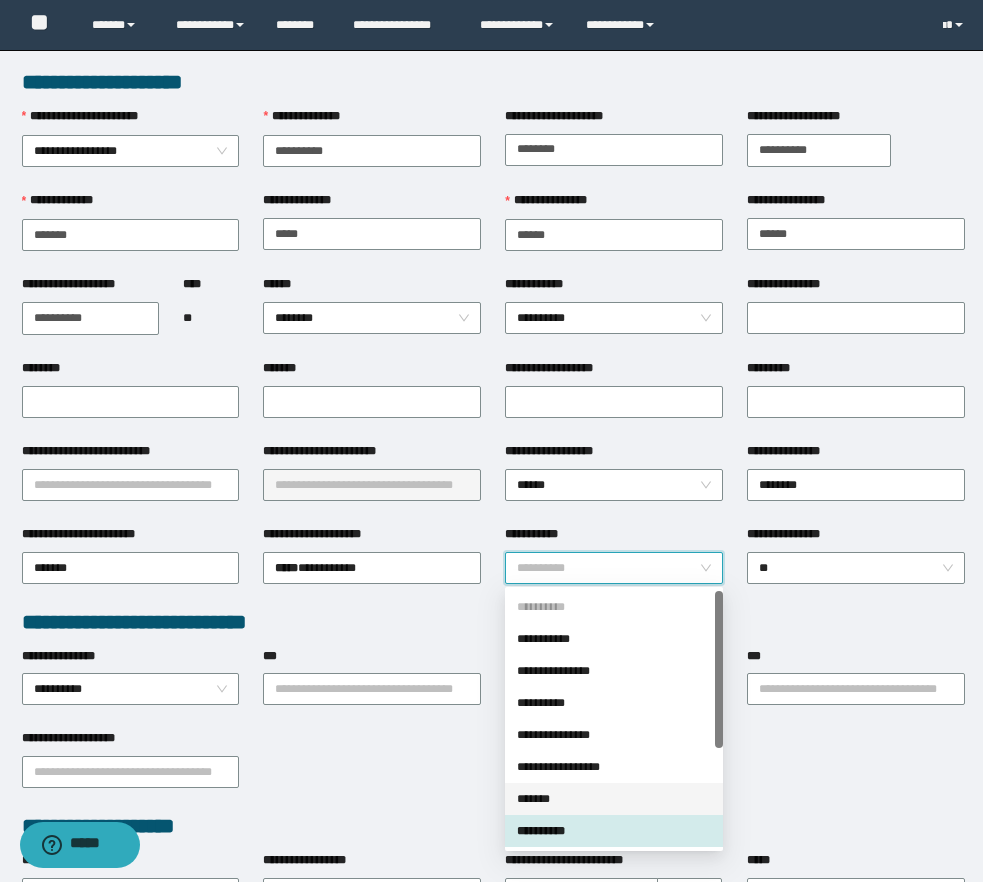 click on "*******" at bounding box center (614, 799) 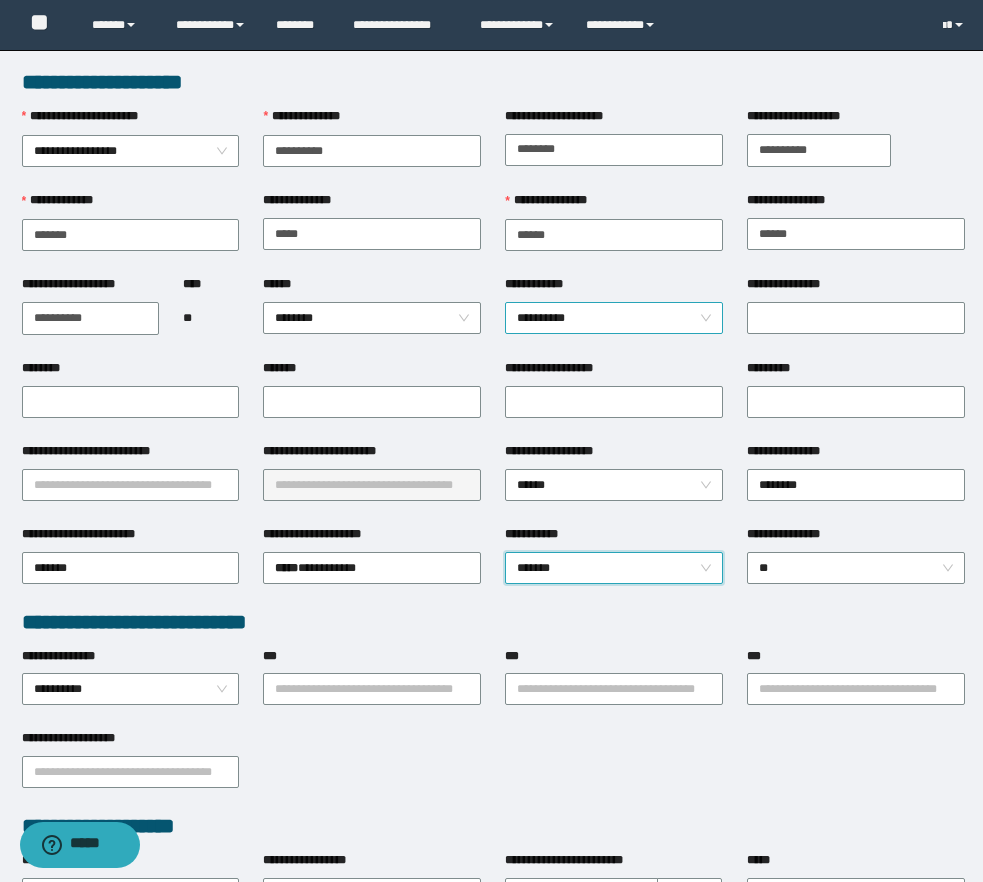 click on "**********" at bounding box center (614, 318) 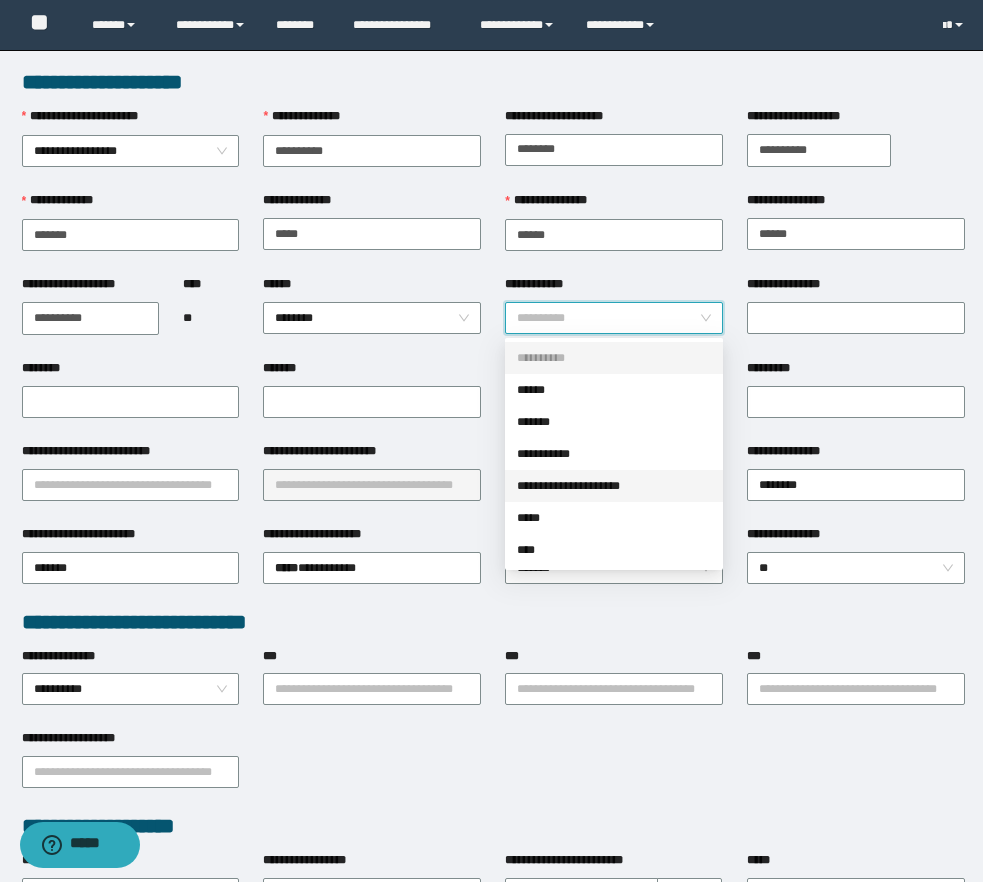 click on "**********" at bounding box center (614, 486) 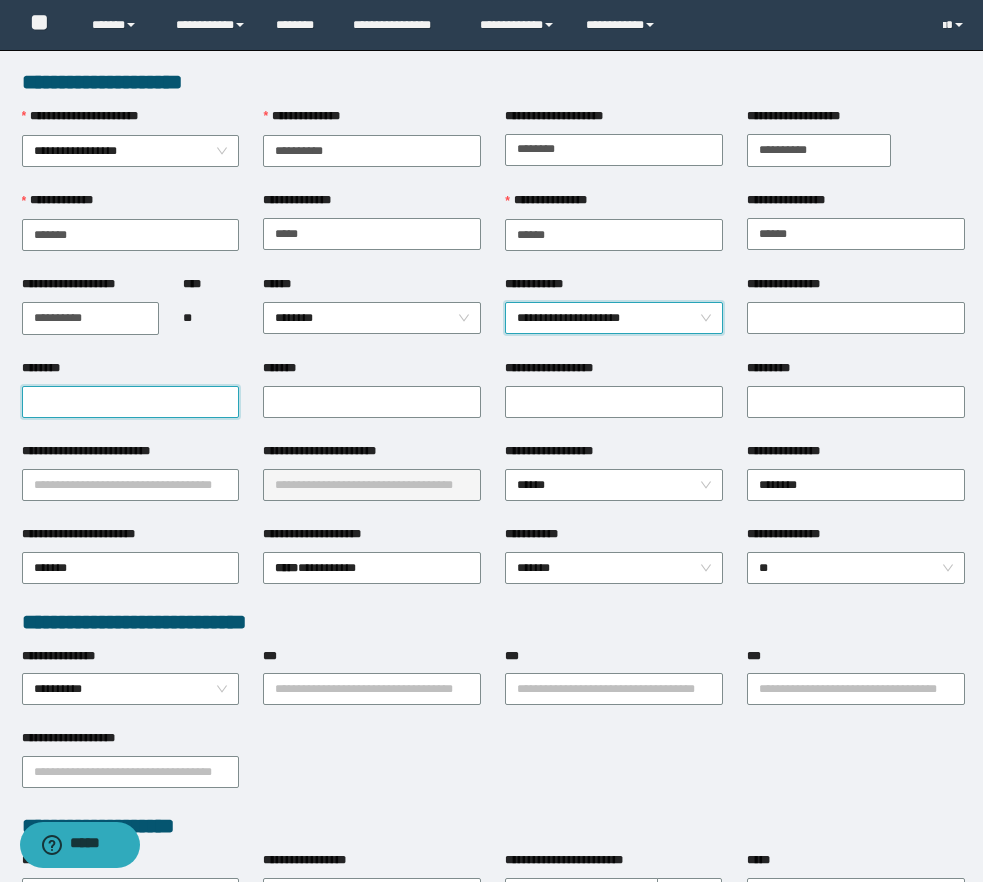 click on "********" at bounding box center [131, 402] 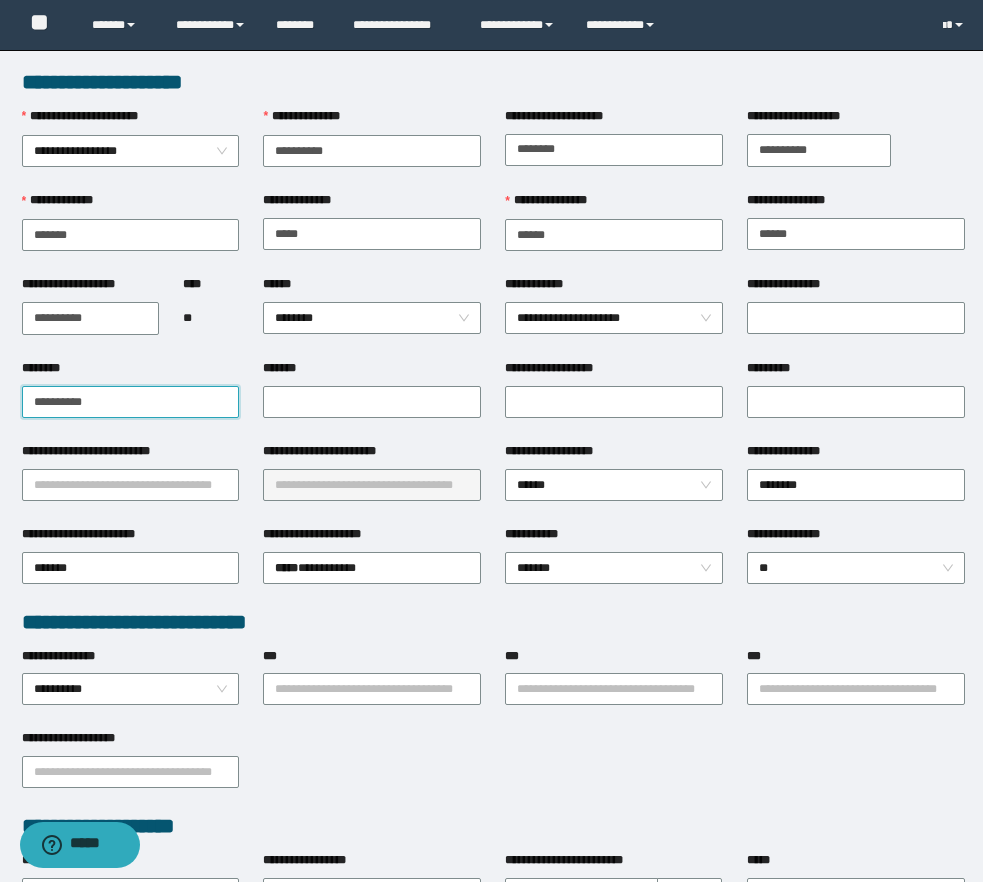 type on "**********" 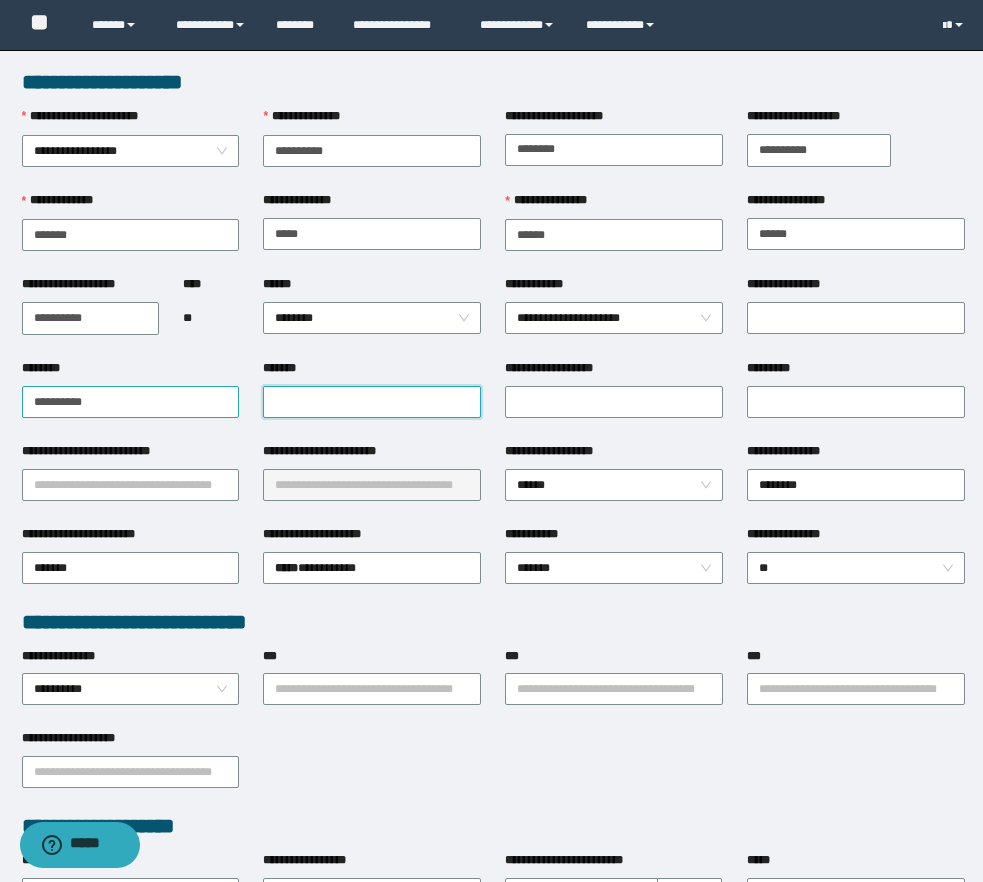 paste on "**********" 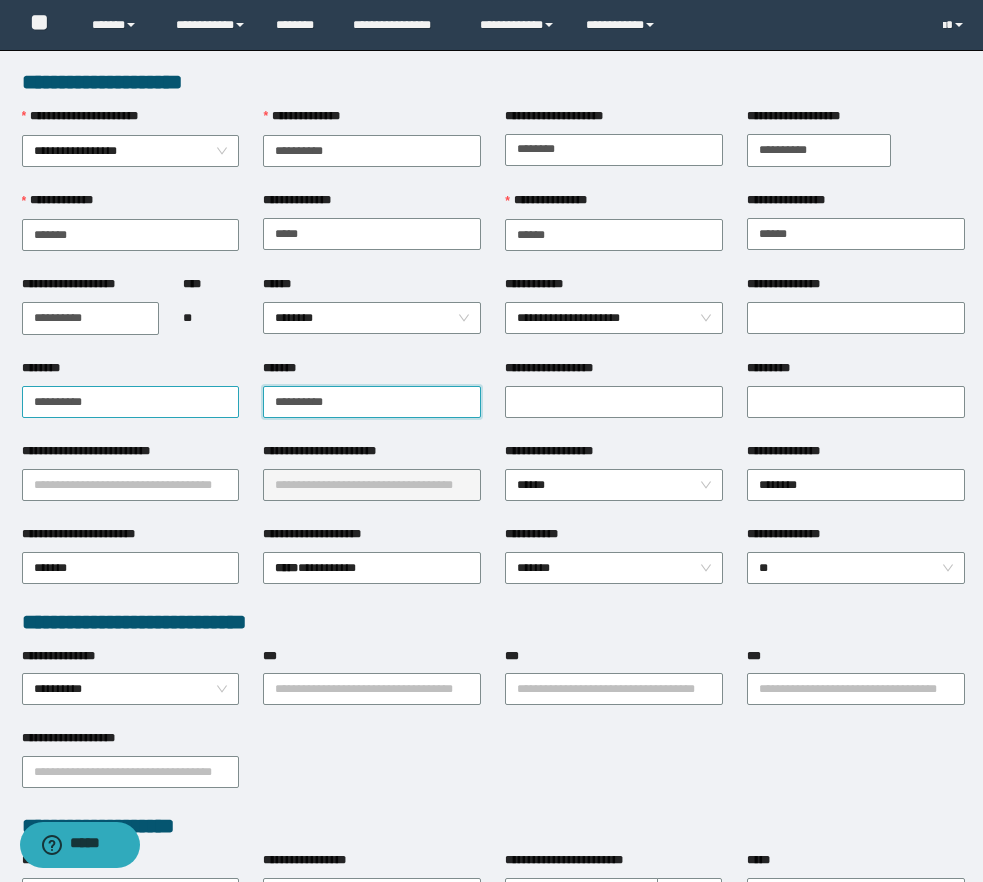 type on "**********" 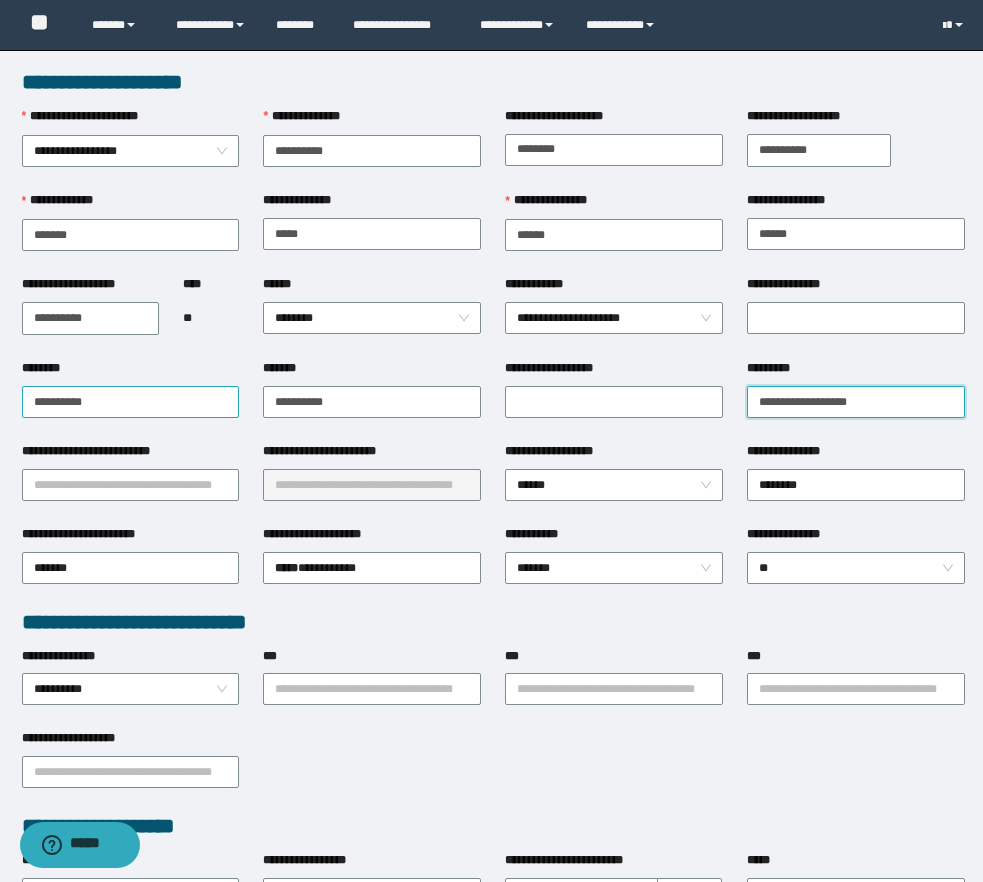 type on "**********" 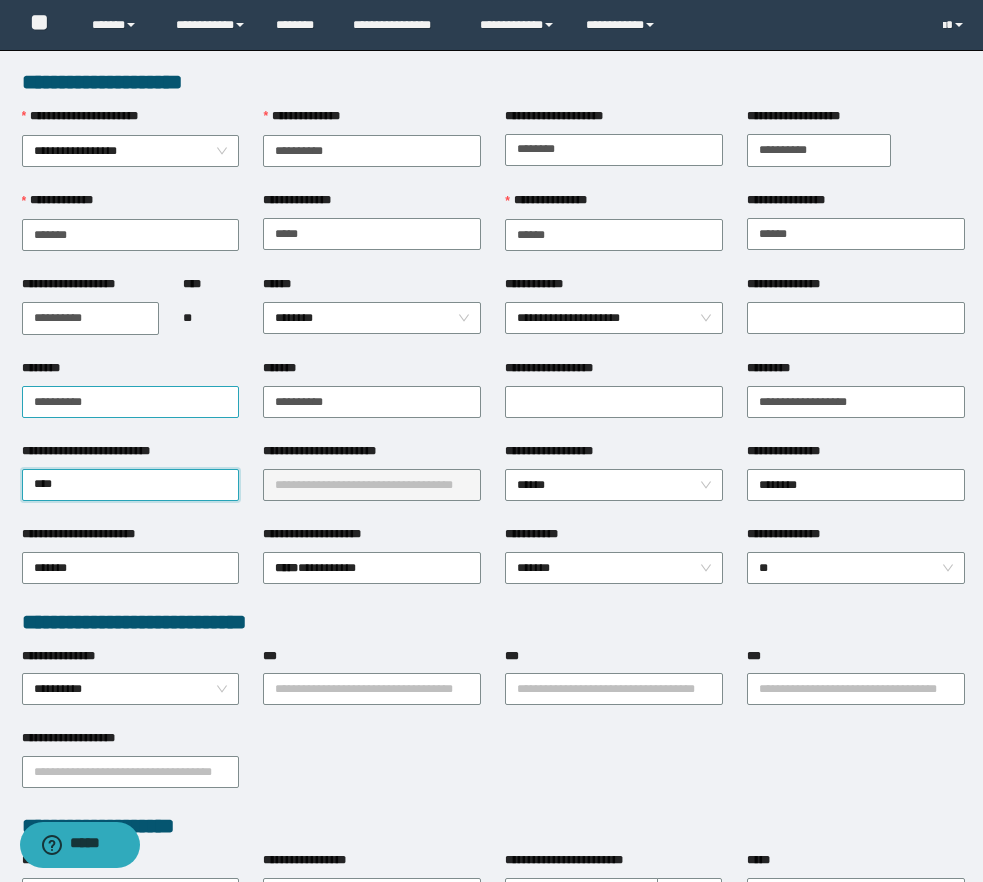 type on "*****" 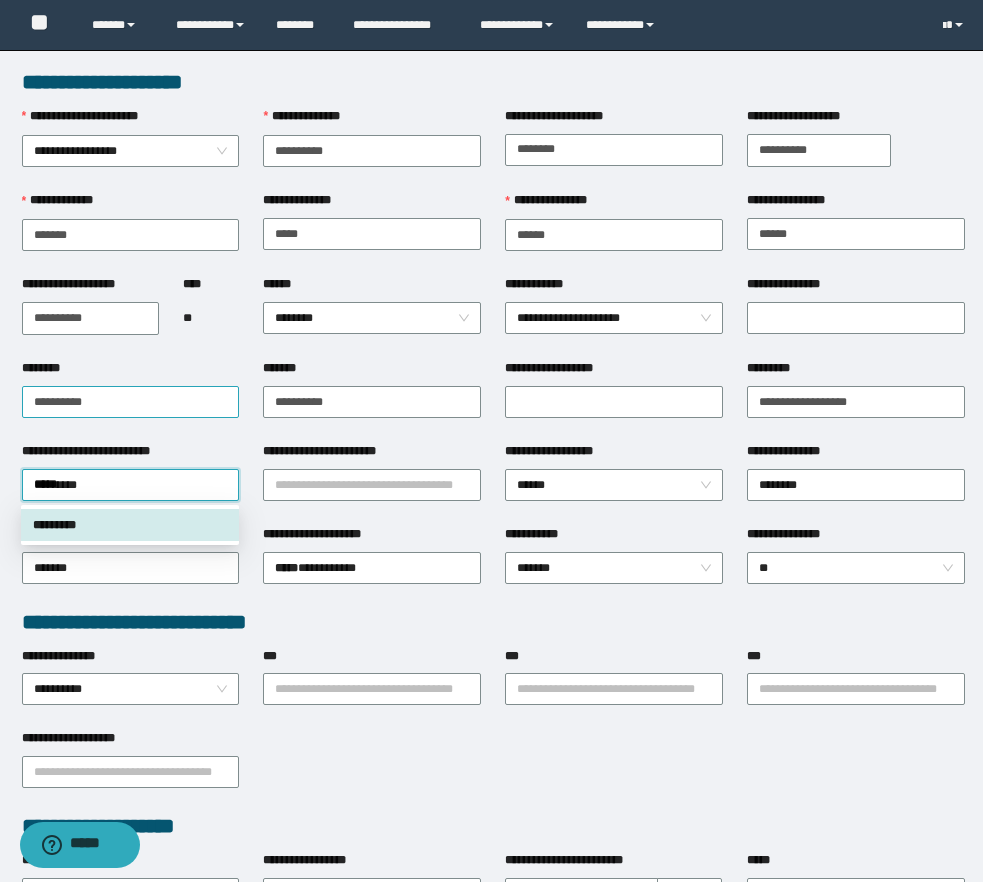 type 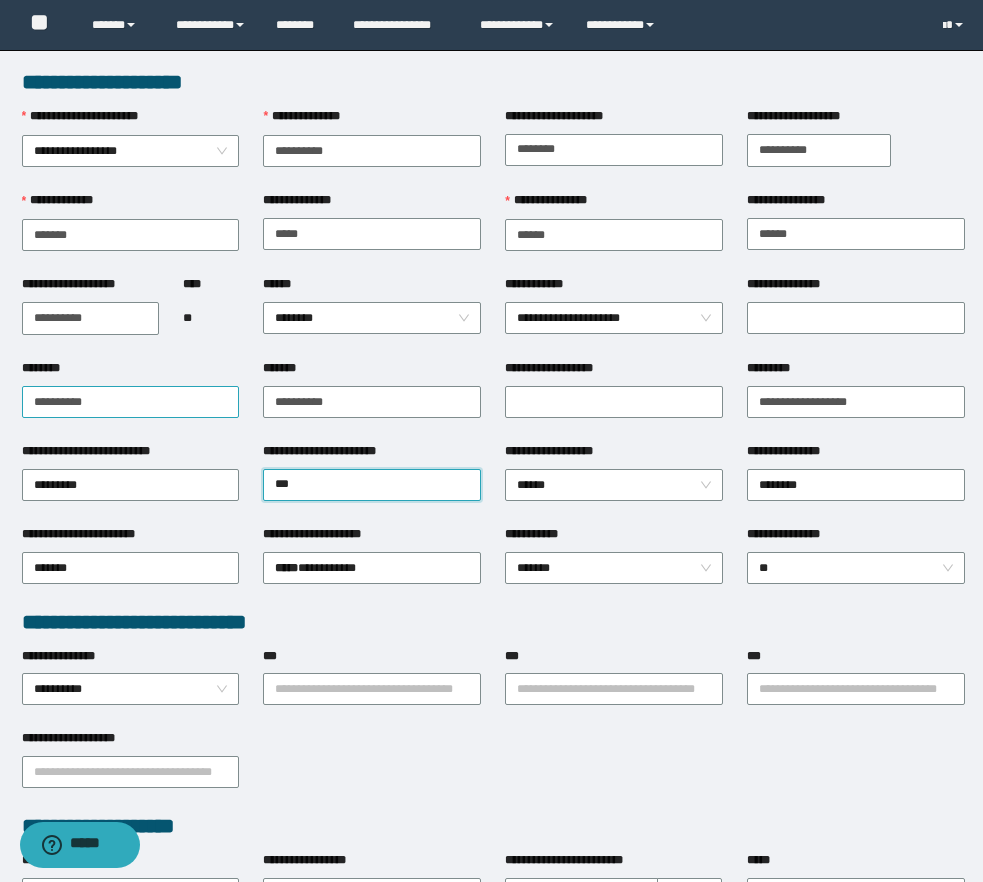 type on "****" 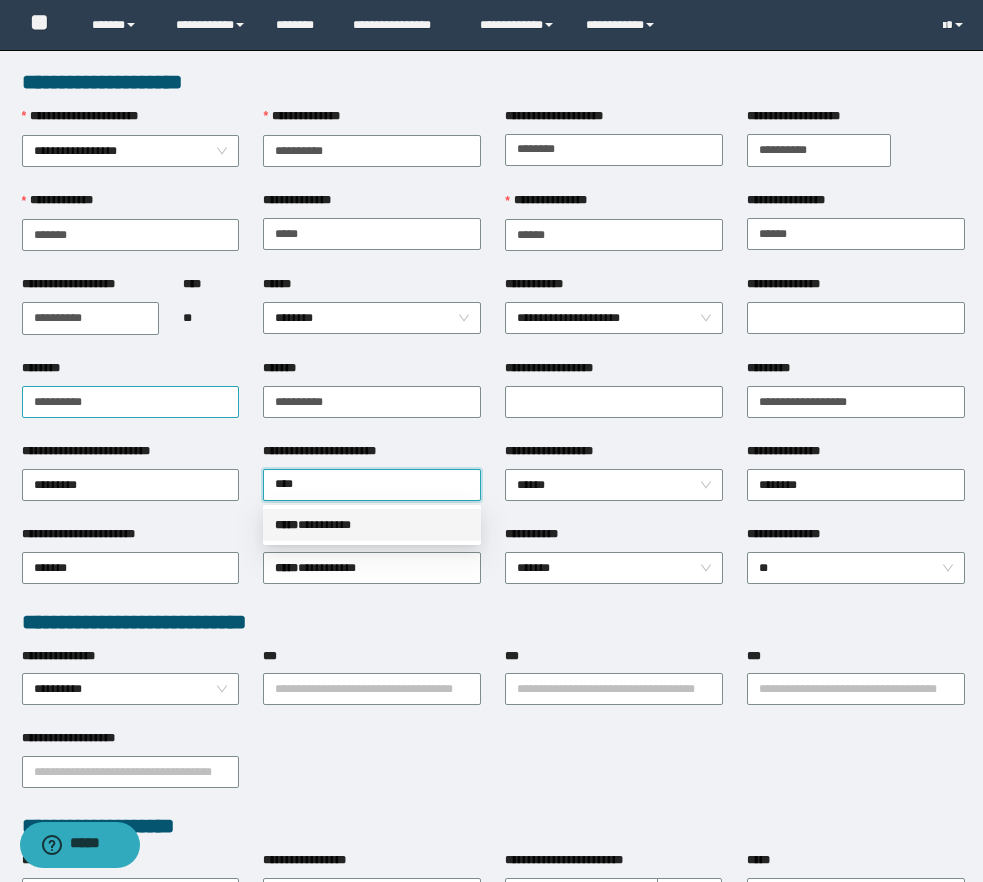 type 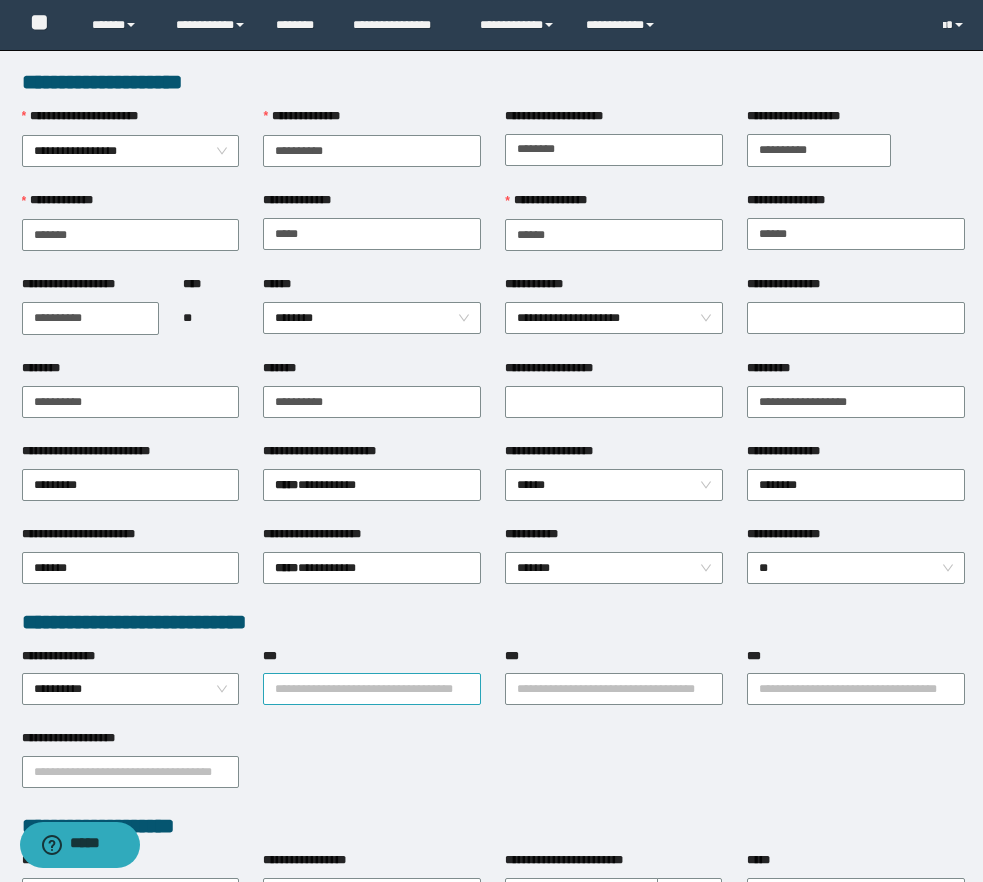 click on "***" at bounding box center [372, 689] 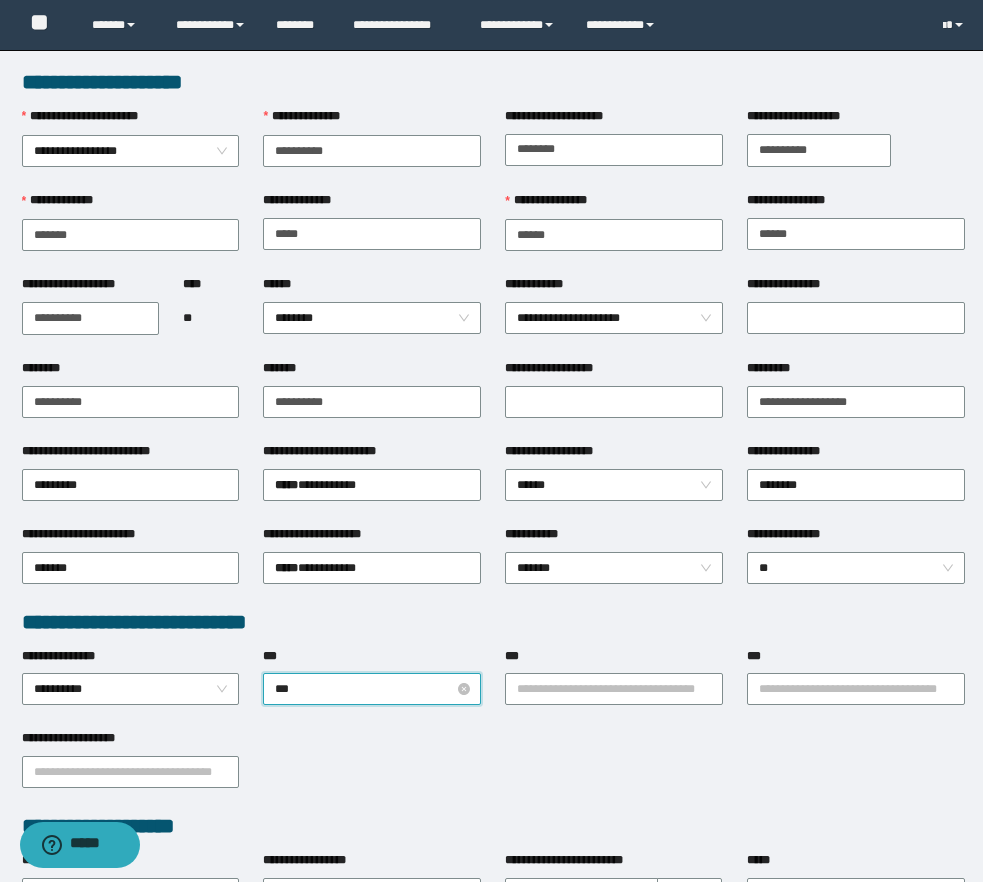 type on "****" 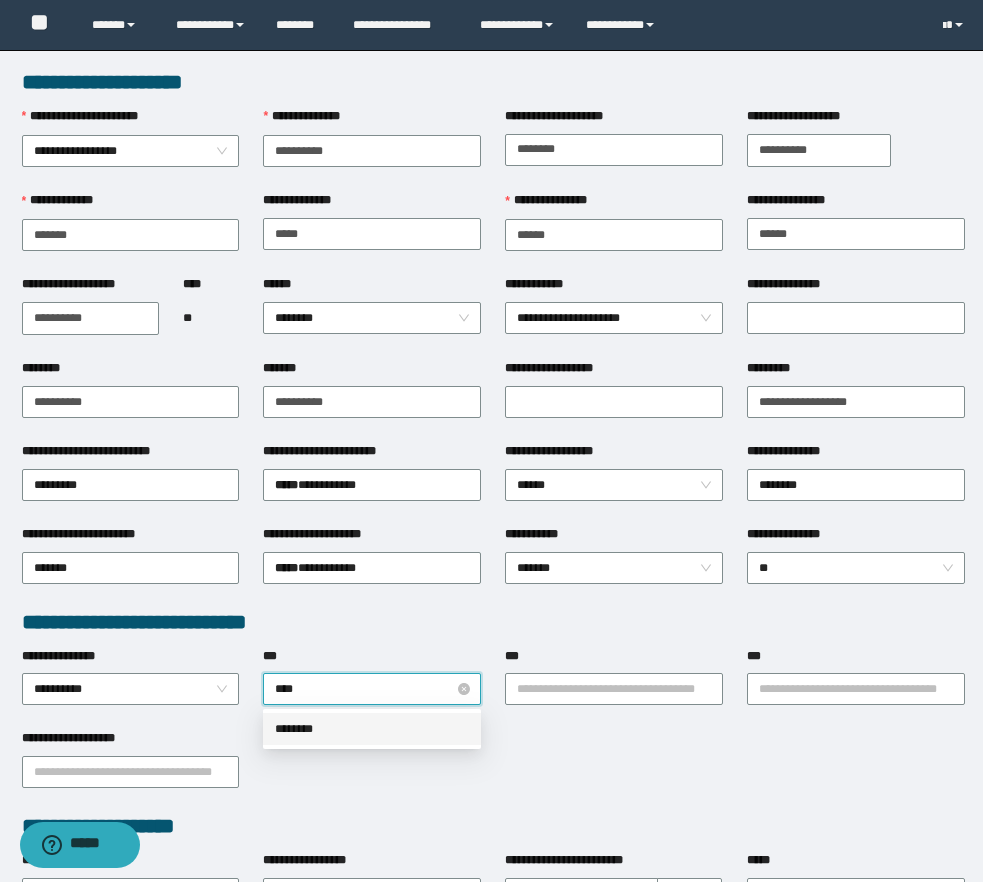 type 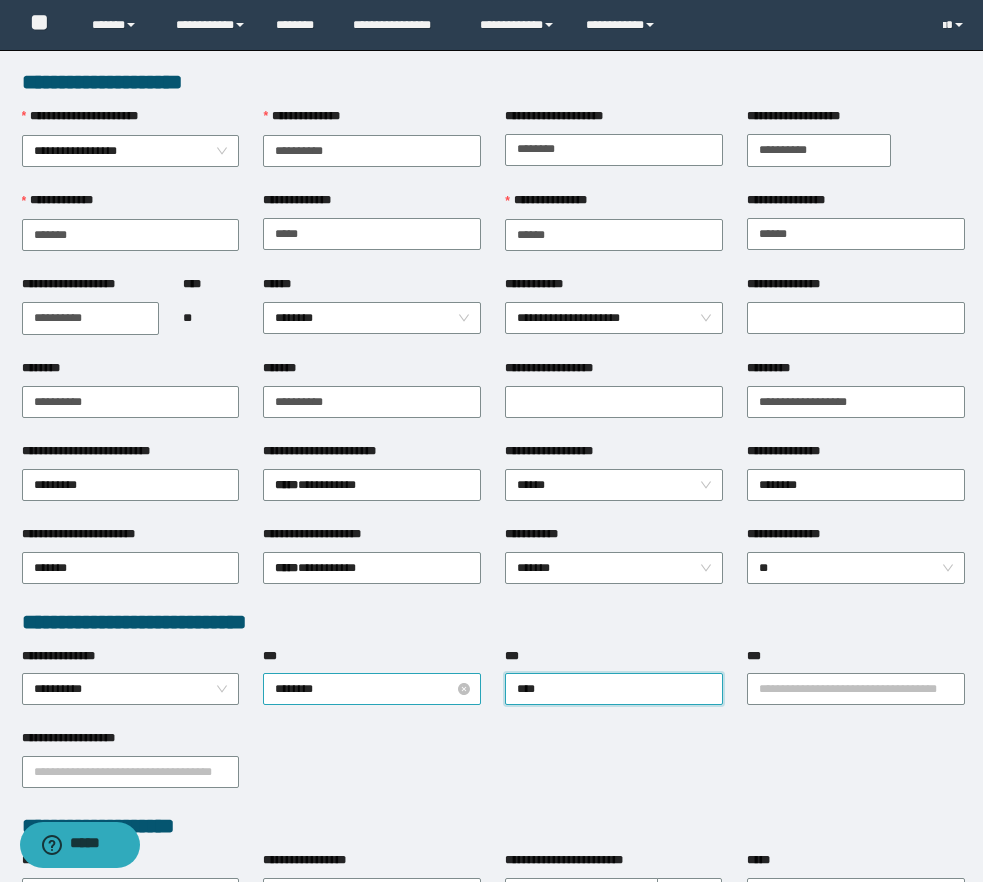 type on "*****" 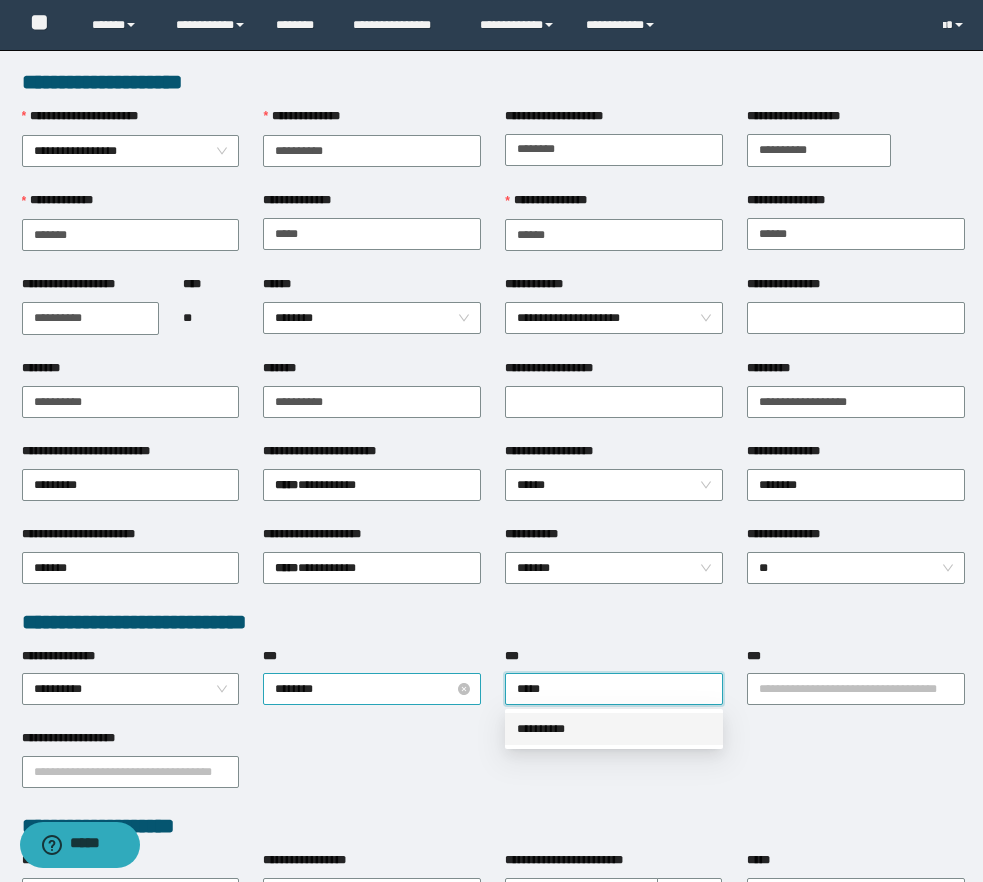 type 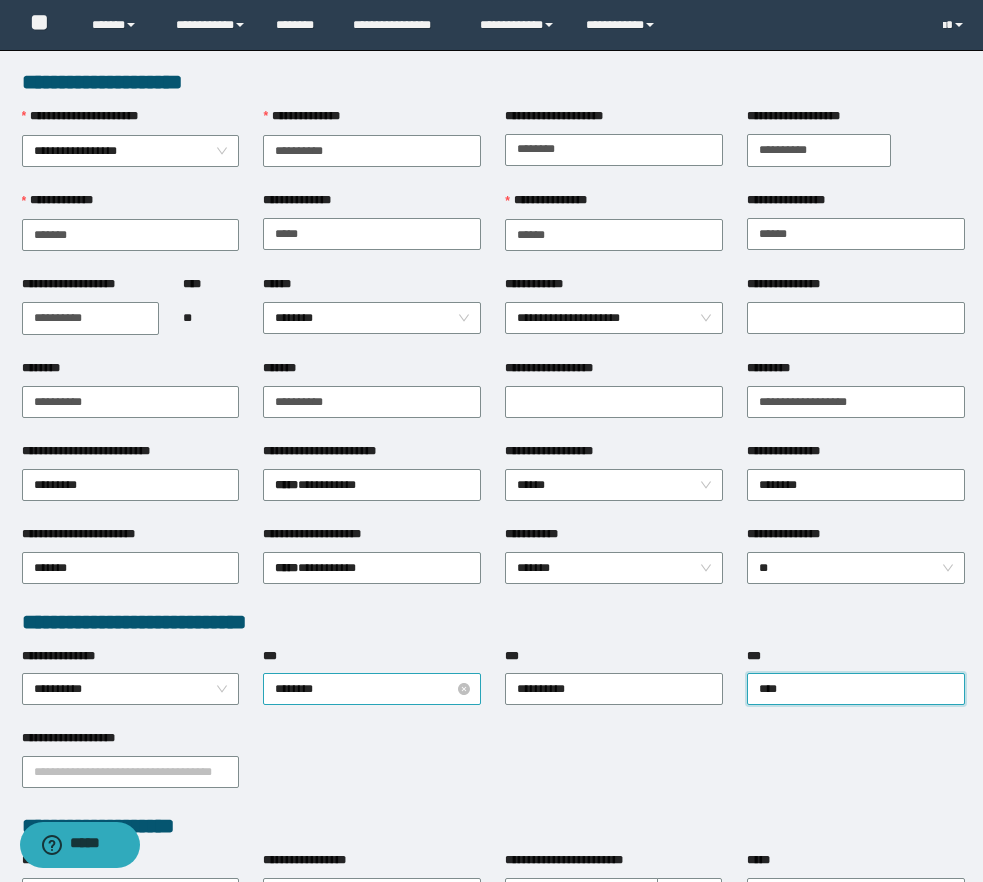 type on "*****" 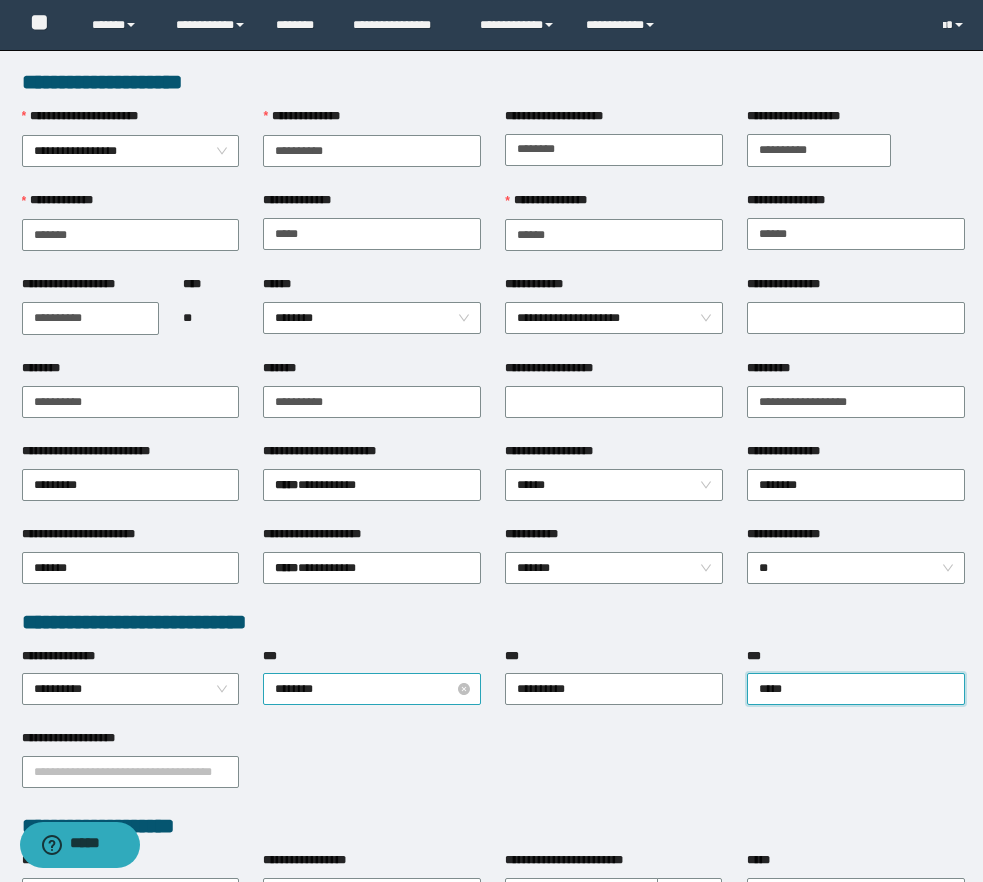 type 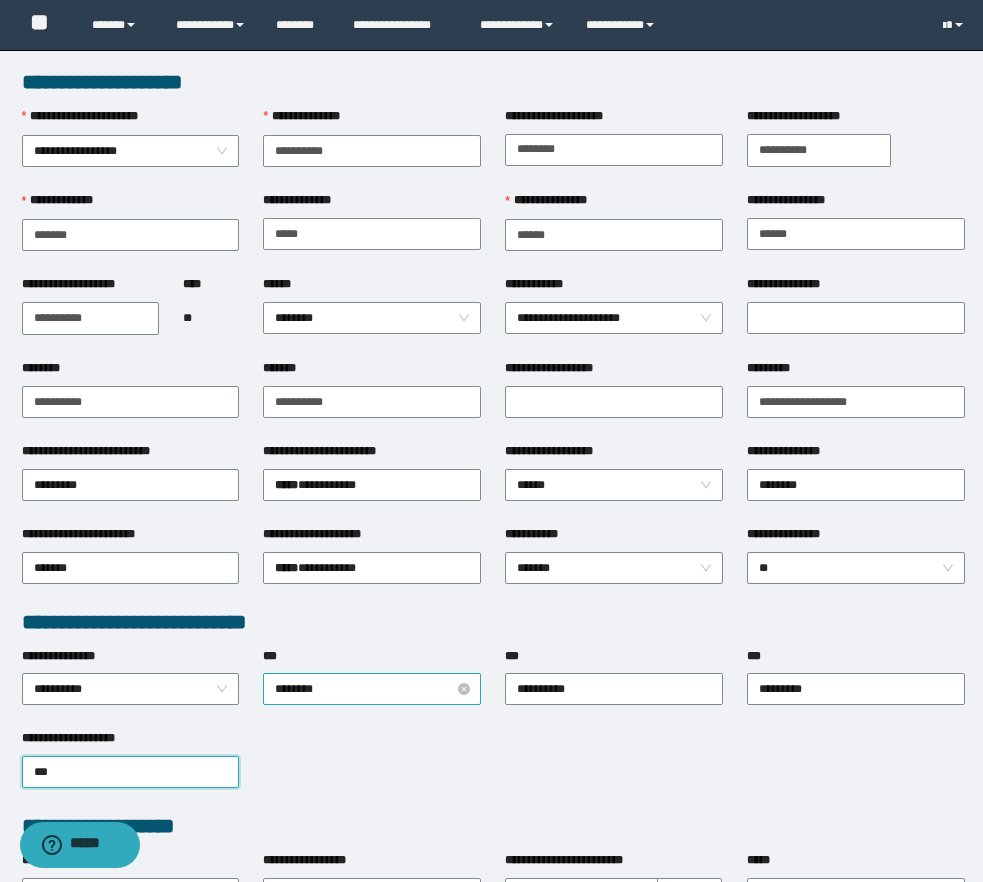 type on "****" 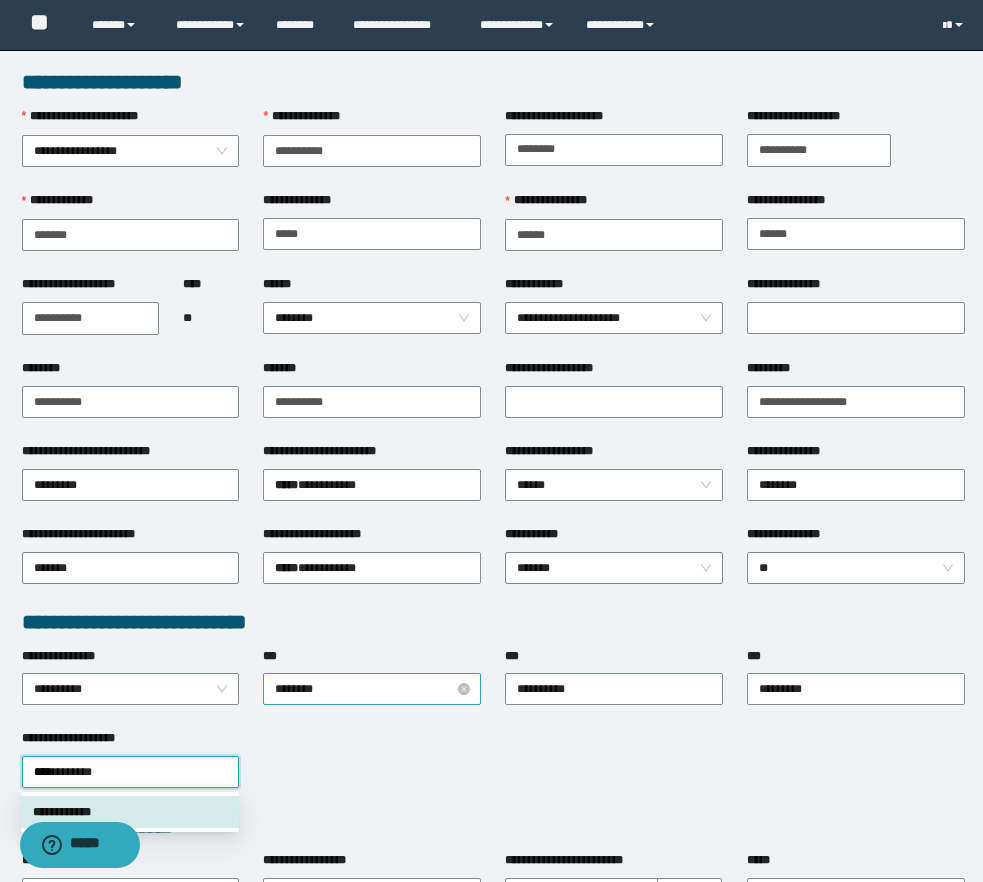 type 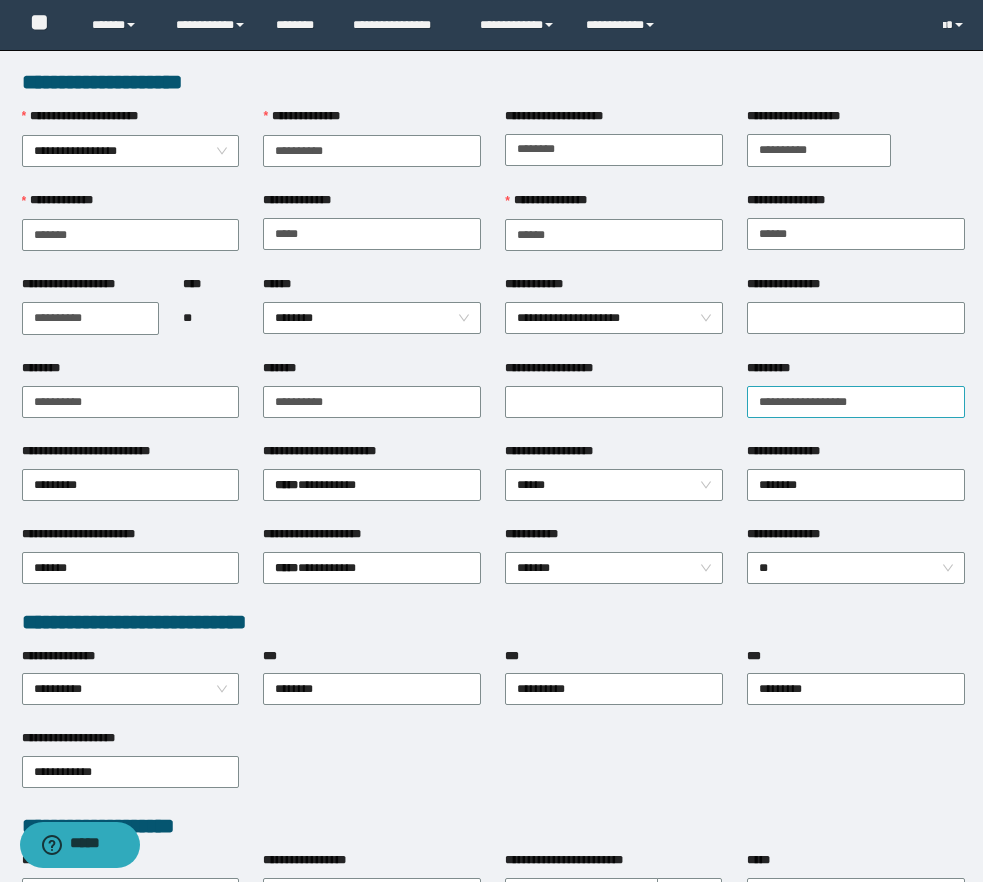 click on "**********" at bounding box center [856, 402] 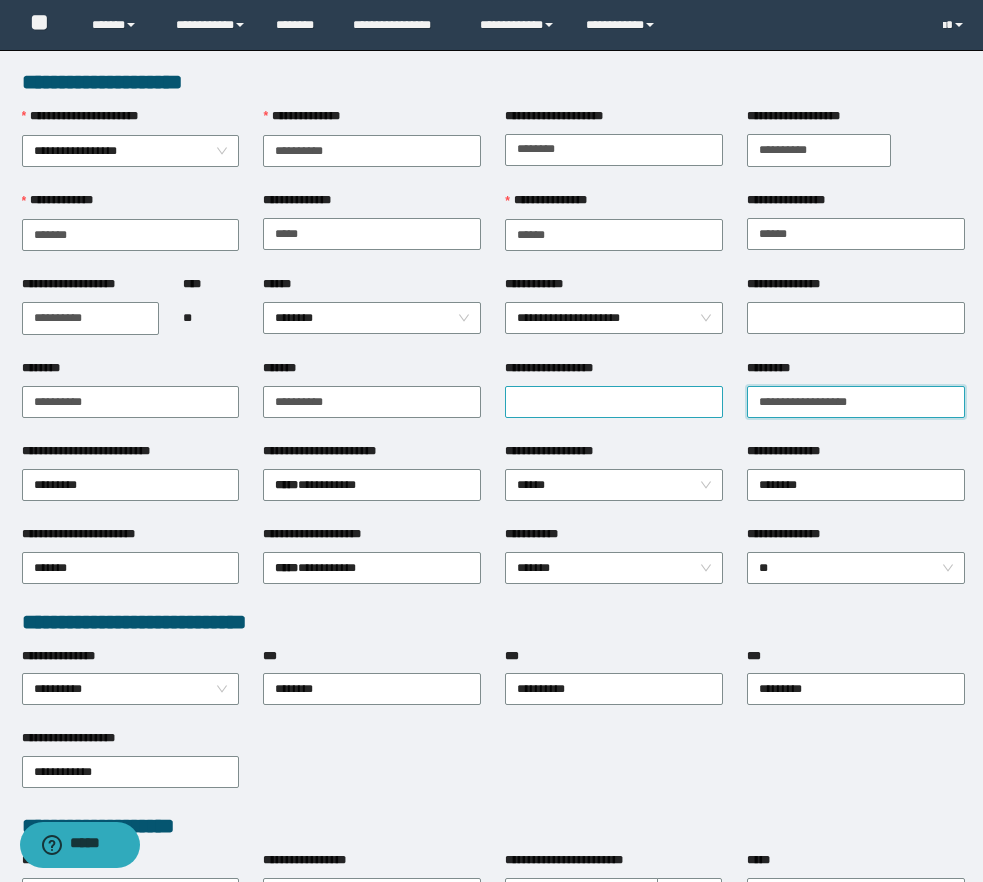 type on "**********" 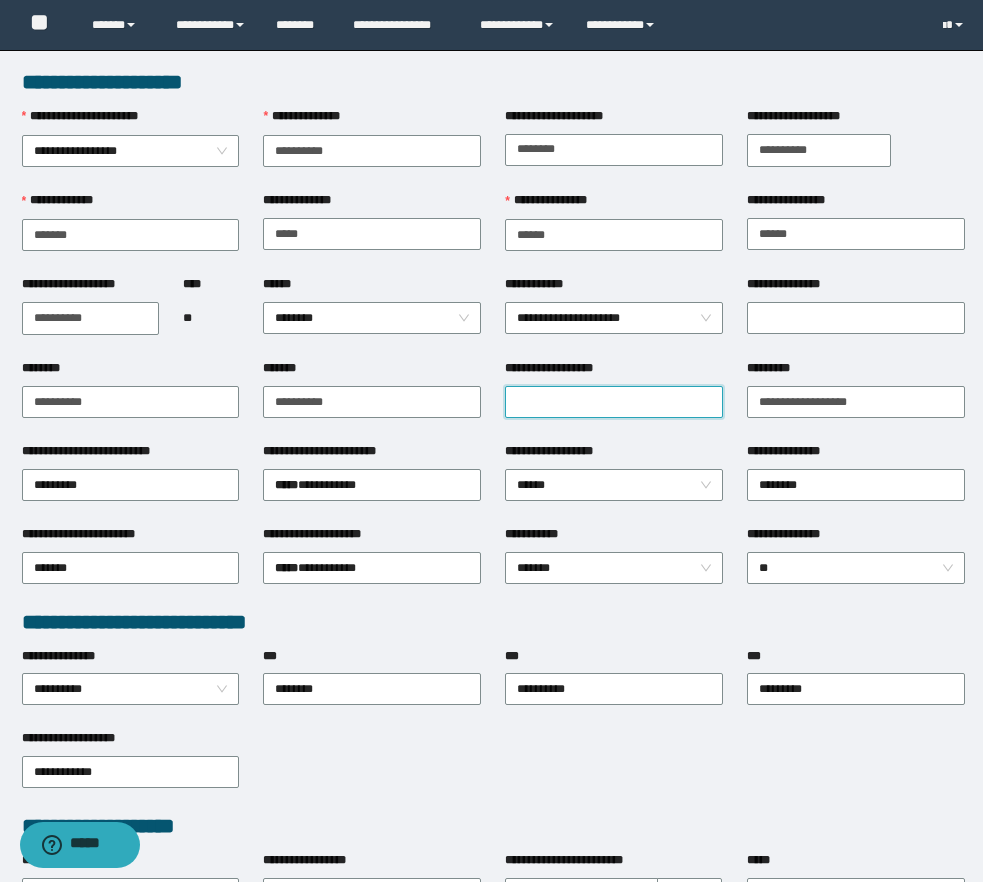 click on "**********" at bounding box center [614, 402] 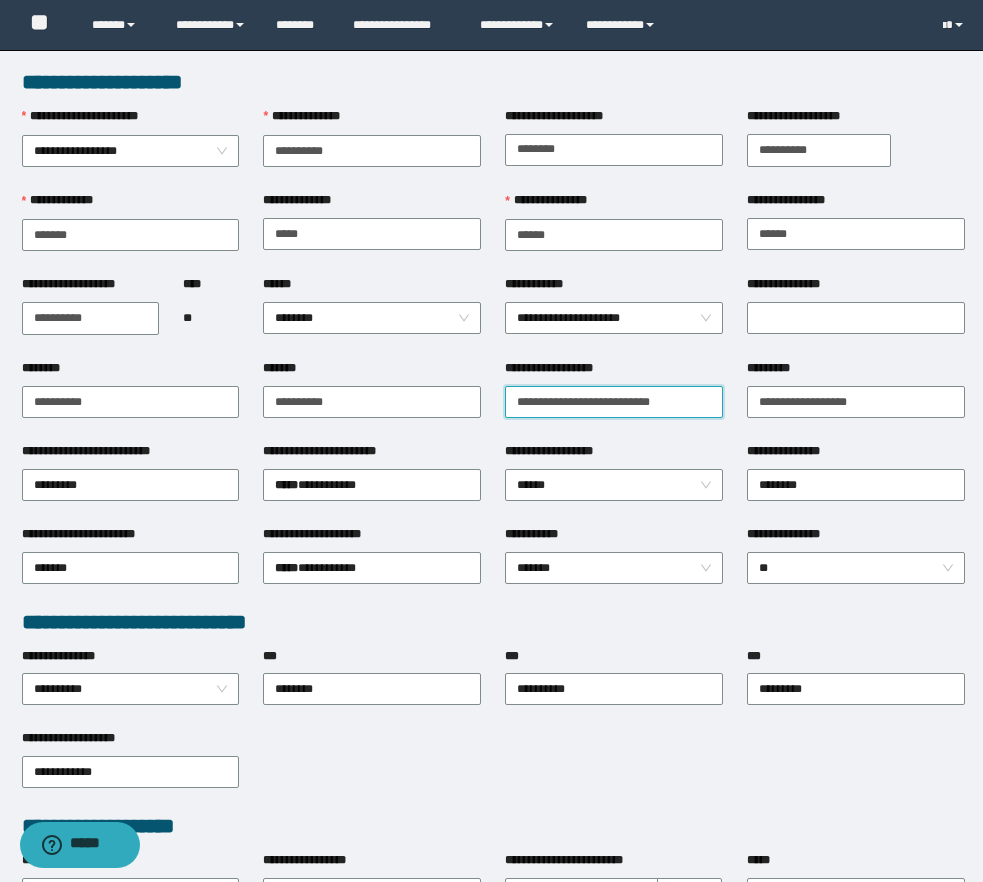 type on "**********" 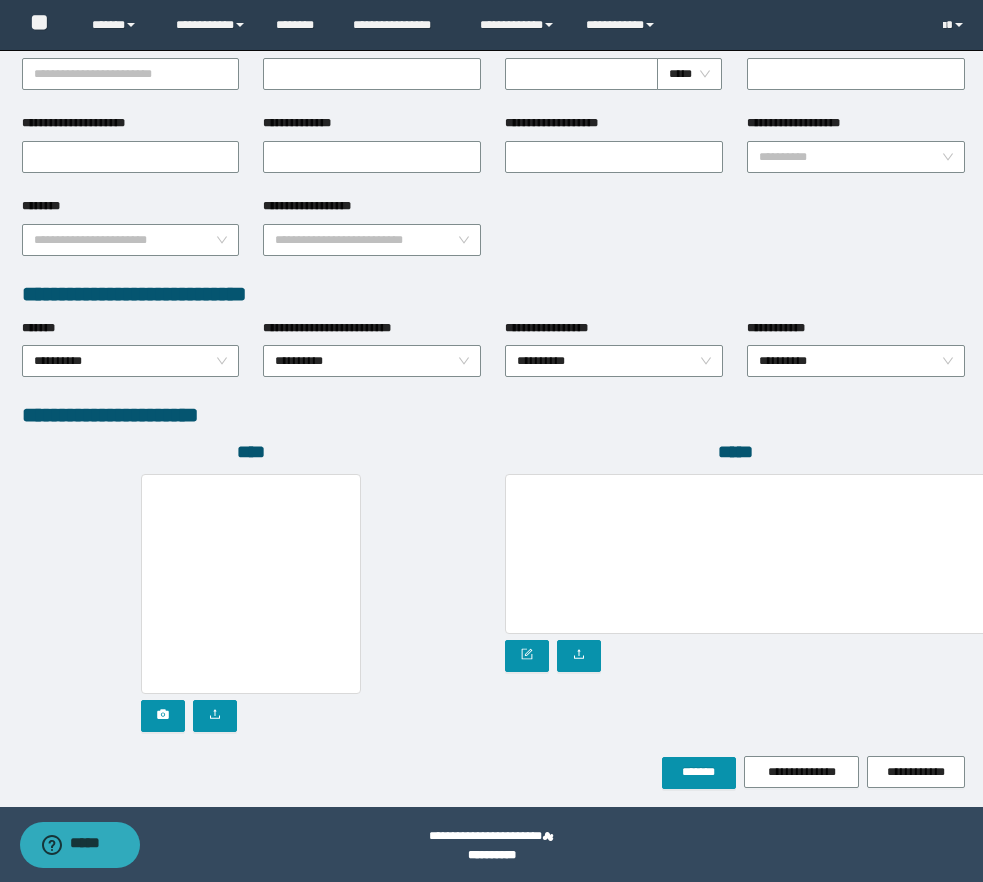 scroll, scrollTop: 822, scrollLeft: 0, axis: vertical 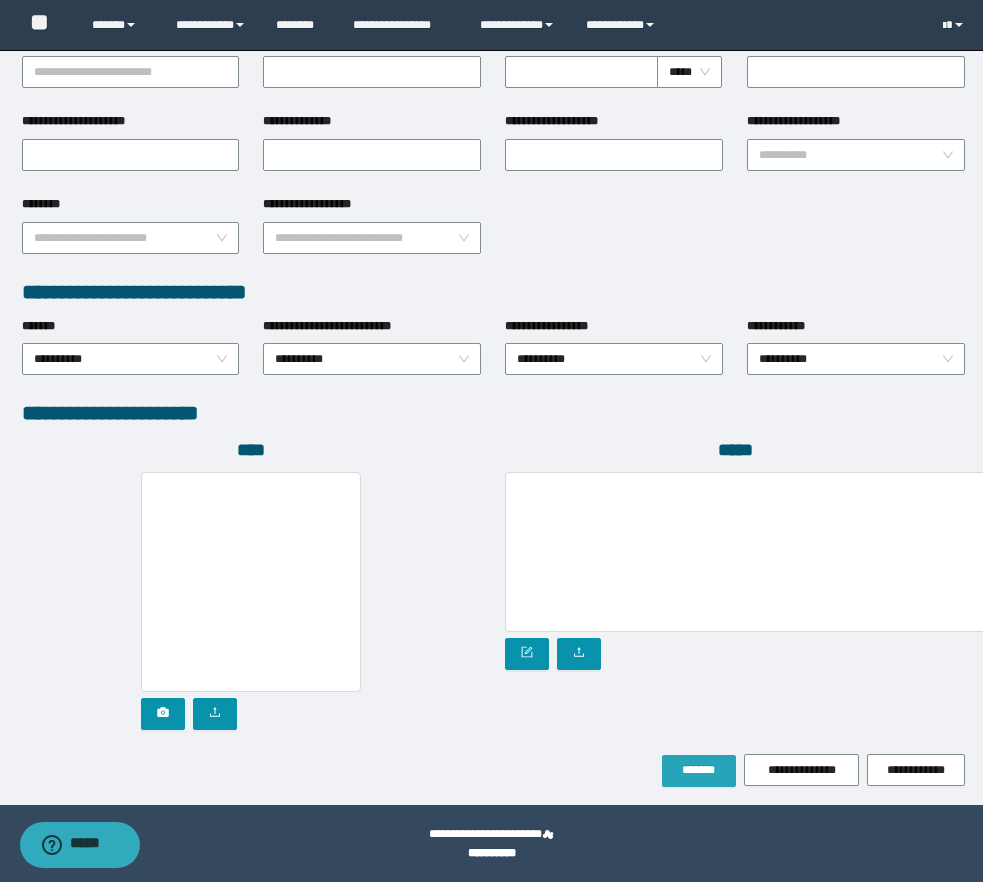 click on "*******" at bounding box center [699, 770] 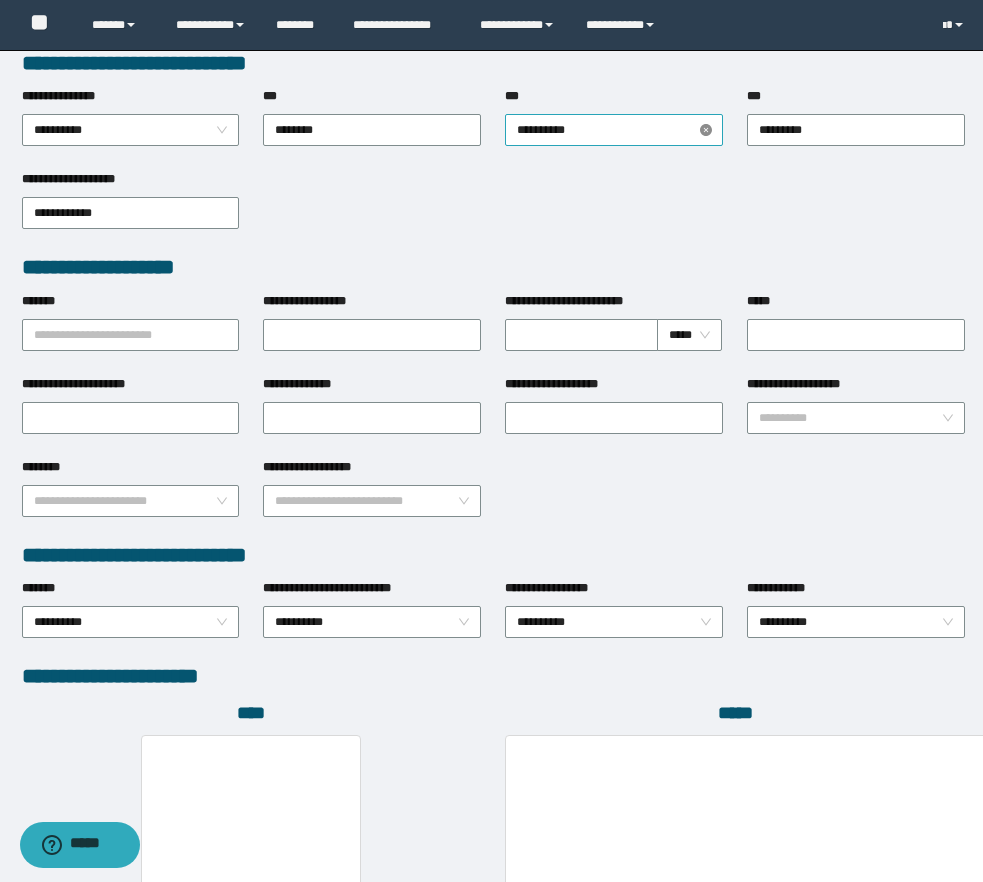 scroll, scrollTop: 928, scrollLeft: 0, axis: vertical 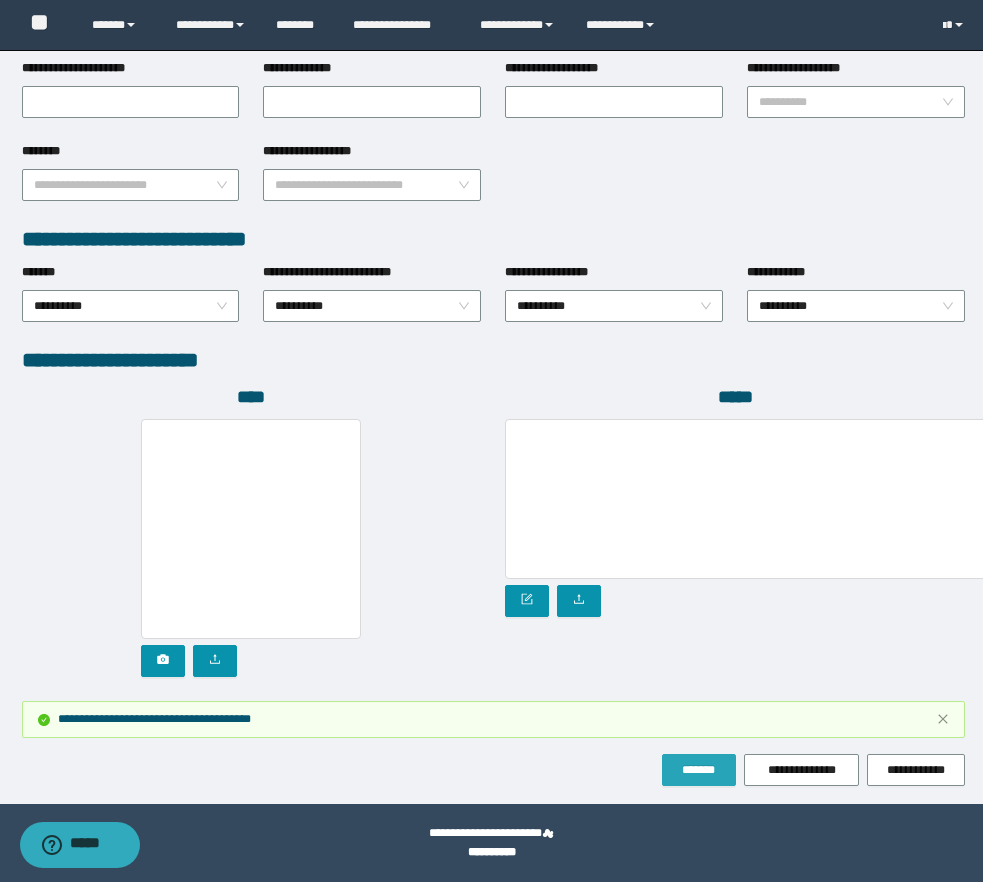 click on "*******" at bounding box center [699, 770] 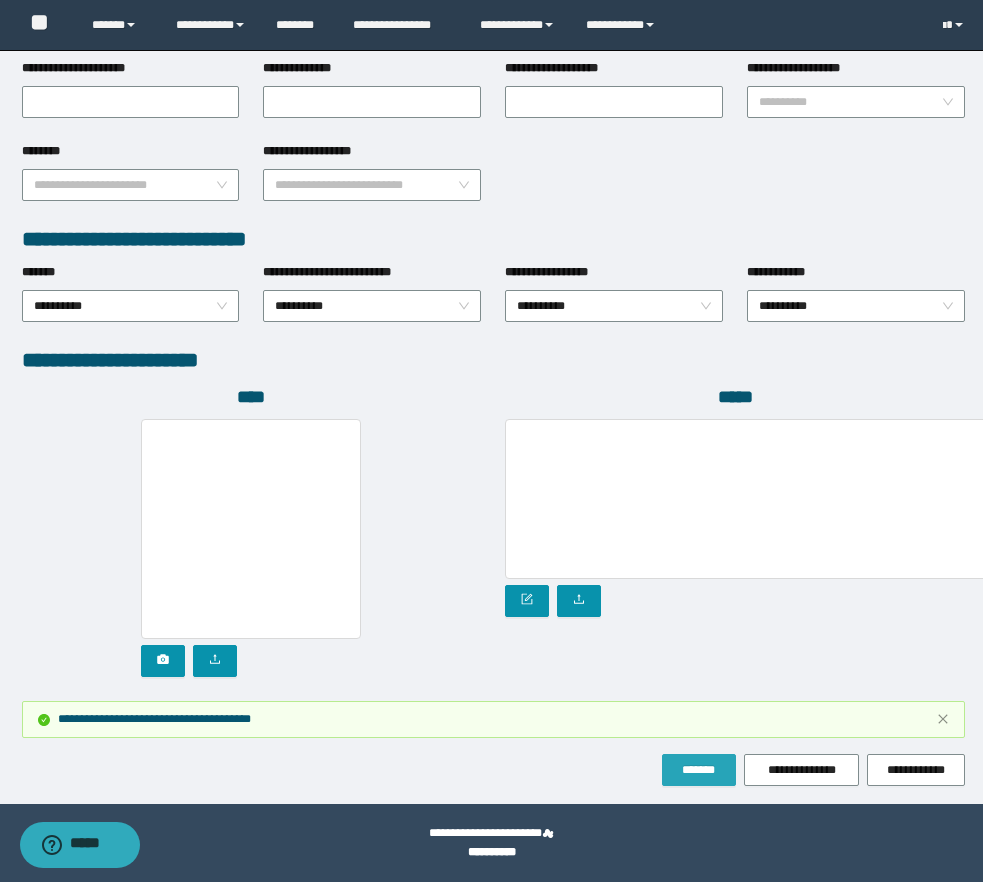 scroll, scrollTop: 0, scrollLeft: 0, axis: both 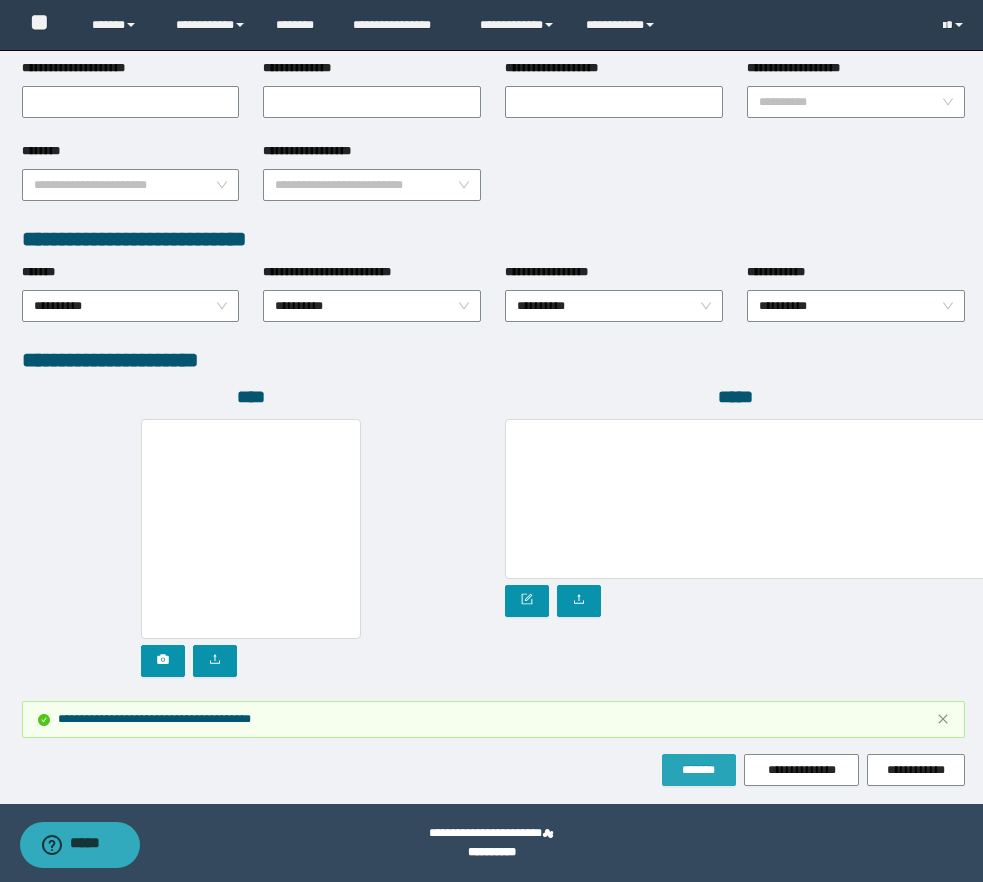 click on "*******" at bounding box center (699, 770) 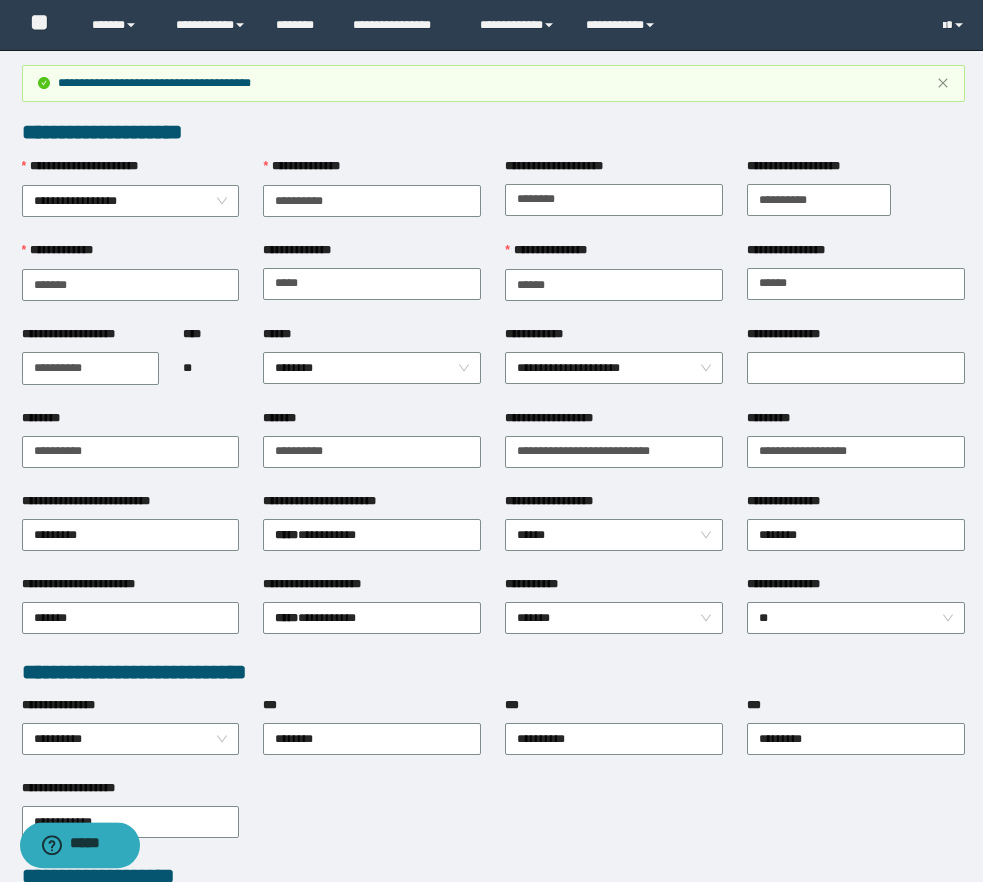 scroll, scrollTop: 0, scrollLeft: 0, axis: both 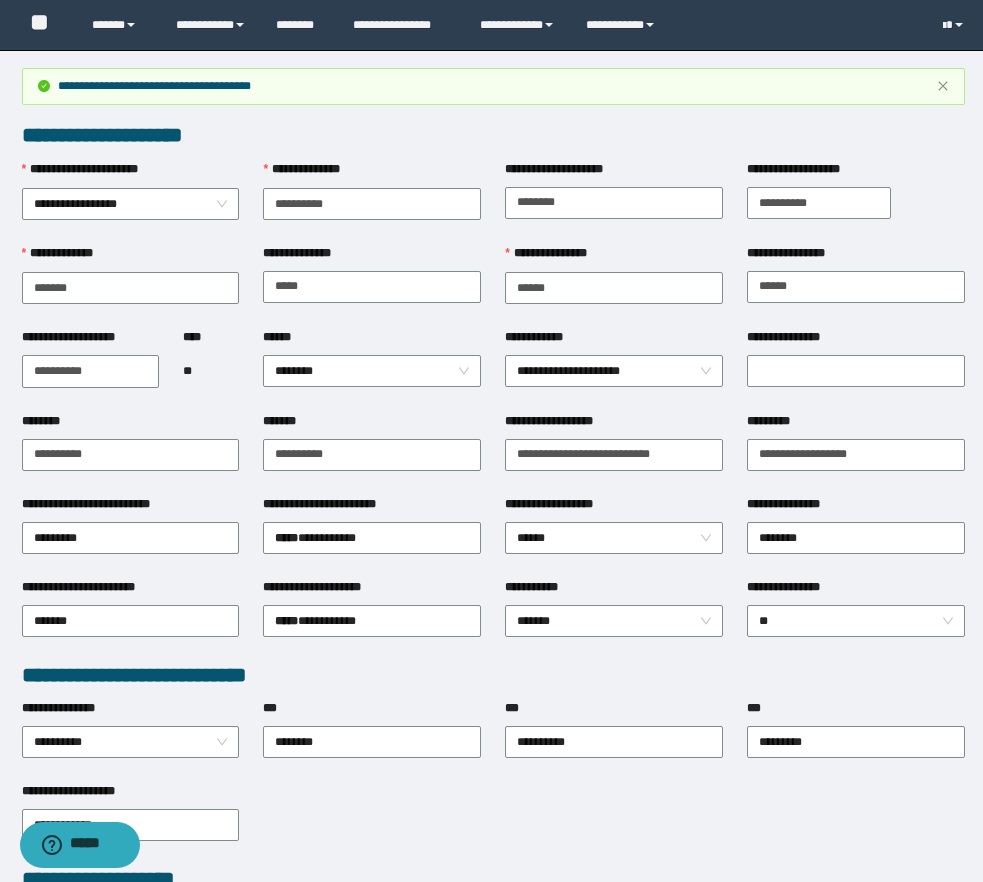 click on "**********" at bounding box center [614, 591] 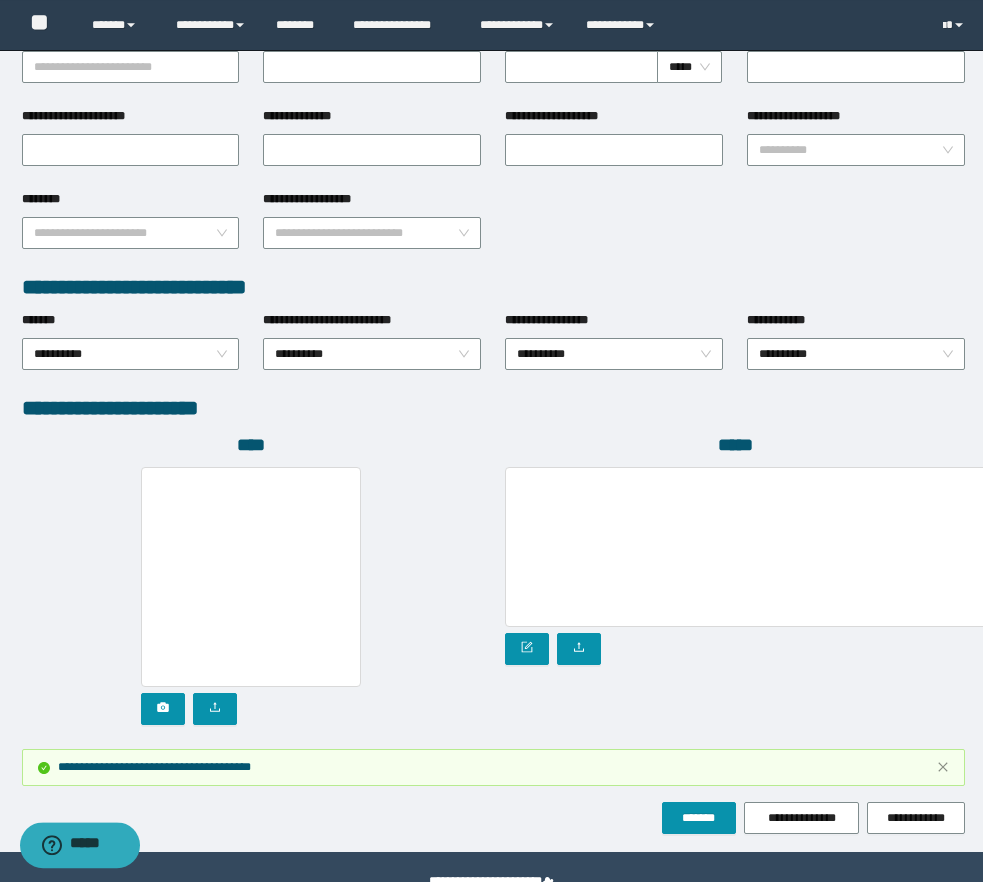 scroll, scrollTop: 928, scrollLeft: 0, axis: vertical 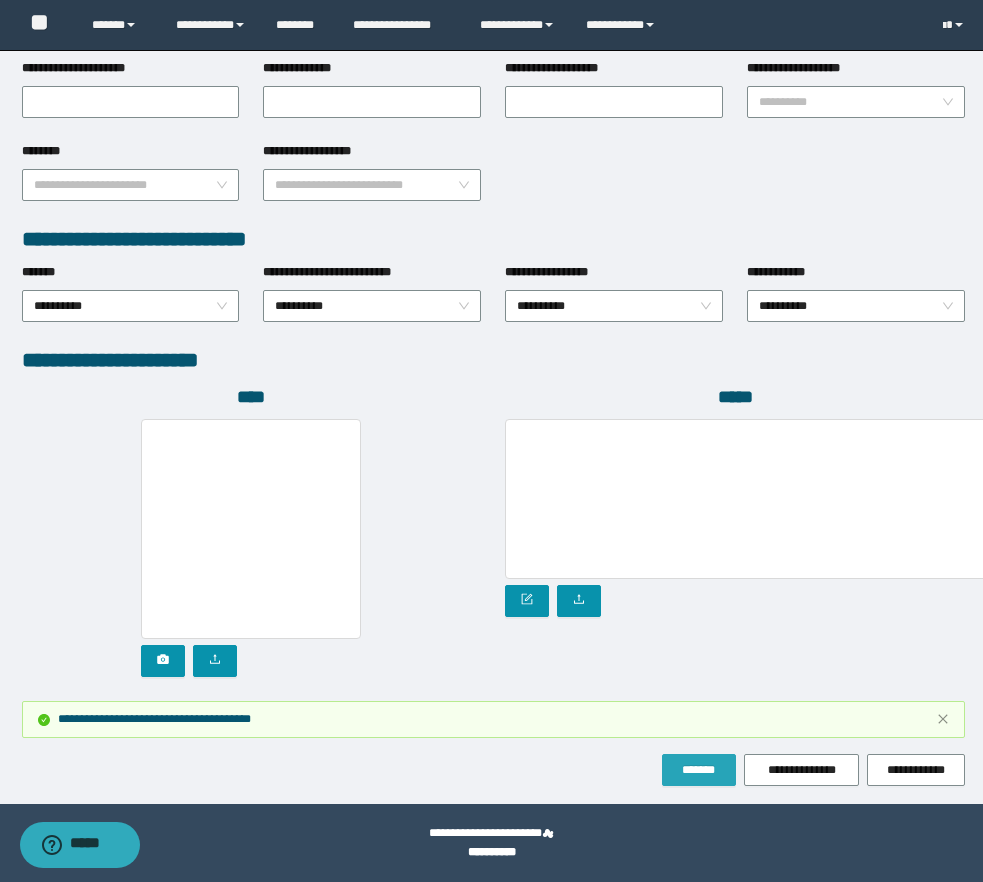 click on "*******" at bounding box center (699, 770) 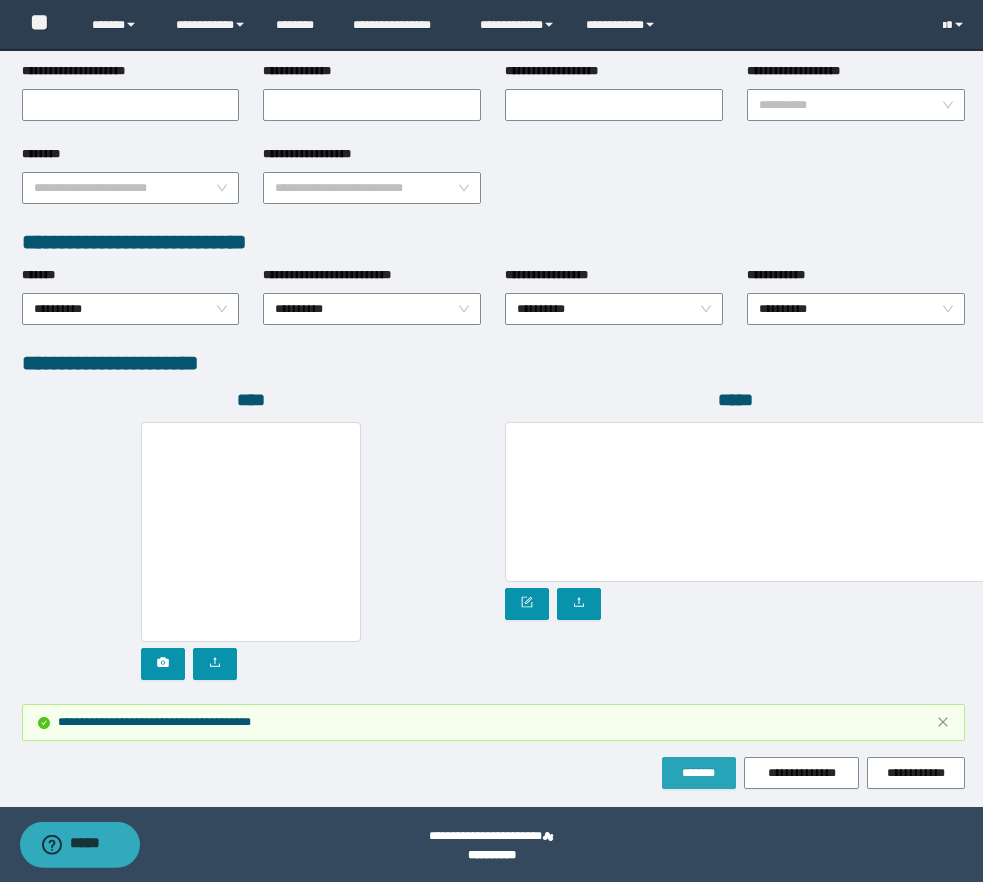 scroll, scrollTop: 0, scrollLeft: 0, axis: both 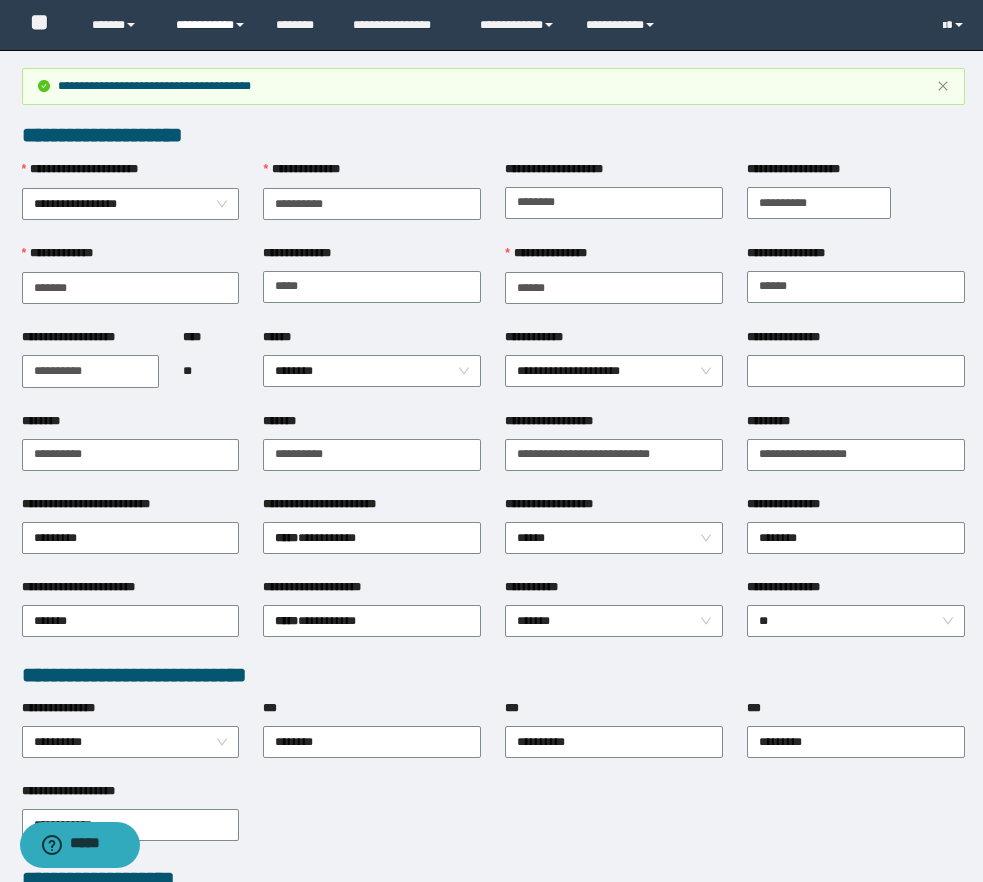 click on "**********" at bounding box center [211, 25] 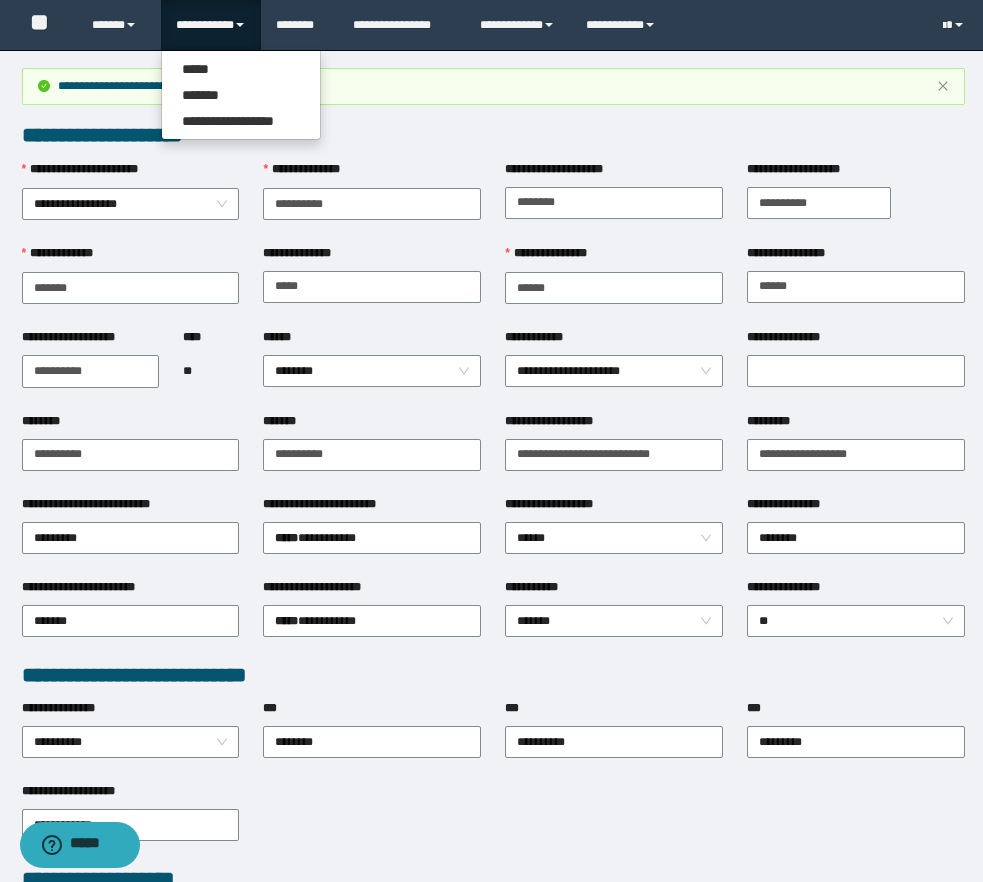 click on "**********" at bounding box center [211, 25] 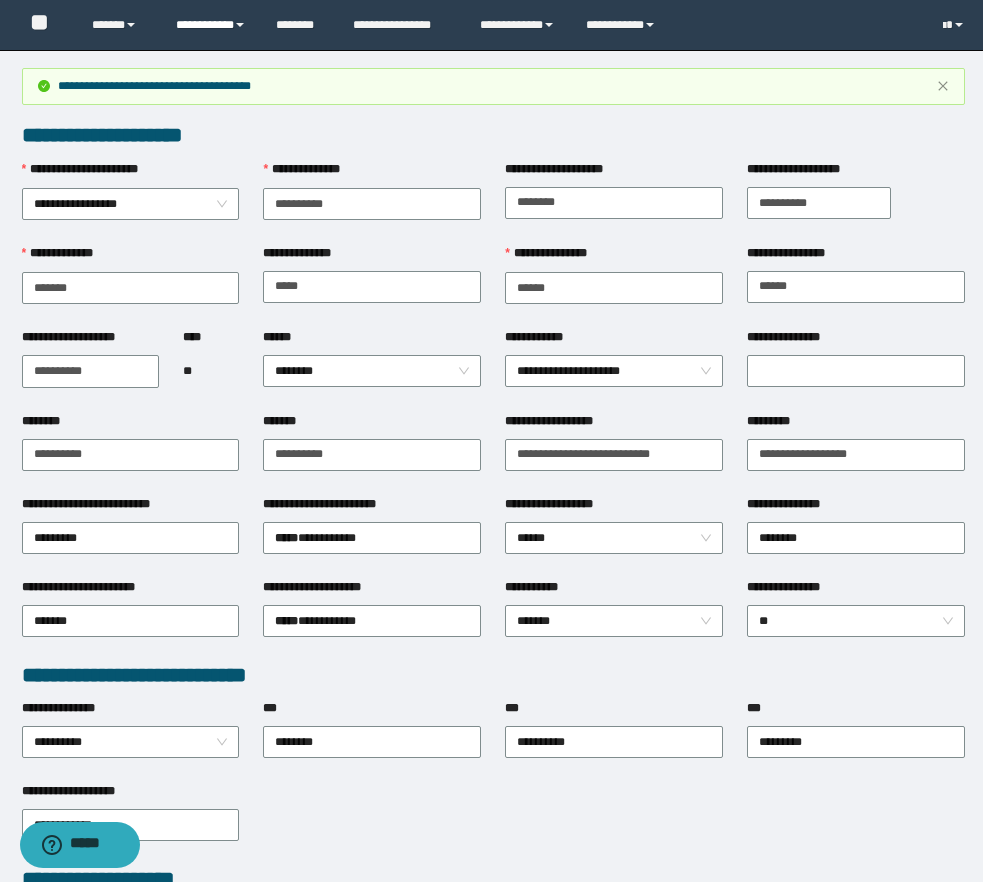click on "**********" at bounding box center [211, 25] 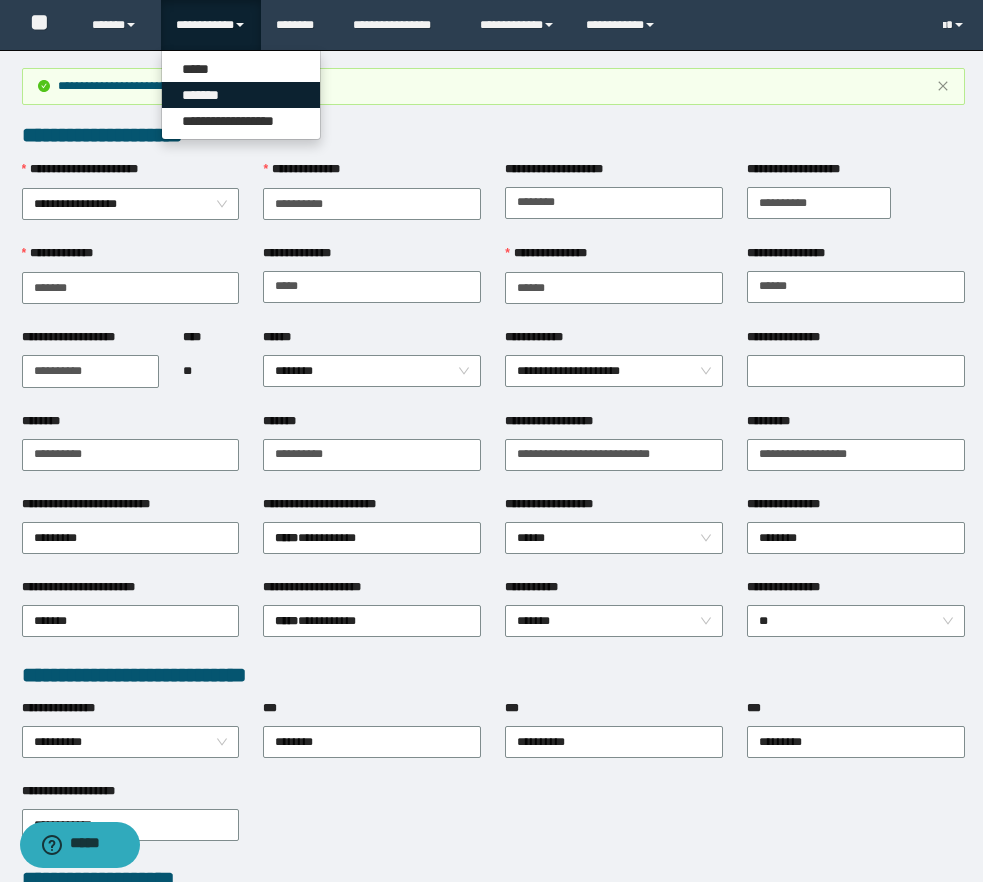 click on "*******" at bounding box center (241, 95) 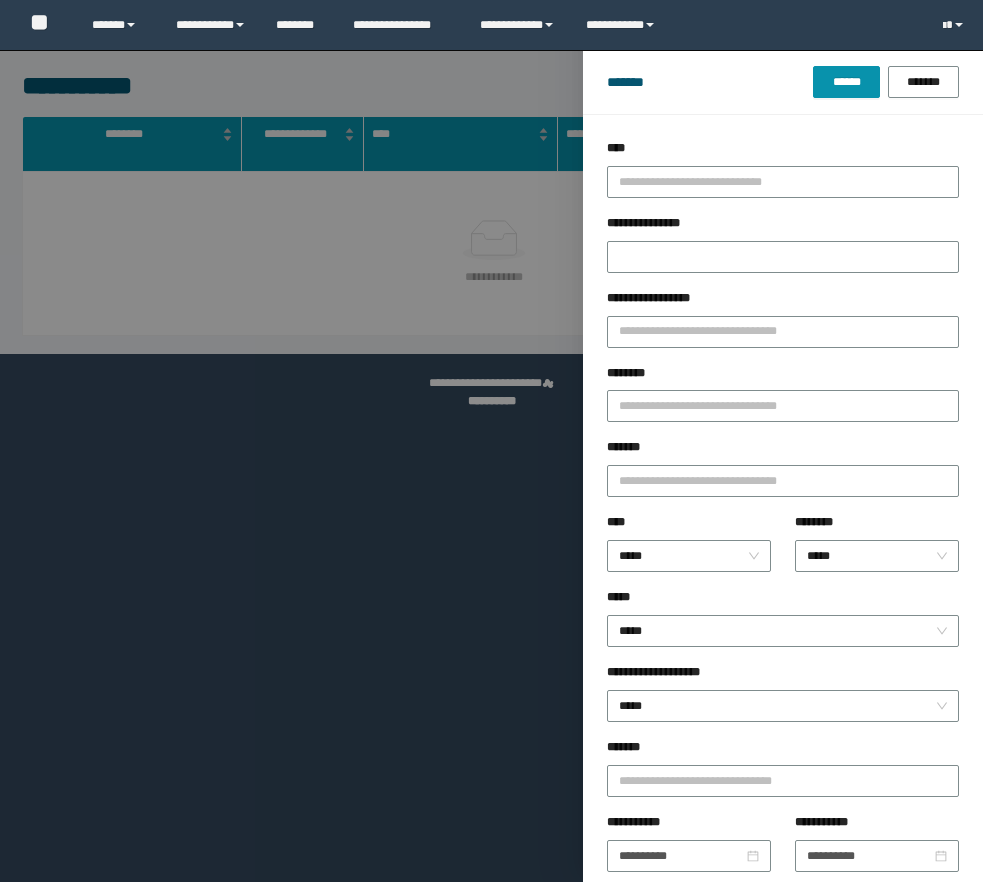 scroll, scrollTop: 0, scrollLeft: 0, axis: both 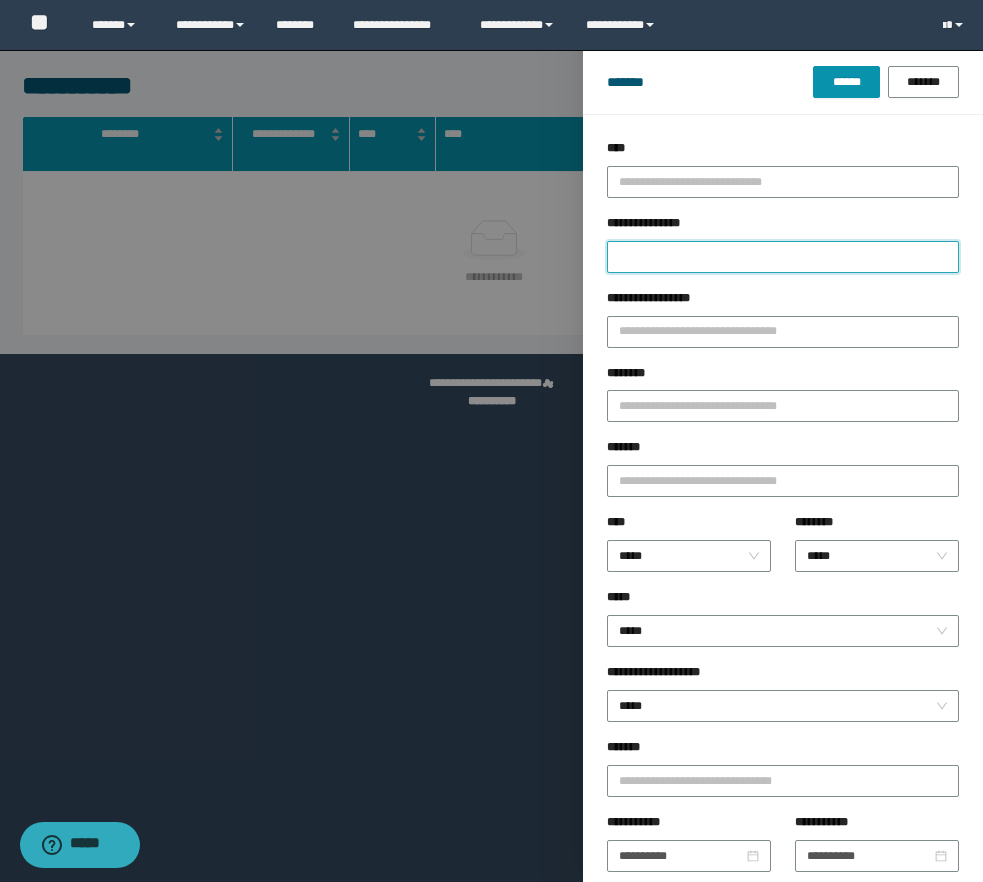 click on "**********" at bounding box center [783, 257] 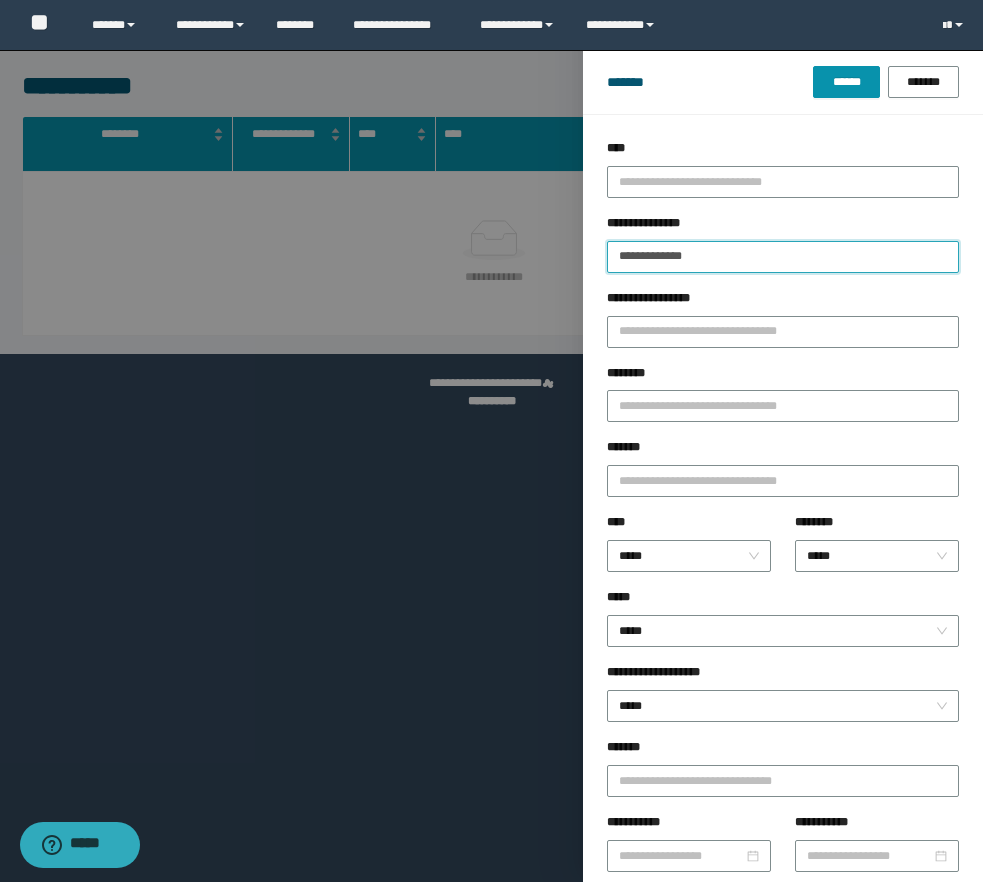 type on "**********" 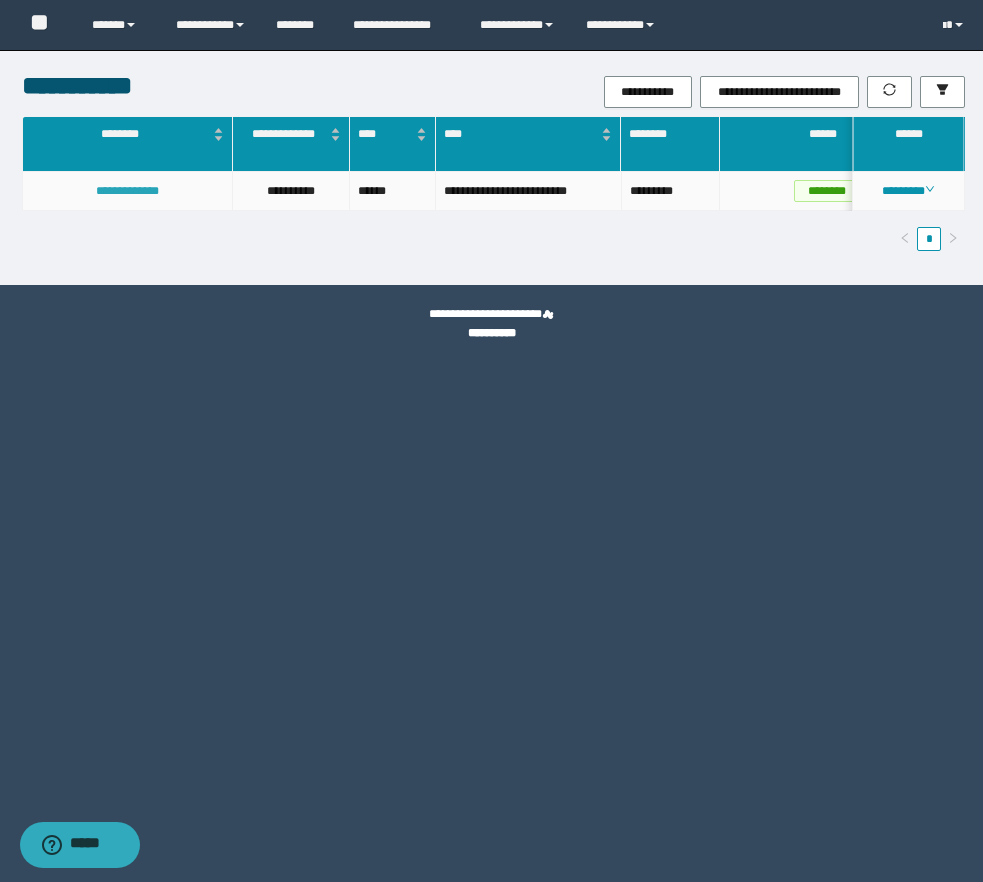 click on "**********" at bounding box center [127, 191] 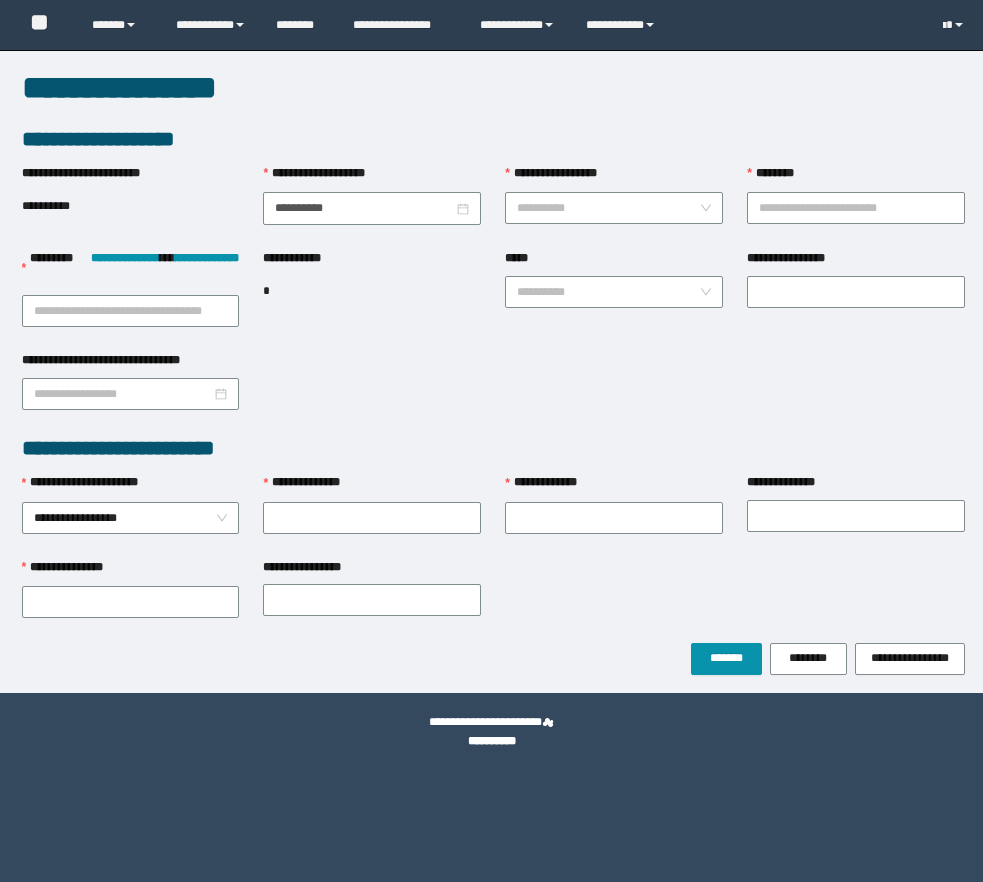 scroll, scrollTop: 0, scrollLeft: 0, axis: both 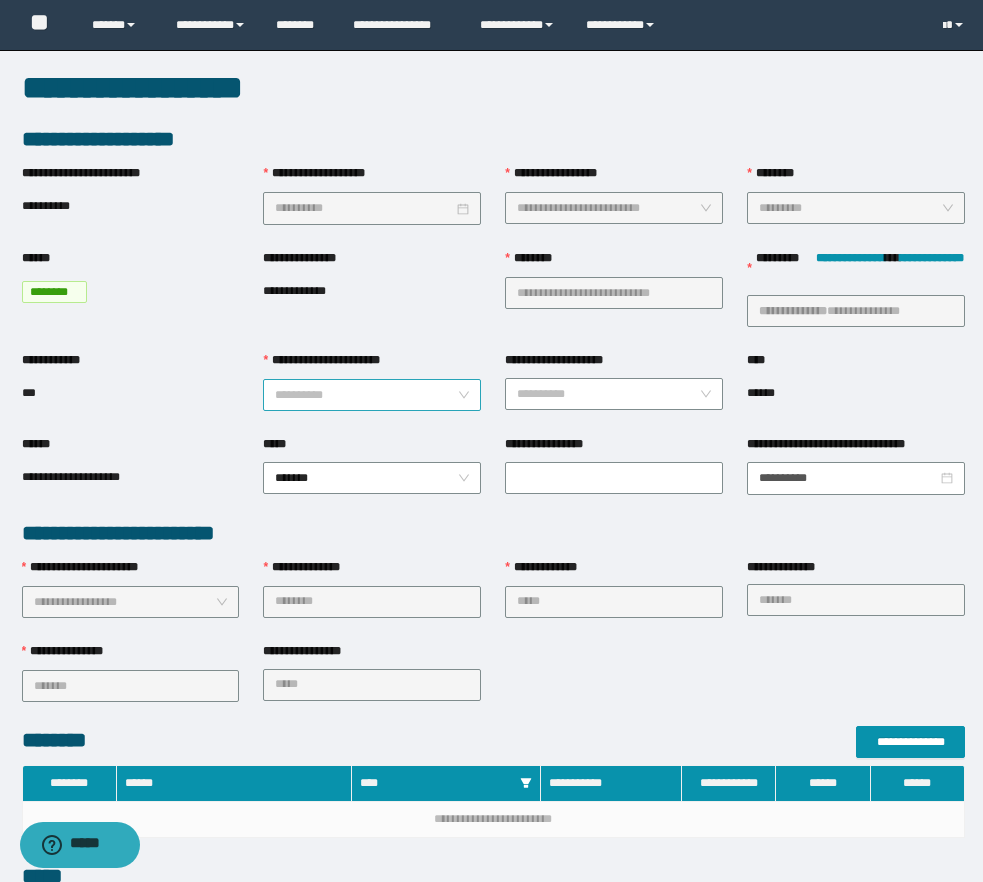 click on "**********" at bounding box center [366, 395] 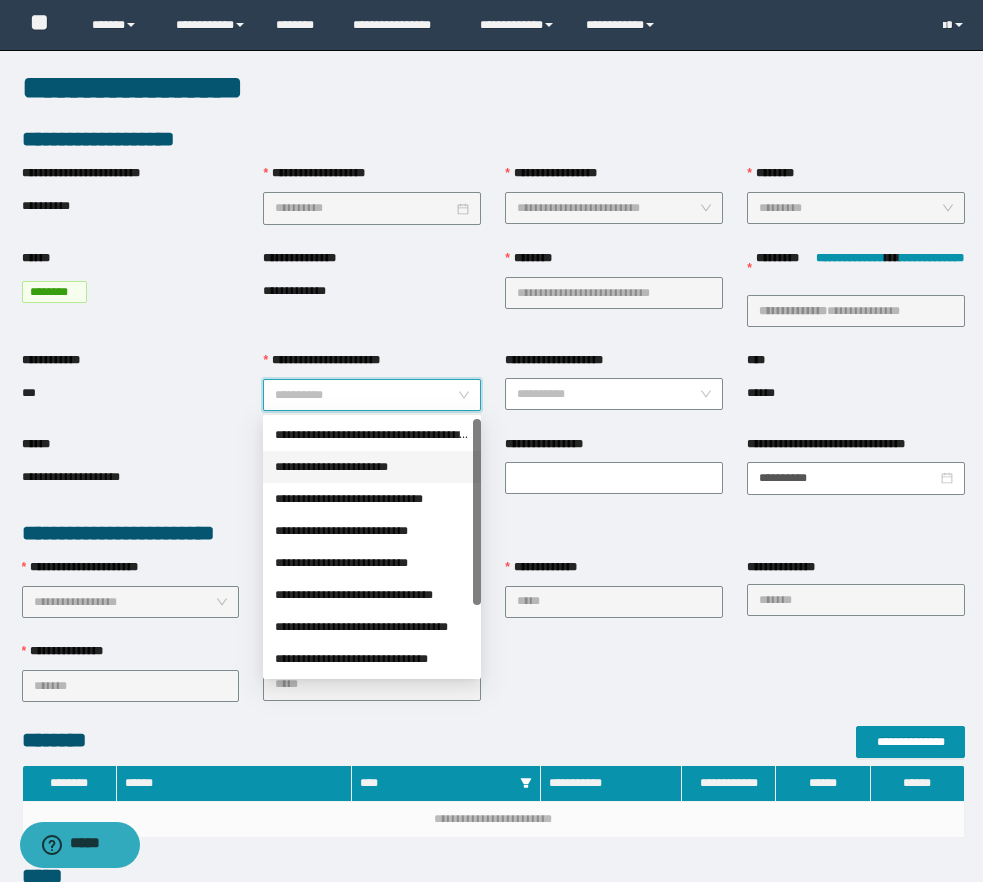 click on "**********" at bounding box center [372, 467] 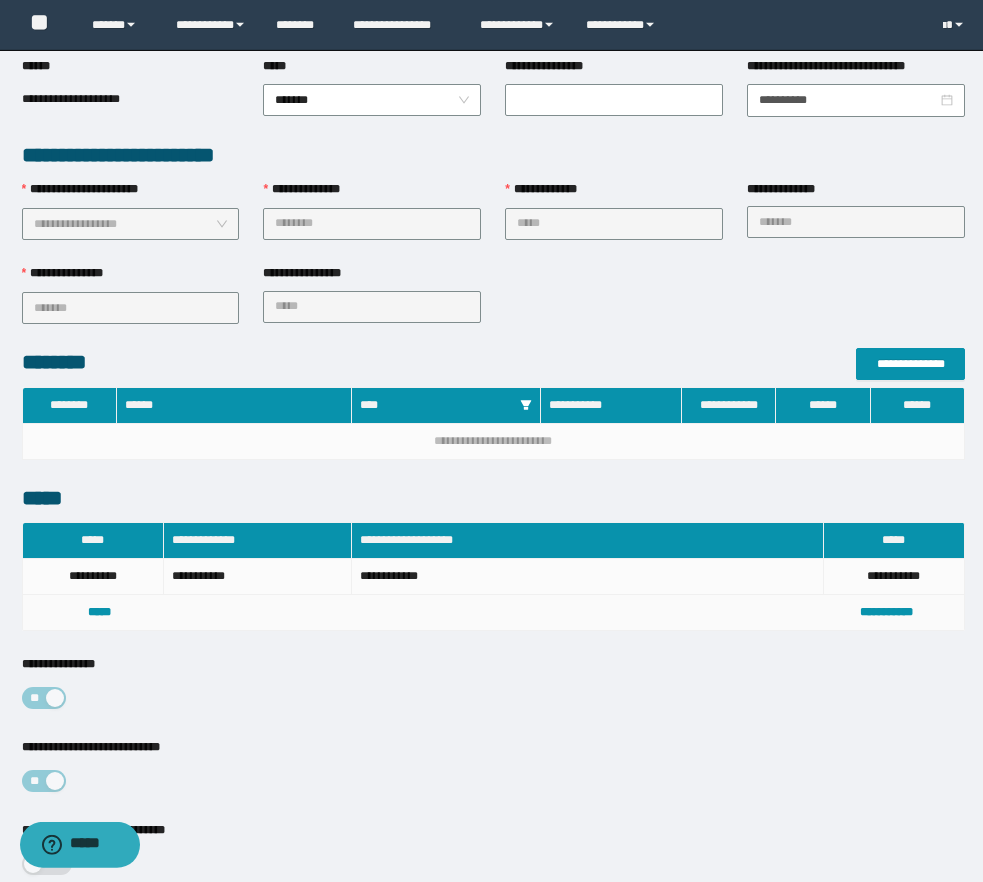 scroll, scrollTop: 560, scrollLeft: 0, axis: vertical 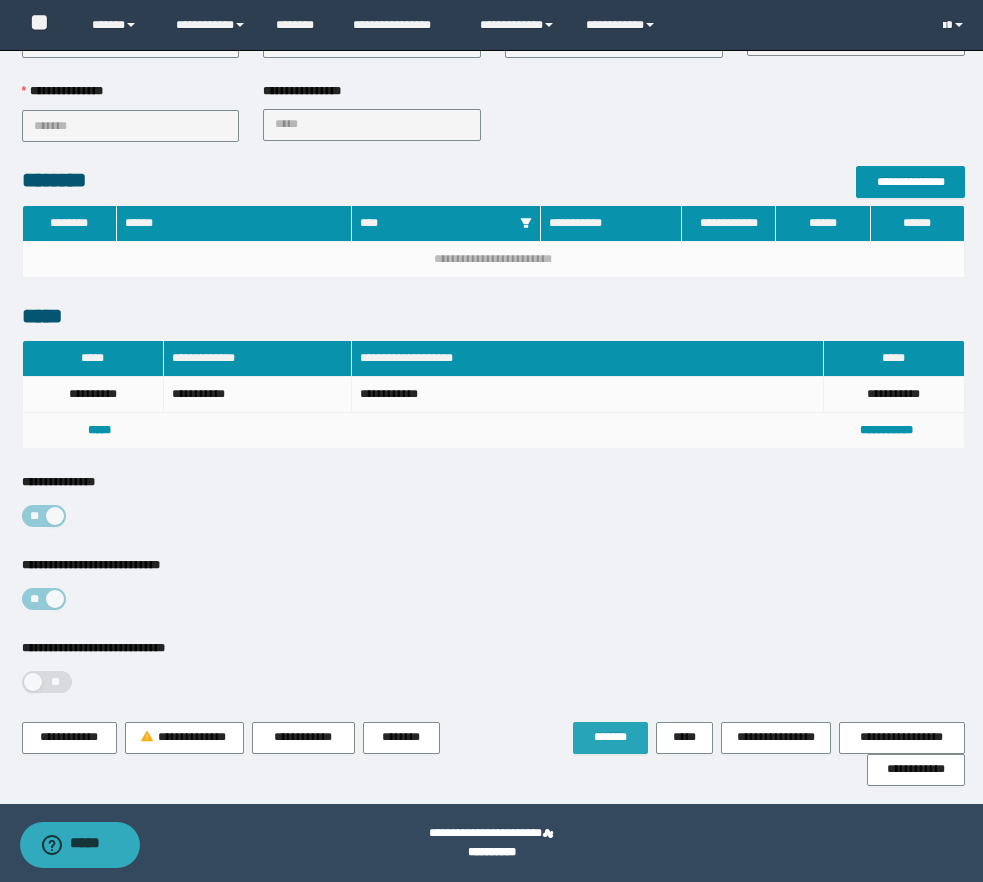 drag, startPoint x: 605, startPoint y: 729, endPoint x: 611, endPoint y: 743, distance: 15.231546 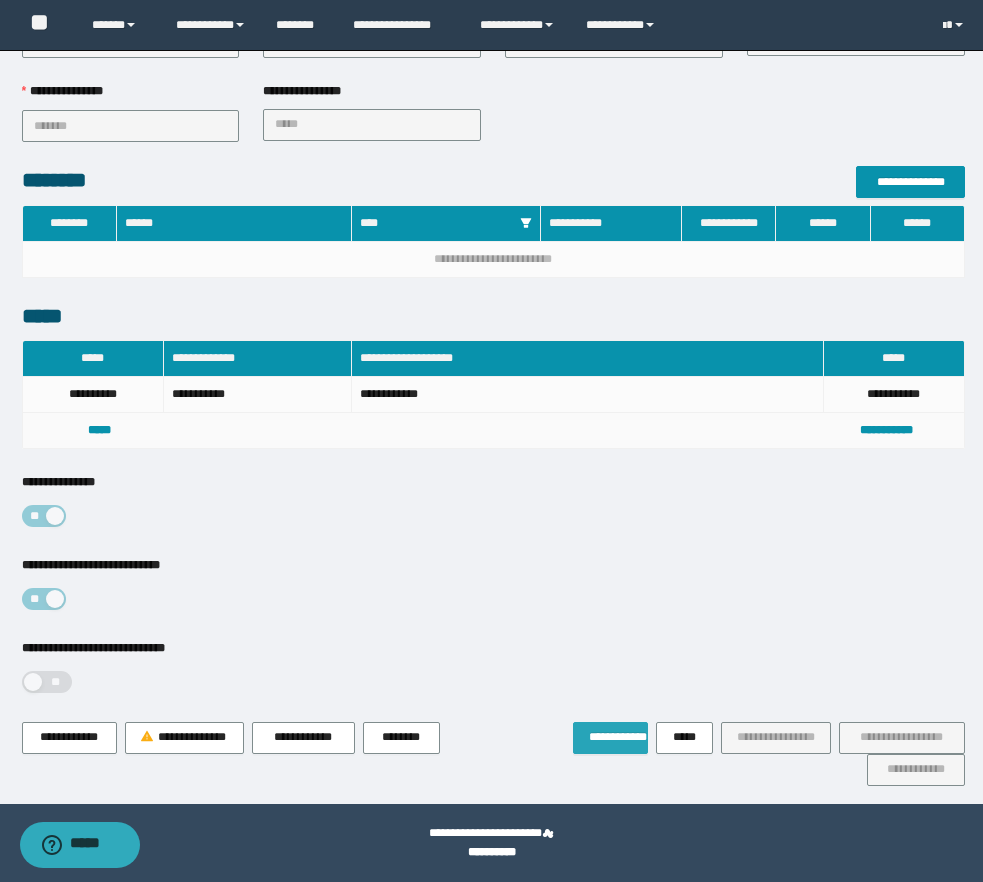 click on "**********" at bounding box center (610, 737) 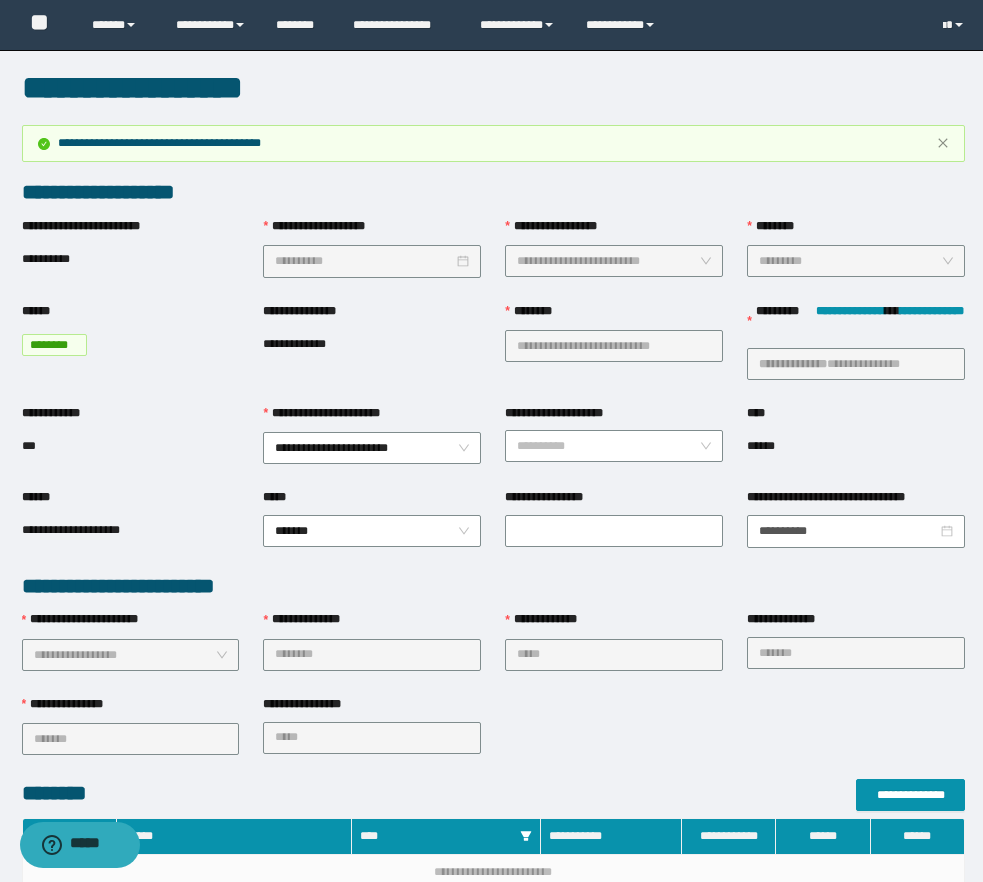 scroll, scrollTop: 612, scrollLeft: 0, axis: vertical 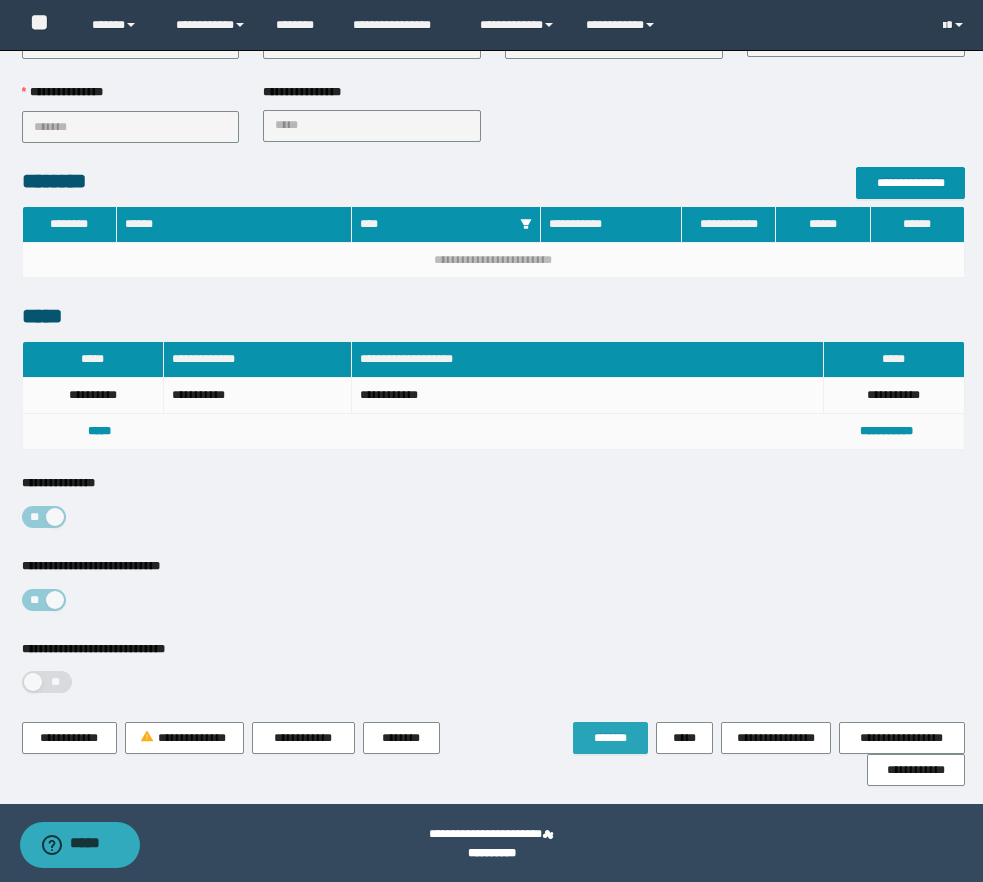click on "*******" at bounding box center [610, 738] 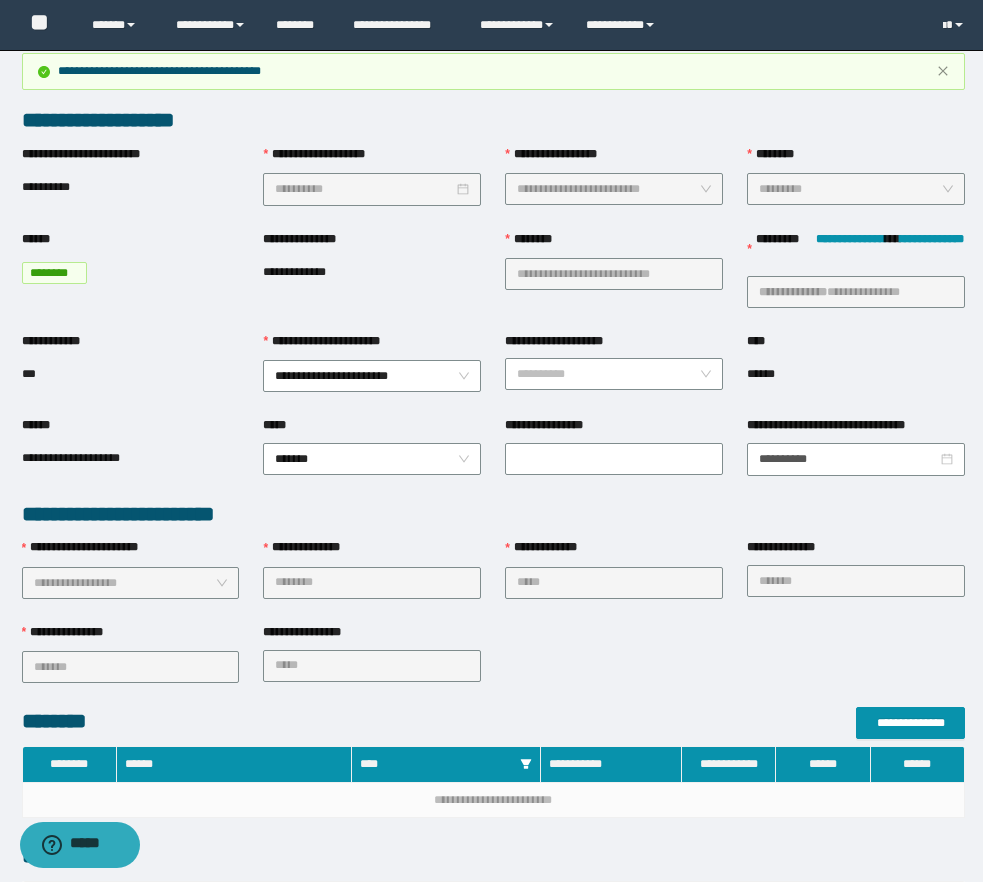 scroll, scrollTop: 0, scrollLeft: 0, axis: both 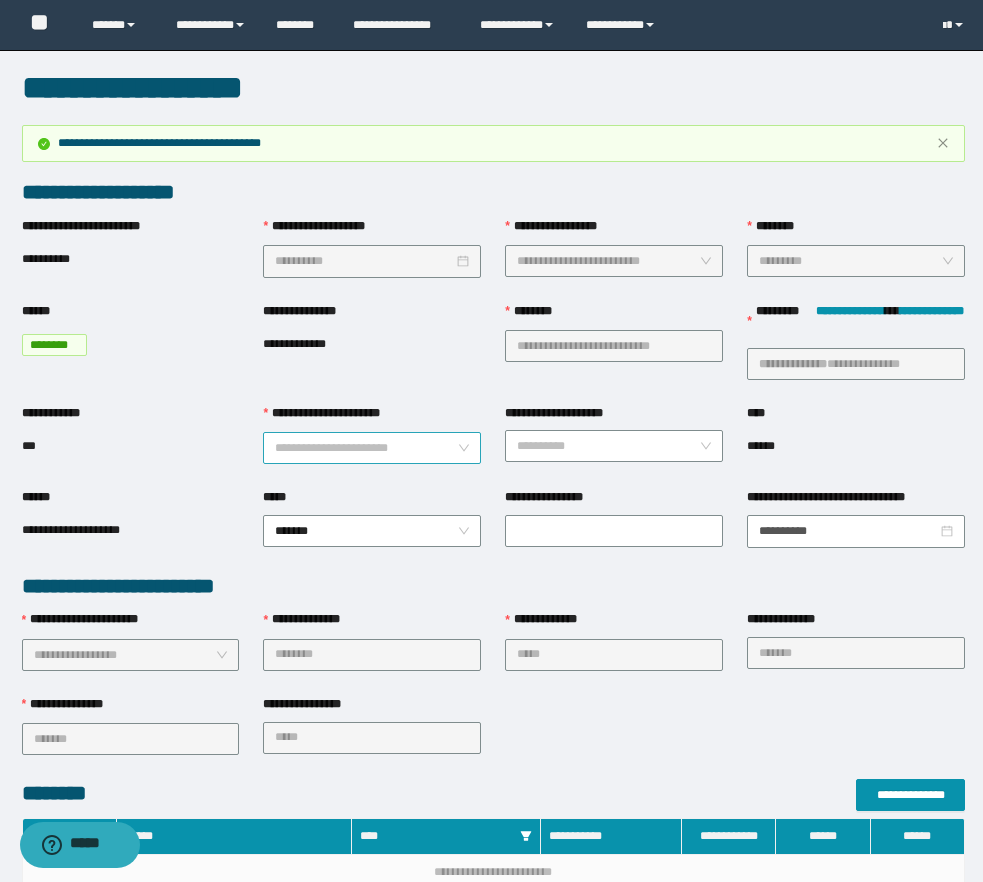 click on "**********" at bounding box center (372, 448) 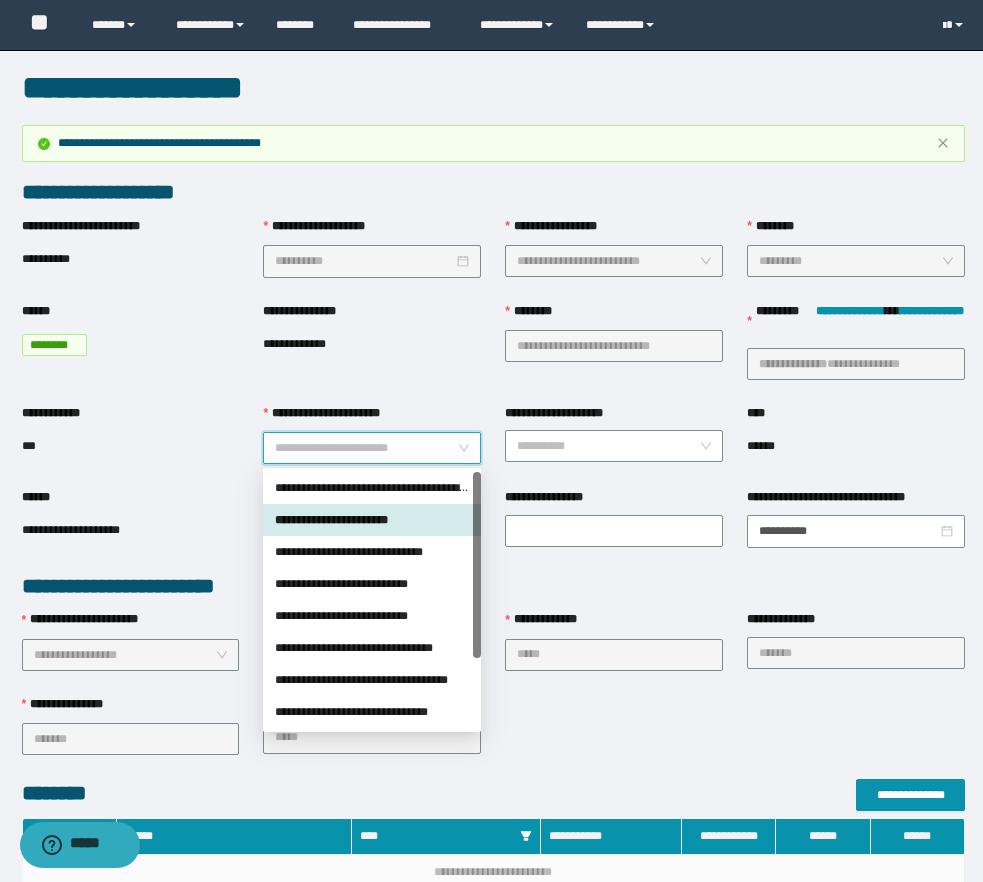 click on "**********" at bounding box center [372, 520] 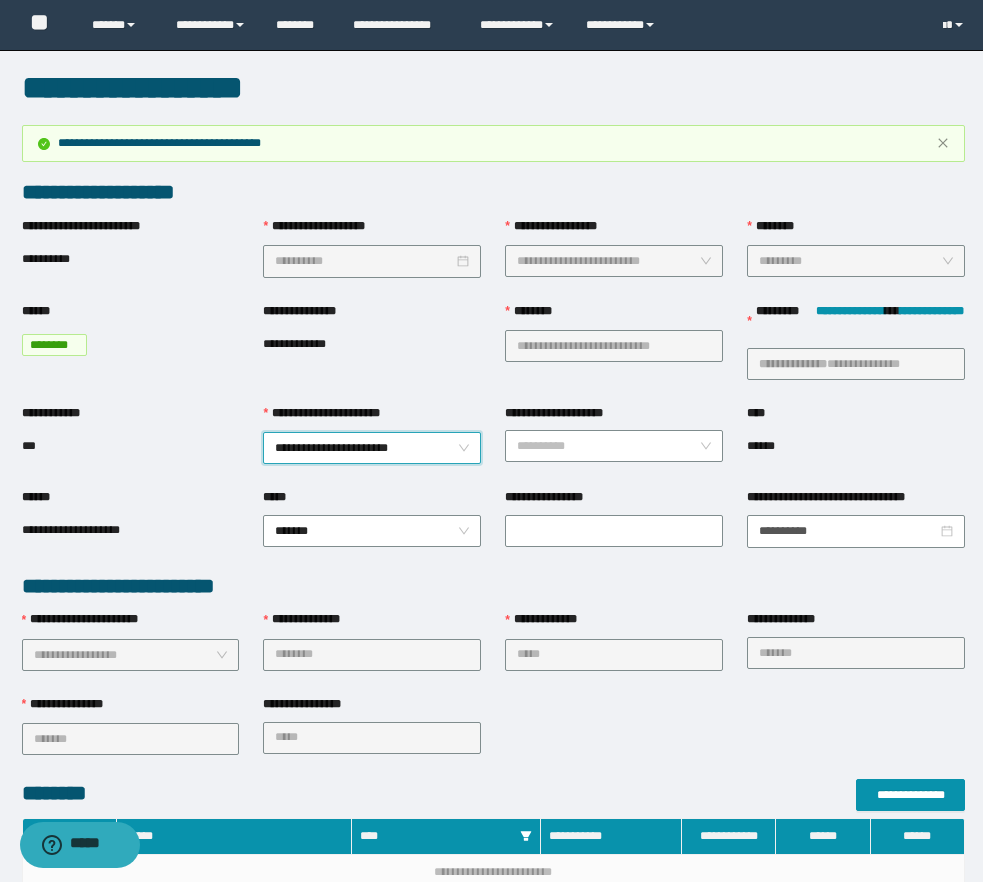 scroll, scrollTop: 510, scrollLeft: 0, axis: vertical 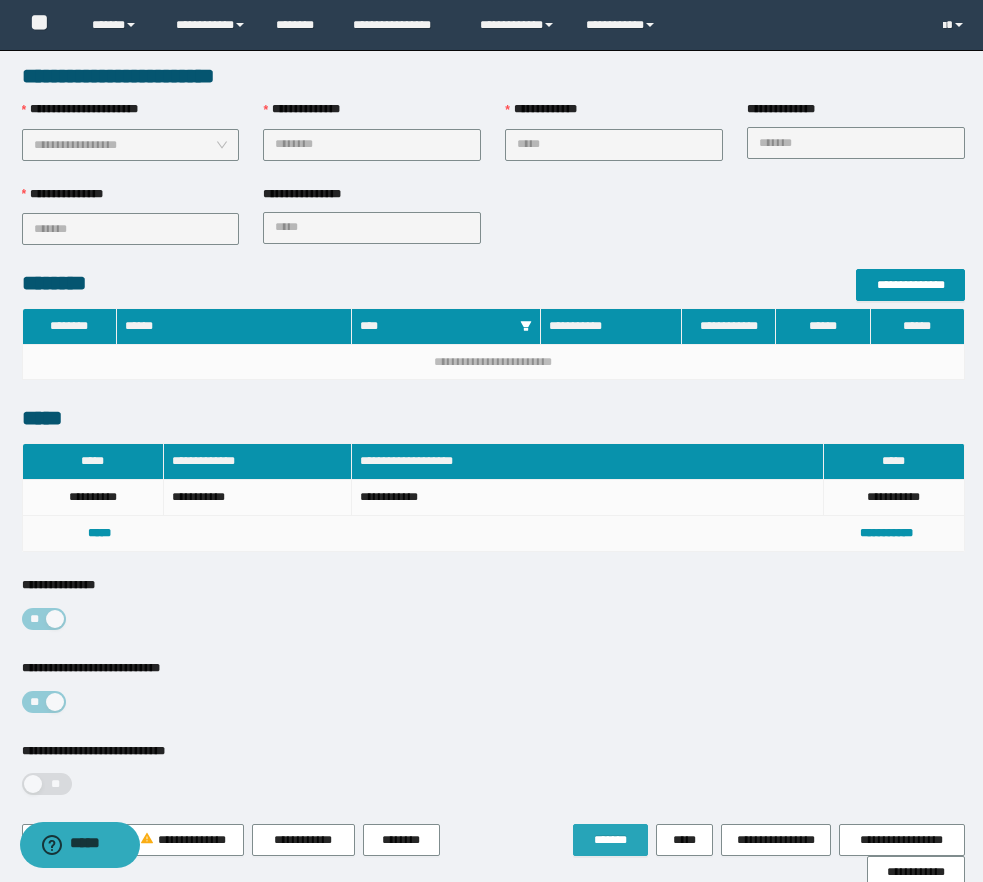 click on "*******" at bounding box center (610, 840) 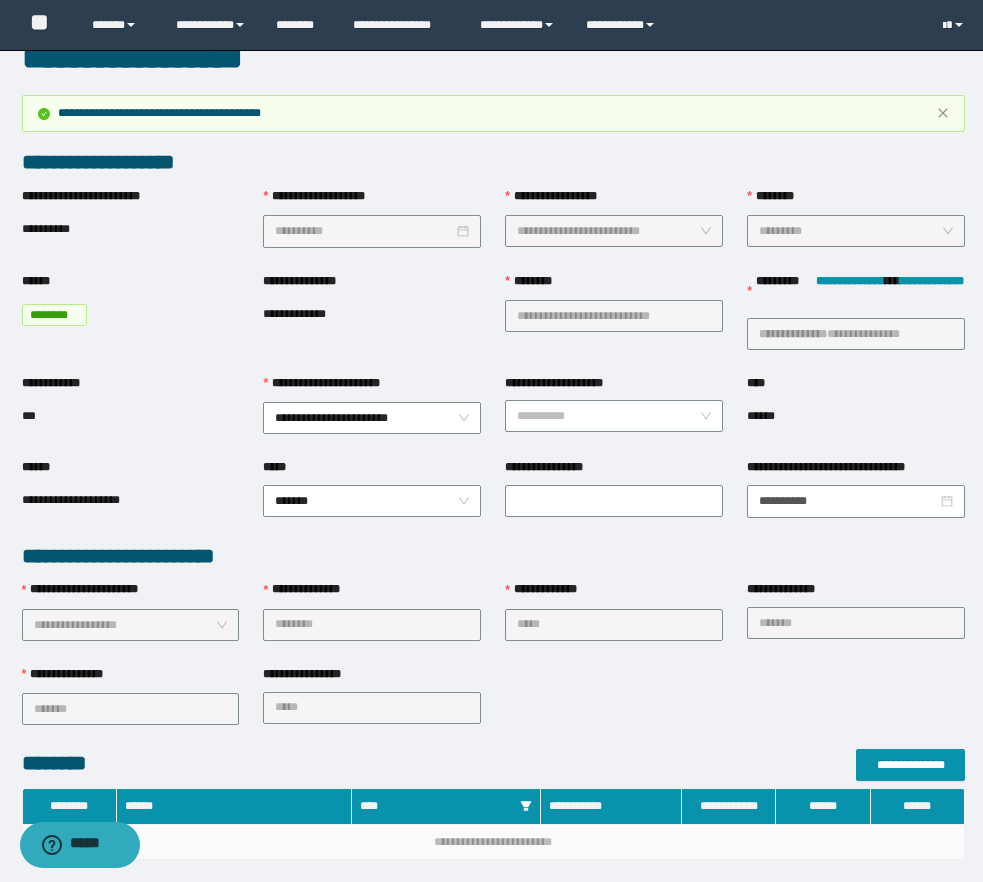 scroll, scrollTop: 0, scrollLeft: 0, axis: both 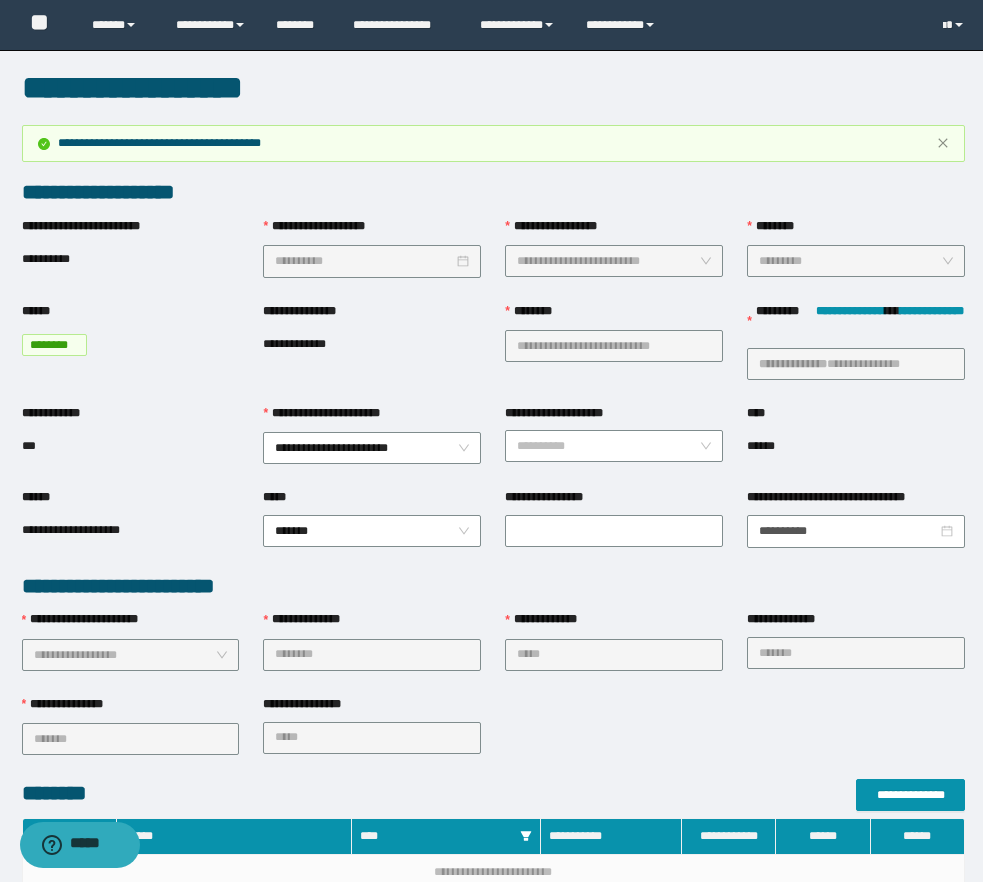 click on "**********" at bounding box center [372, 353] 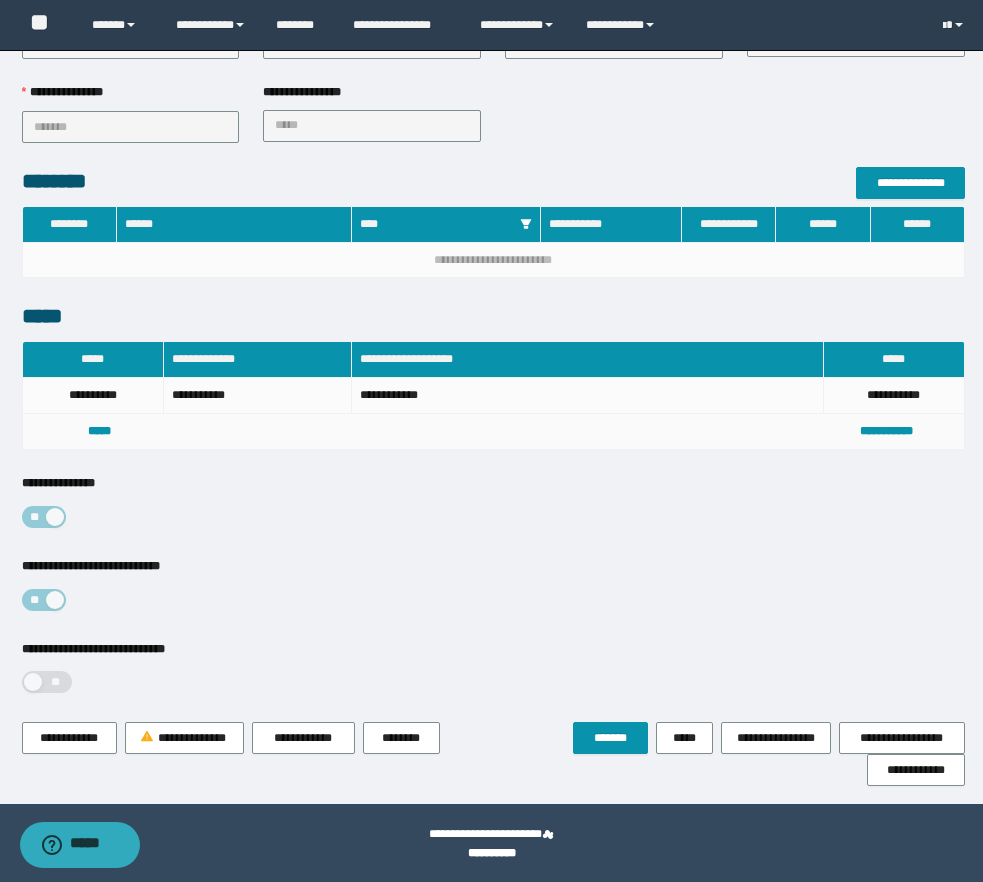 scroll, scrollTop: 613, scrollLeft: 0, axis: vertical 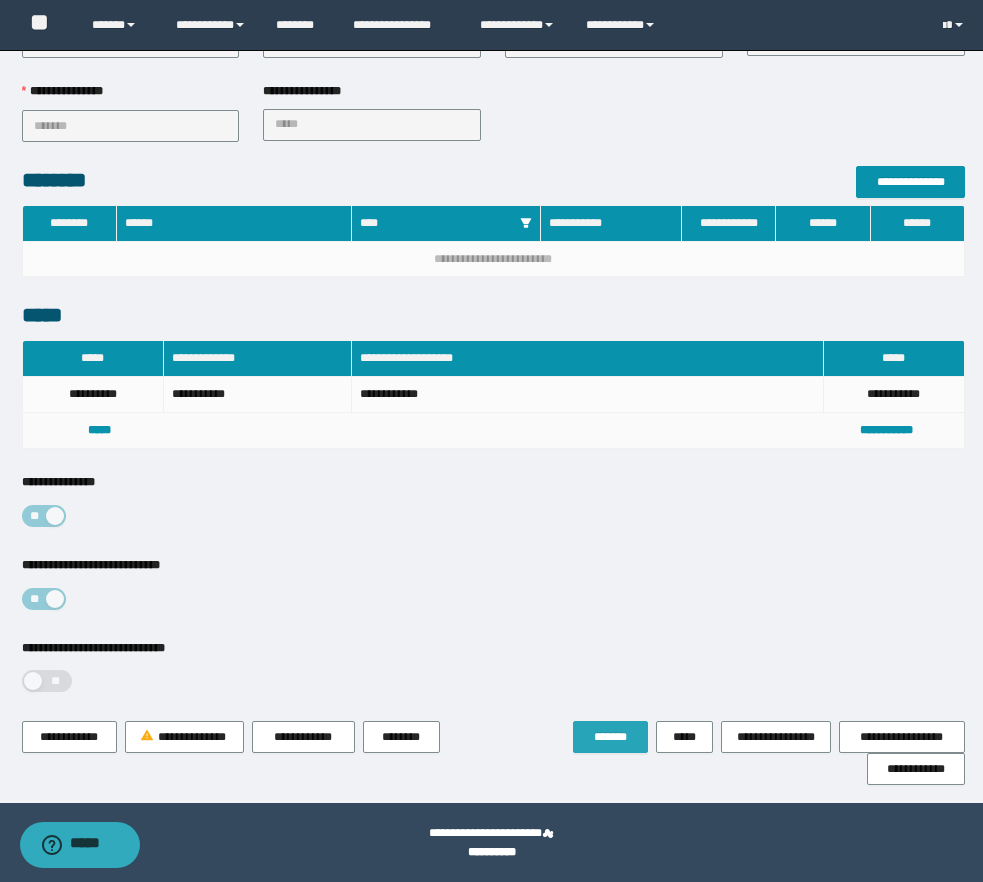 click on "*******" at bounding box center [610, 737] 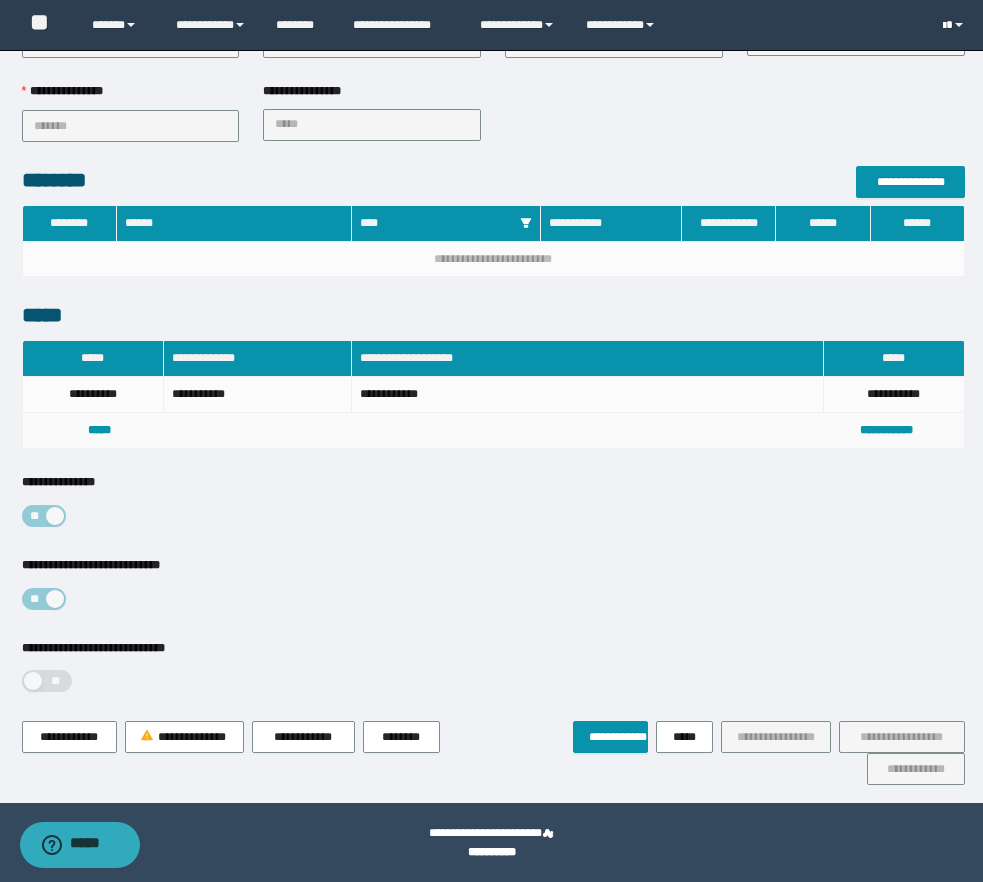 click at bounding box center (955, 25) 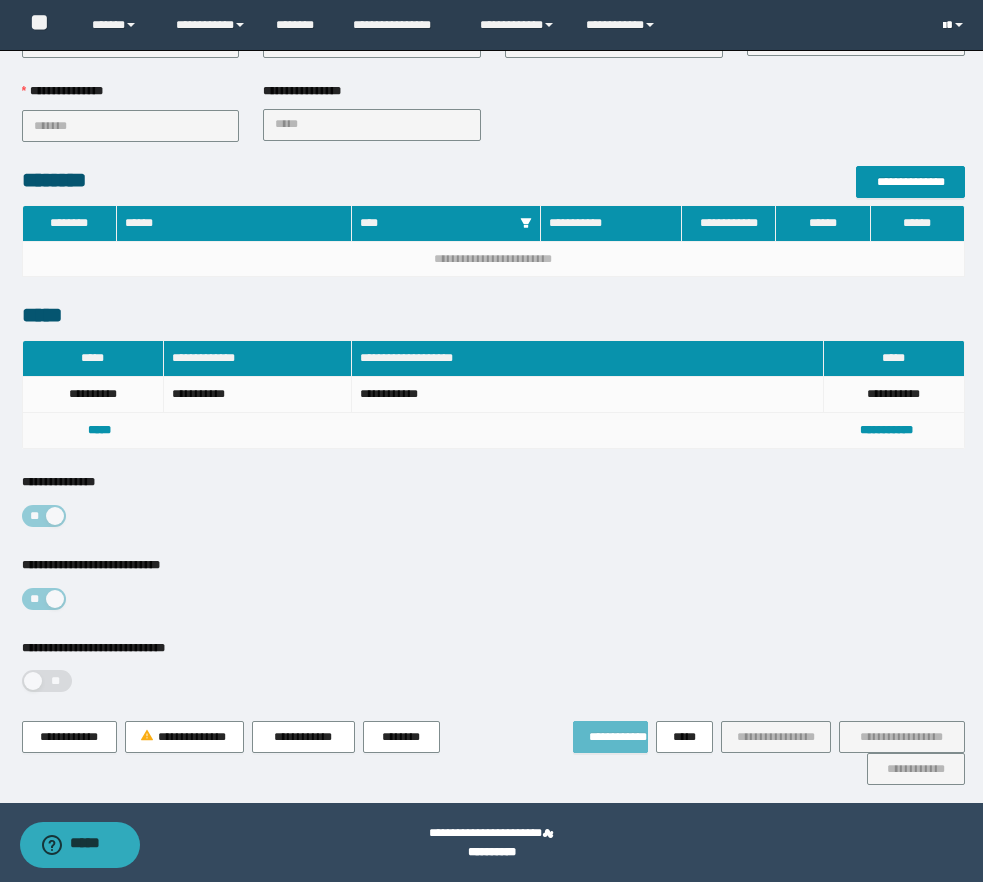 scroll, scrollTop: 0, scrollLeft: 0, axis: both 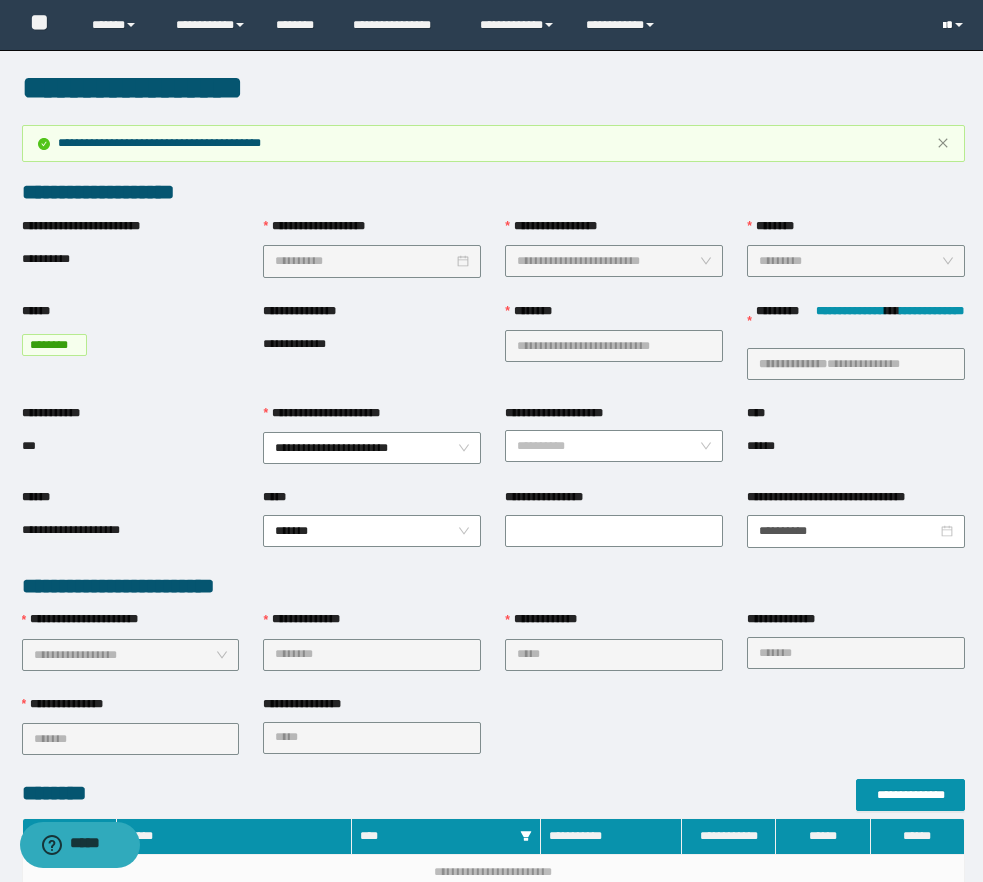 click at bounding box center [955, 25] 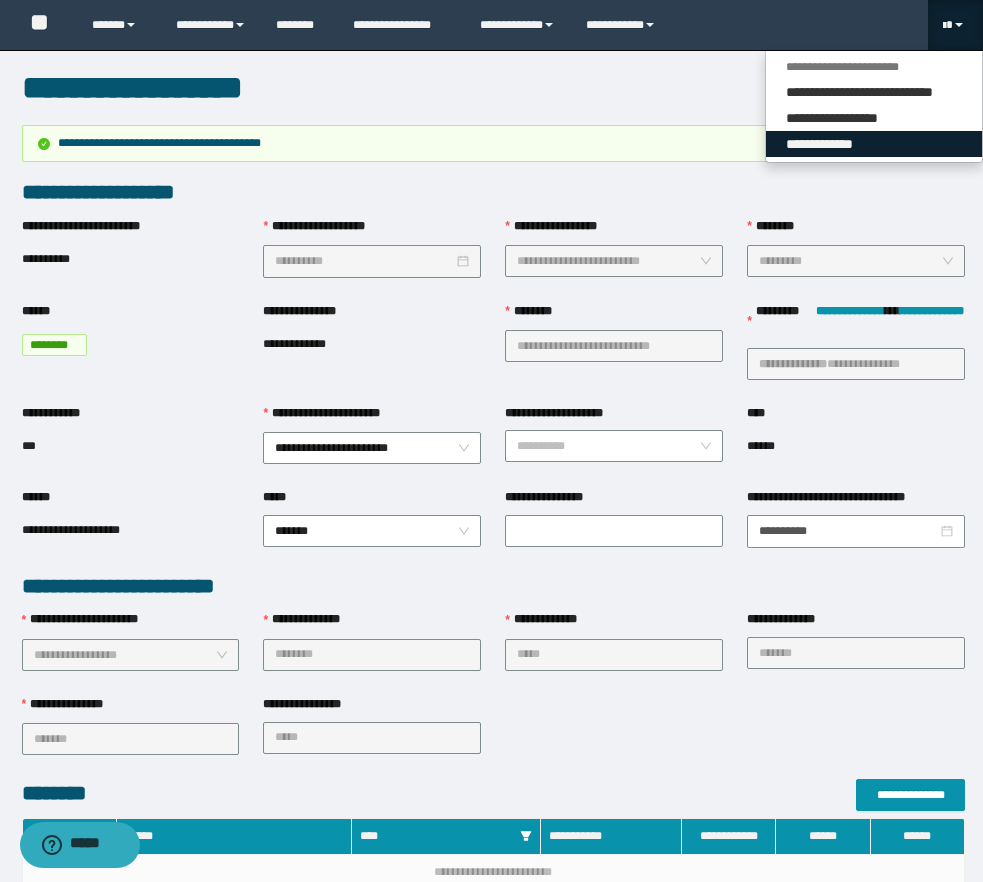 click on "**********" at bounding box center [874, 144] 